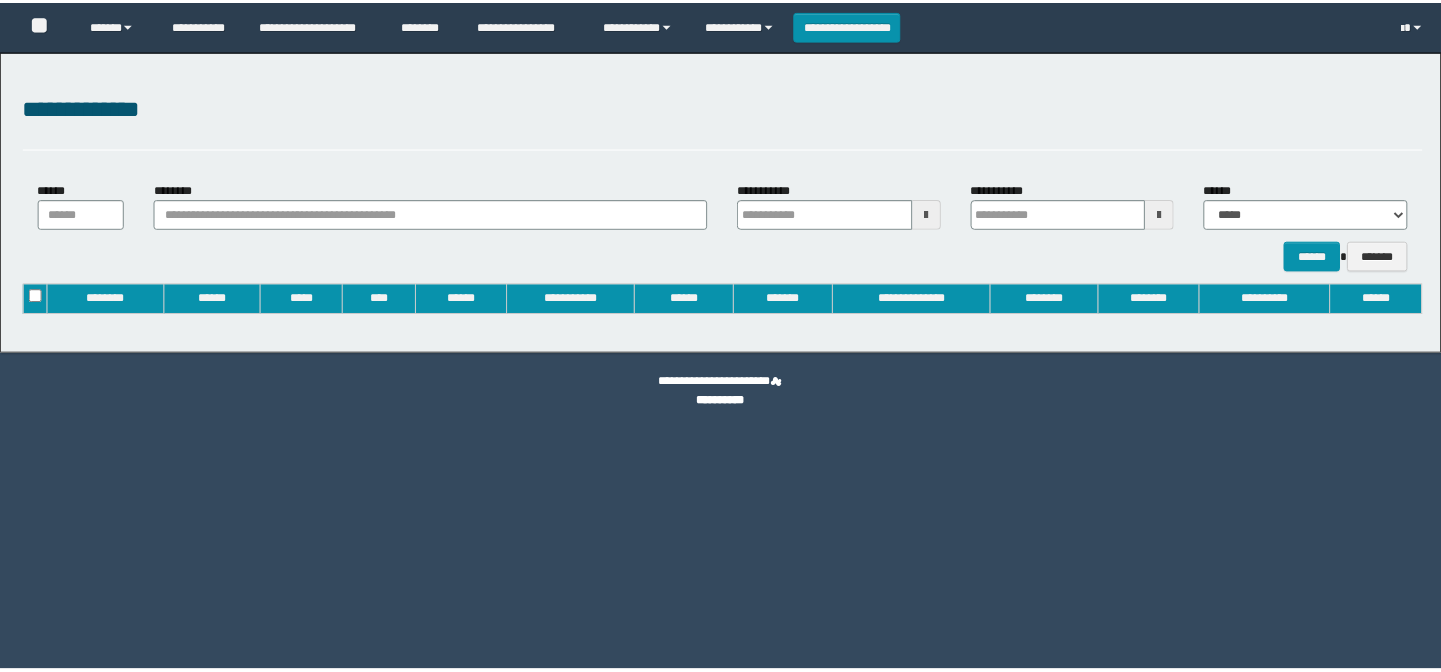 scroll, scrollTop: 0, scrollLeft: 0, axis: both 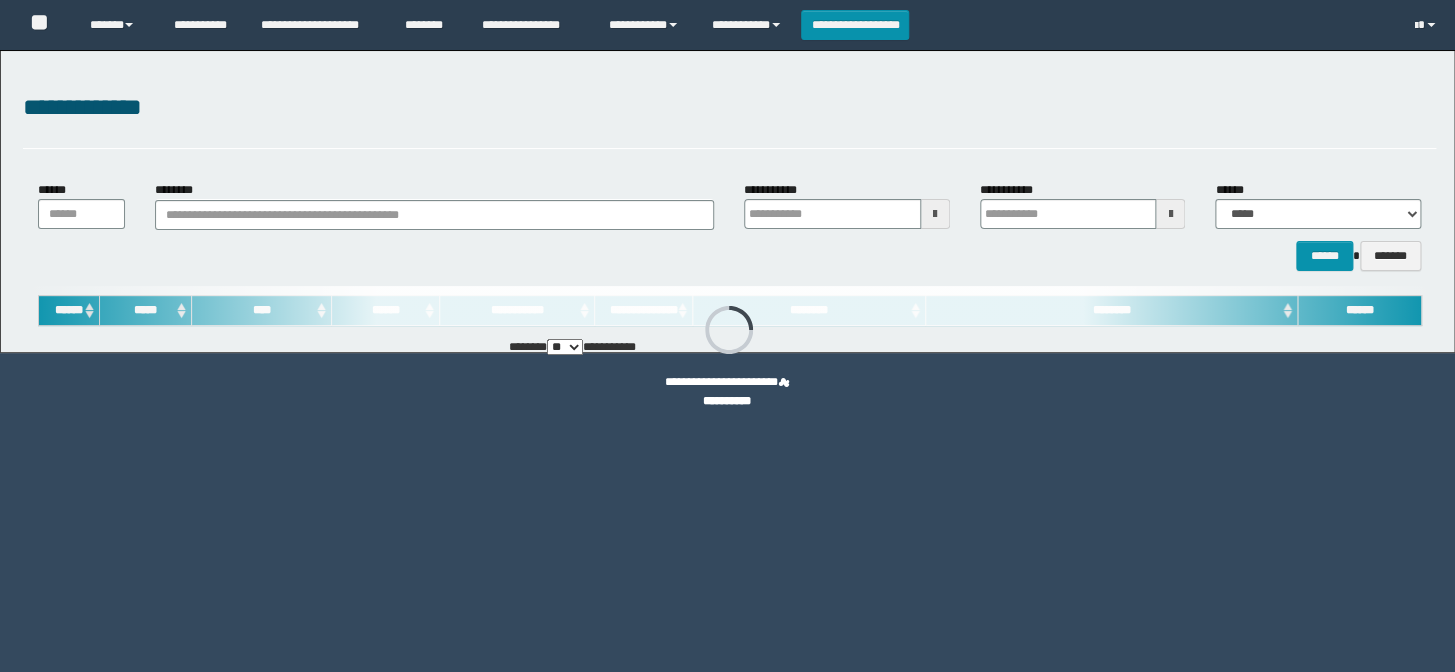 type on "**********" 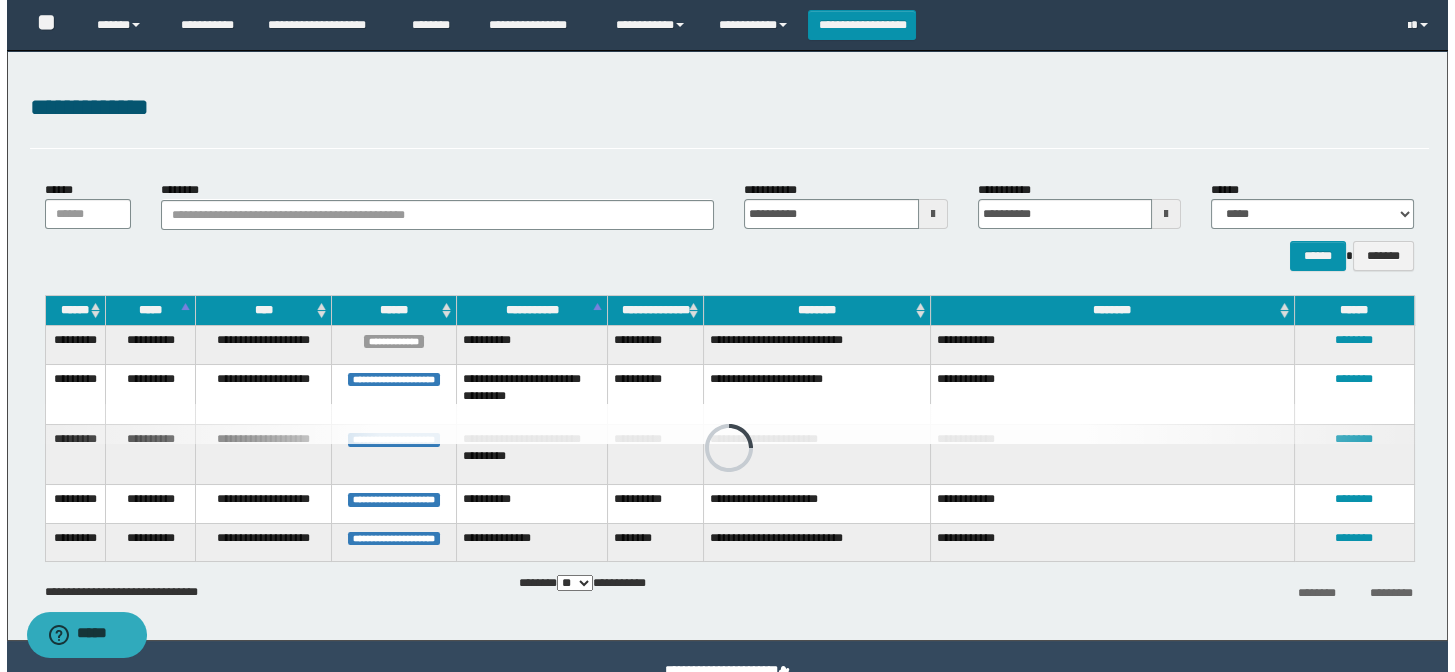scroll, scrollTop: 0, scrollLeft: 0, axis: both 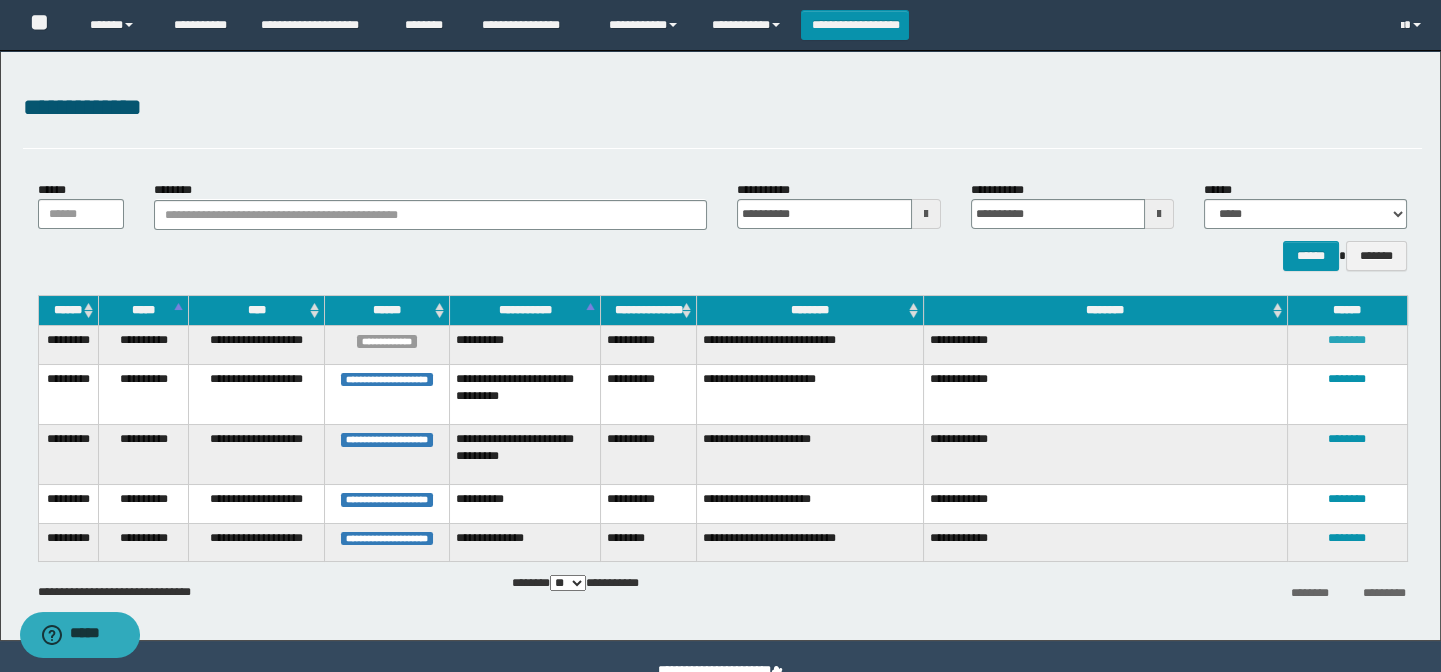click on "********" at bounding box center (1347, 340) 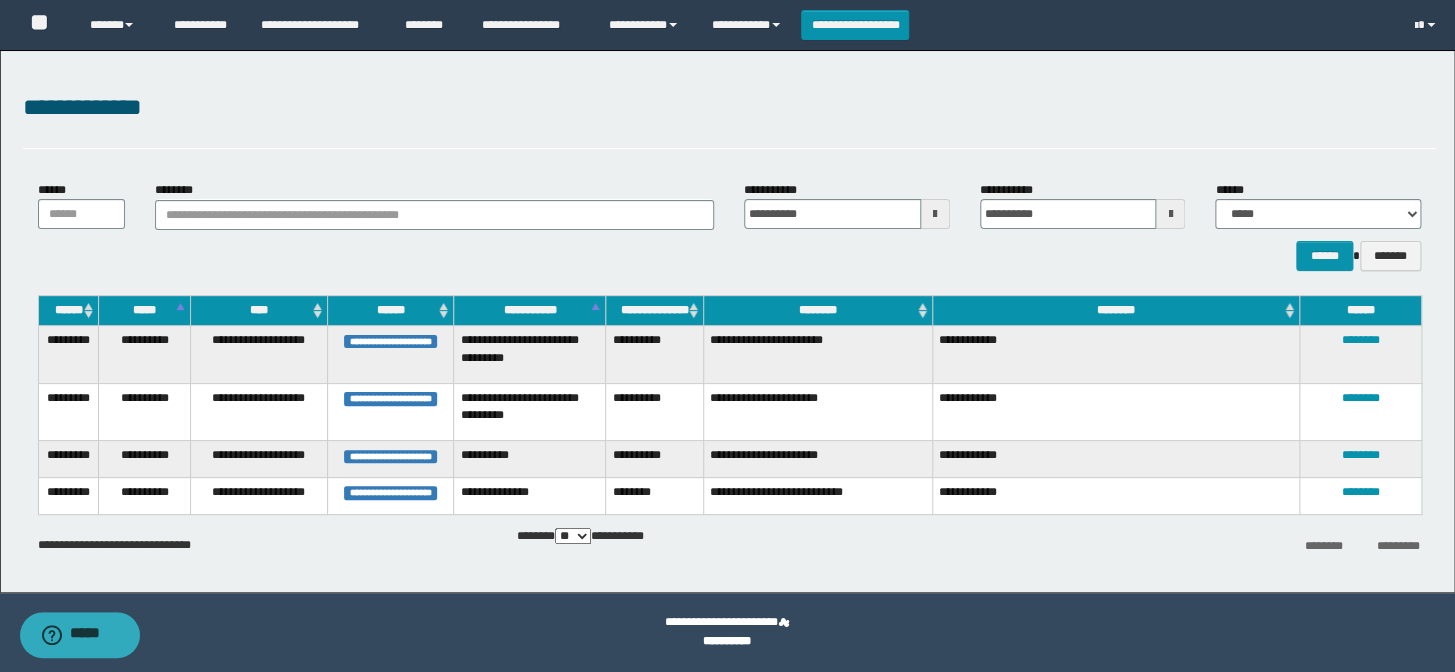 click on "********" at bounding box center (1360, 355) 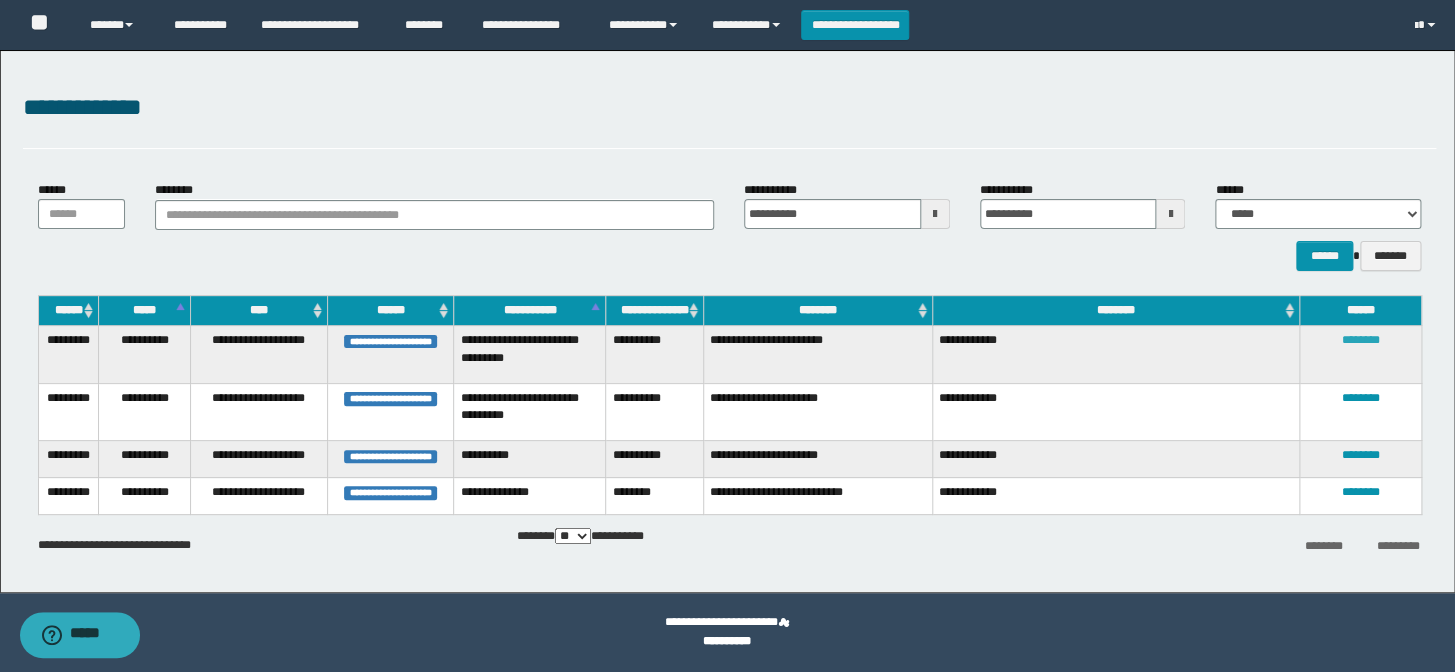 click on "********" at bounding box center [1360, 340] 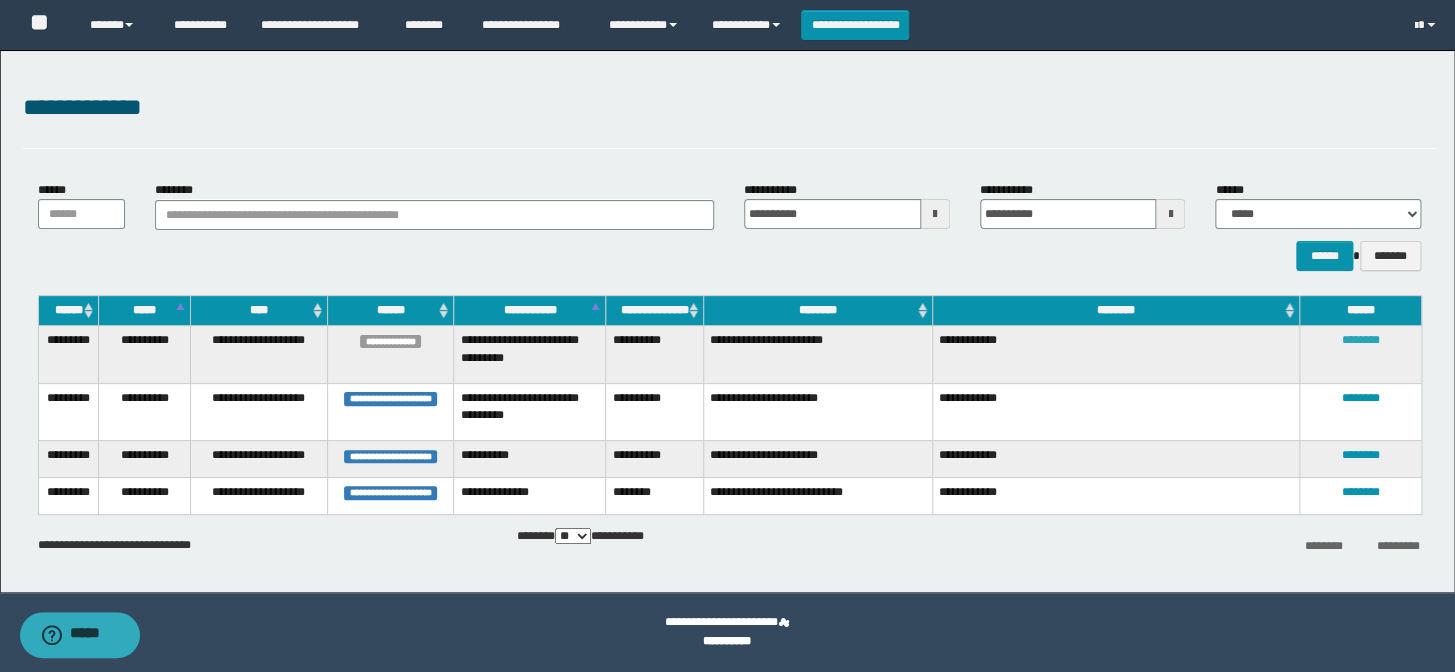 click on "********" at bounding box center (1360, 340) 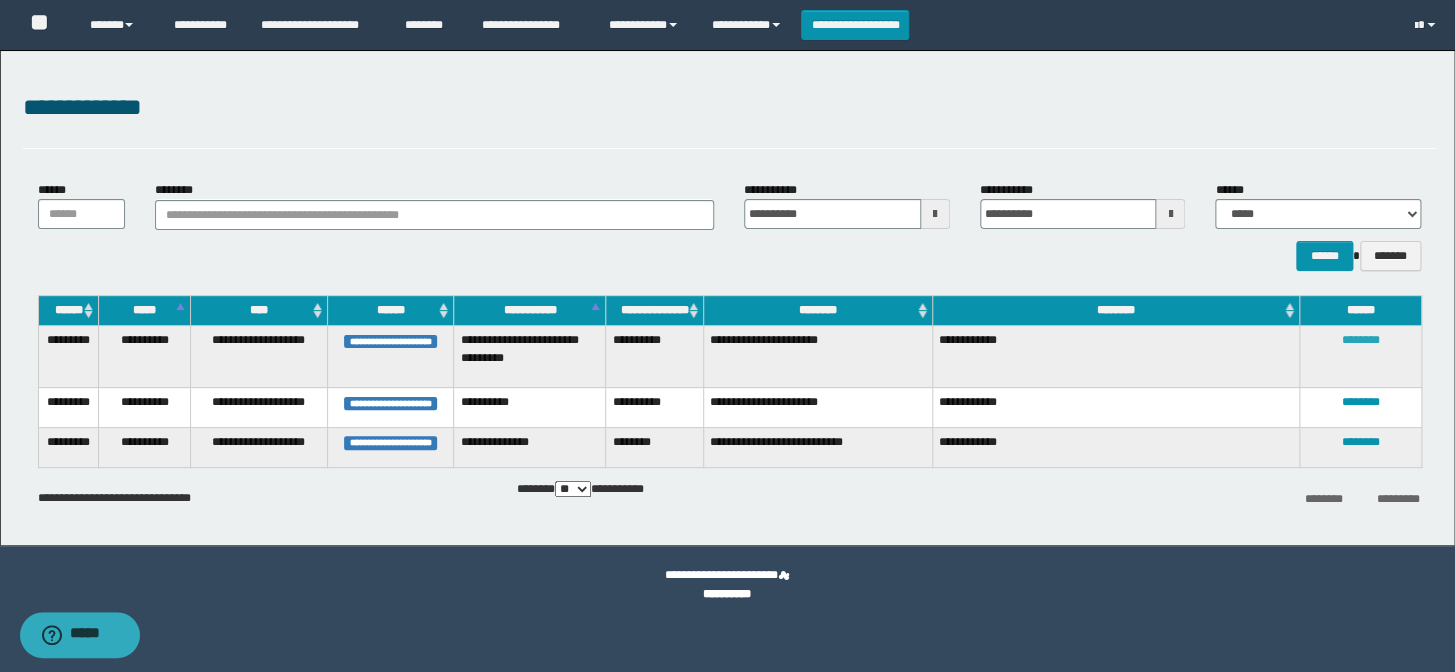 click on "********" at bounding box center [1360, 357] 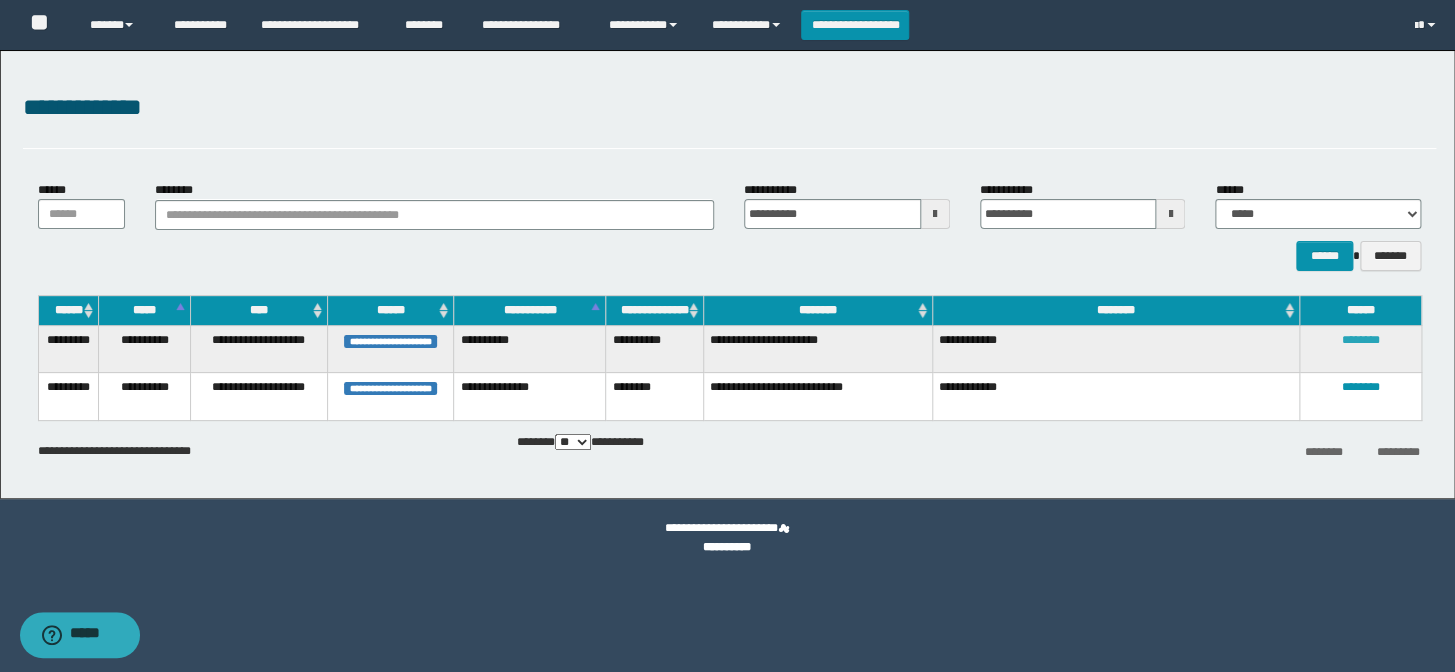 click on "********" at bounding box center [1360, 340] 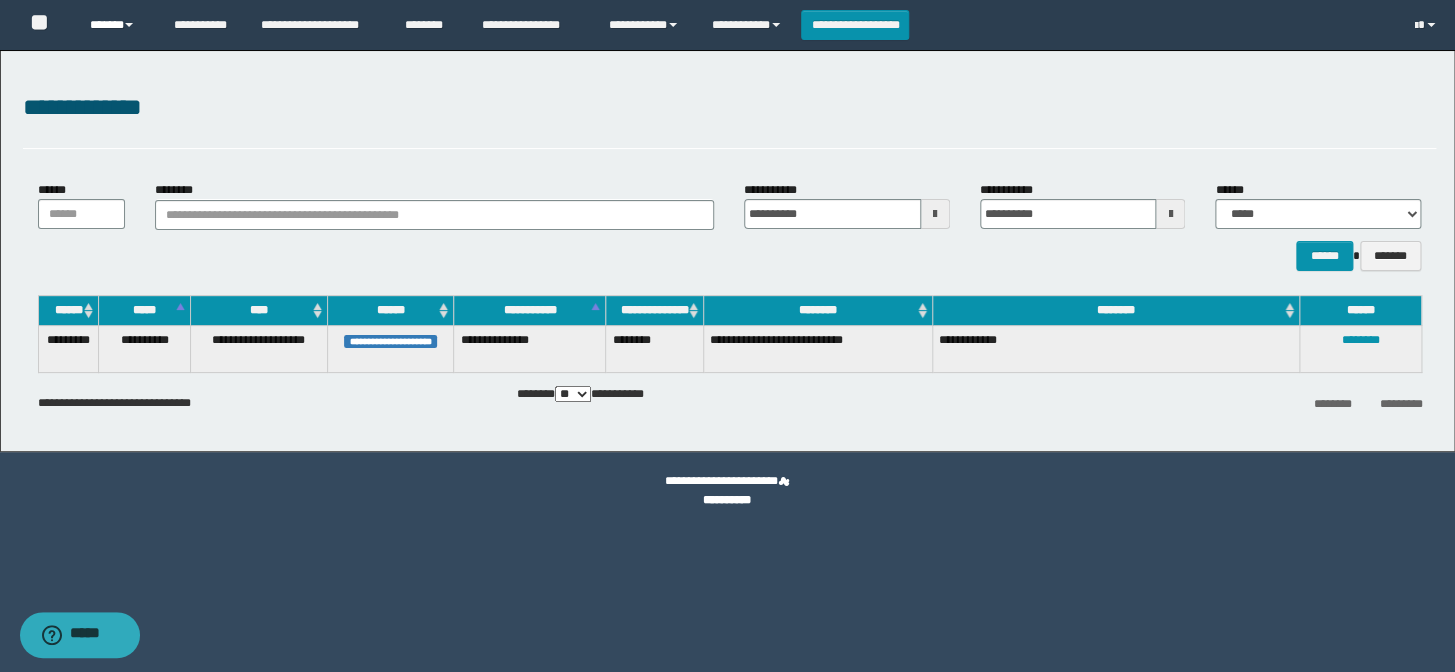 click on "******" at bounding box center [117, 25] 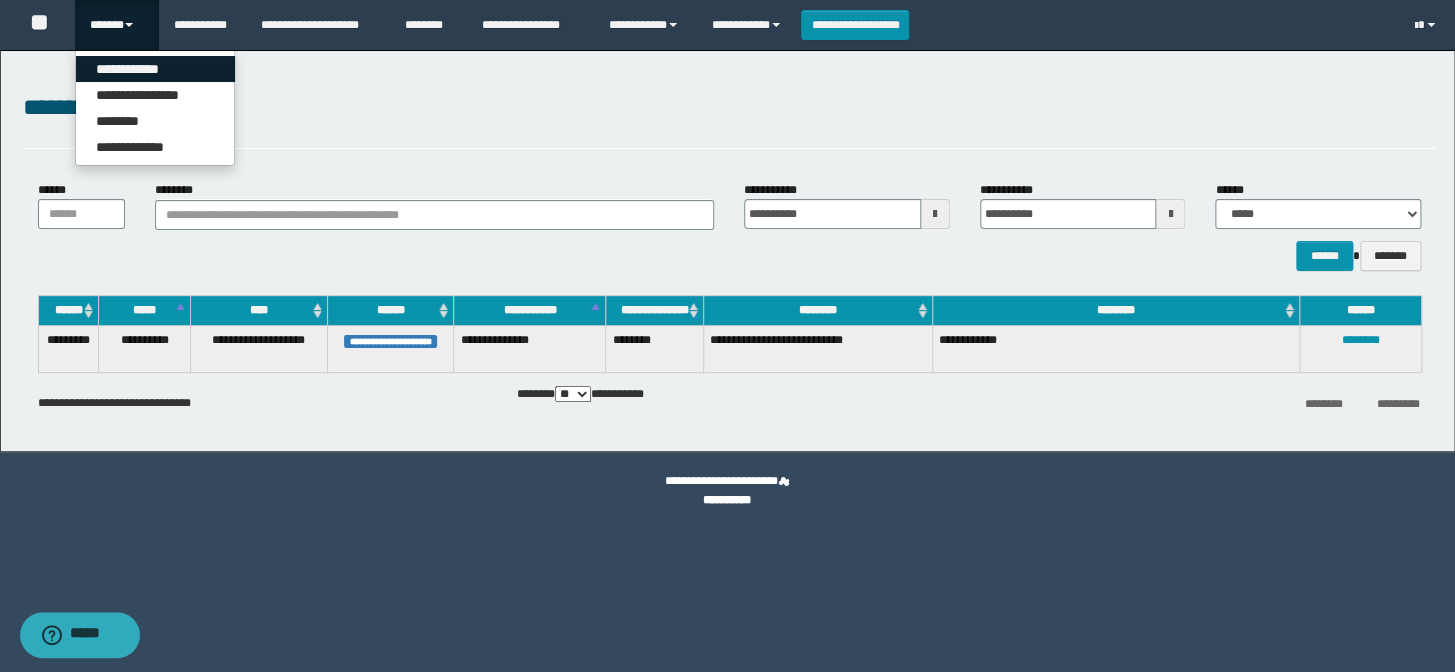 click on "**********" at bounding box center (155, 69) 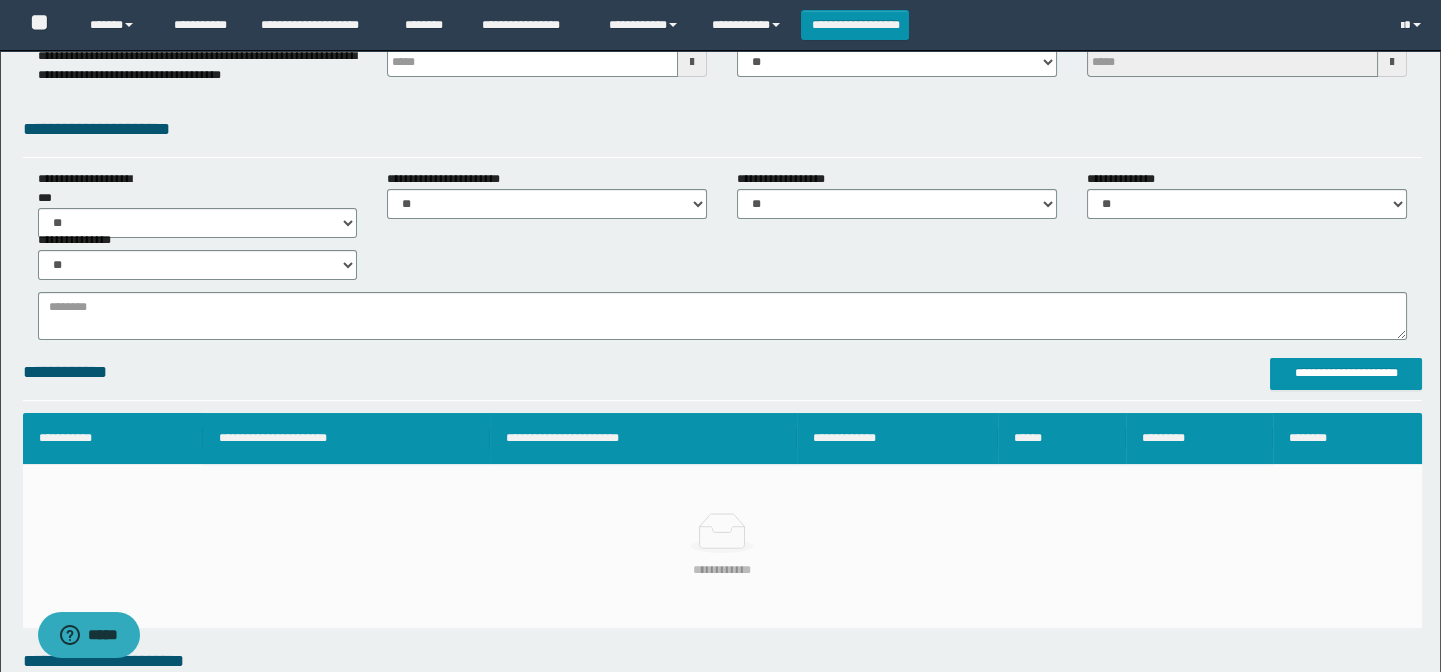scroll, scrollTop: 450, scrollLeft: 0, axis: vertical 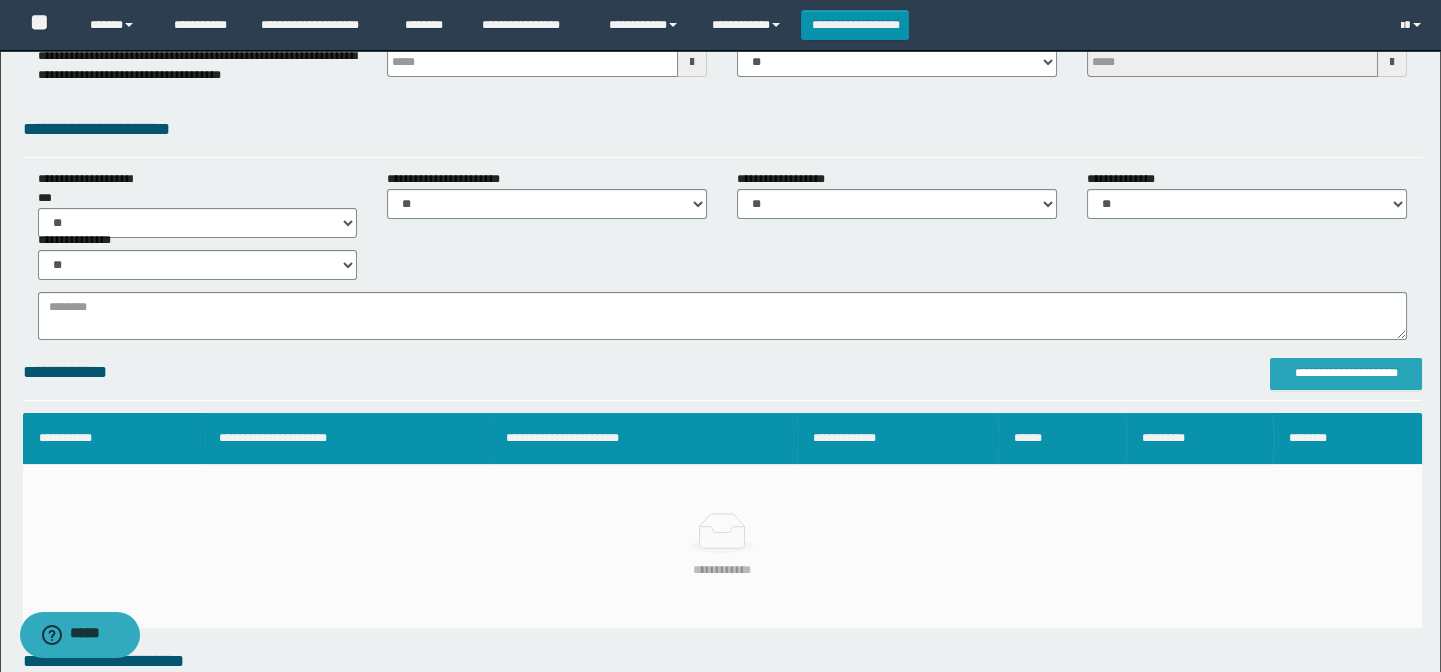 click on "**********" at bounding box center [1346, 373] 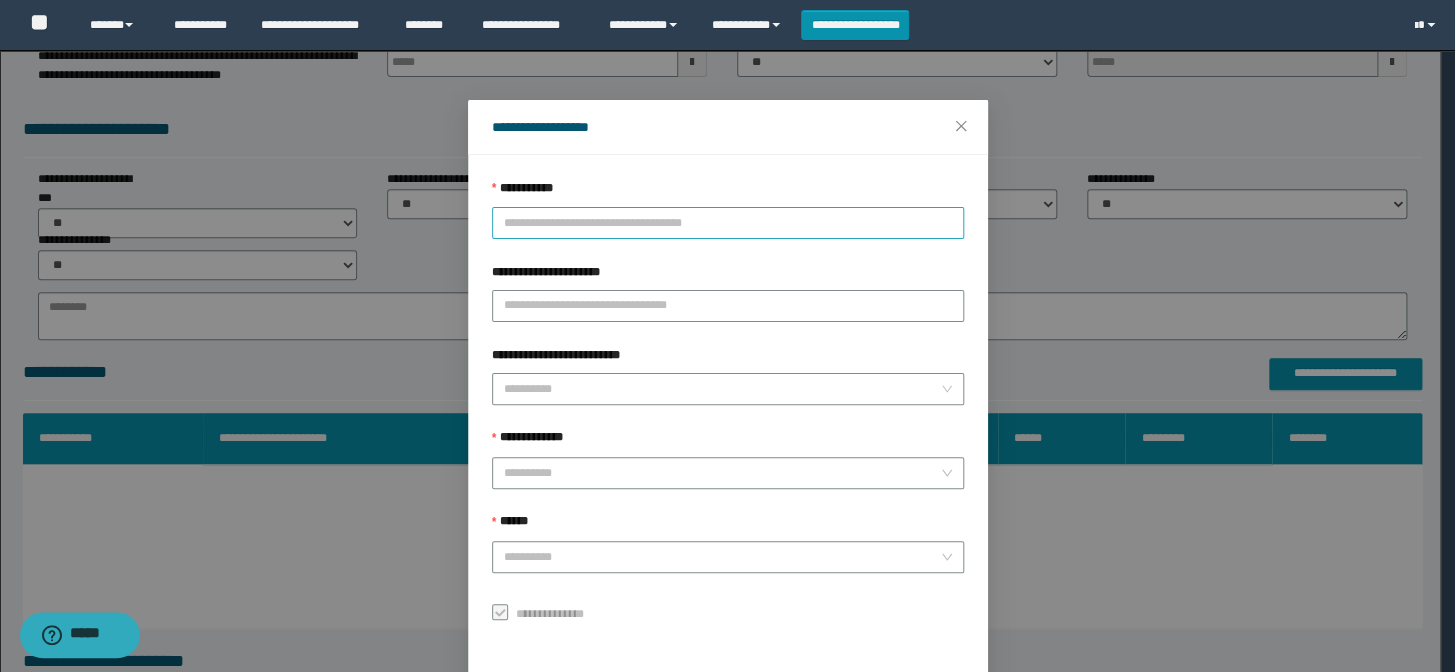 click on "**********" at bounding box center [728, 223] 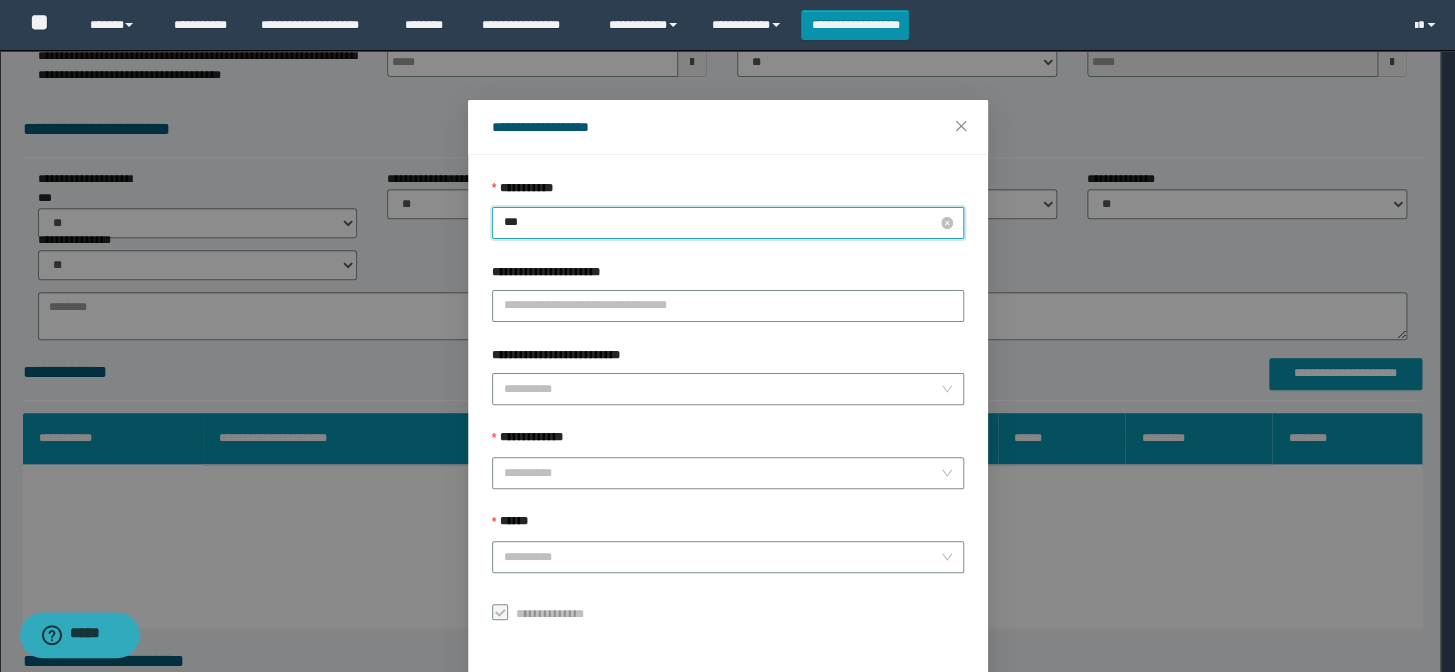 type on "****" 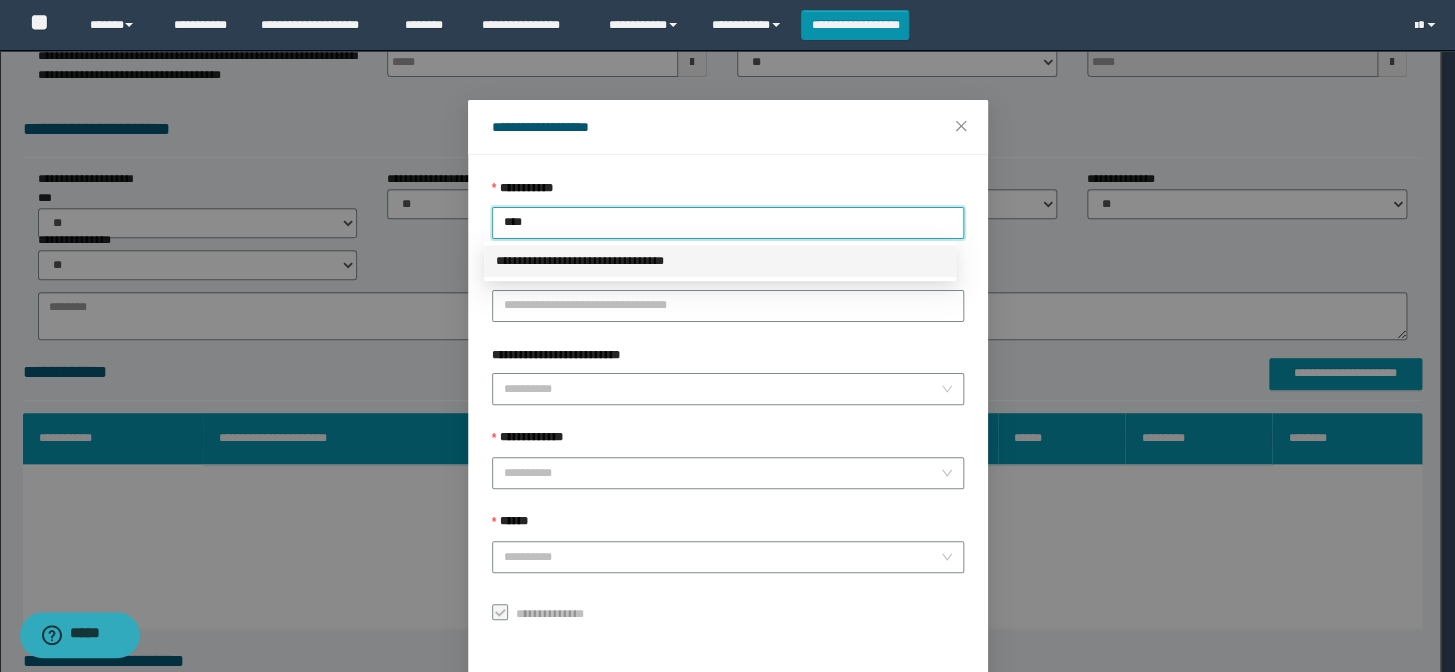 click on "**********" at bounding box center (720, 261) 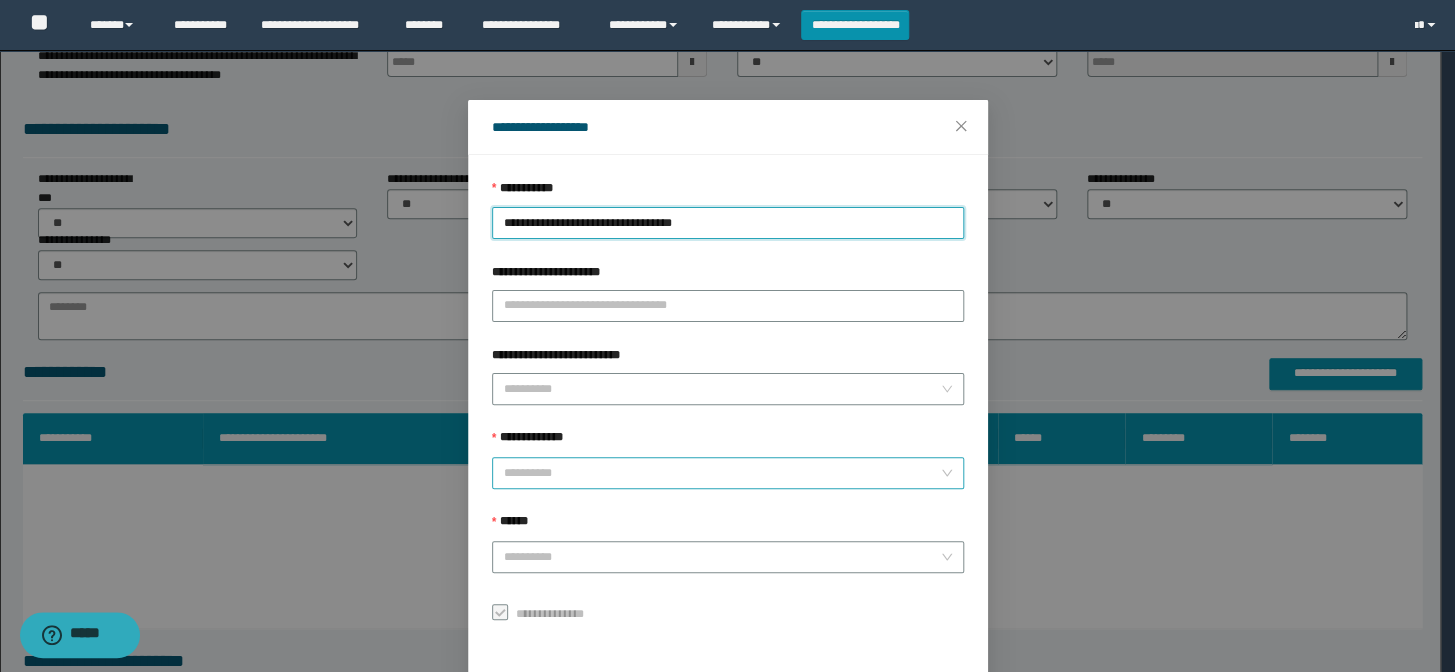 click on "**********" at bounding box center (722, 473) 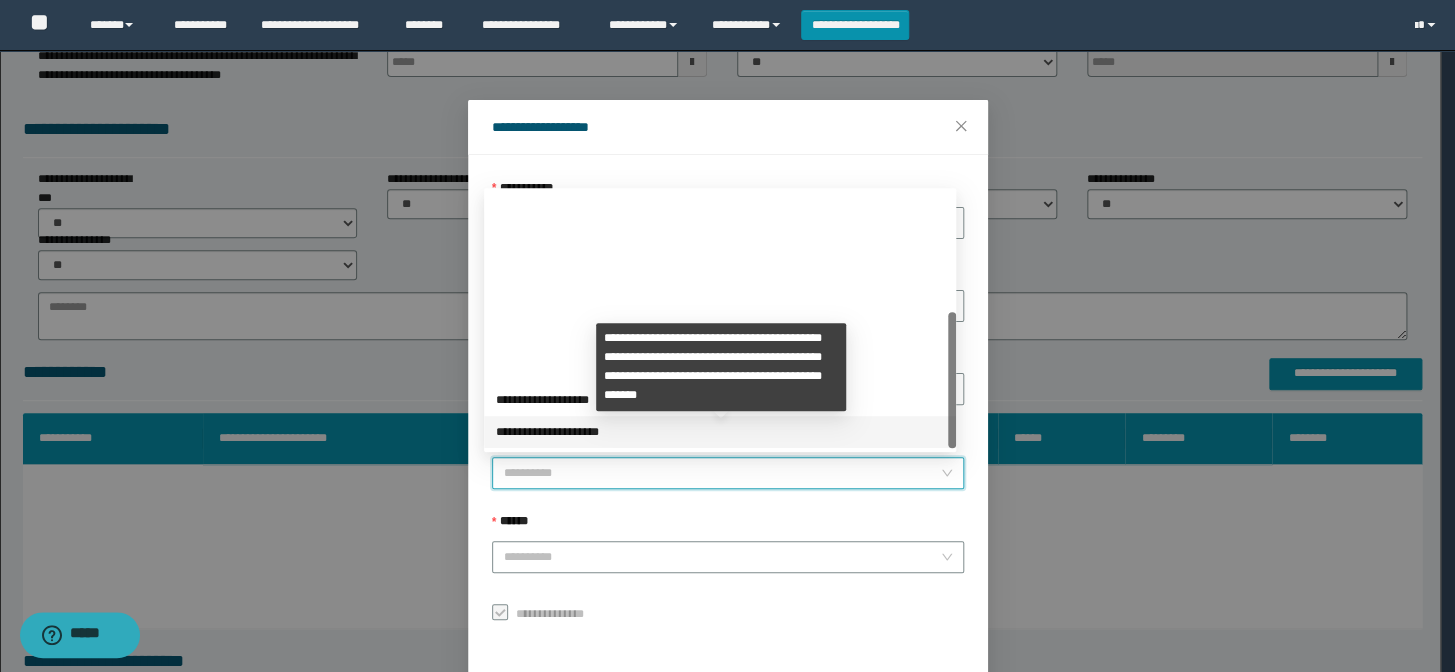 scroll, scrollTop: 223, scrollLeft: 0, axis: vertical 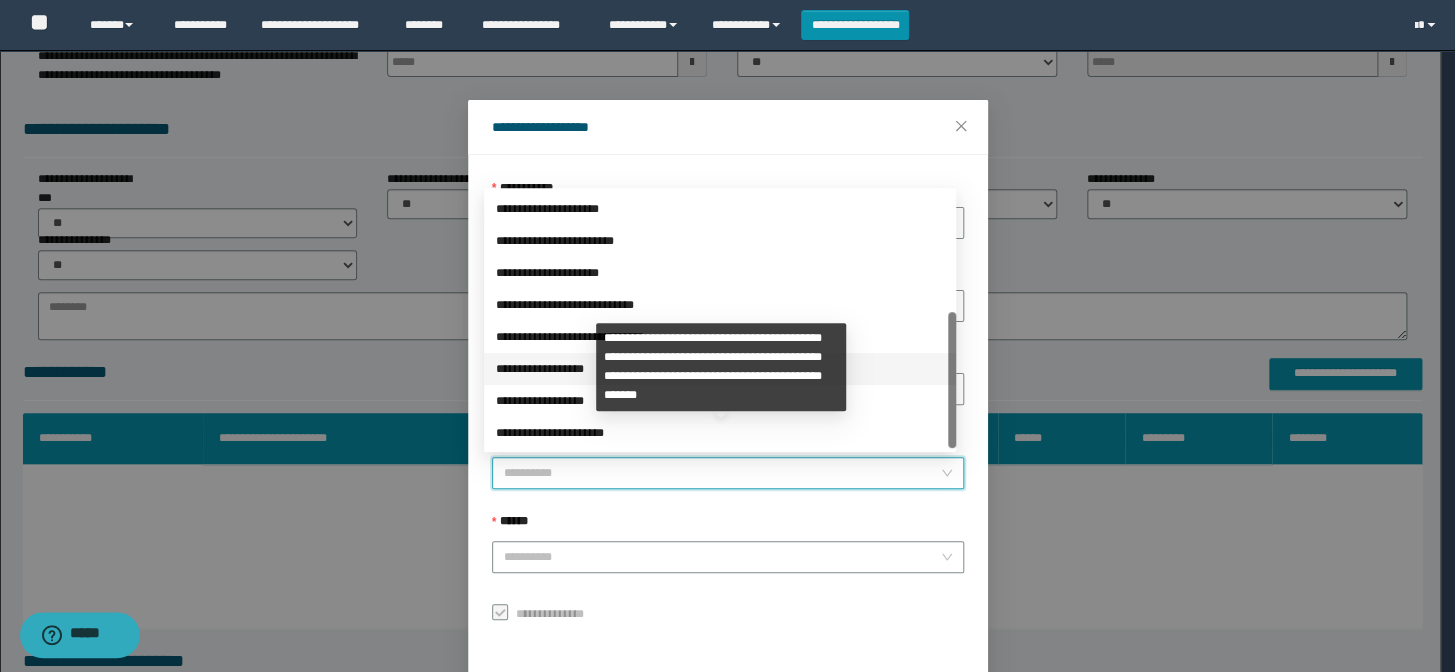 click on "**********" at bounding box center (720, 369) 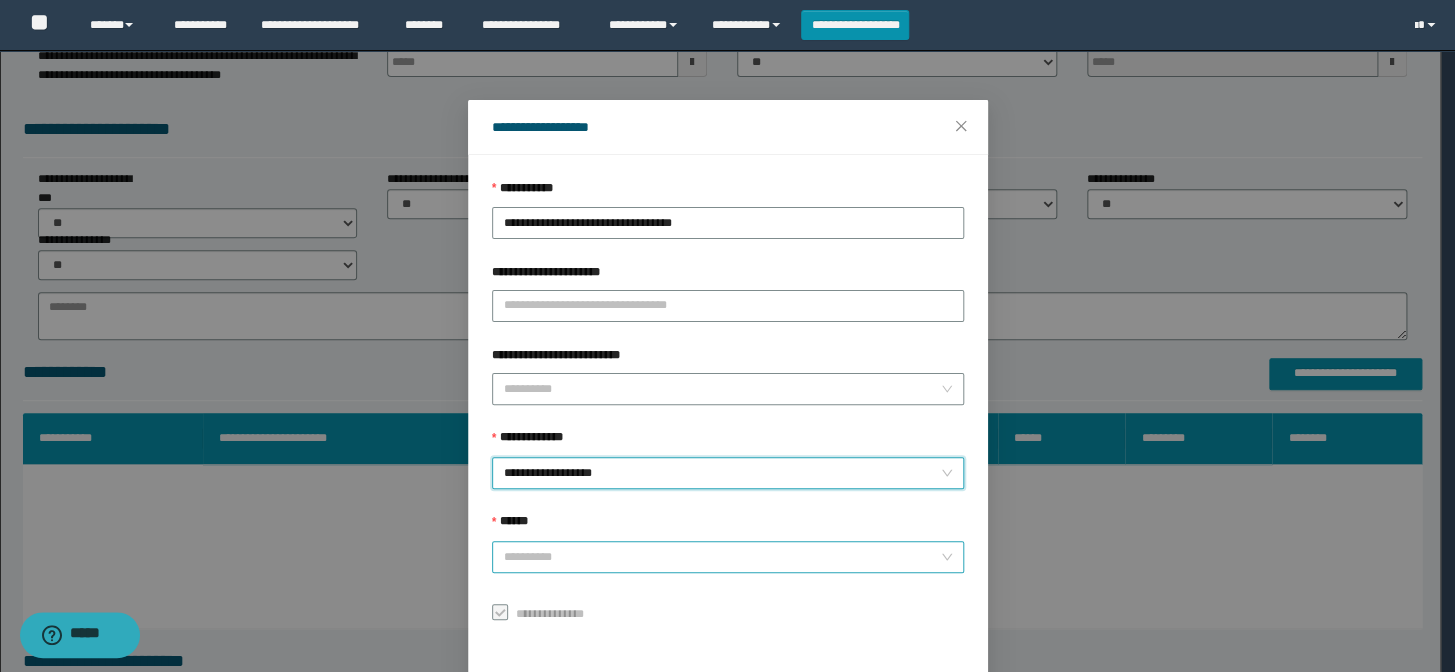 click on "******" at bounding box center (722, 557) 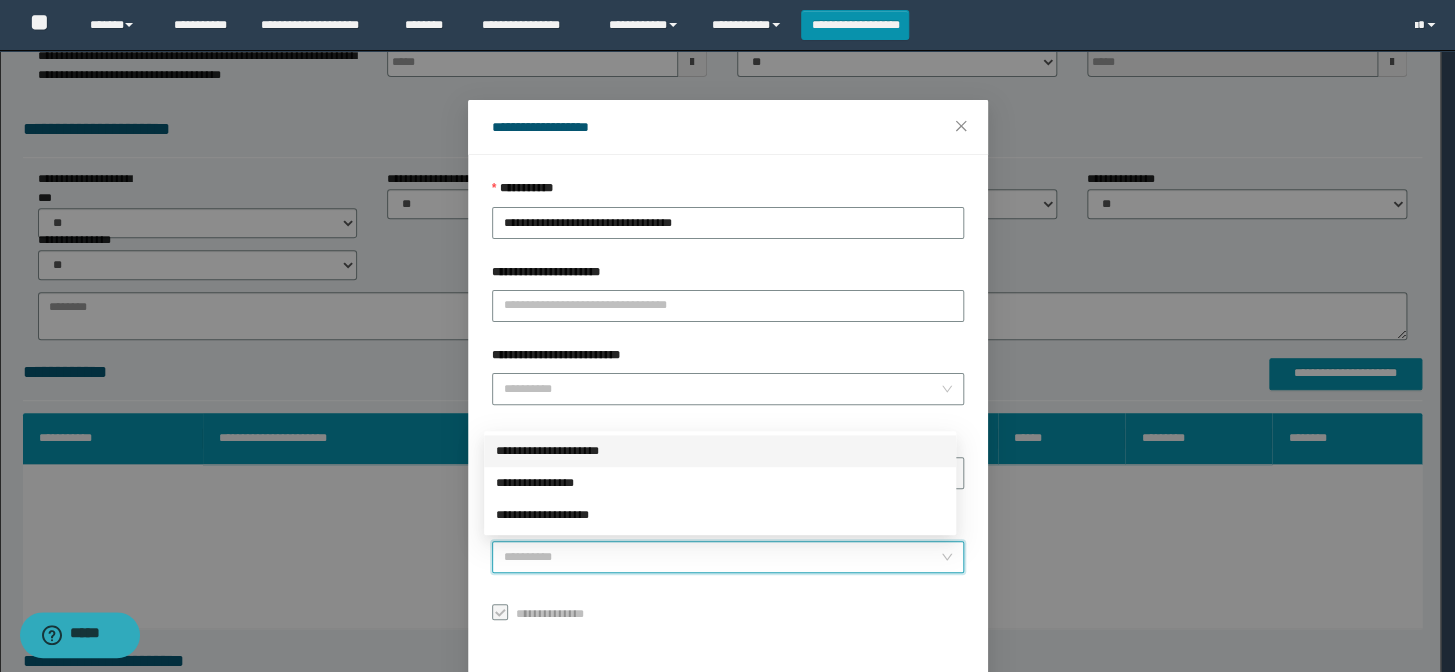 click on "**********" at bounding box center (720, 451) 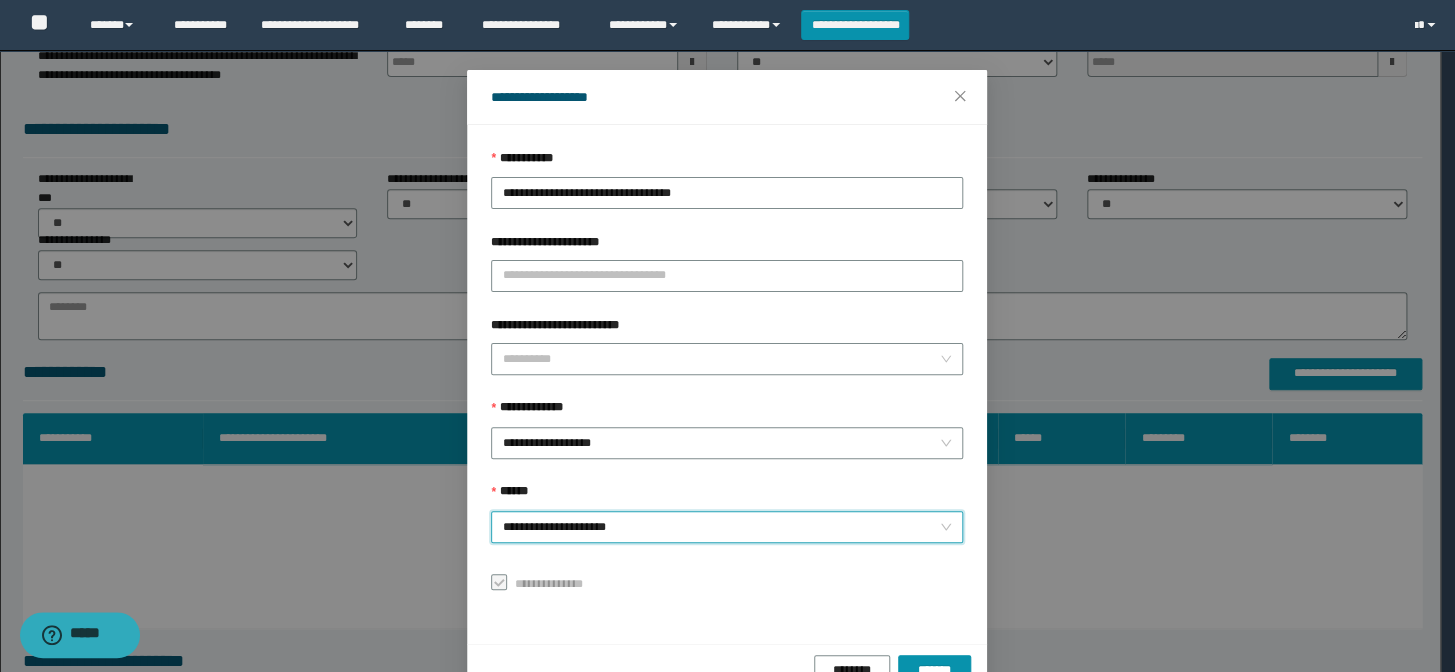 scroll, scrollTop: 79, scrollLeft: 0, axis: vertical 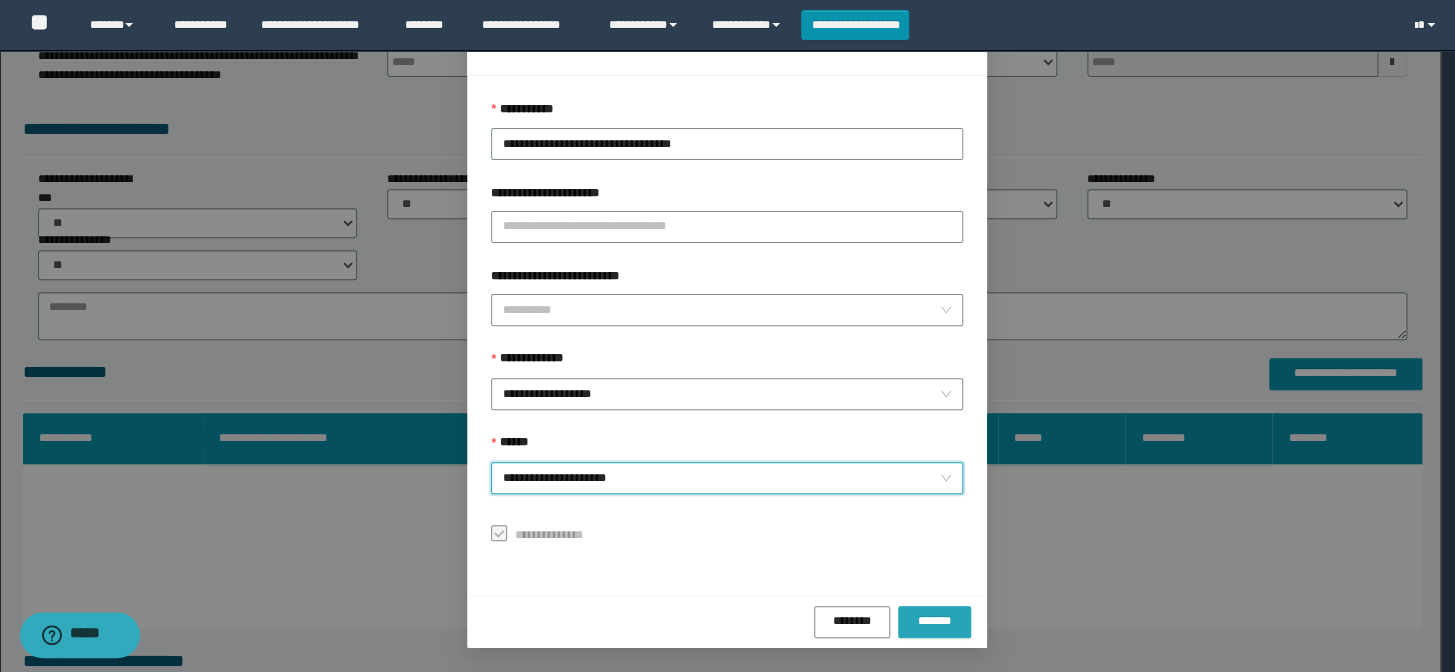 click on "*******" at bounding box center (934, 621) 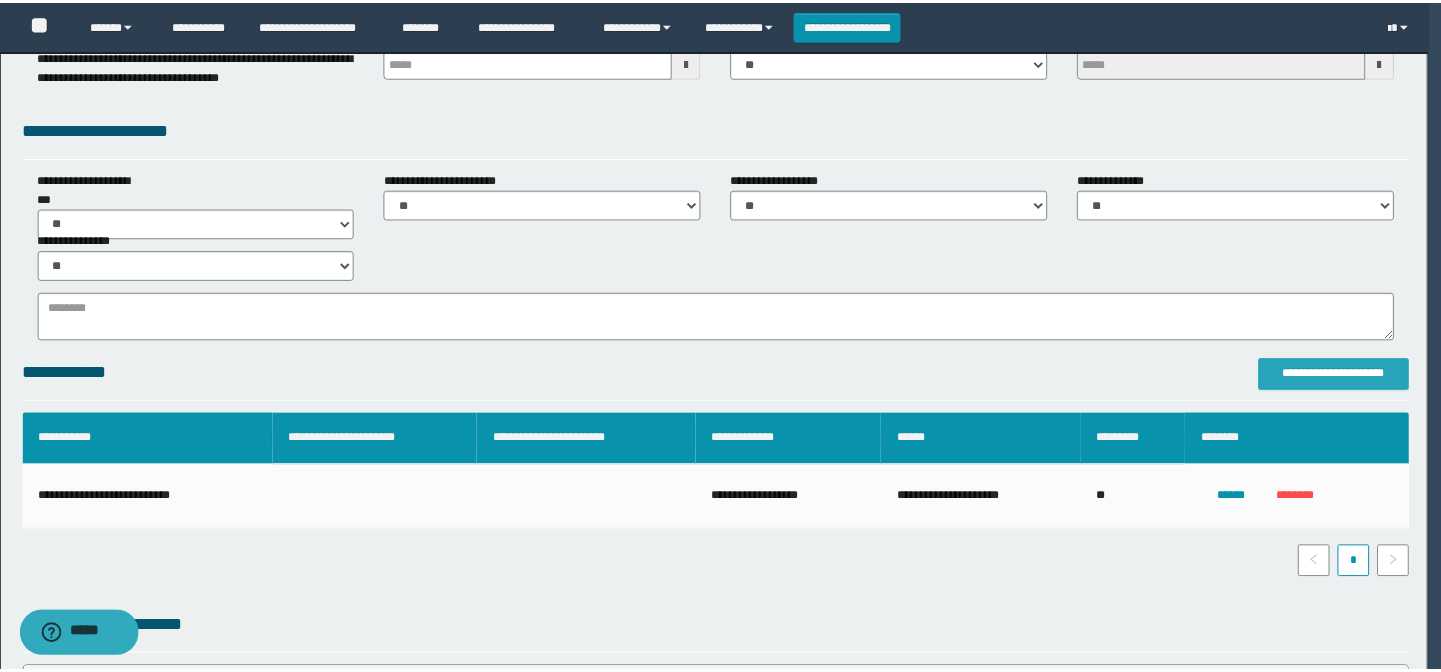 scroll, scrollTop: 0, scrollLeft: 0, axis: both 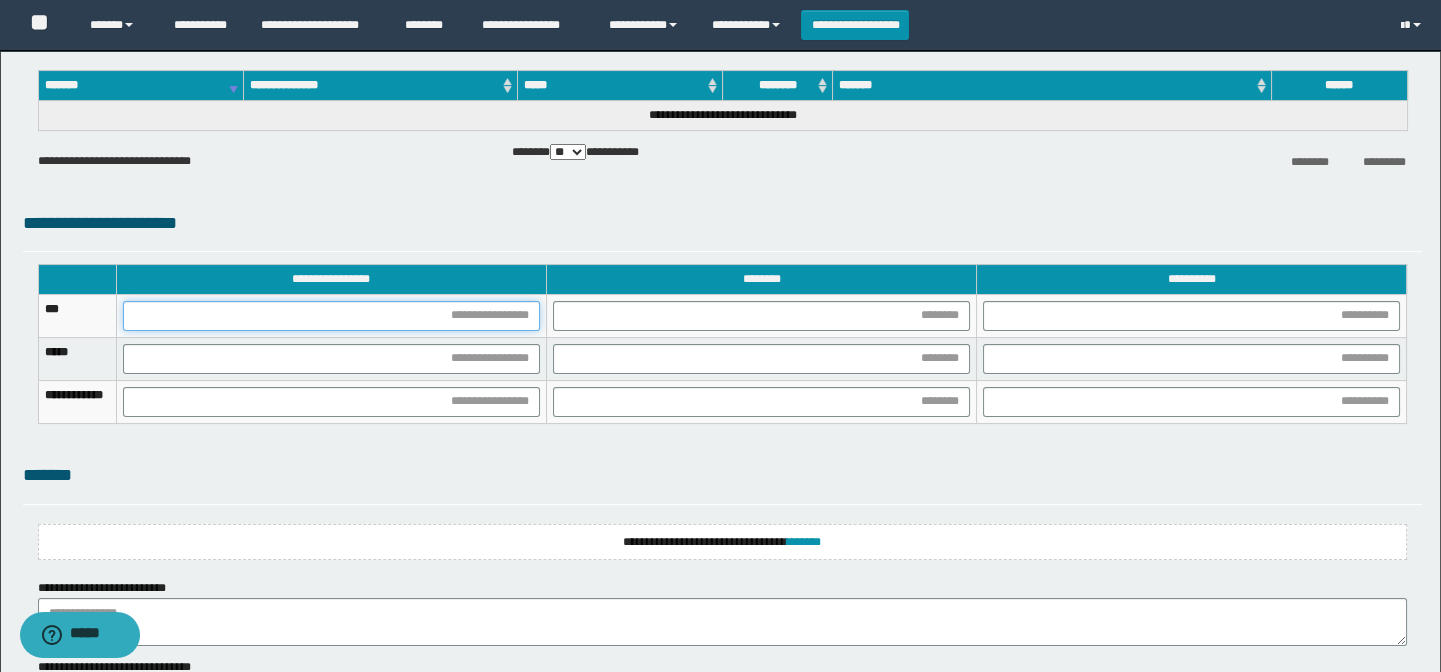click at bounding box center (331, 316) 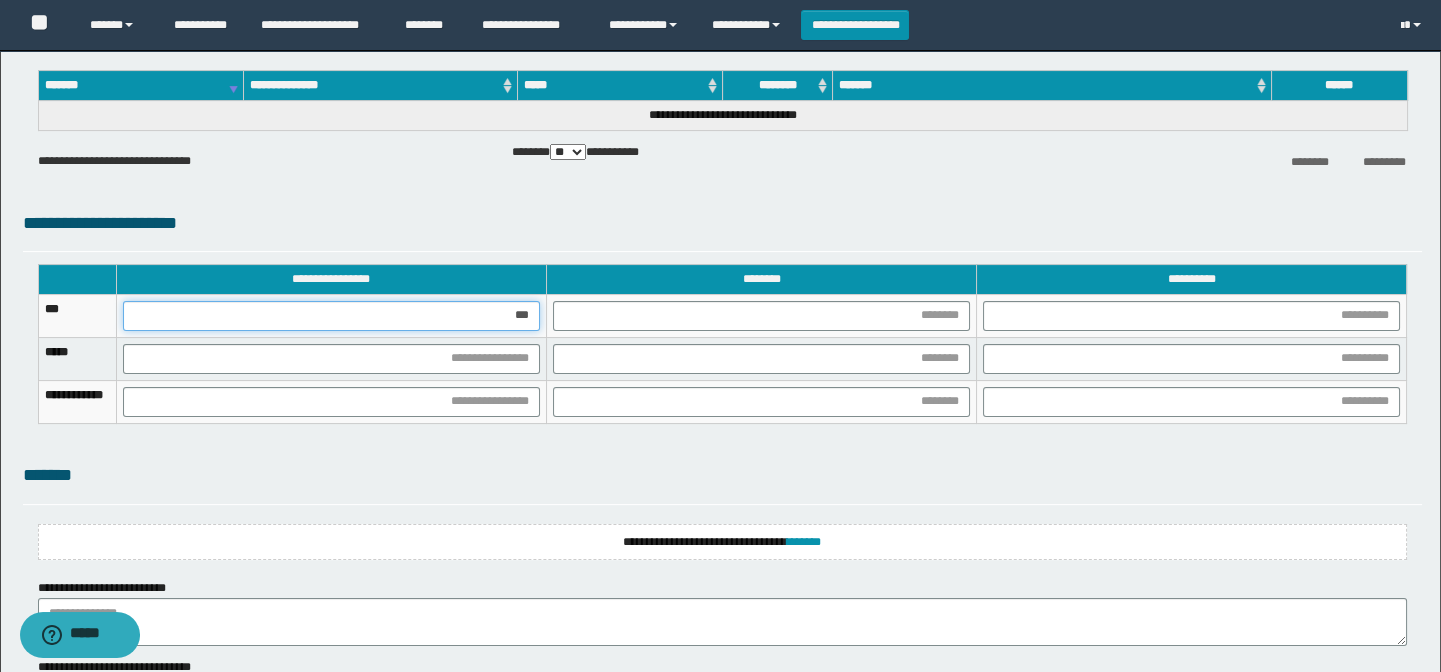 type on "****" 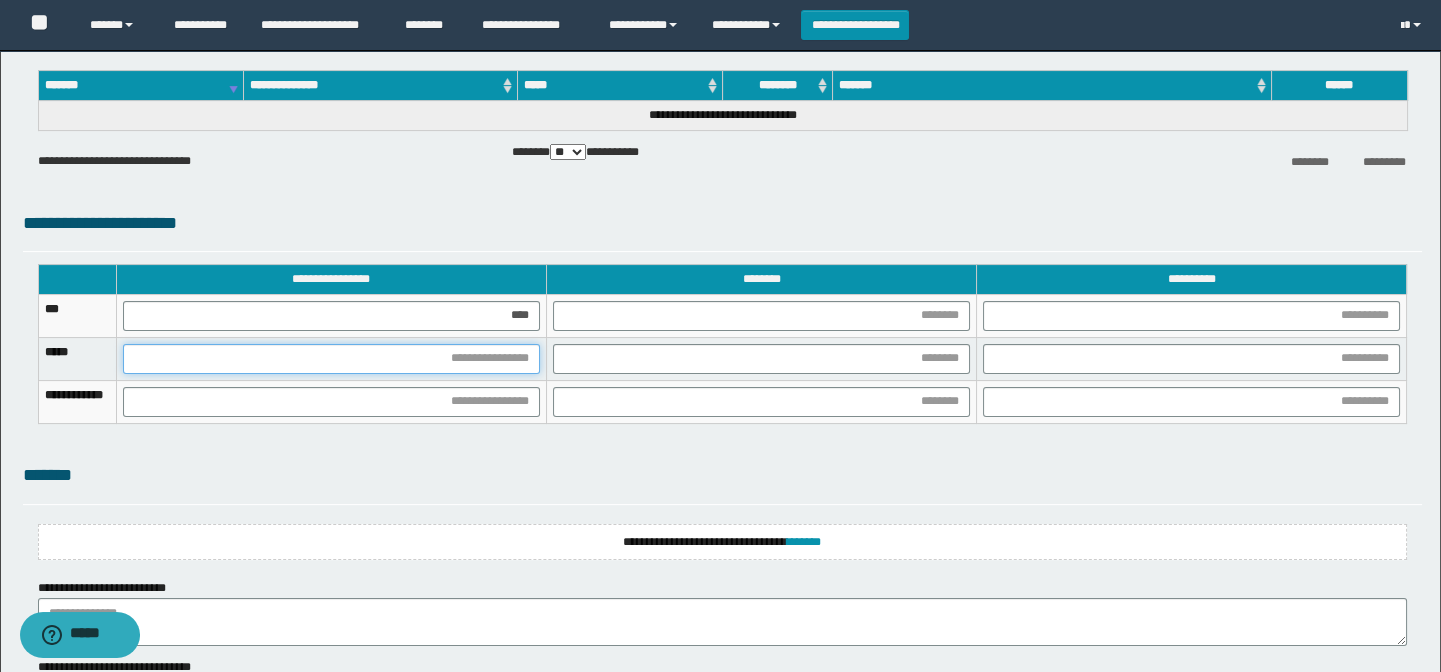 click at bounding box center [331, 359] 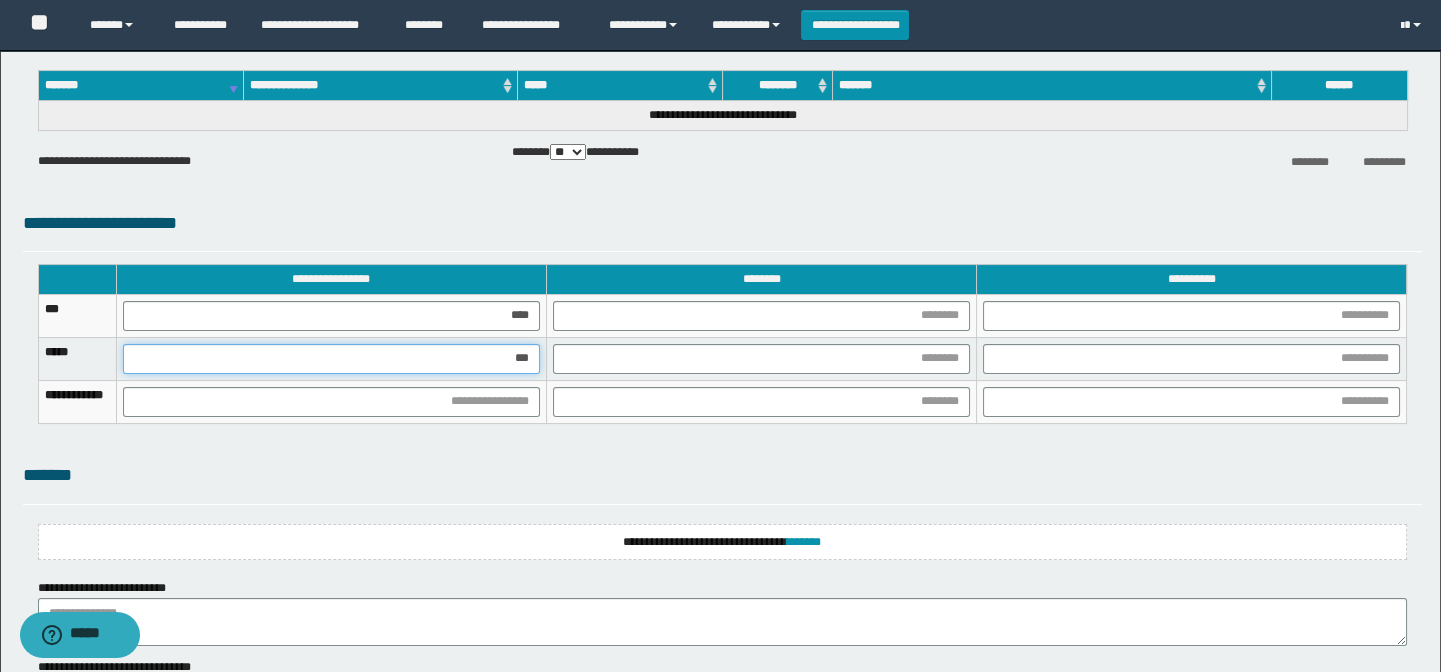 type on "****" 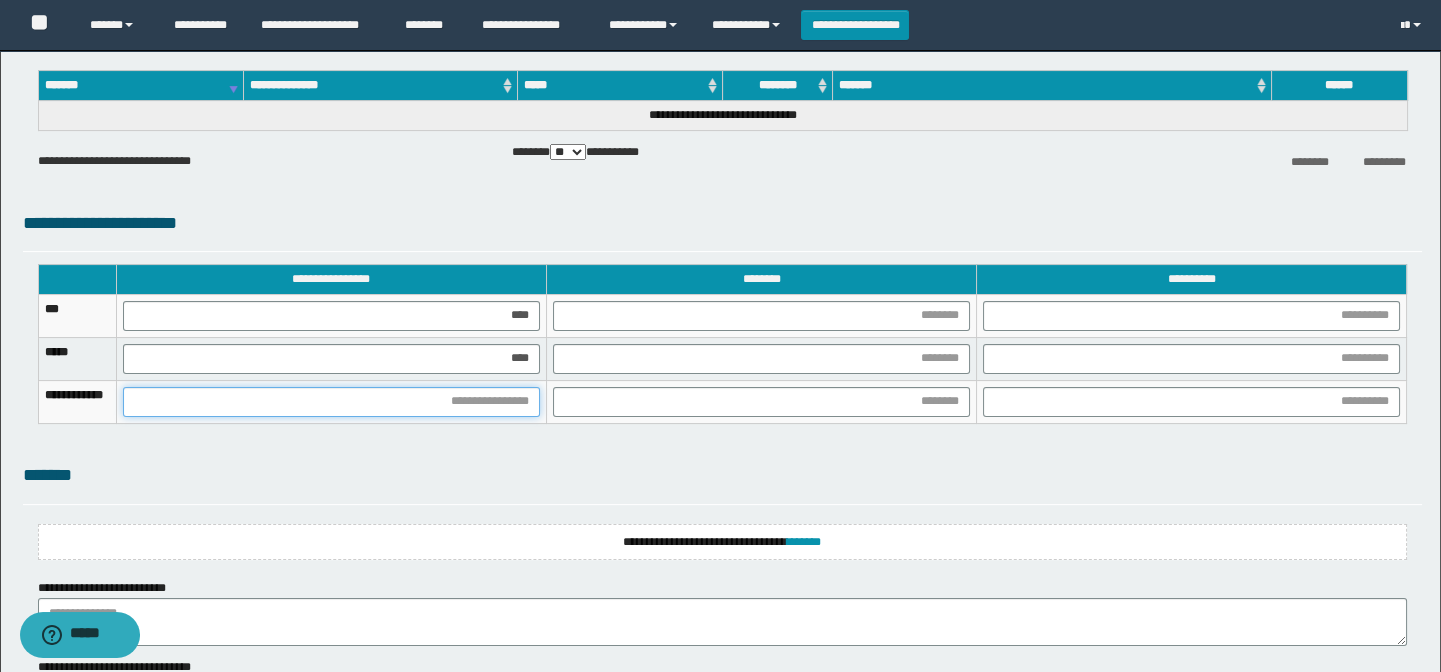 click at bounding box center (331, 402) 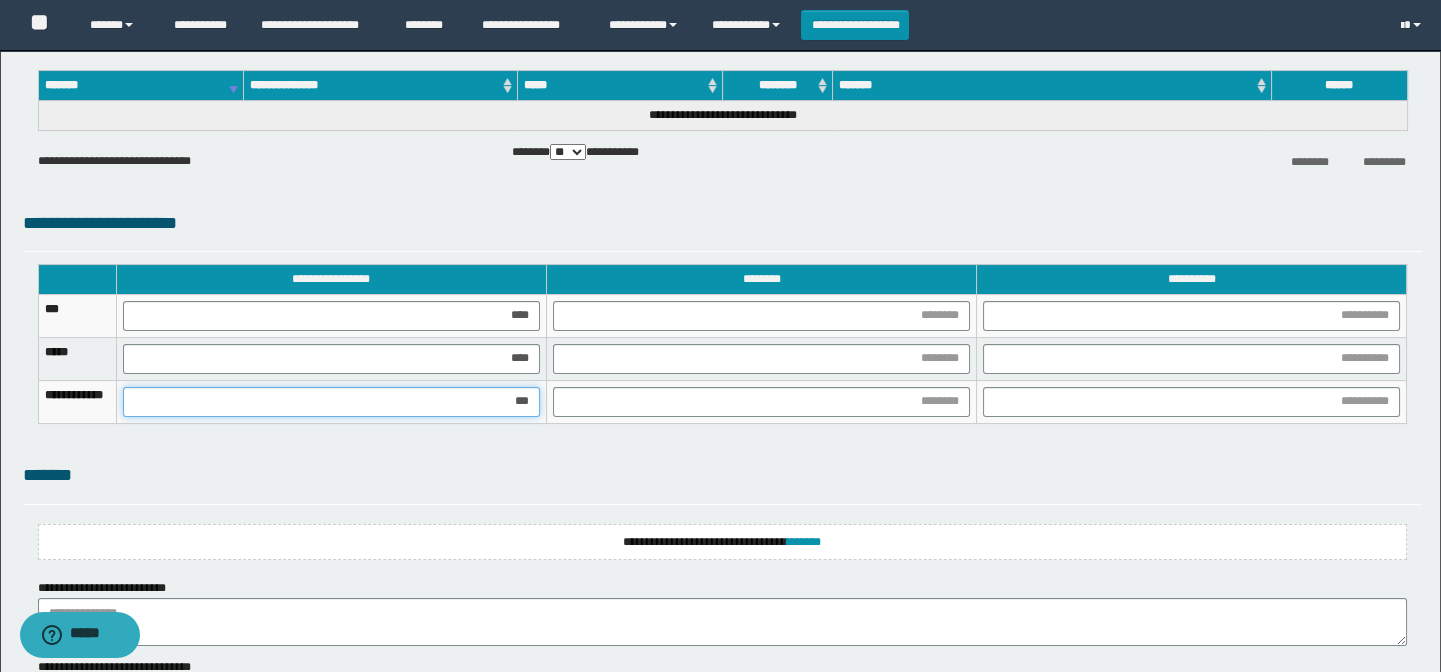 type on "****" 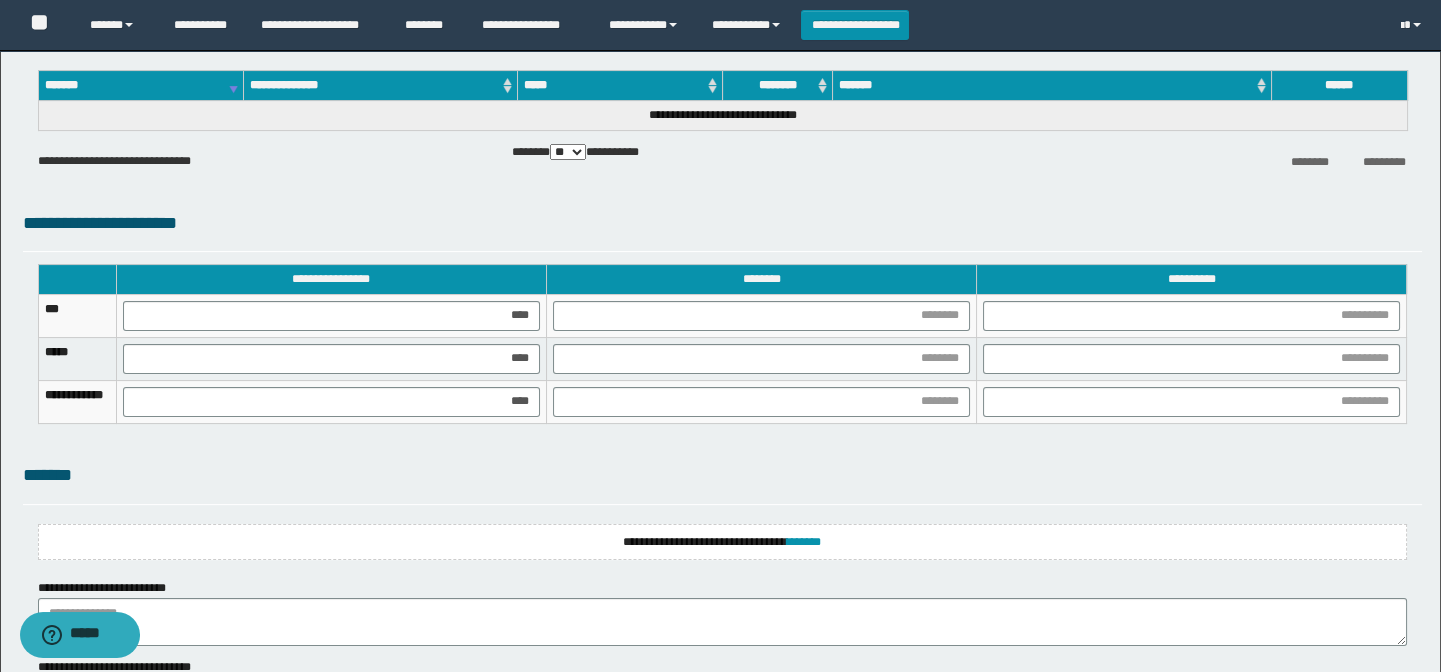 click at bounding box center [1191, 358] 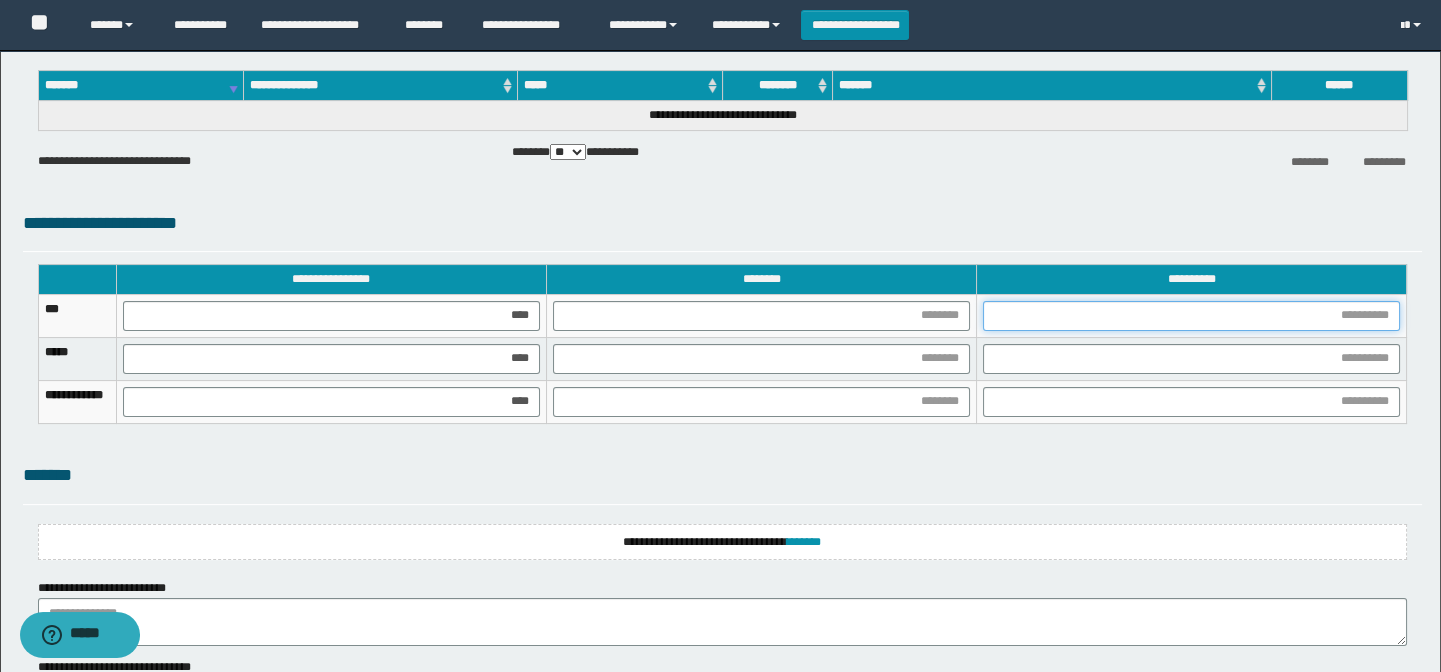 click at bounding box center [1191, 316] 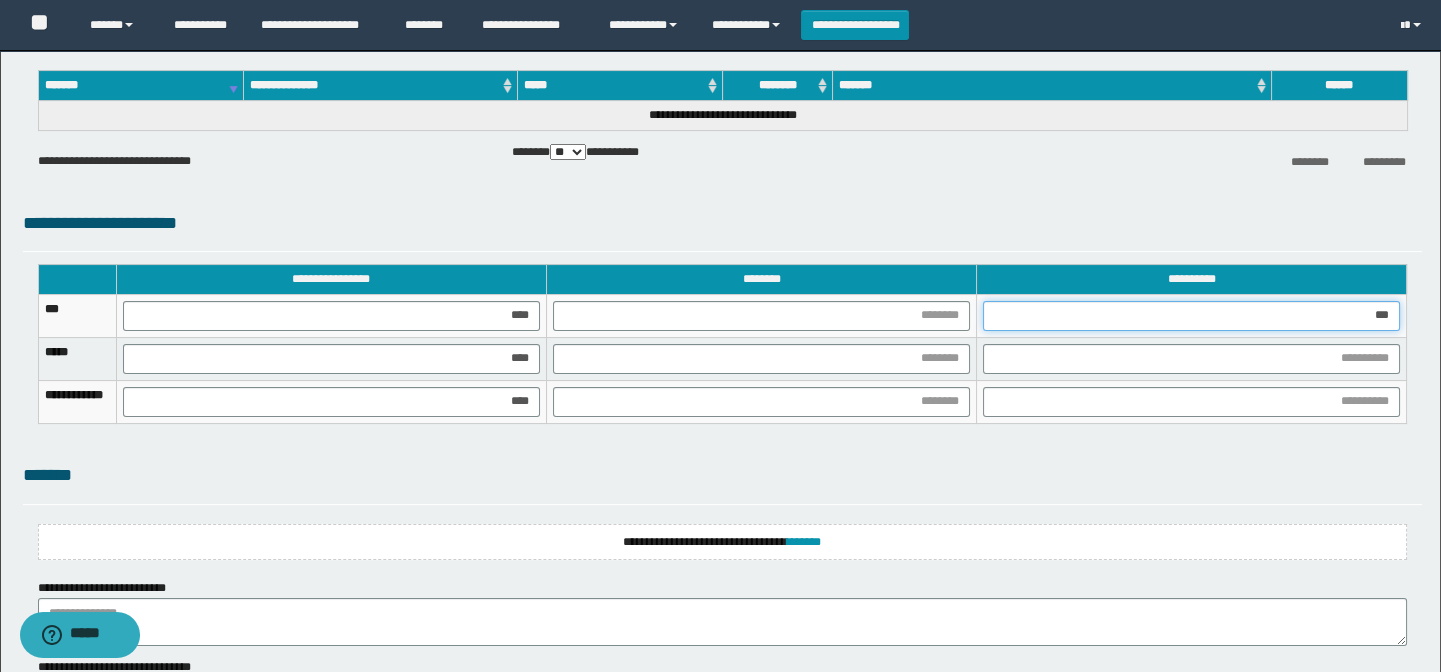 type on "****" 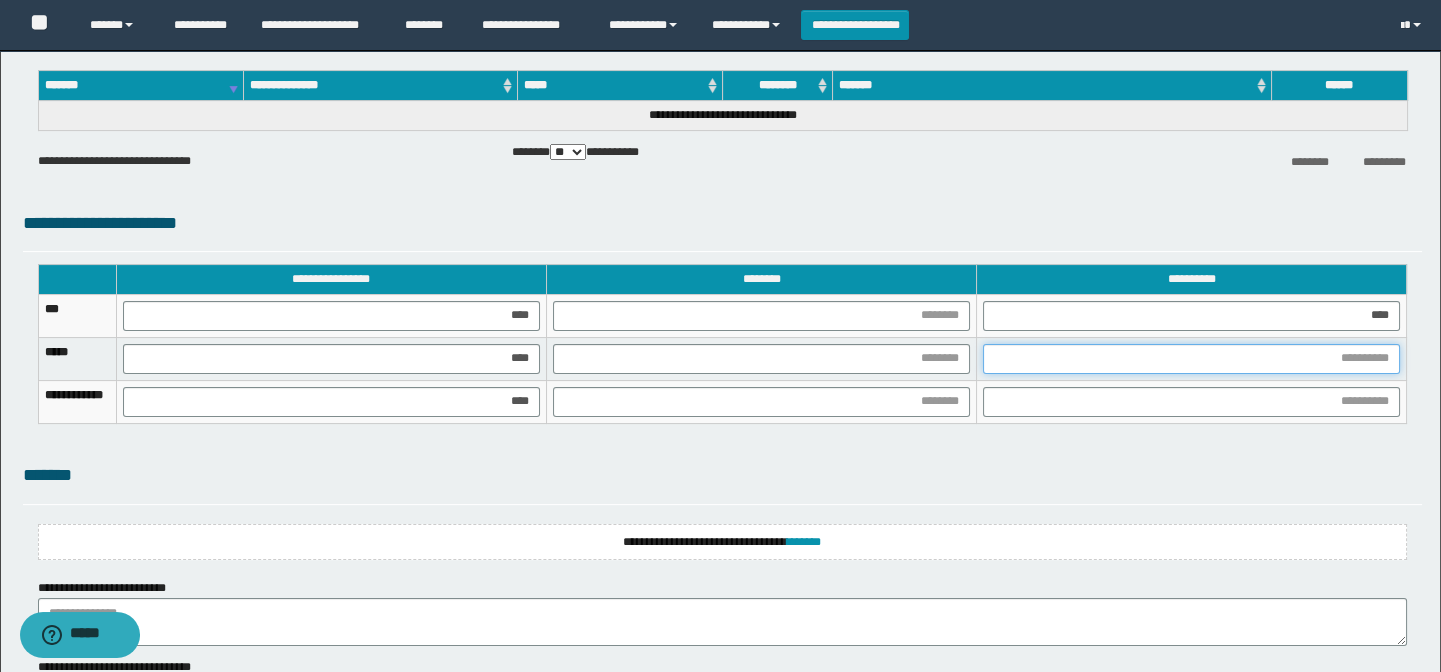 click at bounding box center (1191, 359) 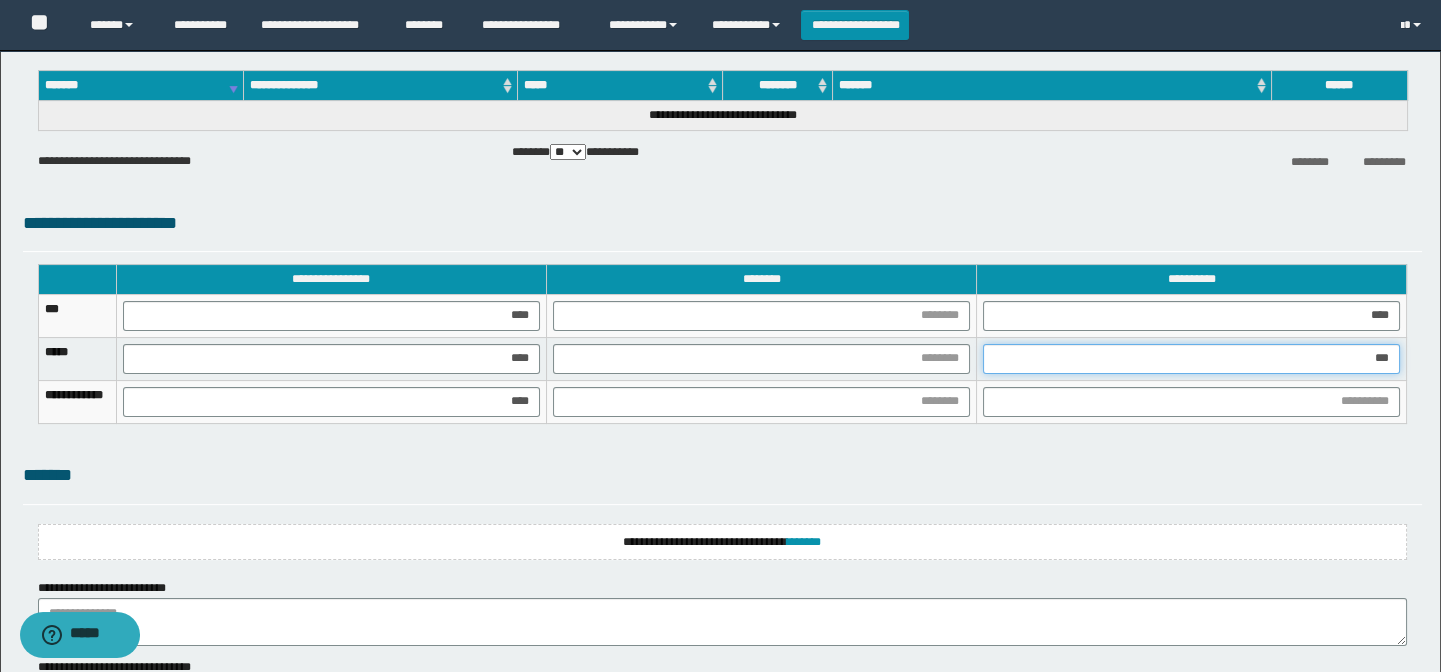type on "****" 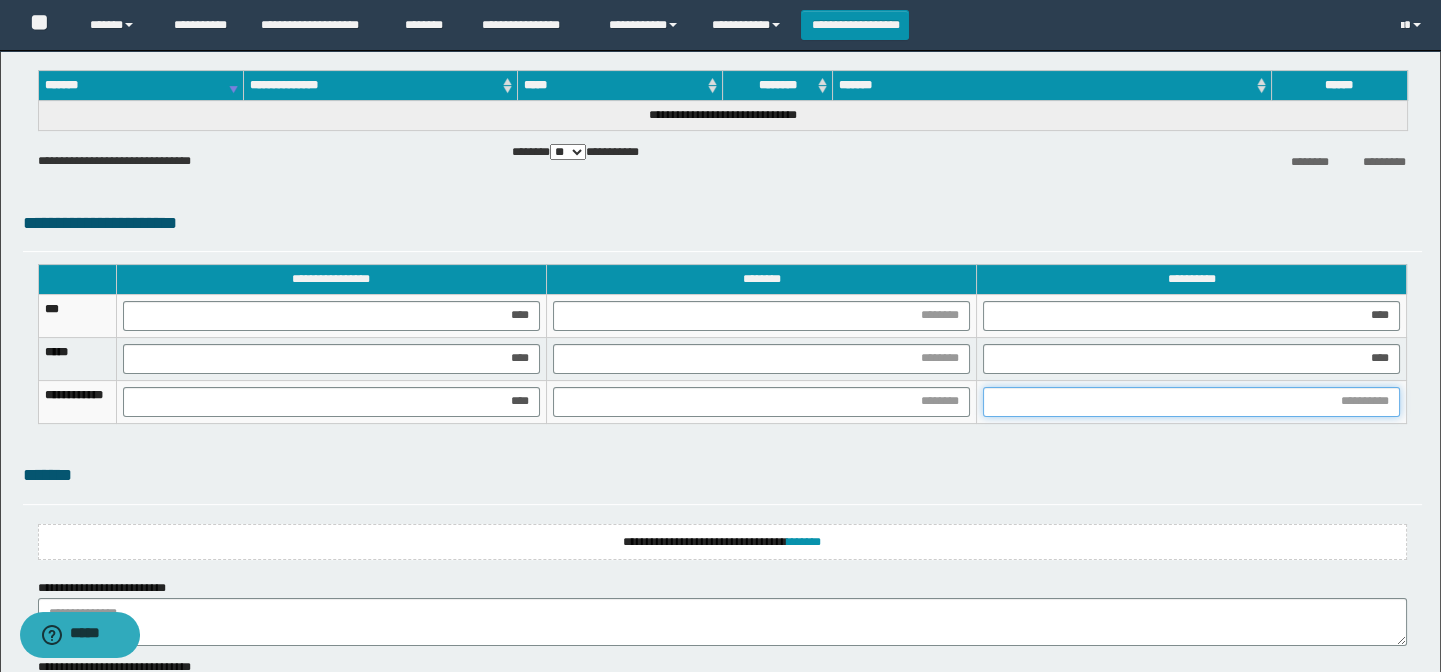 click at bounding box center [1191, 402] 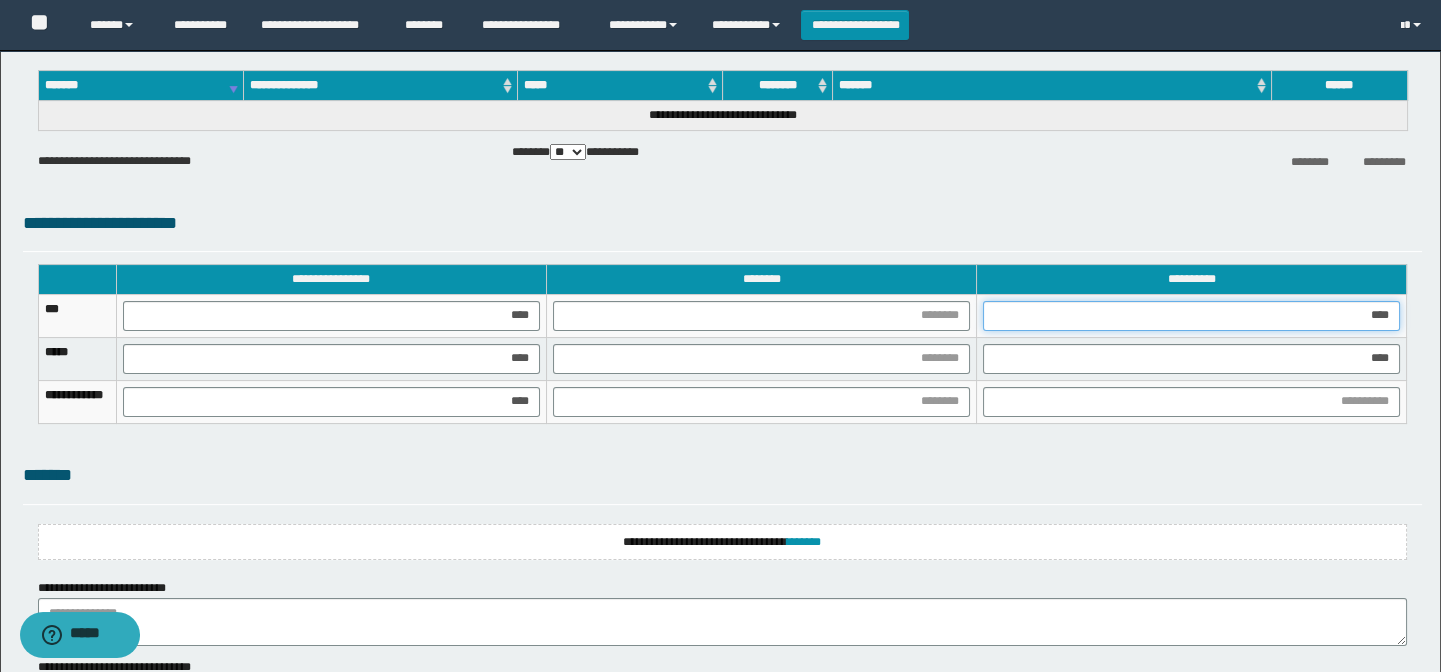drag, startPoint x: 1331, startPoint y: 311, endPoint x: 1453, endPoint y: 301, distance: 122.40915 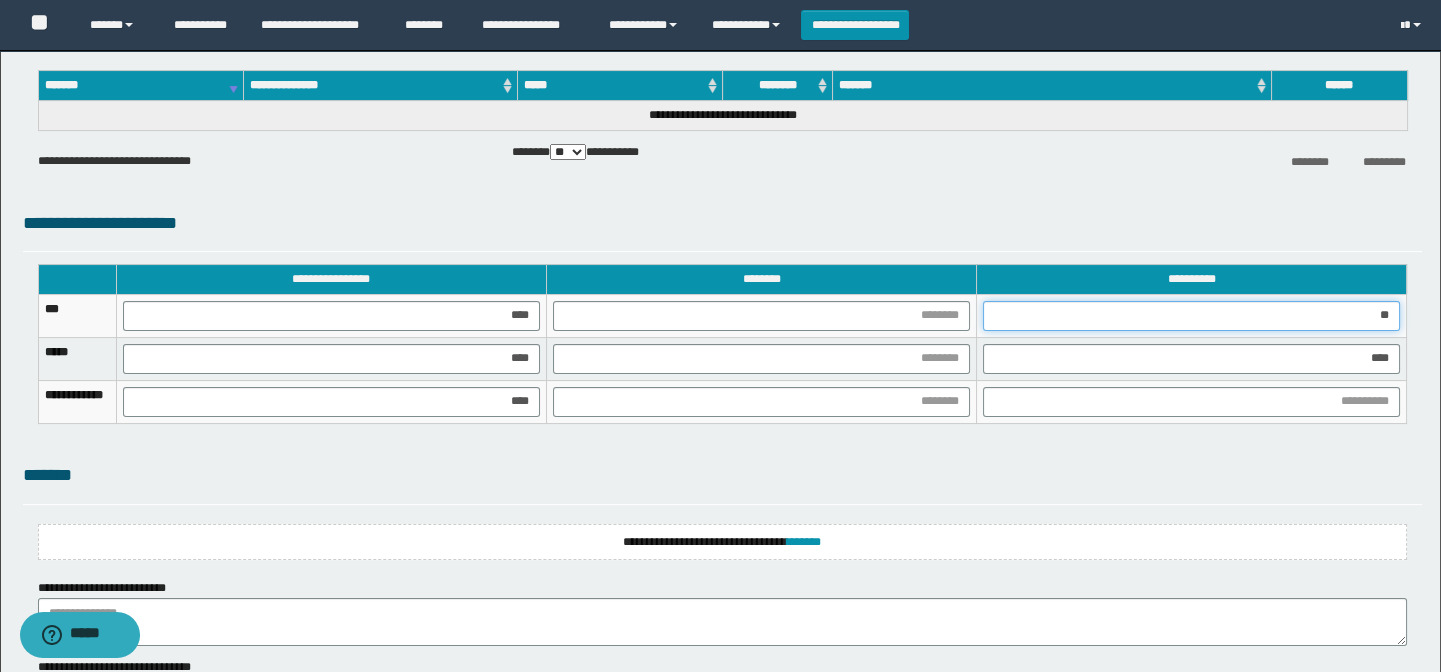 type on "***" 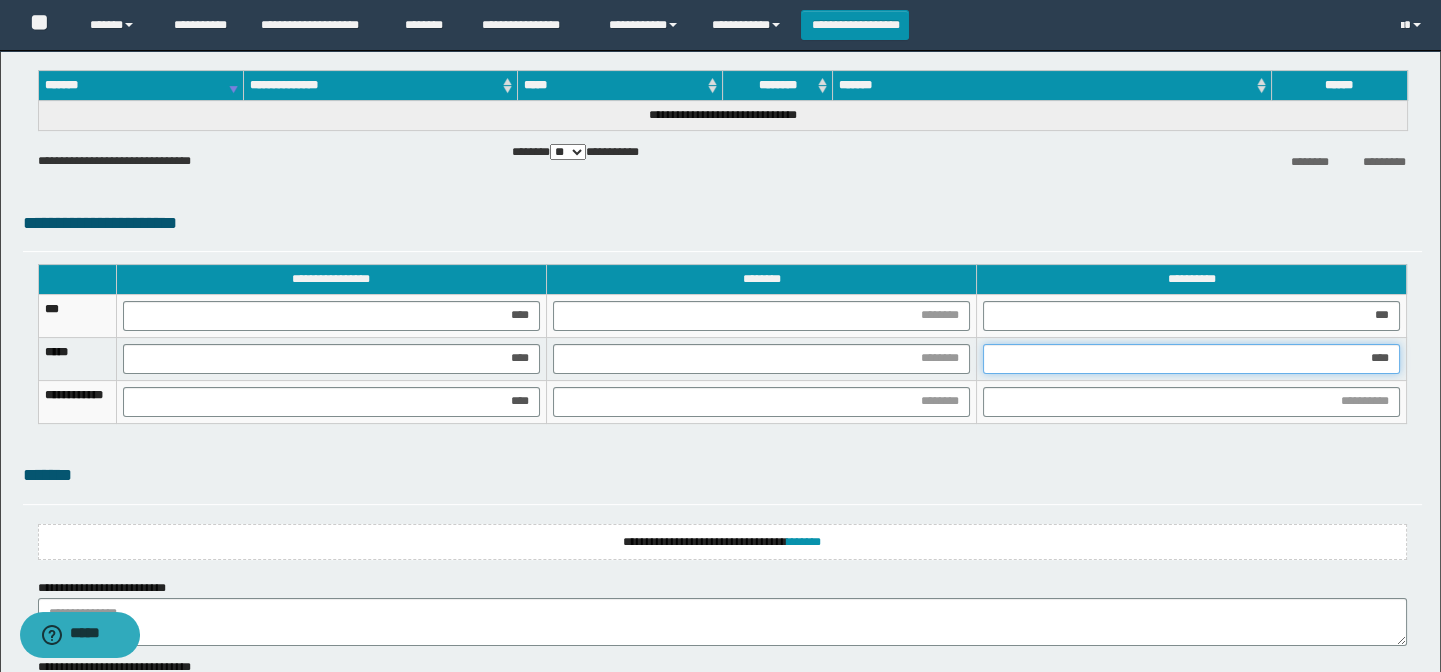 drag, startPoint x: 1397, startPoint y: 353, endPoint x: 1428, endPoint y: 333, distance: 36.891735 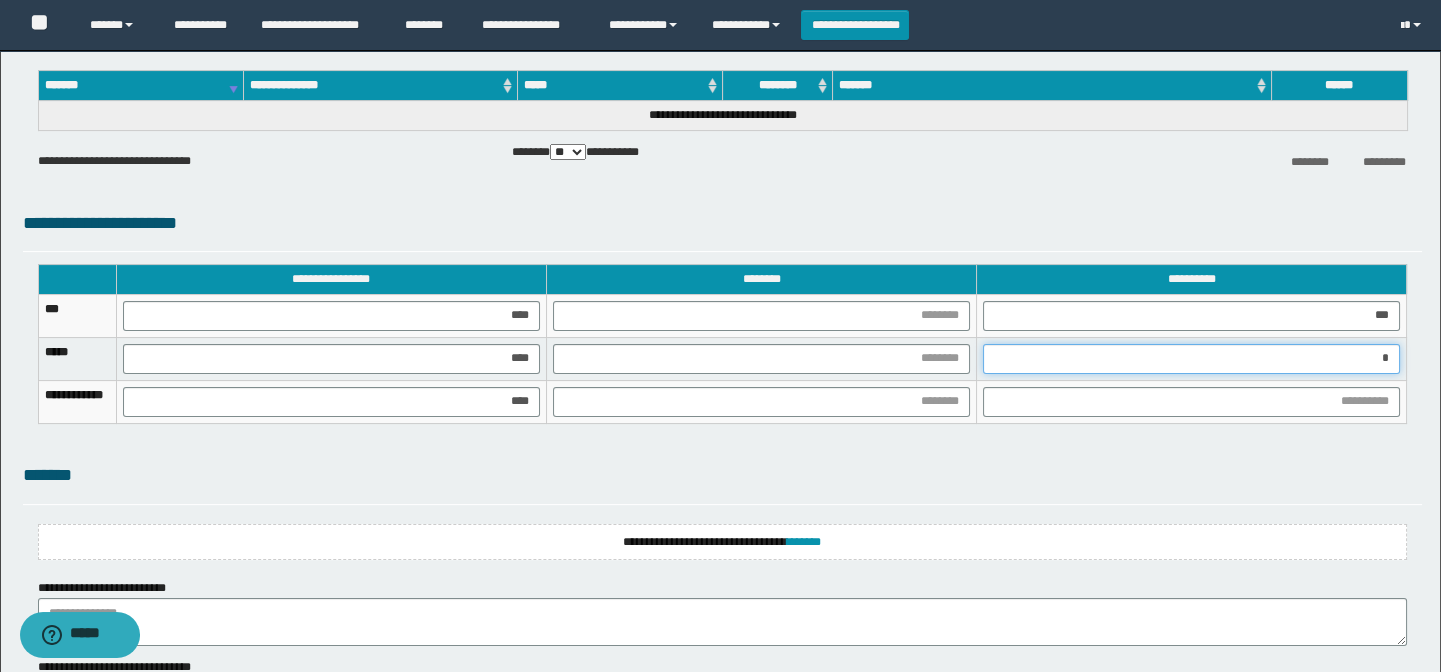 type on "**" 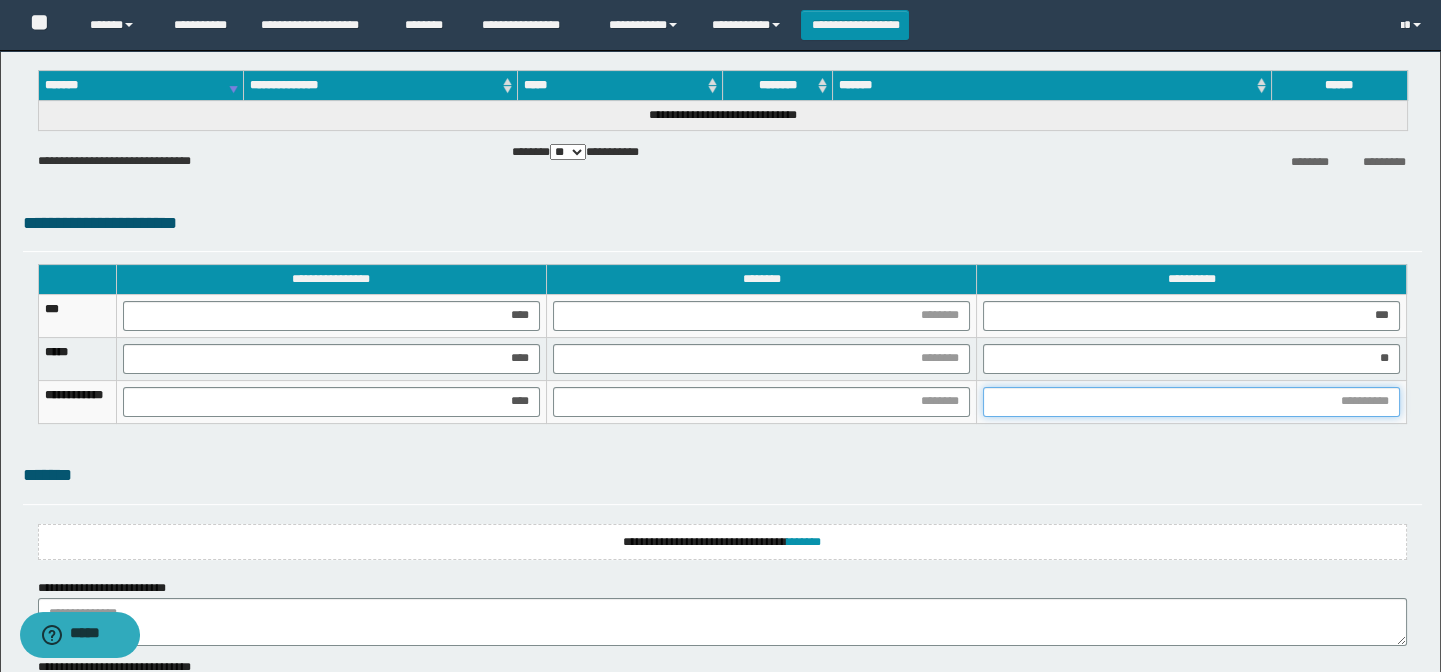 click at bounding box center (1191, 402) 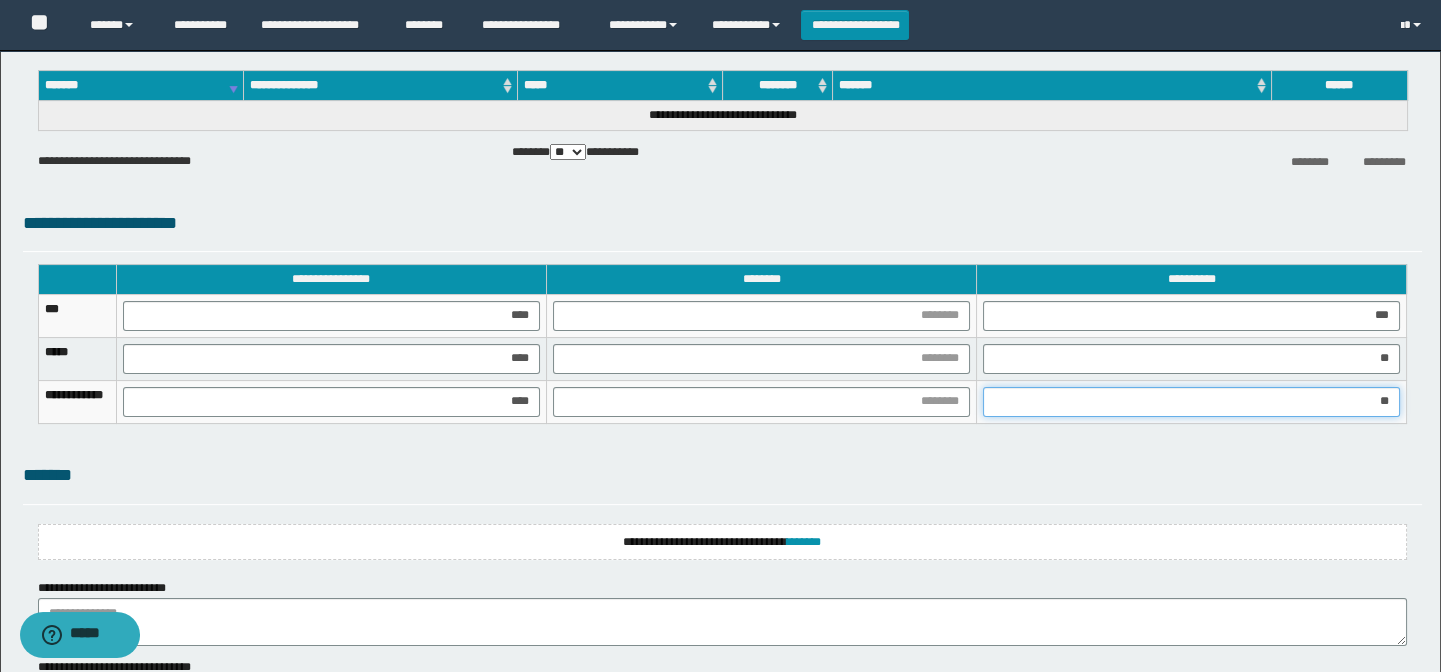type on "***" 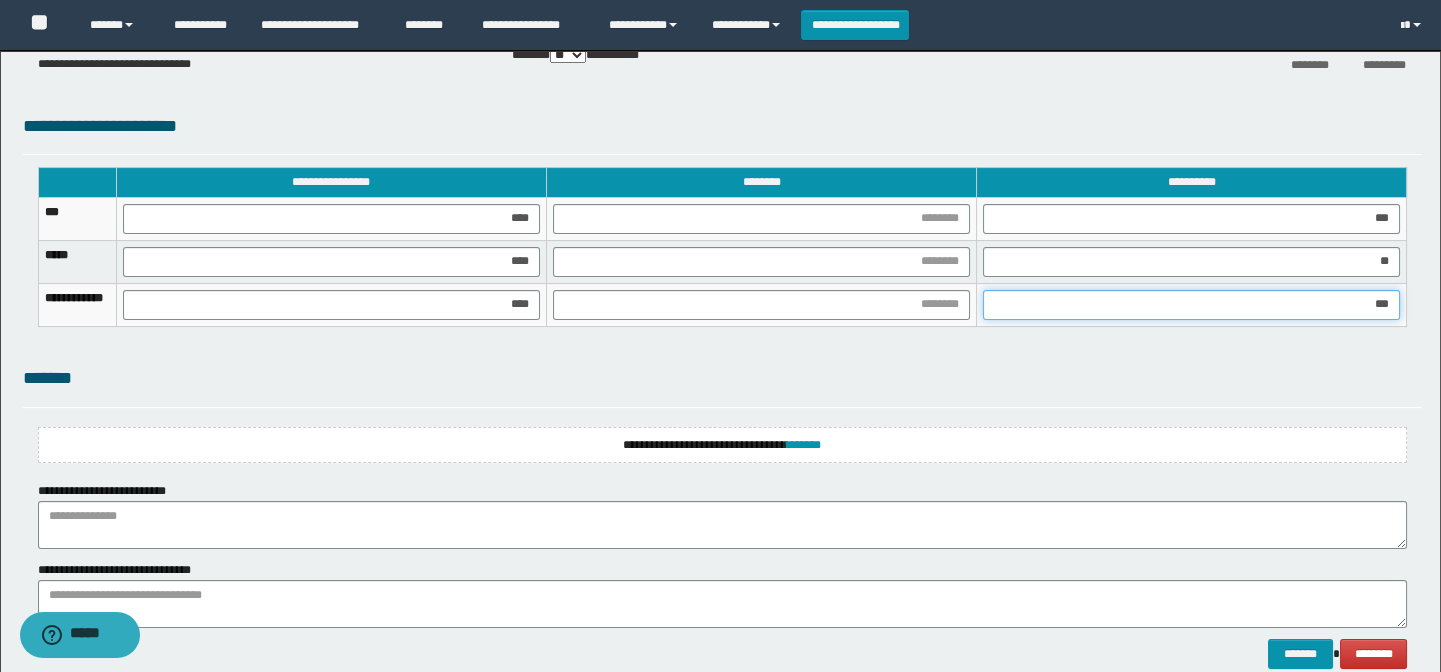 scroll, scrollTop: 1292, scrollLeft: 0, axis: vertical 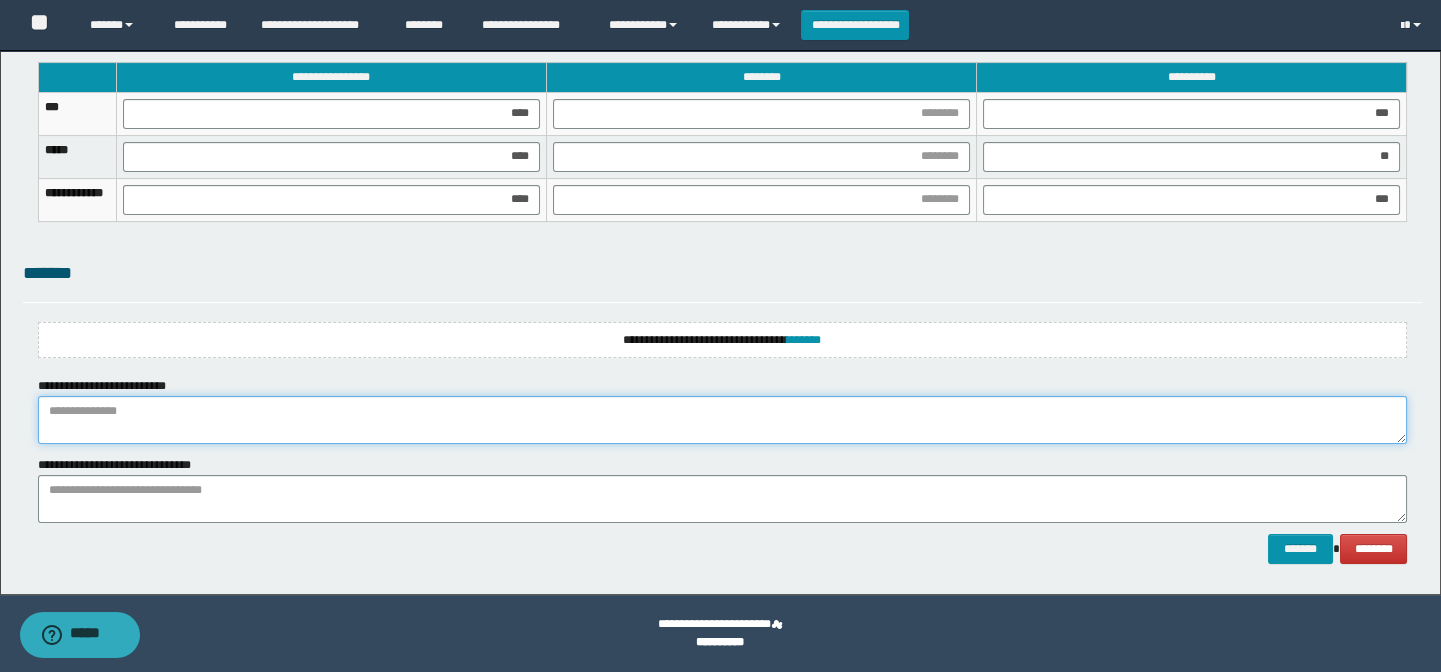 click at bounding box center [723, 420] 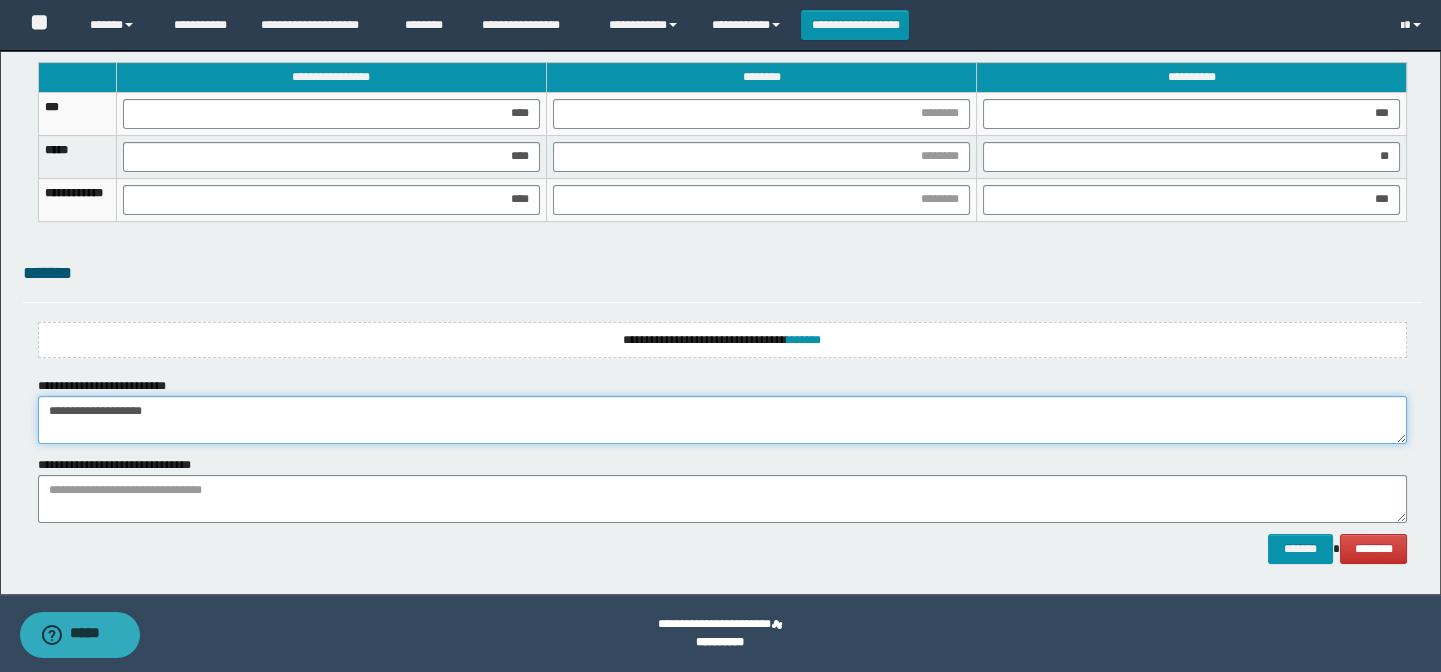 type on "**********" 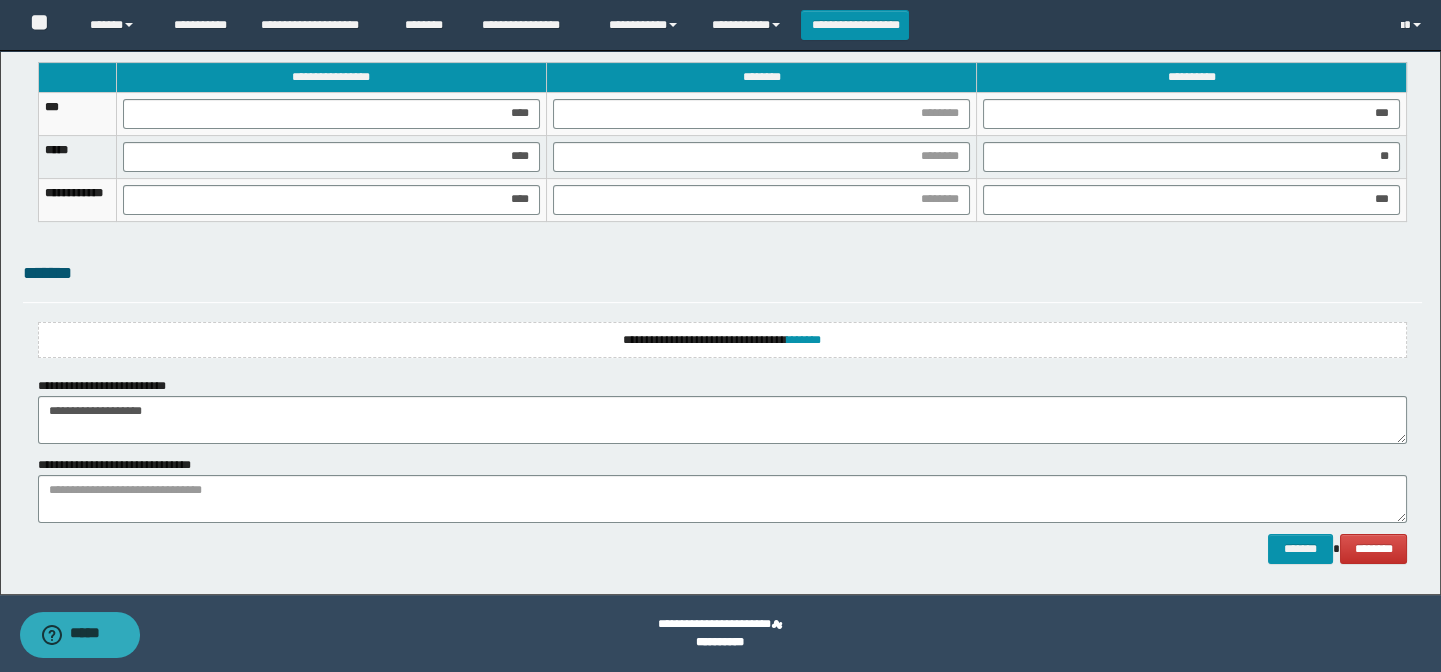 click on "**********" at bounding box center (129, 465) 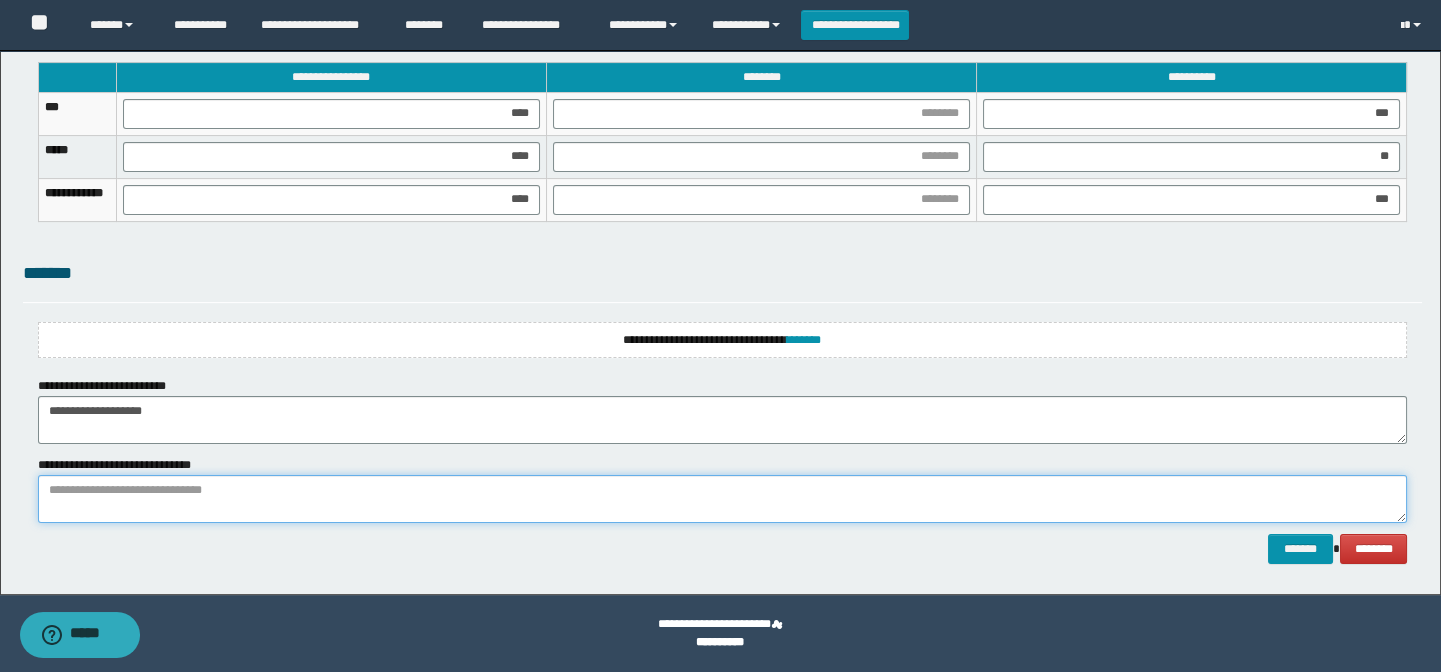 click at bounding box center (723, 499) 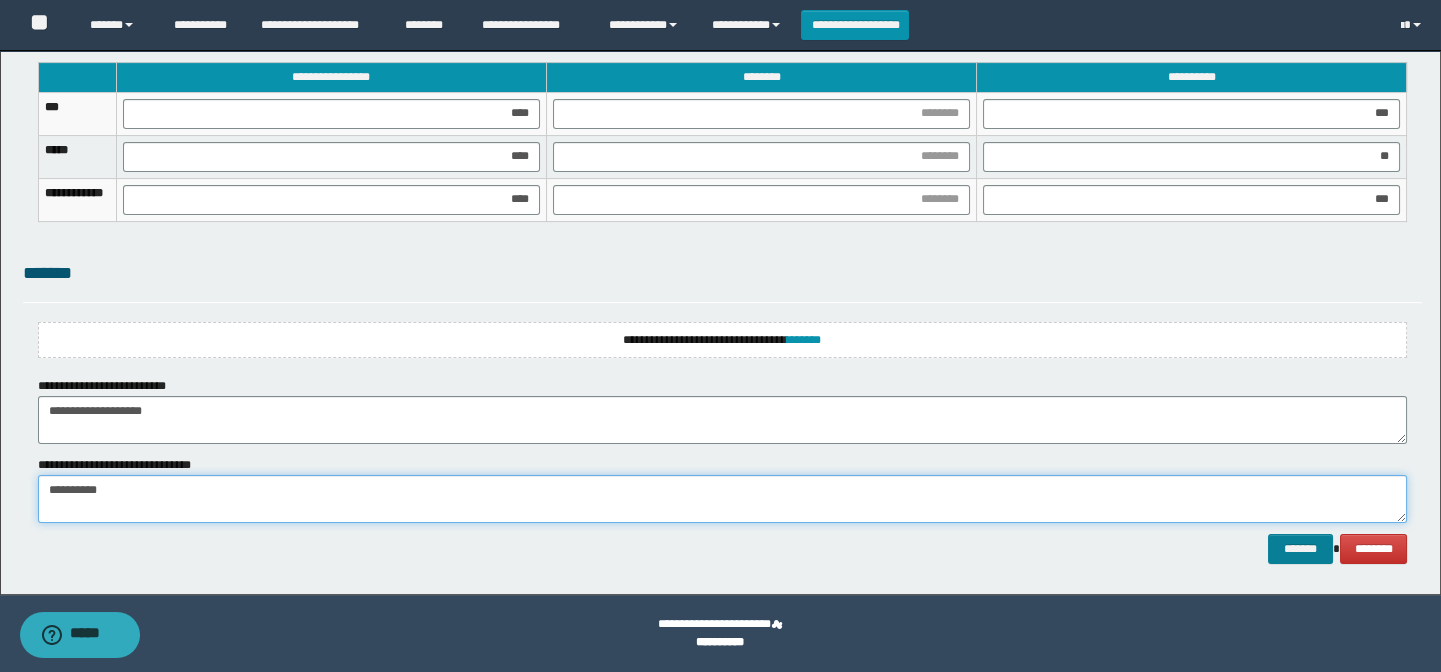 type on "**********" 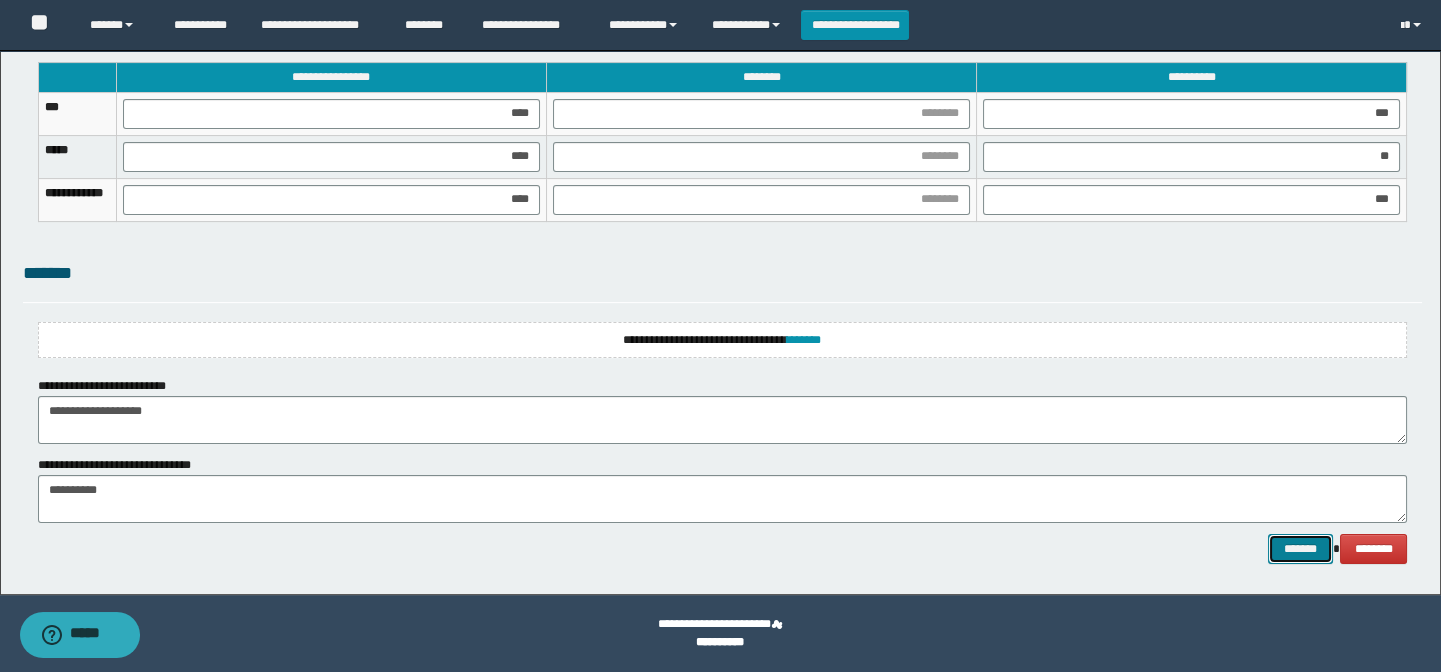 click on "*******" at bounding box center [1300, 549] 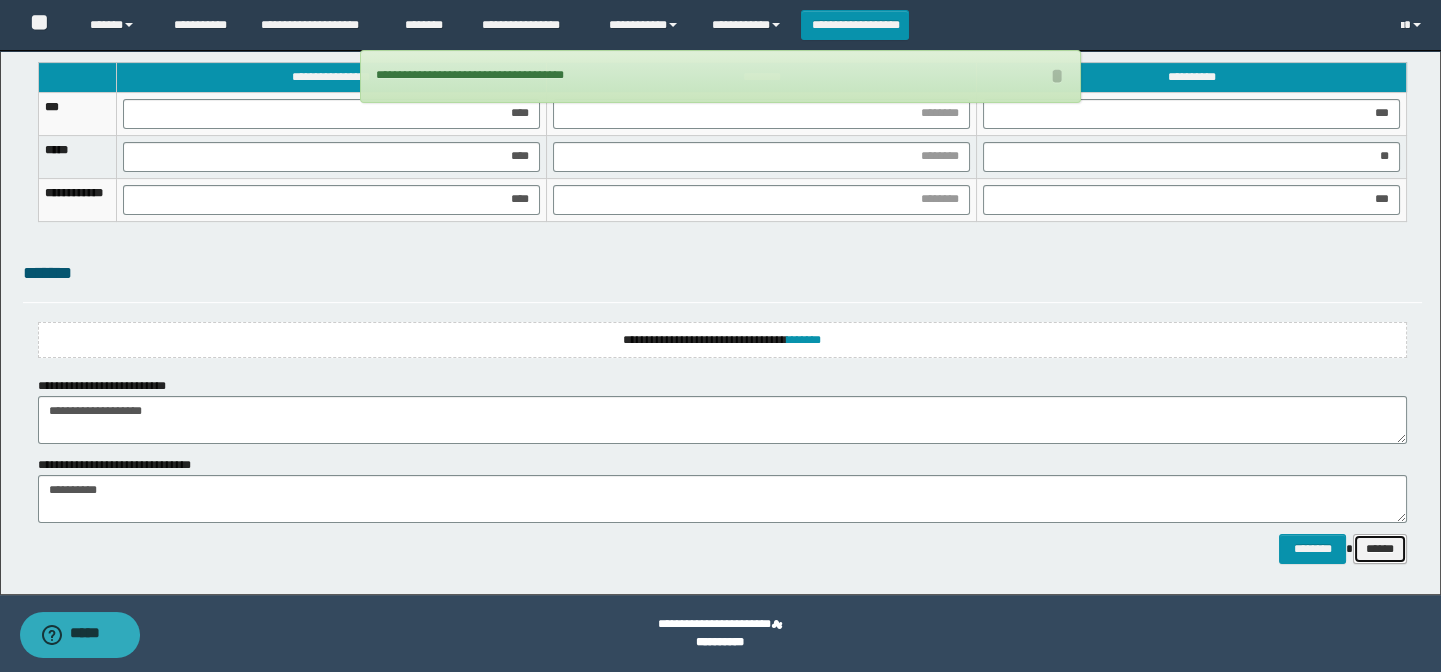 click on "******" at bounding box center (1380, 549) 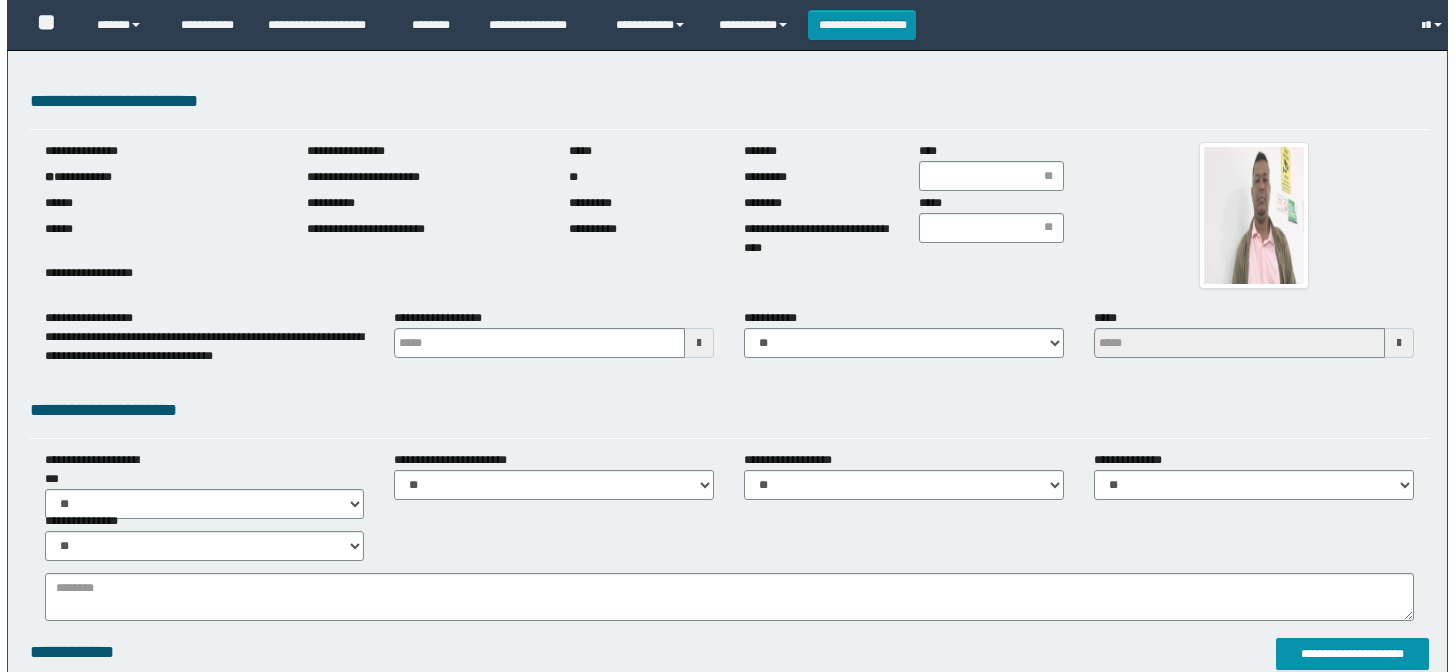 scroll, scrollTop: 363, scrollLeft: 0, axis: vertical 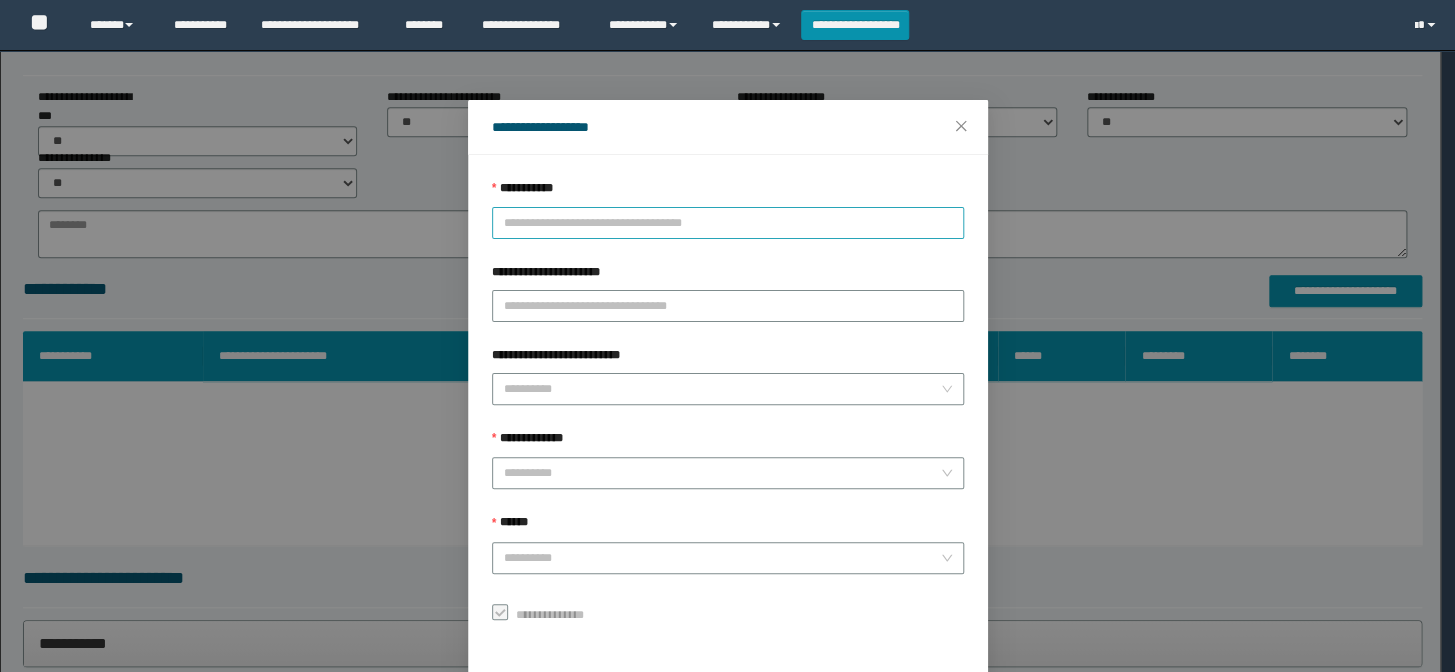 click on "**********" at bounding box center [728, 223] 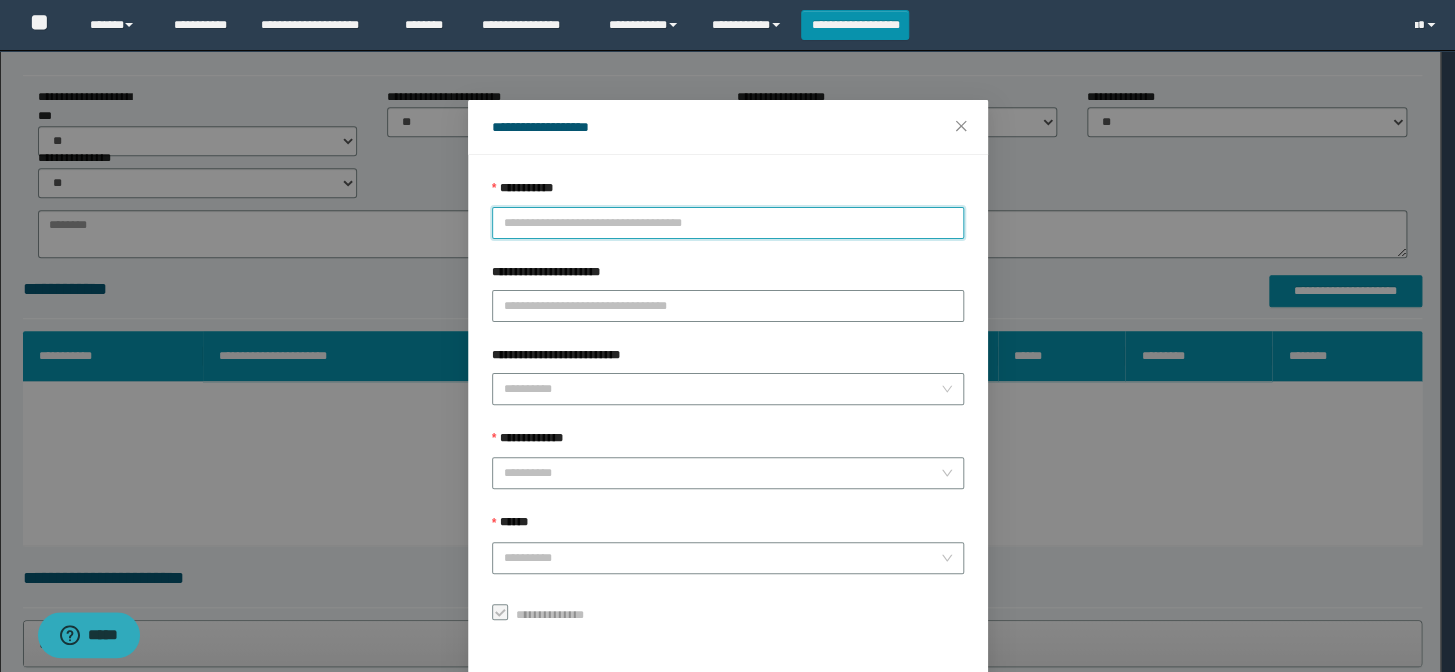 scroll, scrollTop: 363, scrollLeft: 0, axis: vertical 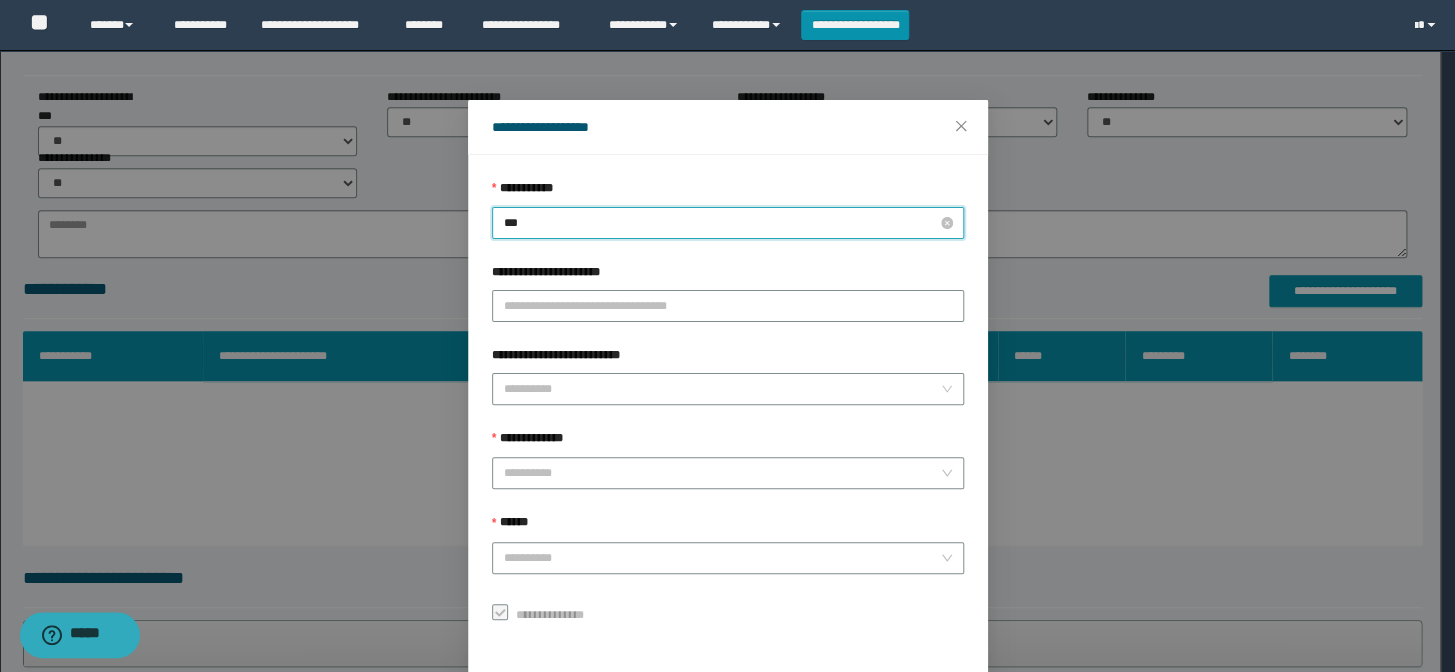 type on "****" 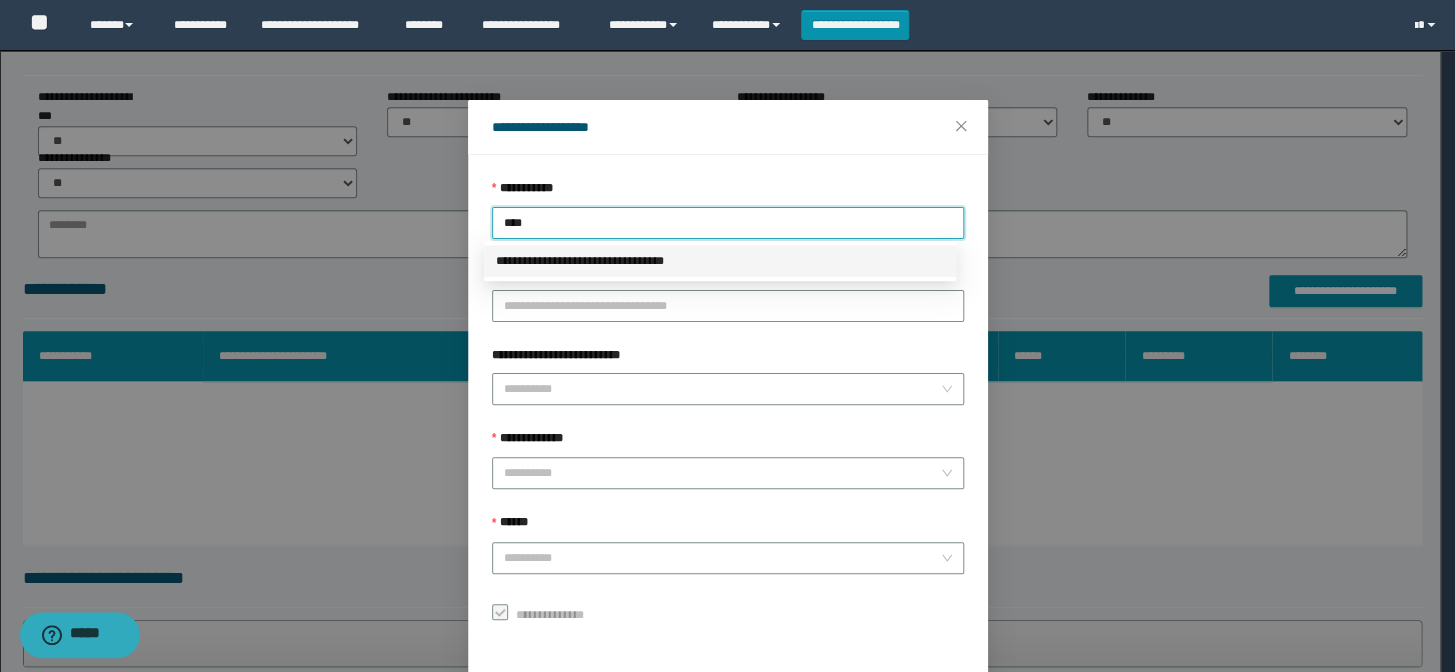 click on "**********" at bounding box center (720, 261) 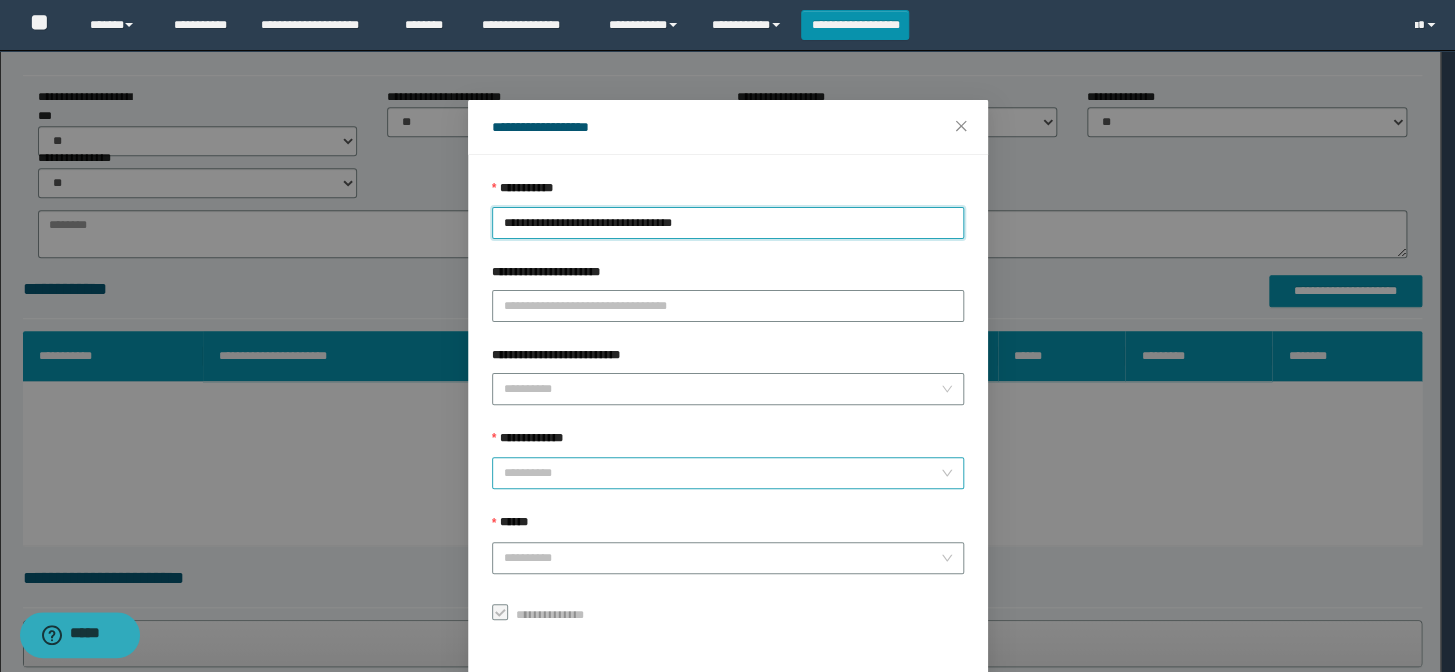 click on "**********" at bounding box center [722, 473] 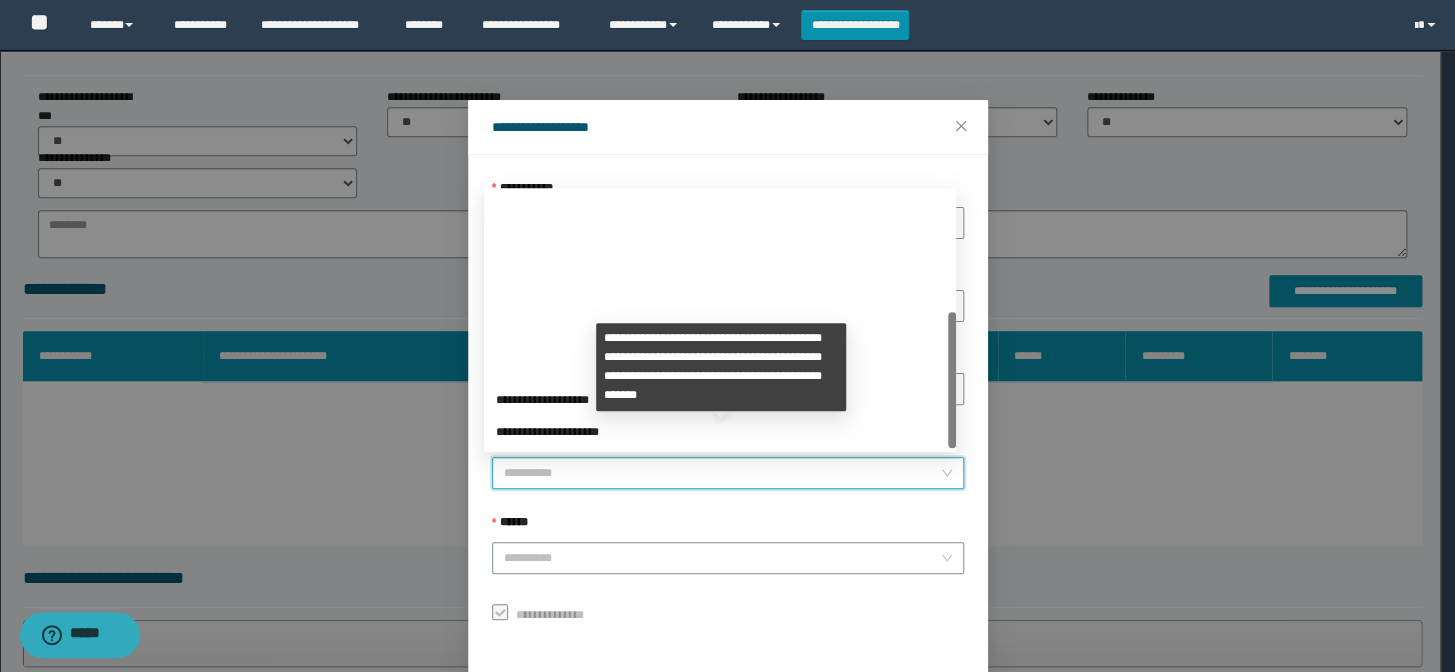 scroll, scrollTop: 223, scrollLeft: 0, axis: vertical 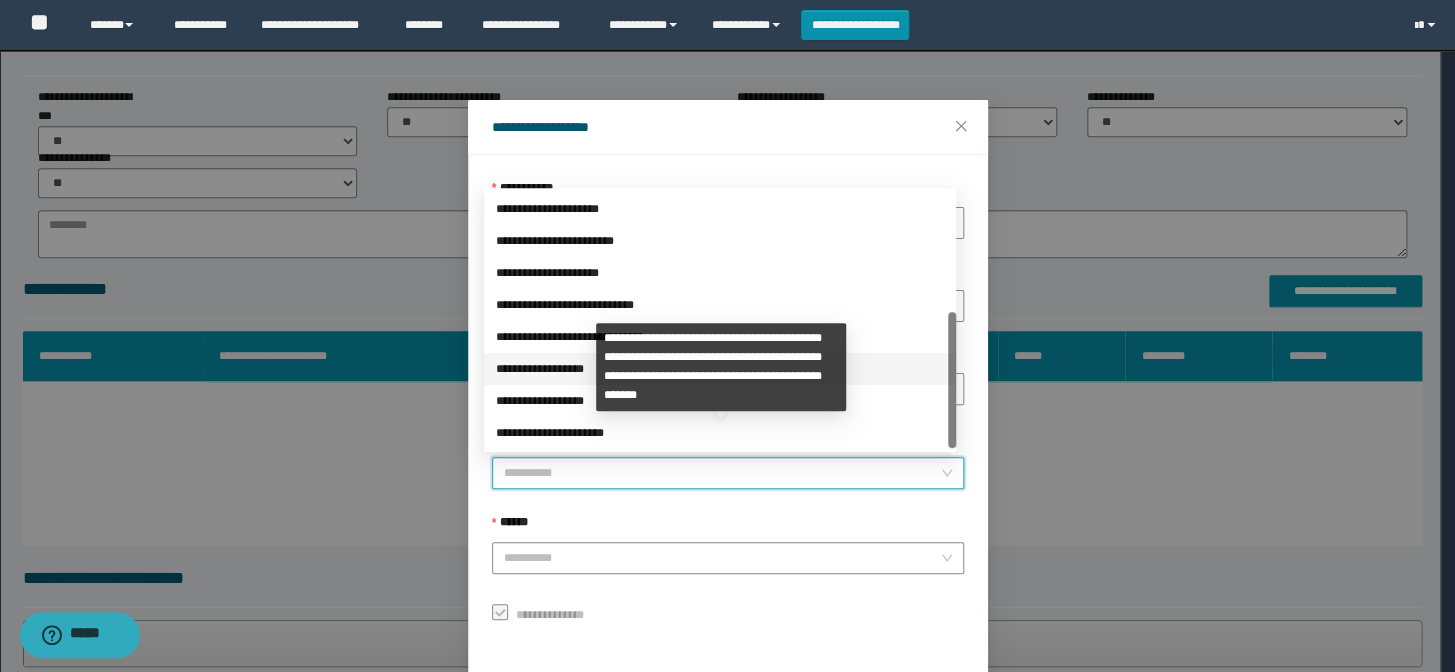 click on "**********" at bounding box center [720, 369] 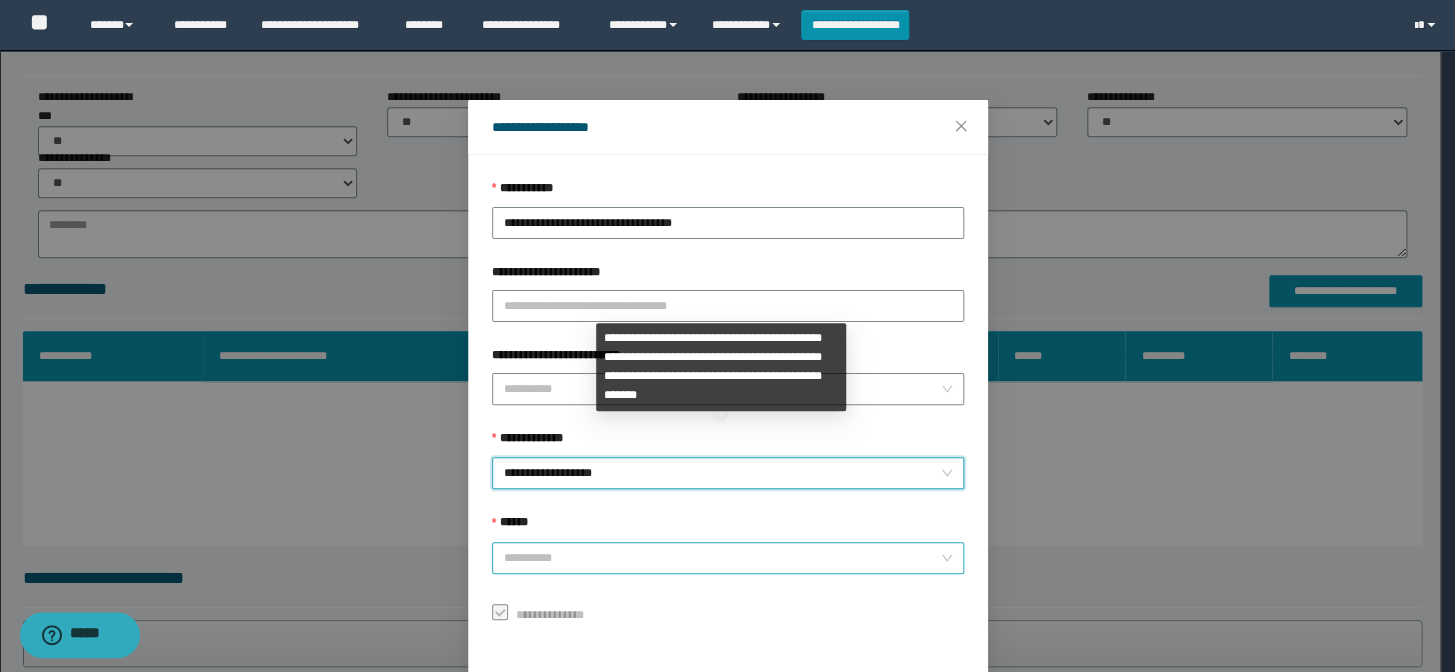click on "******" at bounding box center [722, 558] 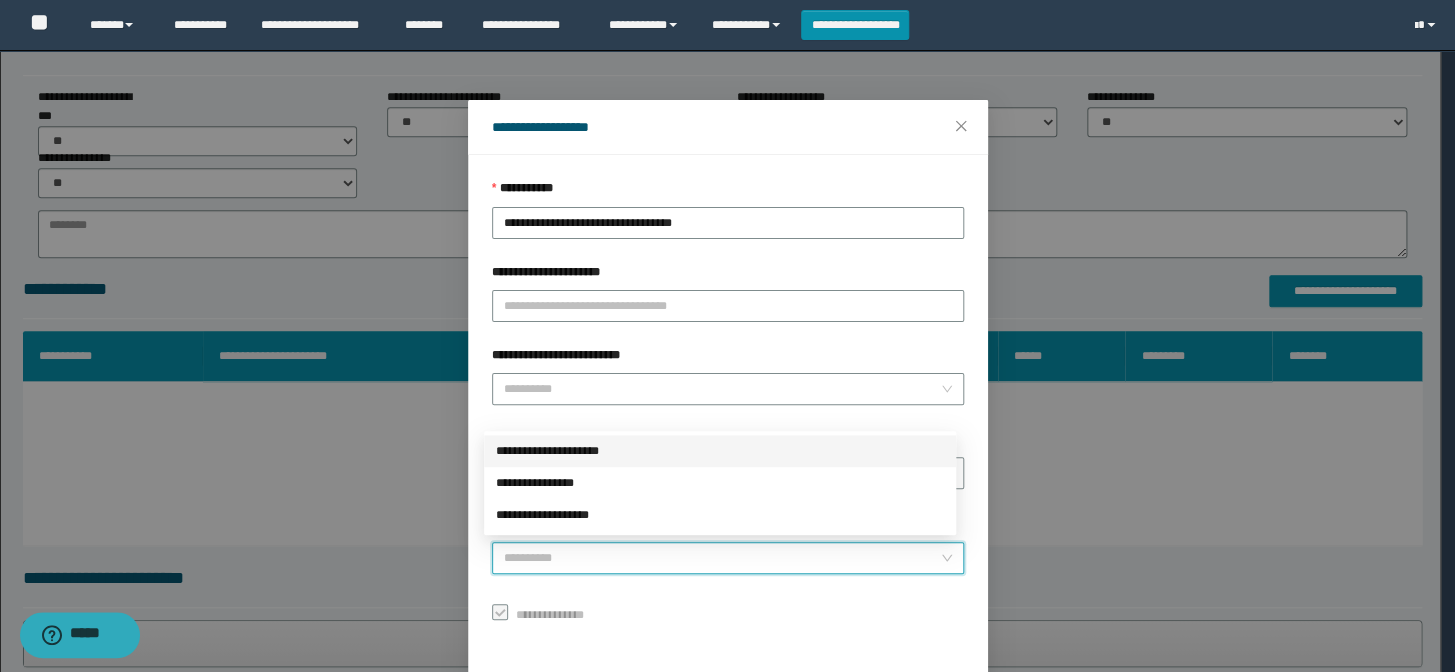 click on "**********" at bounding box center [720, 451] 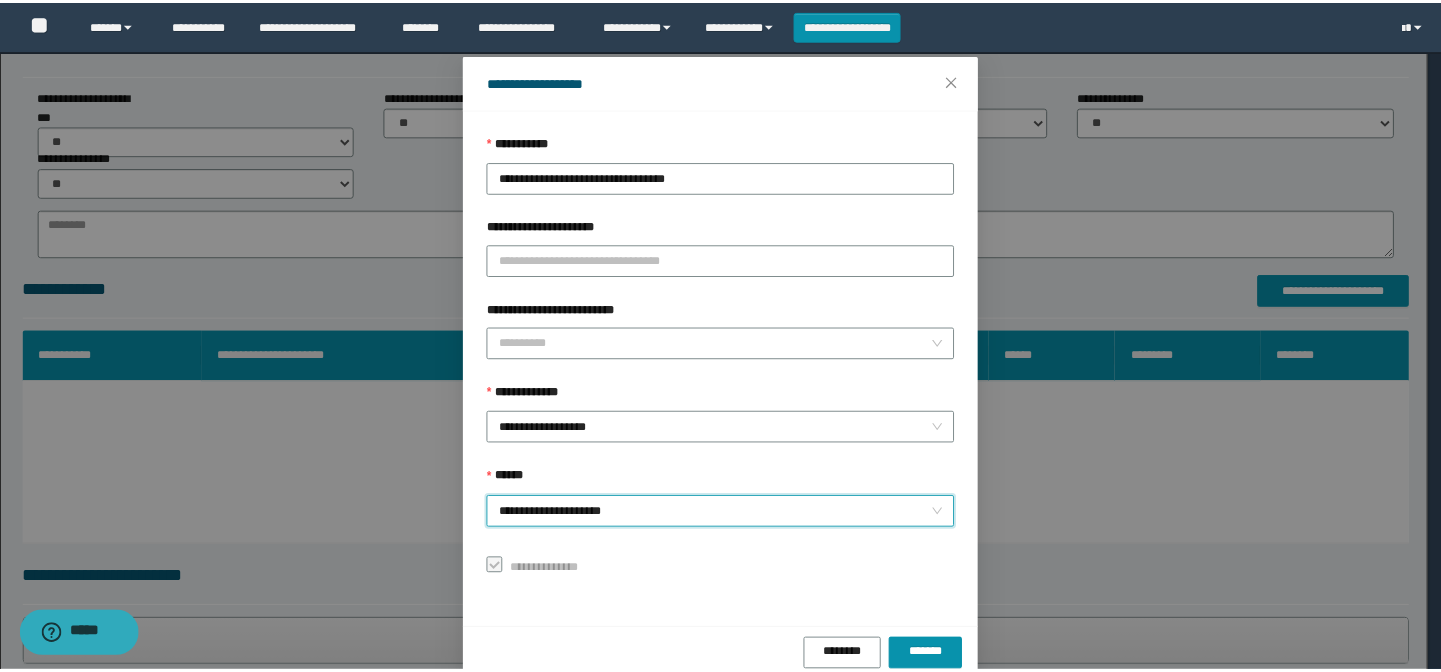 scroll, scrollTop: 79, scrollLeft: 0, axis: vertical 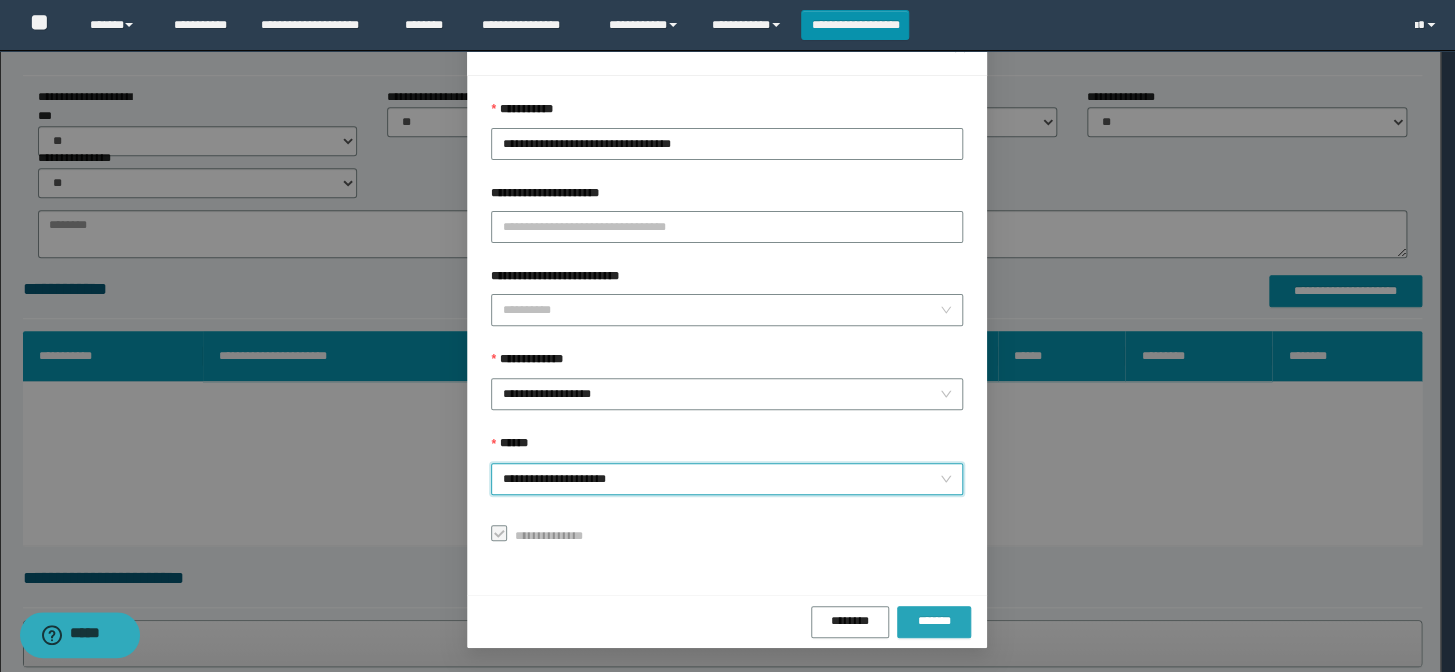 click on "*******" at bounding box center (934, 621) 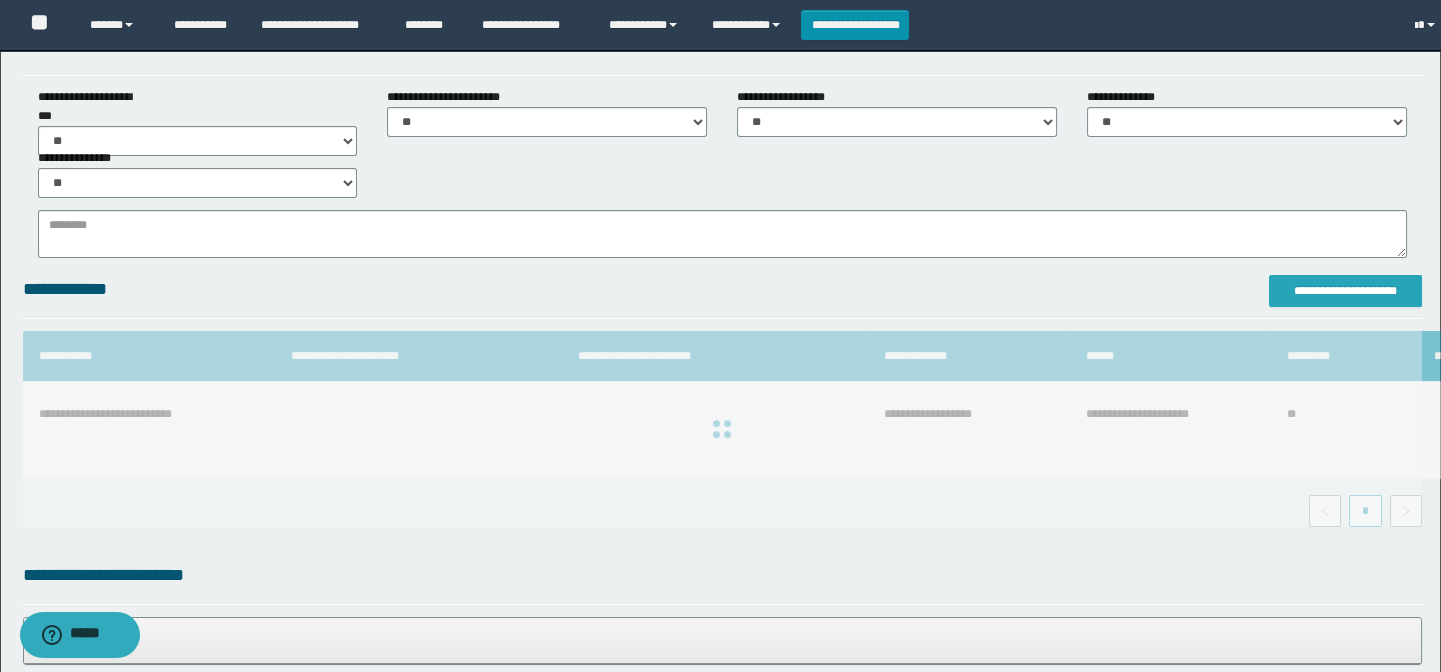 scroll, scrollTop: 0, scrollLeft: 0, axis: both 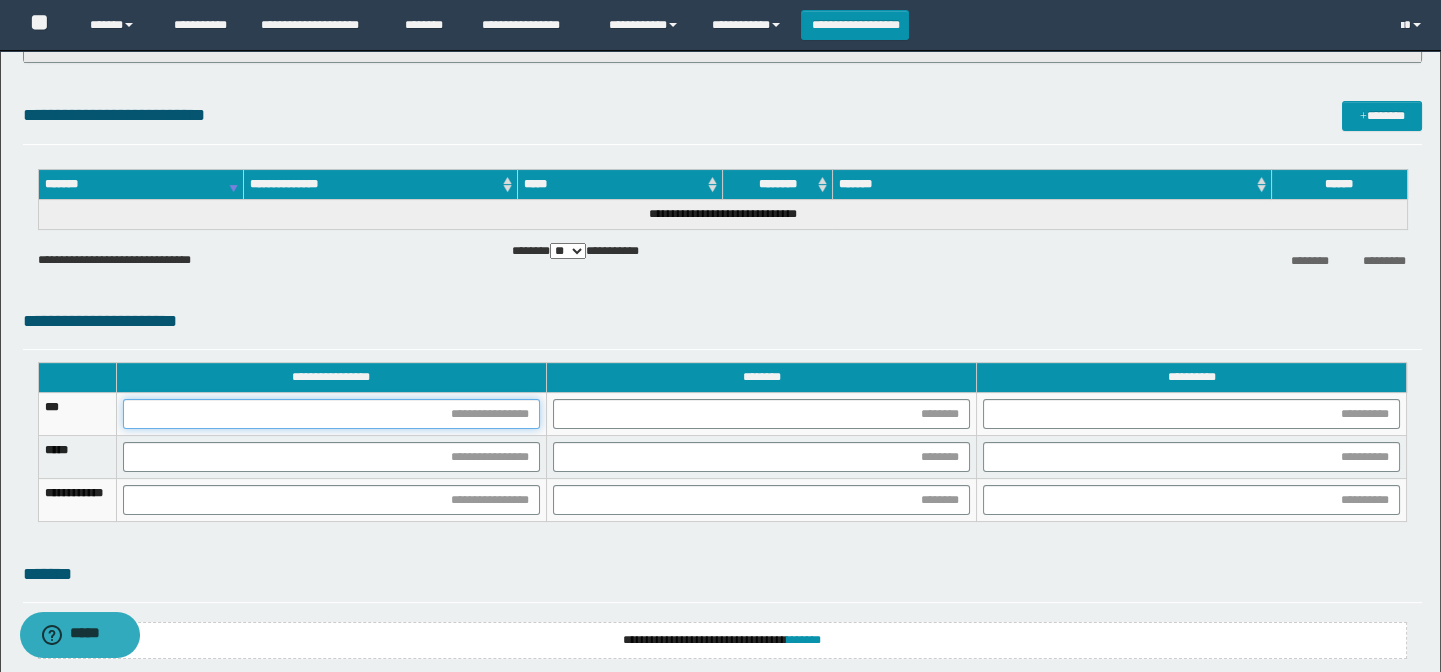 click at bounding box center (331, 414) 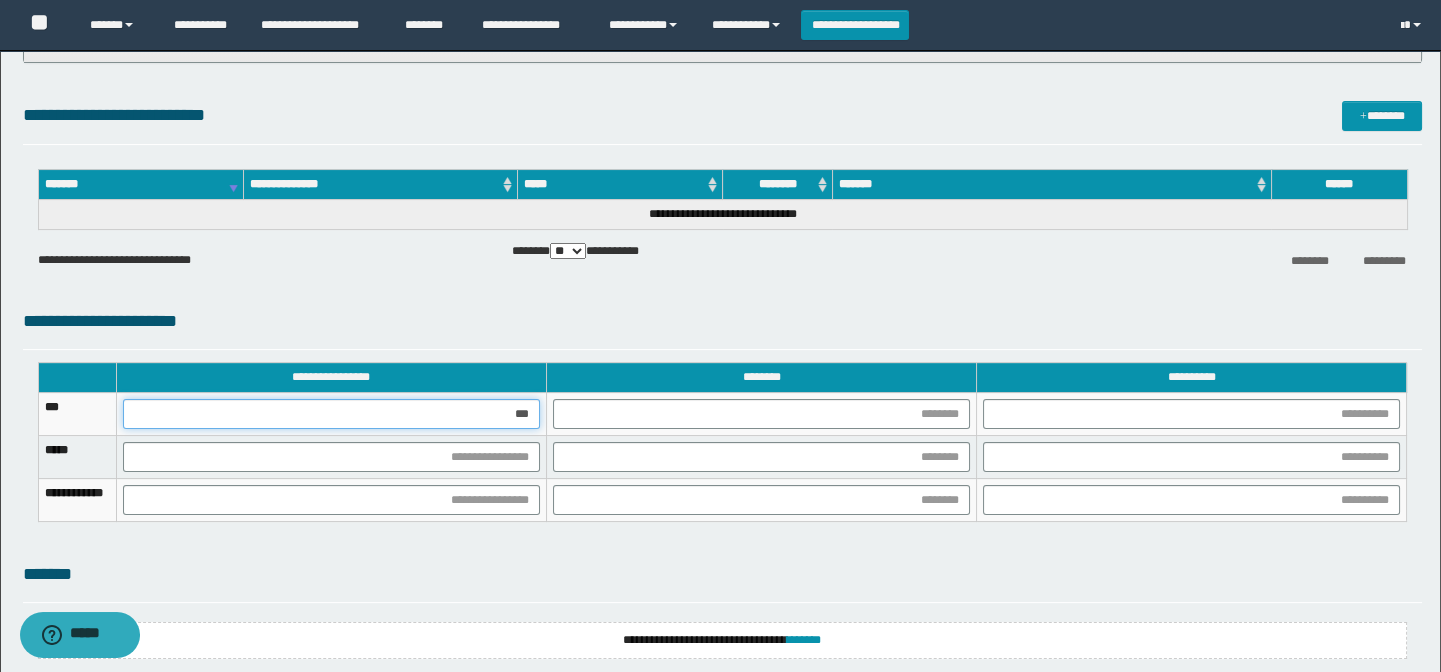 type on "****" 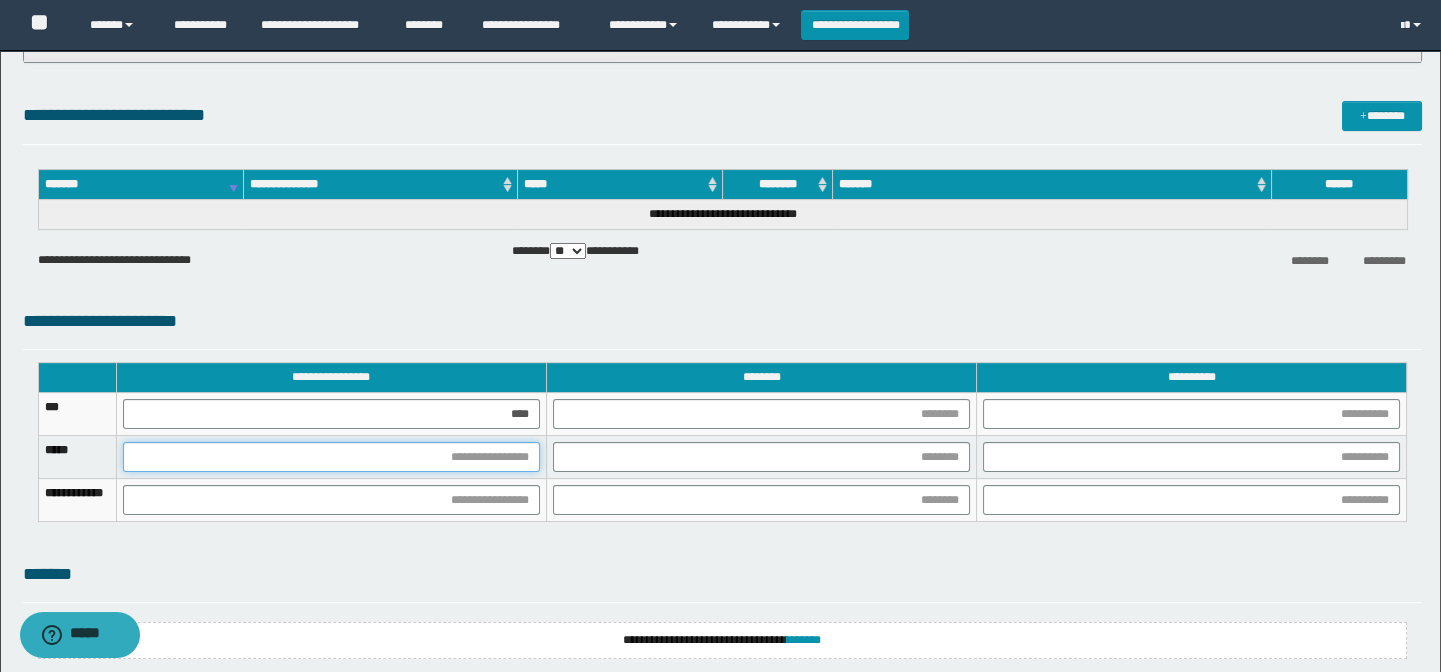 click at bounding box center (331, 457) 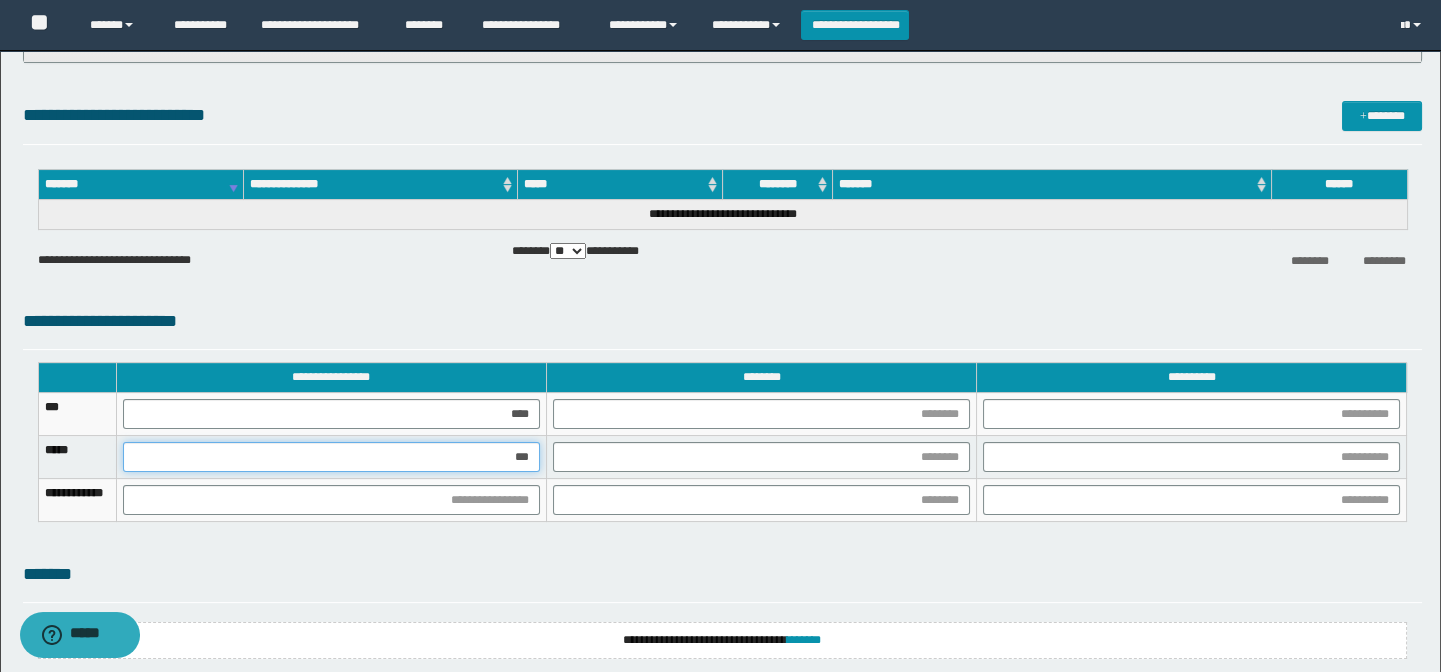 type on "****" 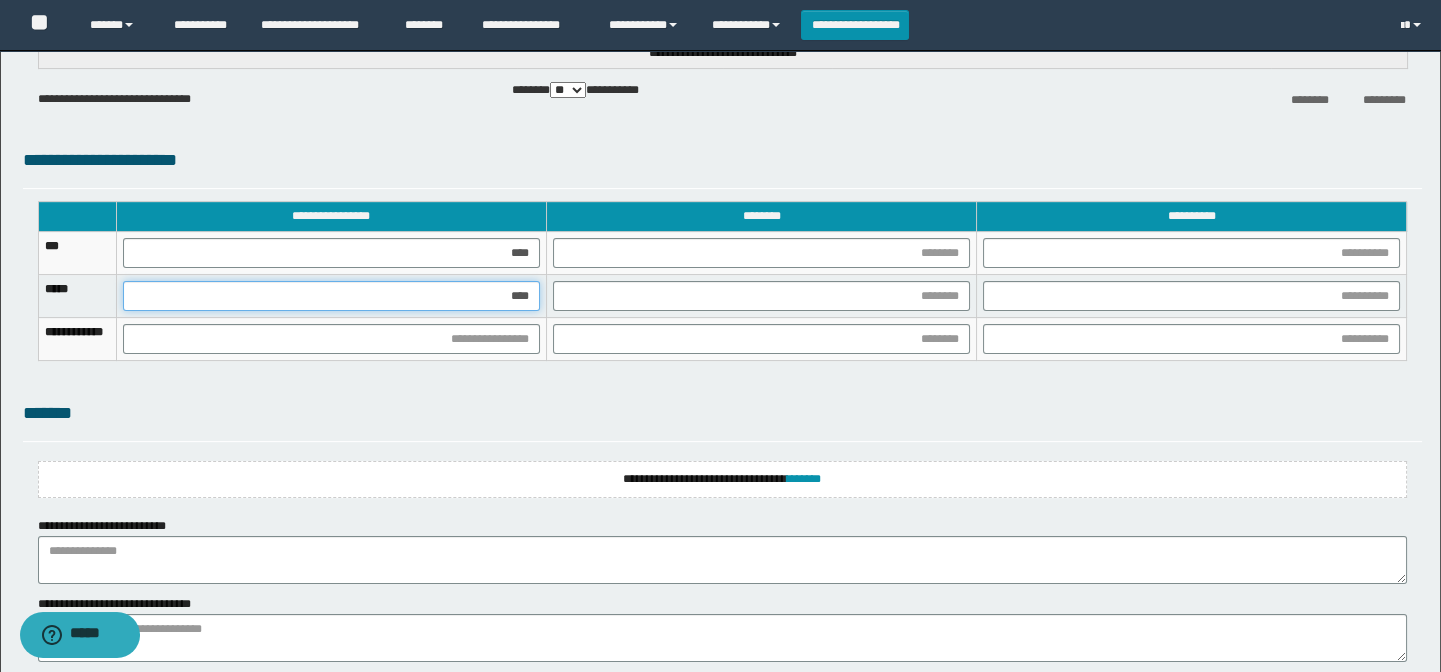 scroll, scrollTop: 1181, scrollLeft: 0, axis: vertical 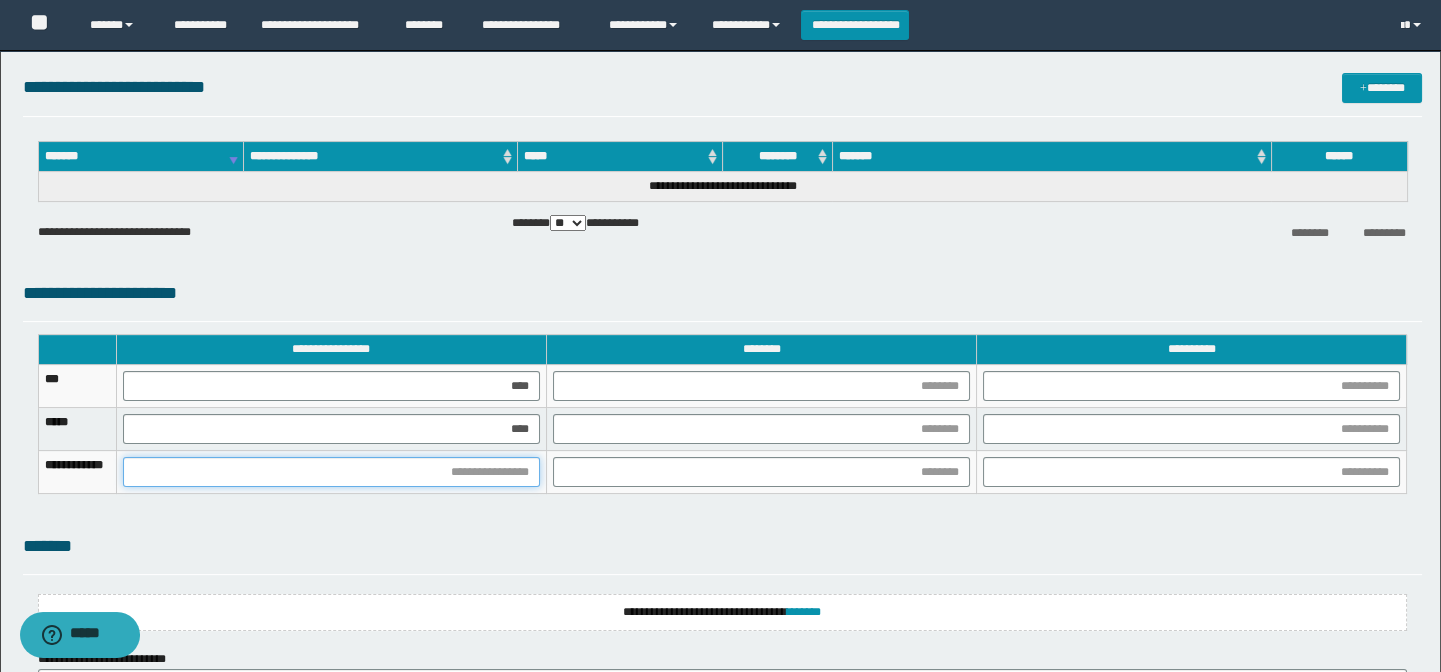 click at bounding box center (331, 472) 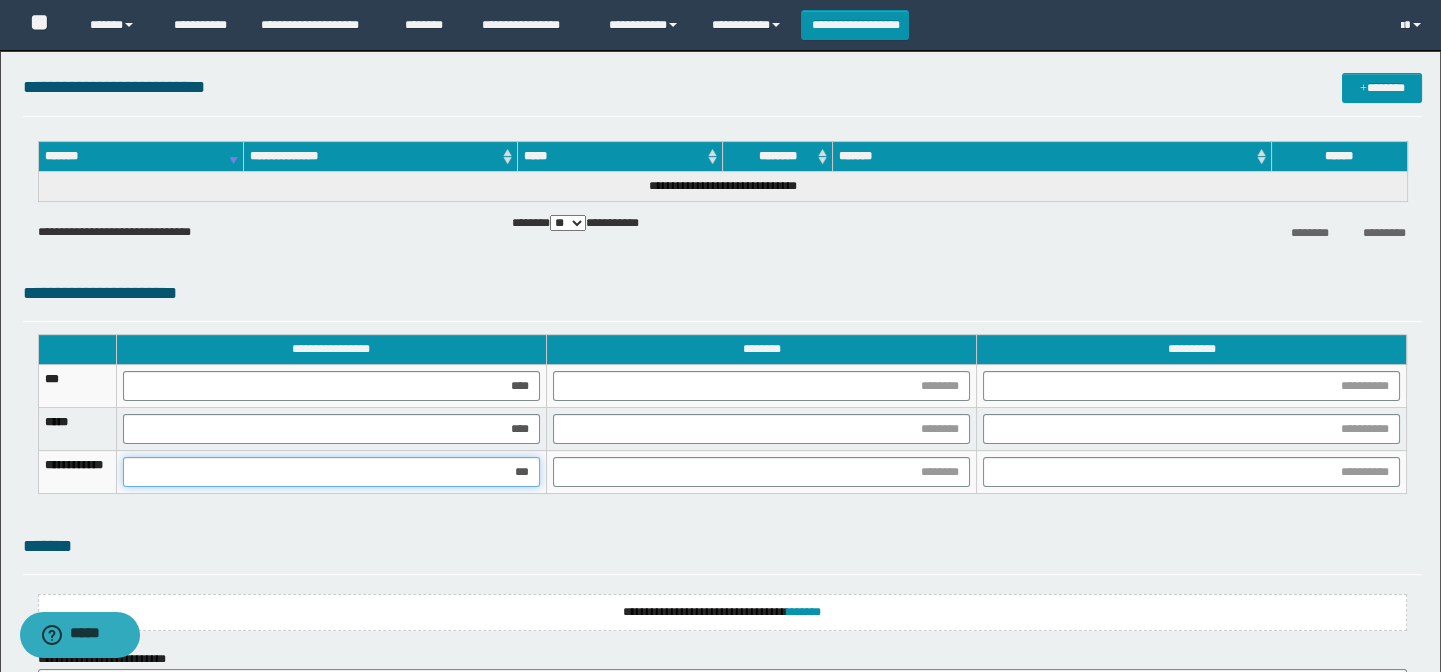 type on "****" 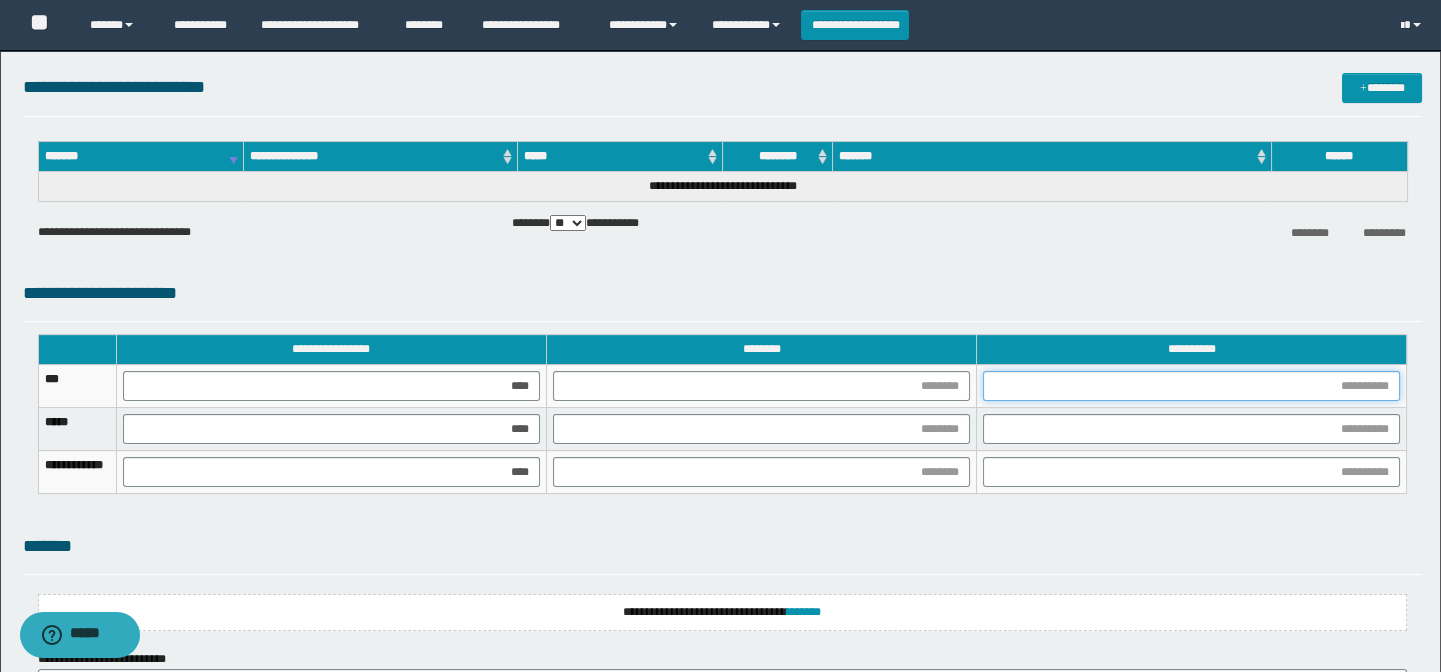 click at bounding box center [1191, 386] 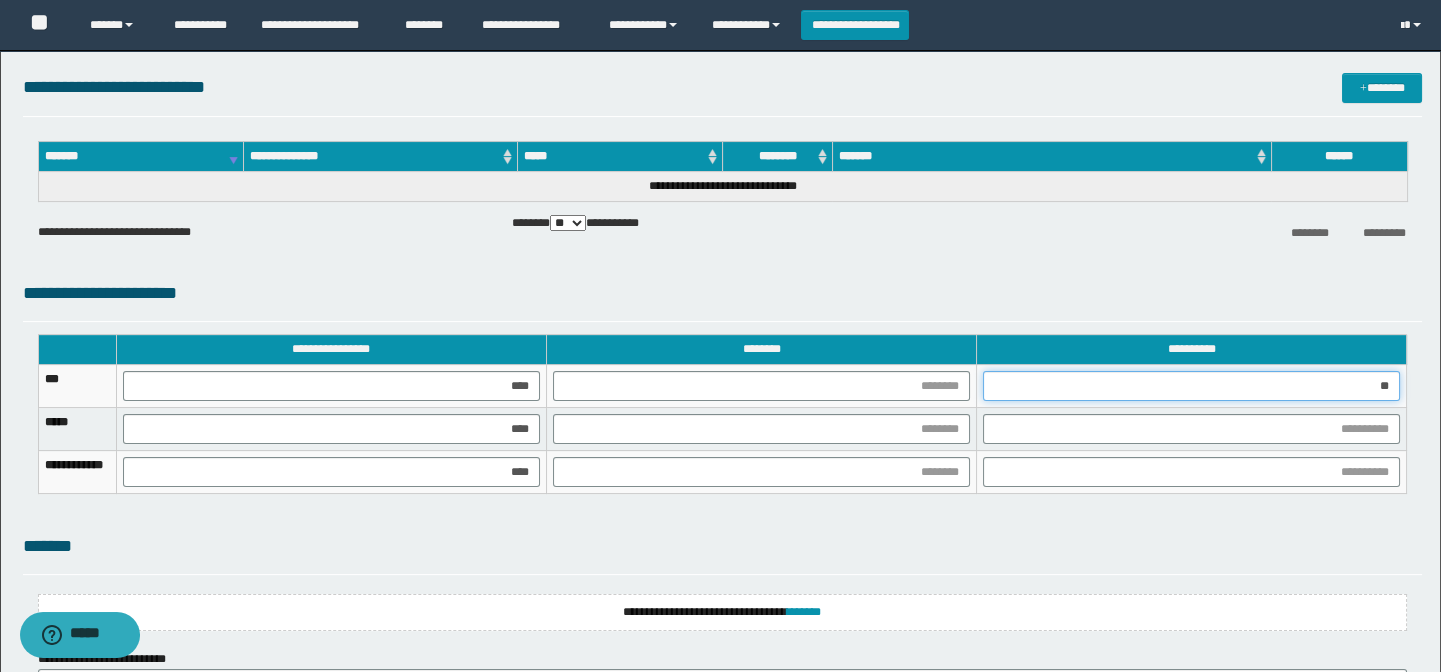 type on "***" 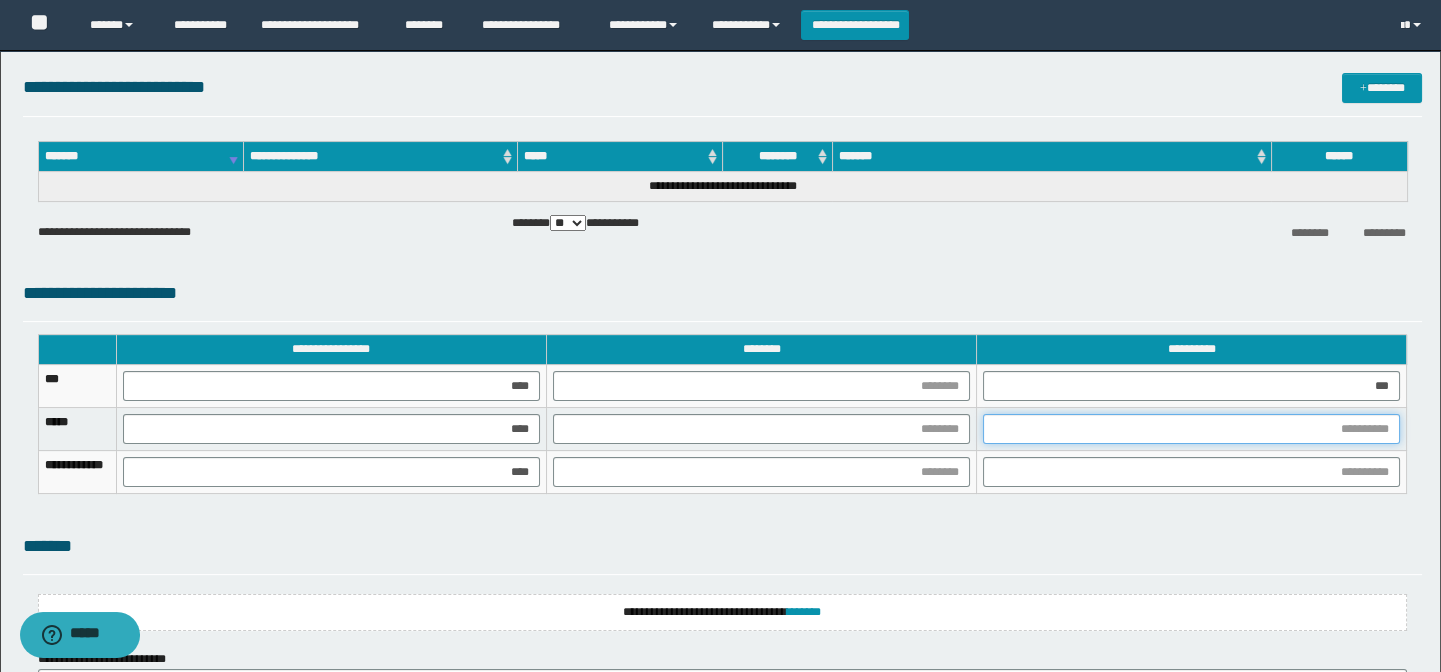 click at bounding box center (1191, 429) 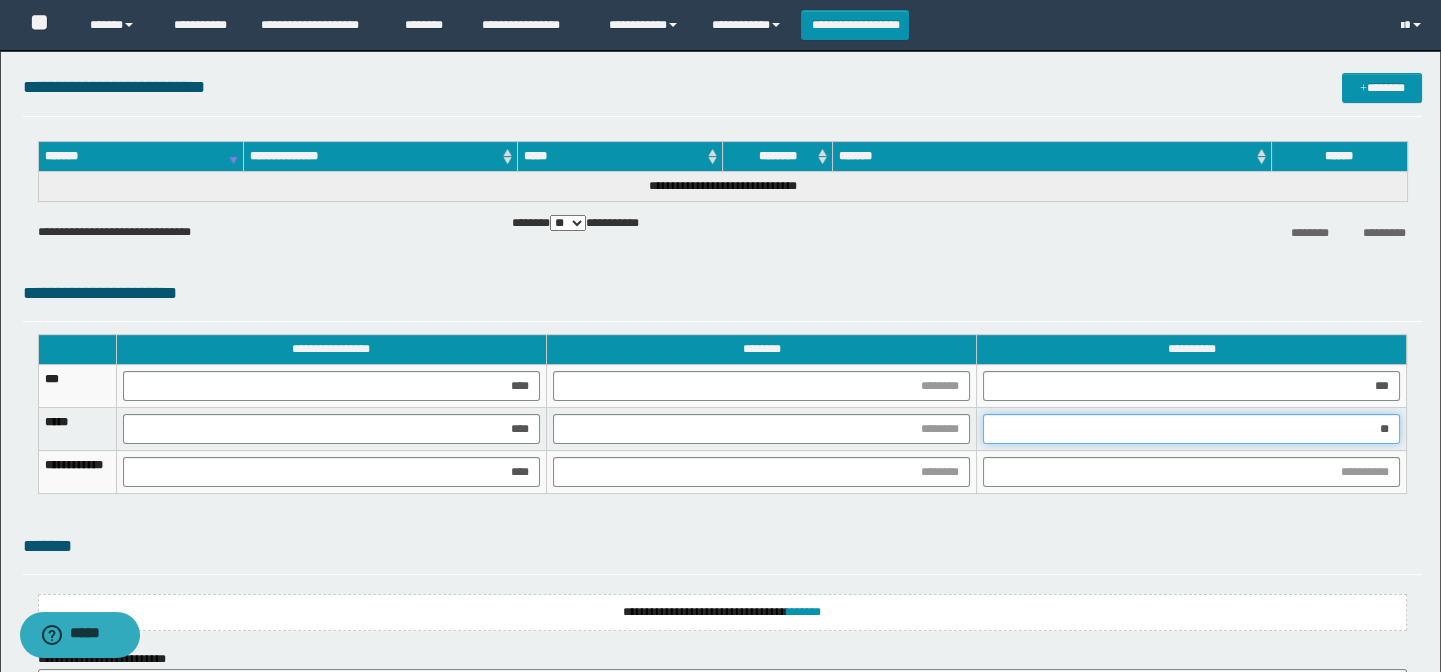 type on "***" 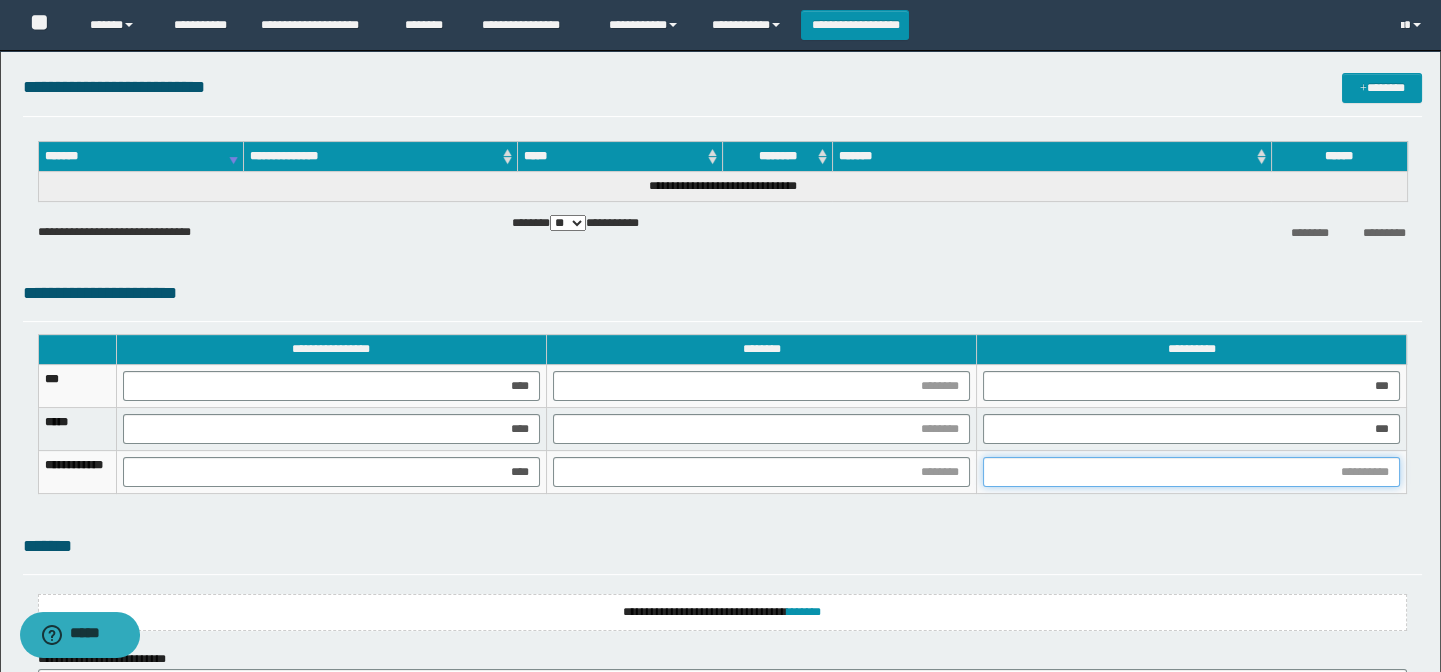 click at bounding box center [1191, 472] 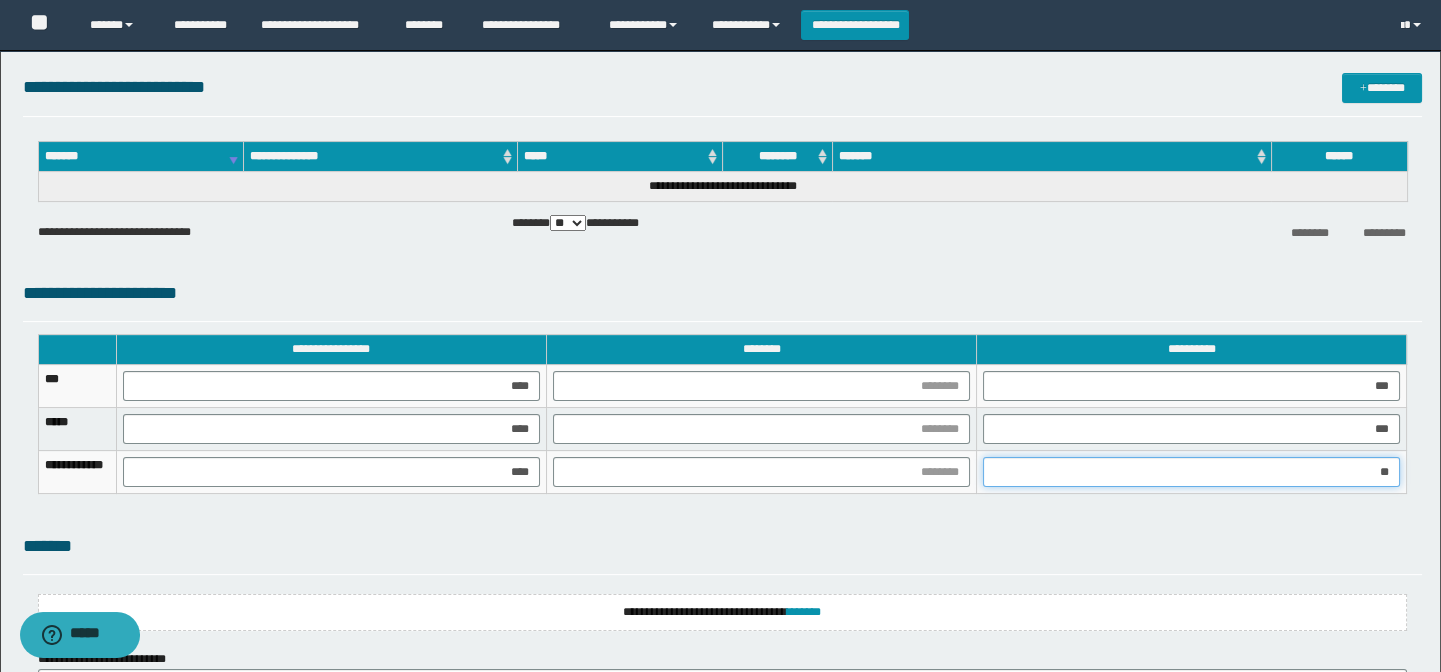 type on "***" 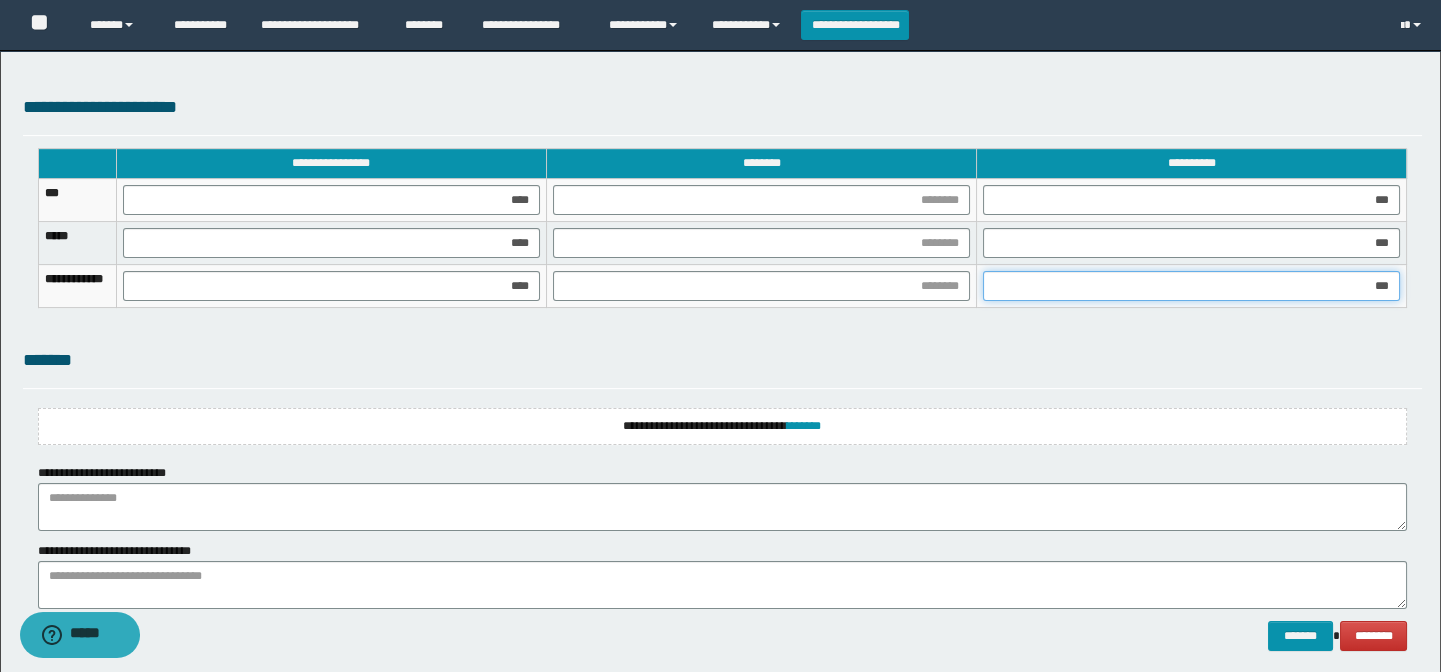 scroll, scrollTop: 1300, scrollLeft: 0, axis: vertical 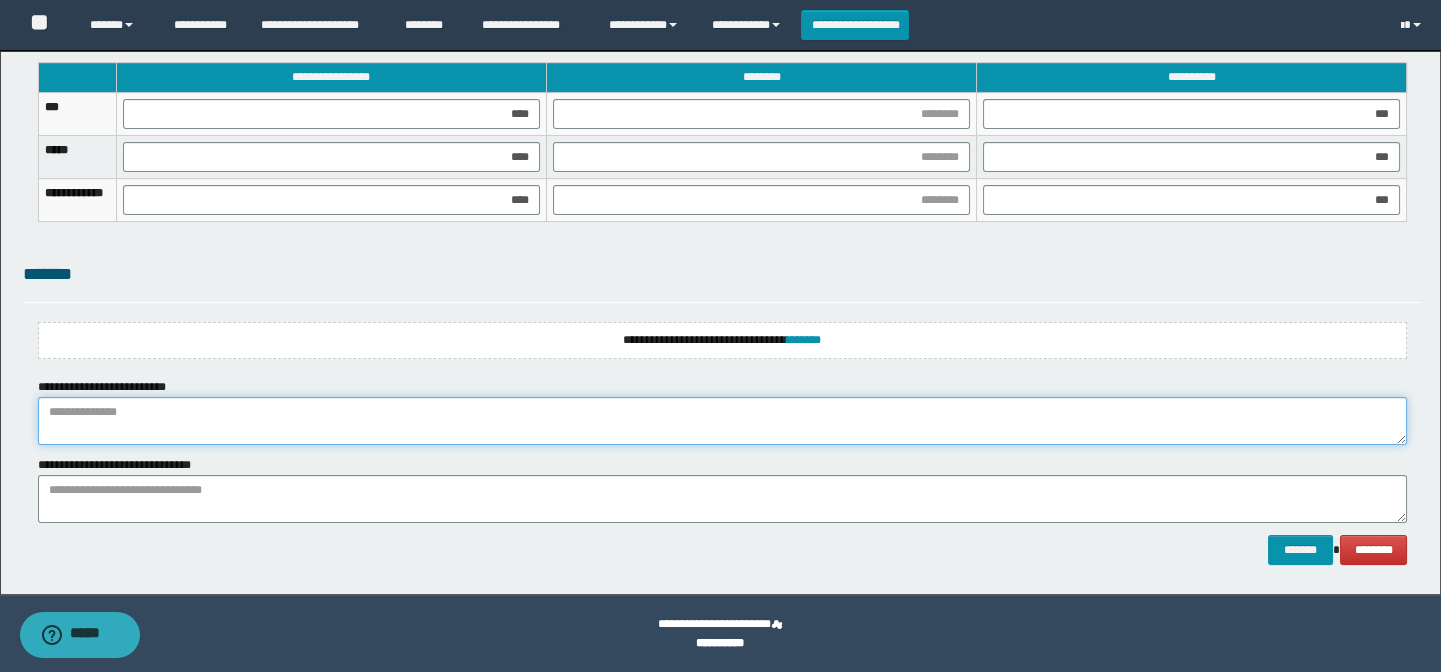 click at bounding box center (723, 421) 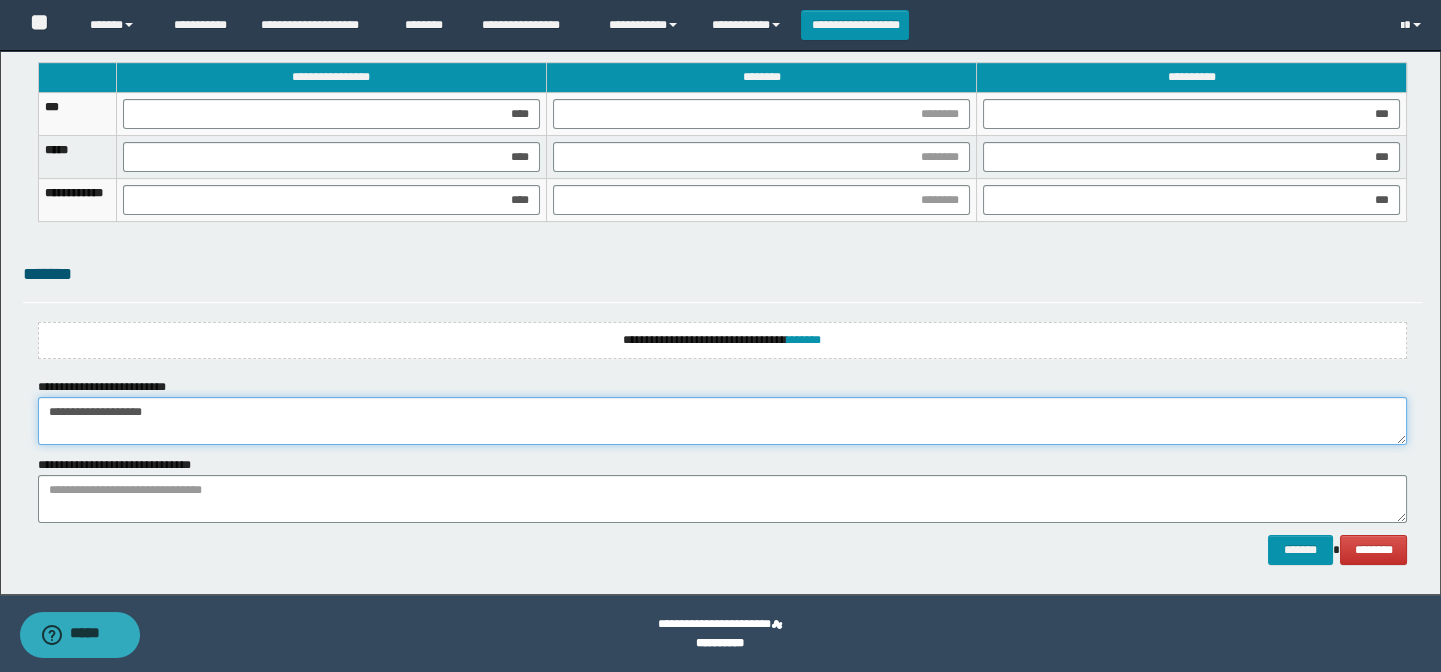 type on "**********" 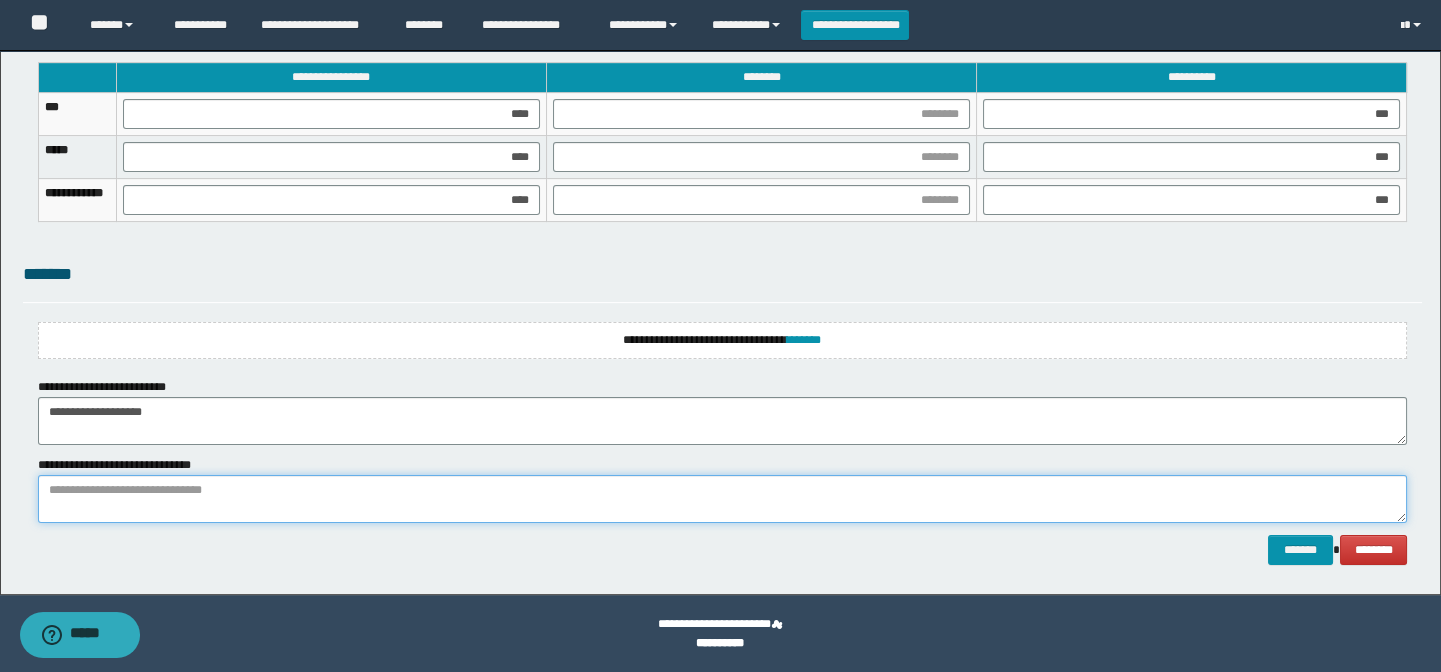 click at bounding box center [723, 499] 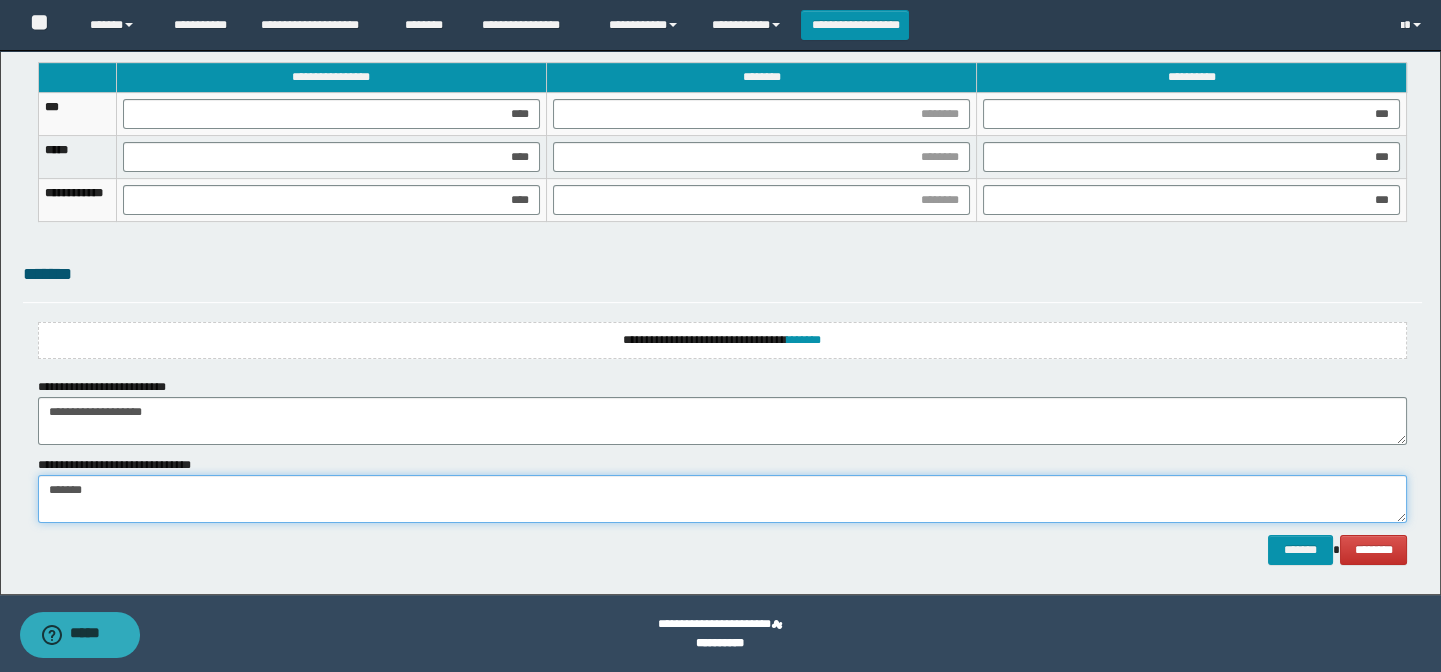 type on "******" 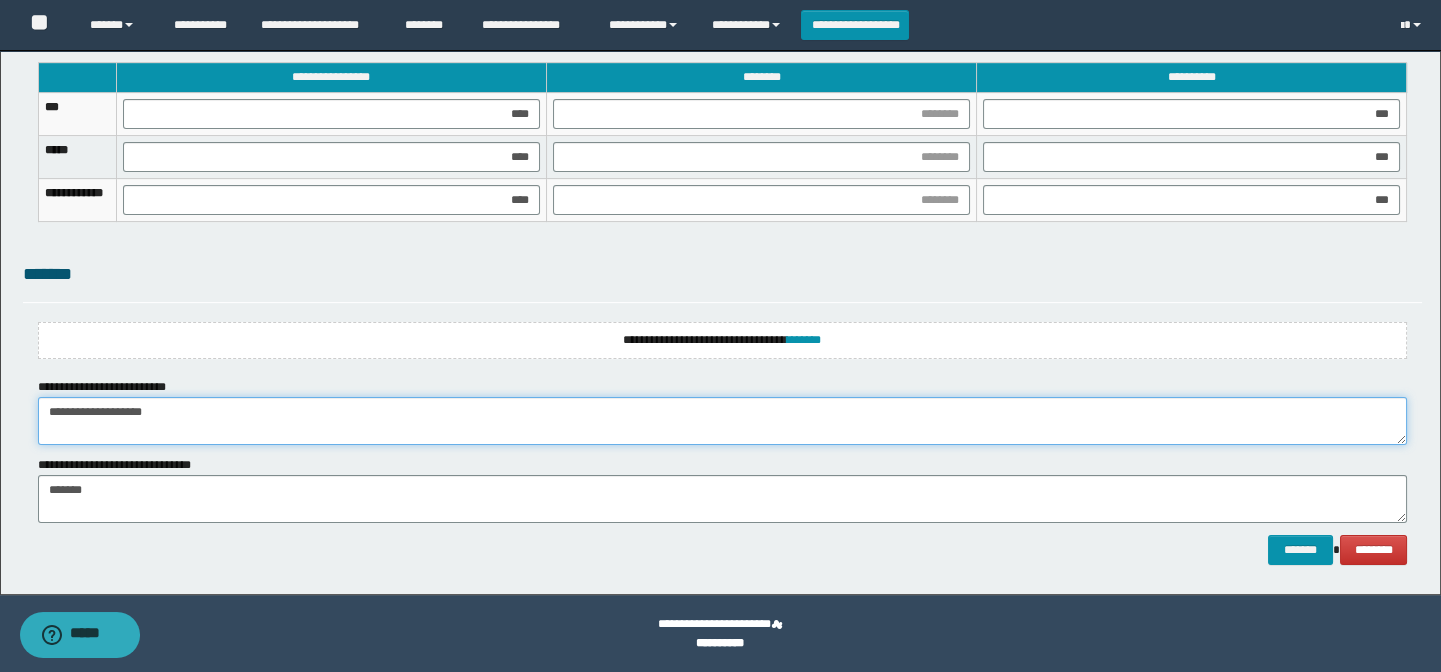 type on "**********" 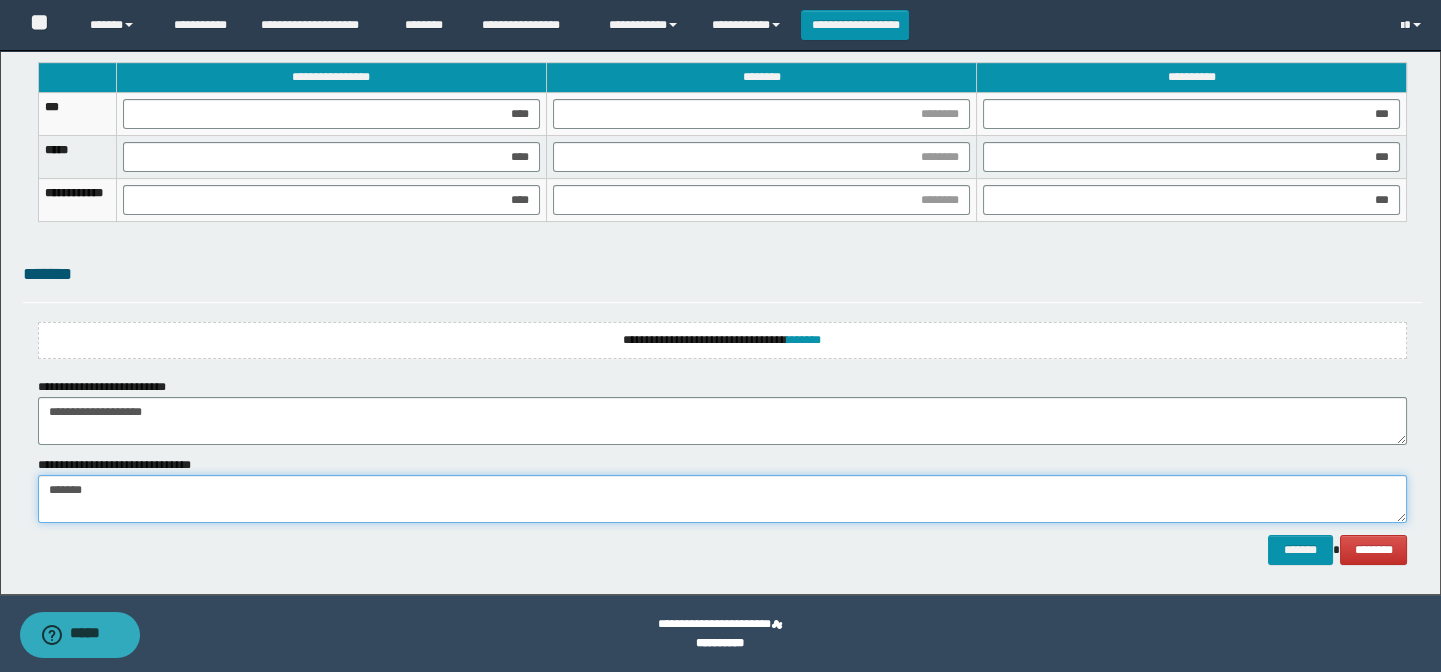 click on "******" at bounding box center [723, 499] 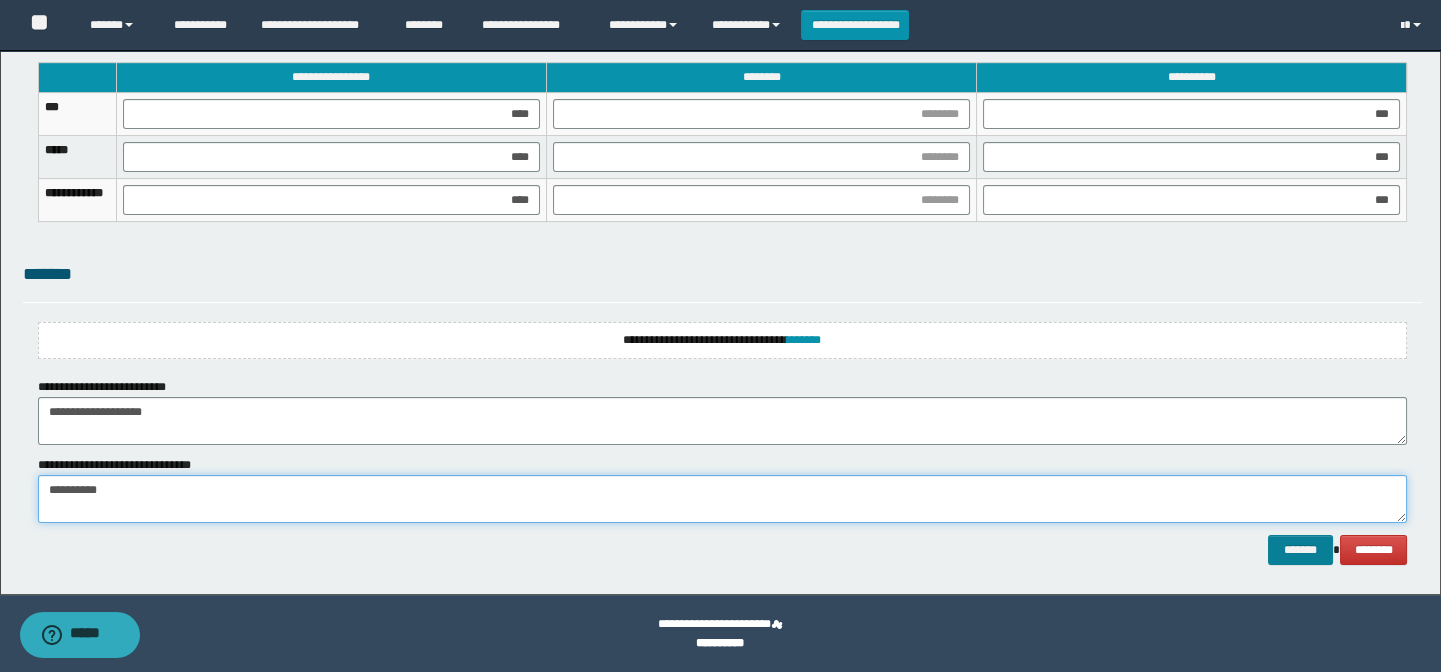 type on "**********" 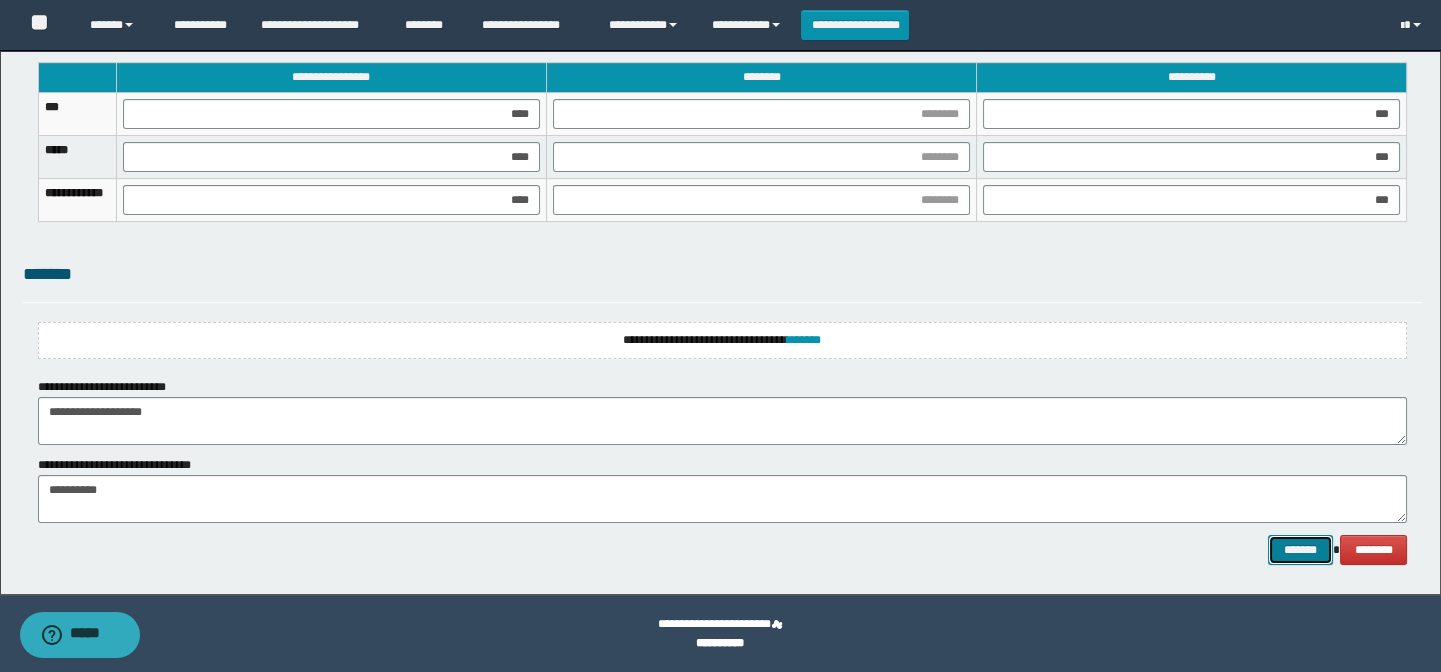 click on "*******" at bounding box center [1300, 550] 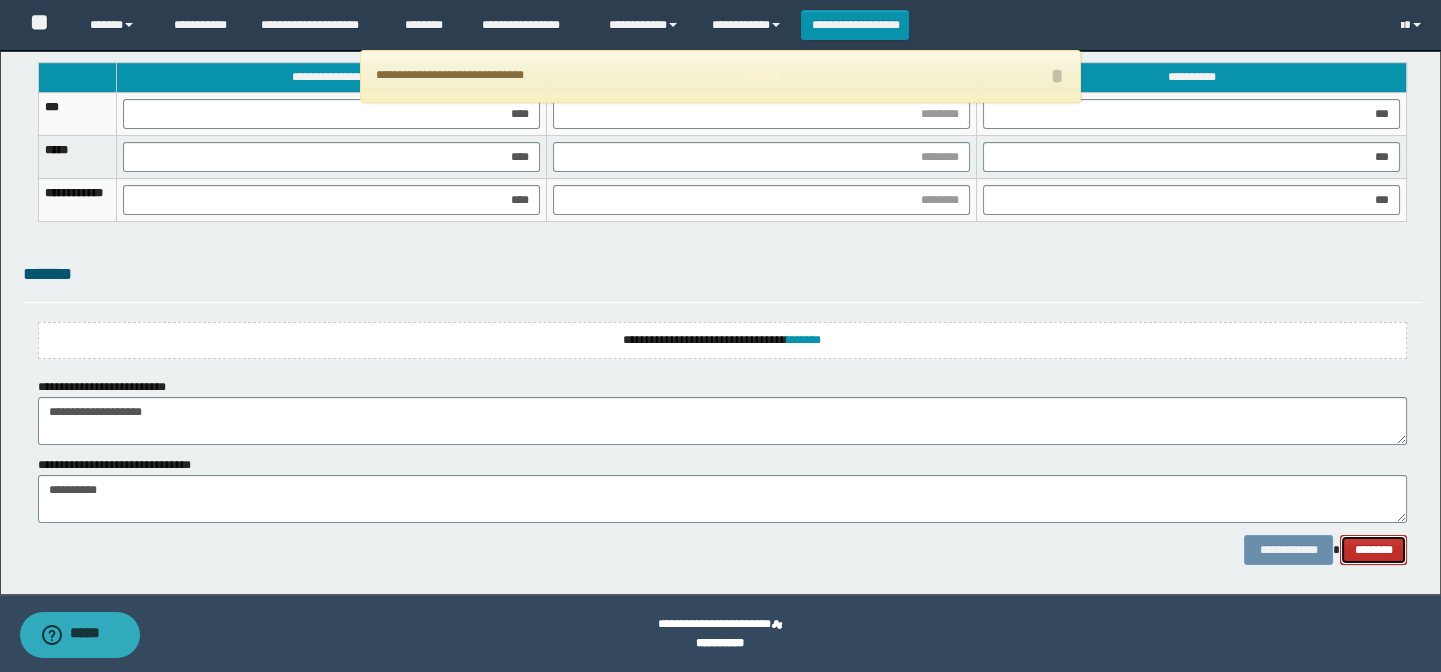 click on "********" at bounding box center (1373, 550) 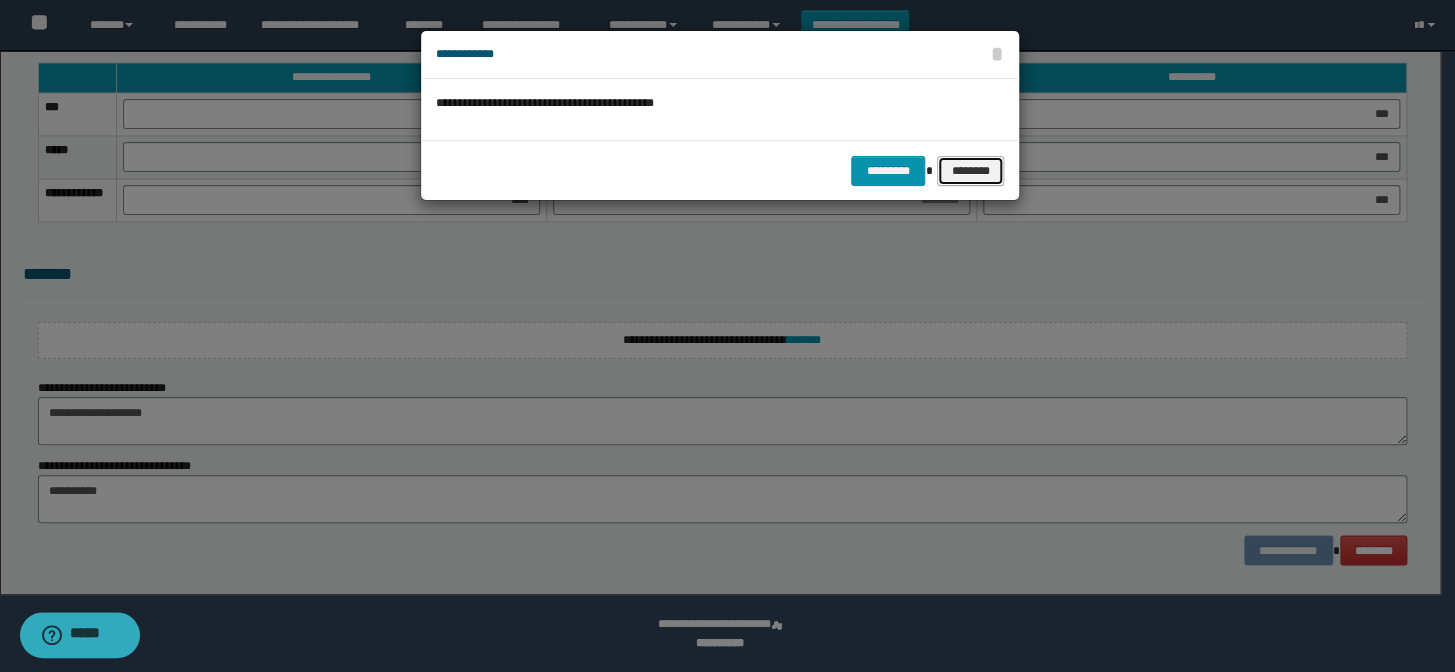 click on "********" at bounding box center (970, 171) 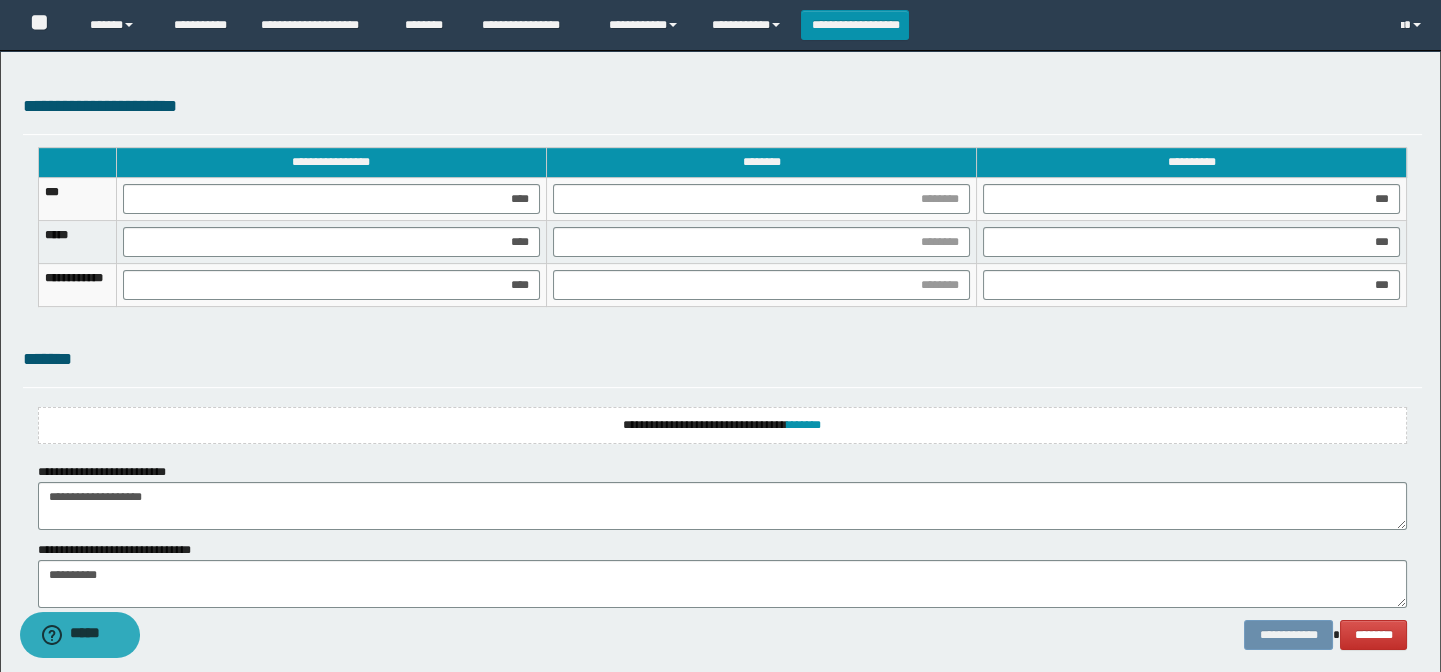 scroll, scrollTop: 1300, scrollLeft: 0, axis: vertical 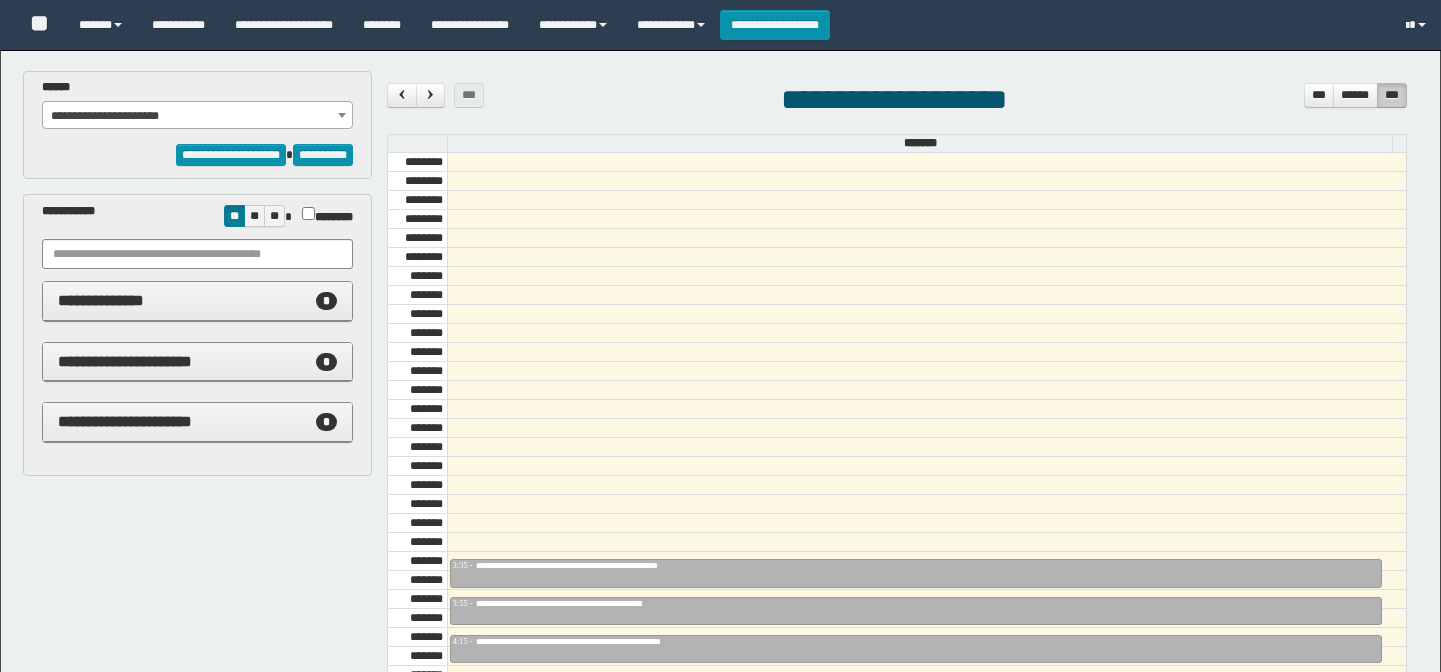 select on "******" 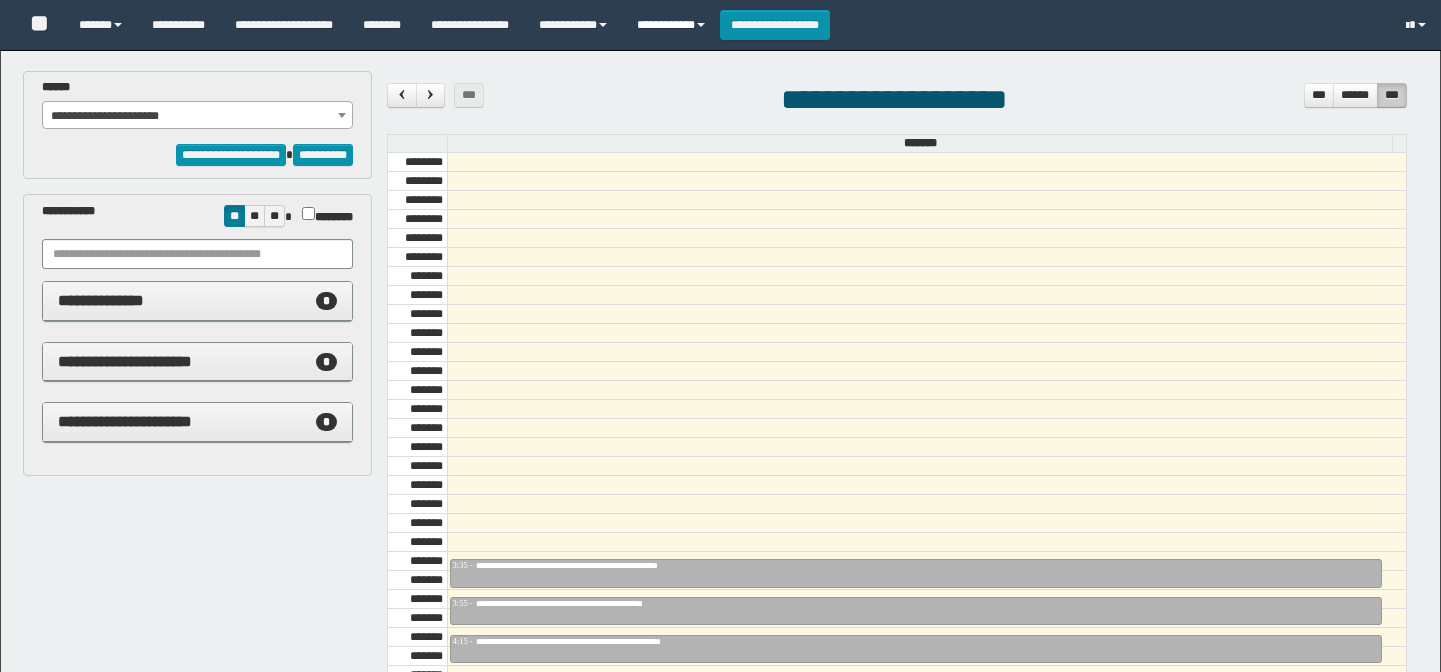 drag, startPoint x: 0, startPoint y: 0, endPoint x: 726, endPoint y: 71, distance: 729.4635 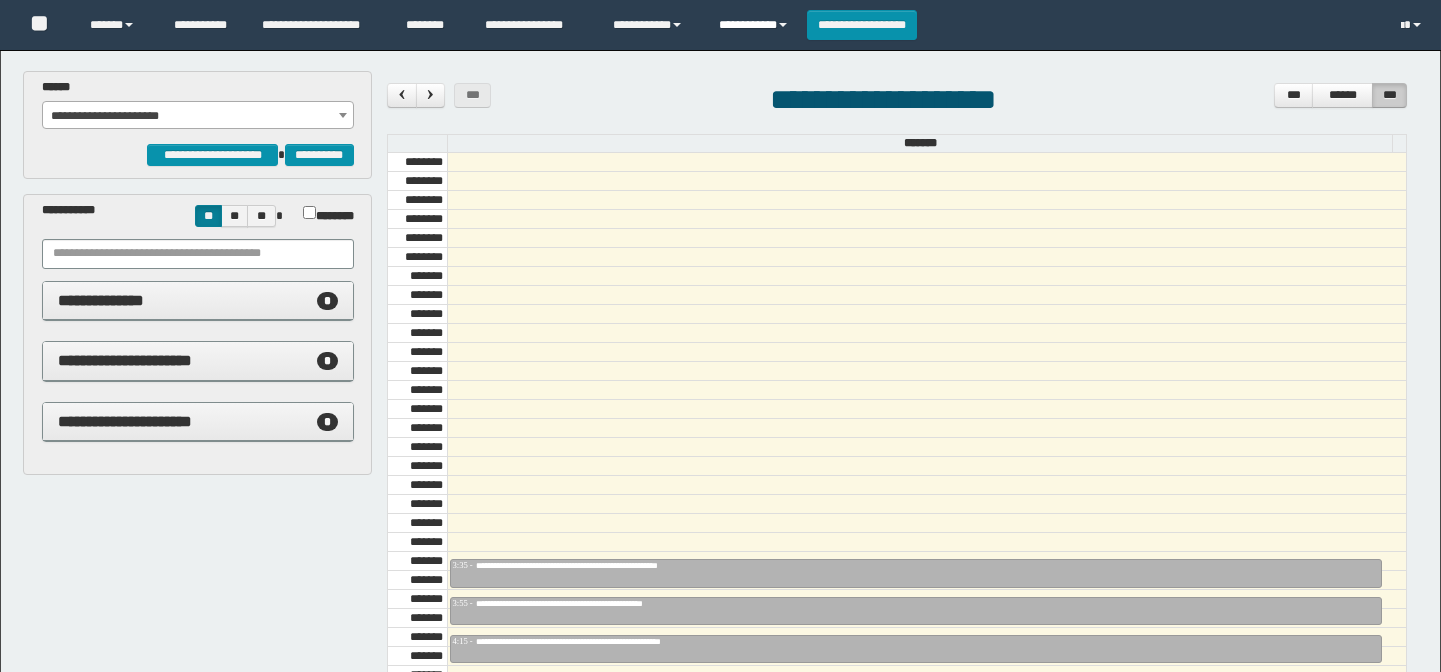 scroll, scrollTop: 0, scrollLeft: 0, axis: both 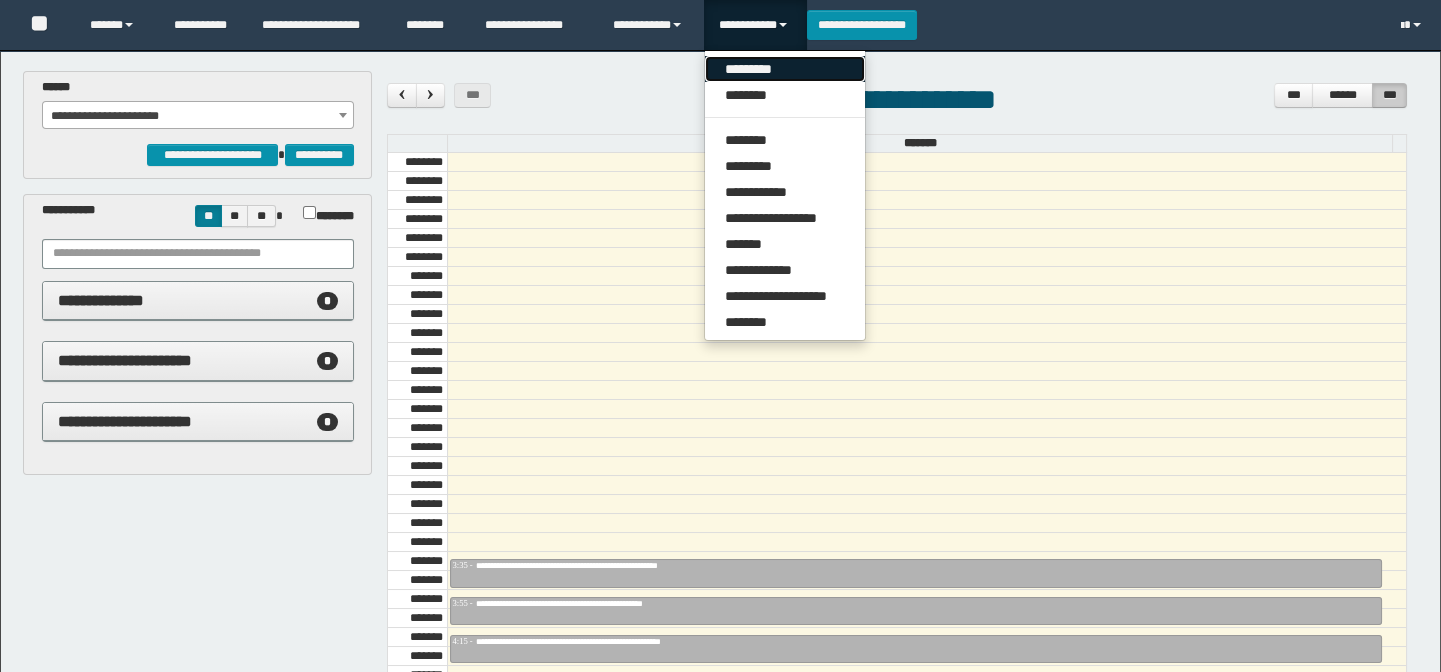 click on "*********" at bounding box center (785, 69) 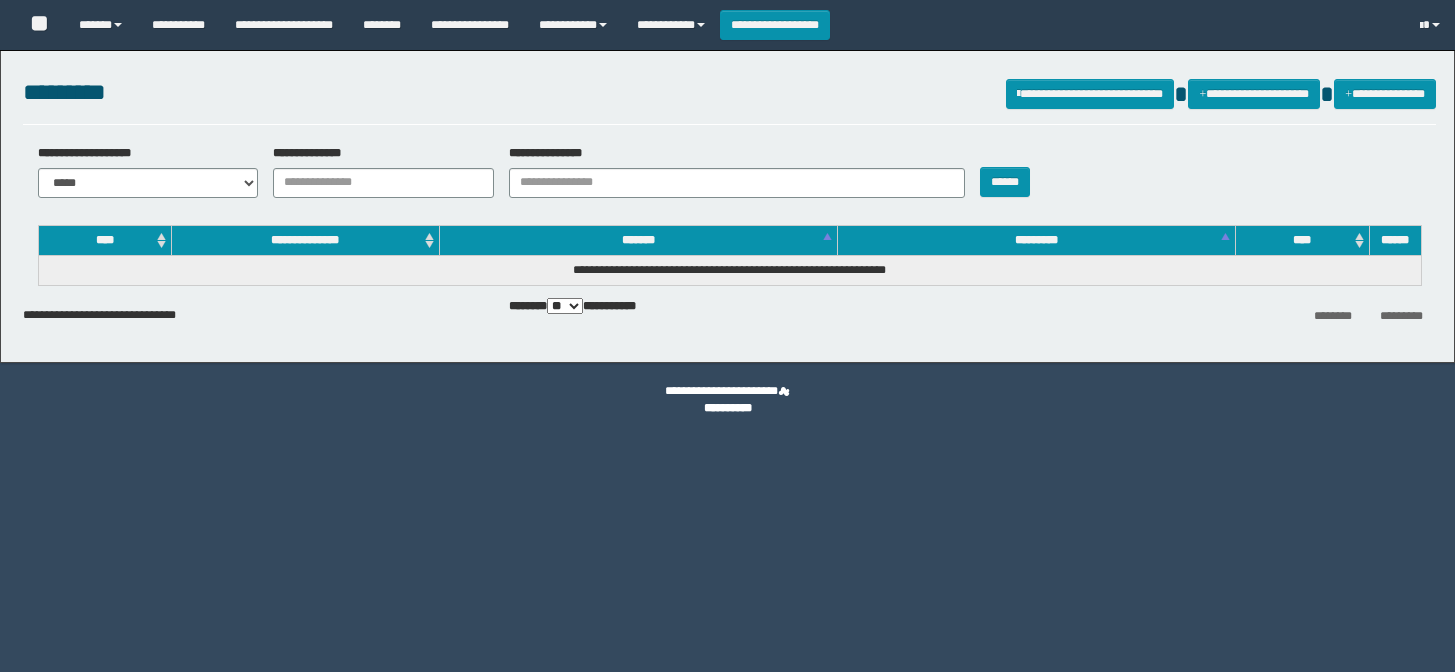 scroll, scrollTop: 0, scrollLeft: 0, axis: both 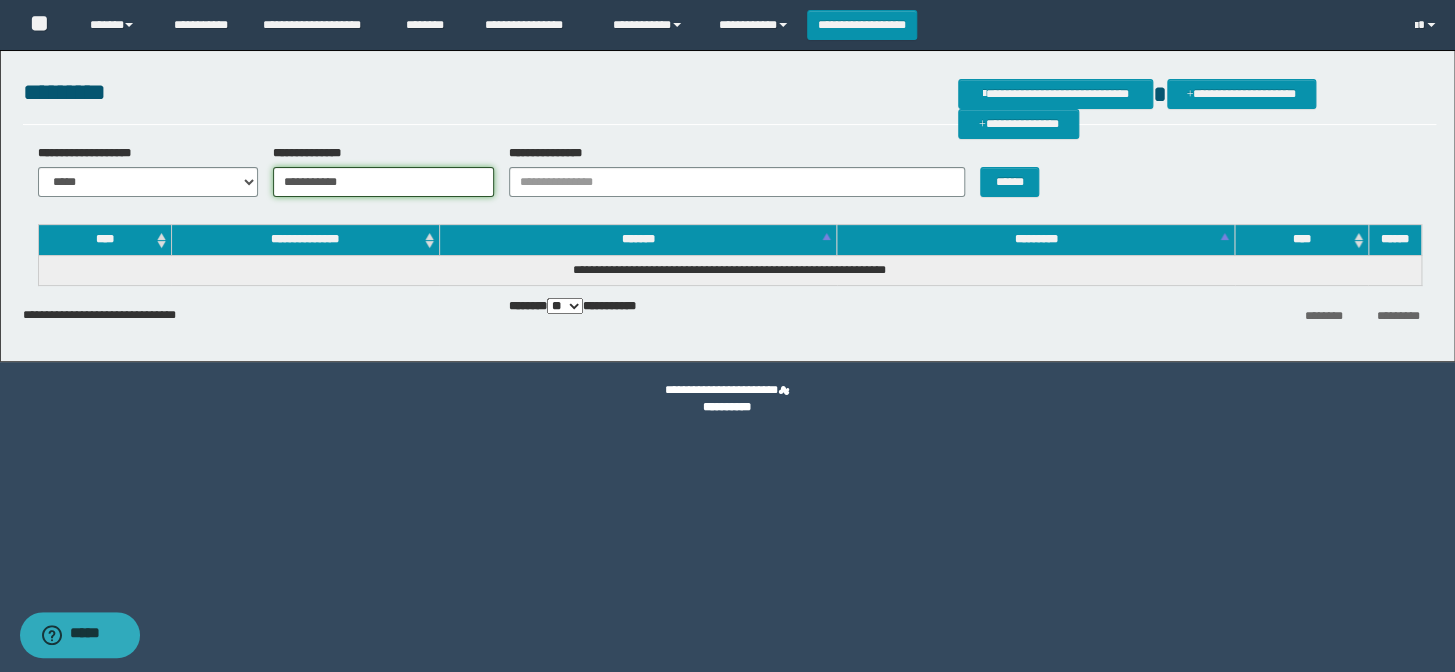 click on "**********" at bounding box center (383, 182) 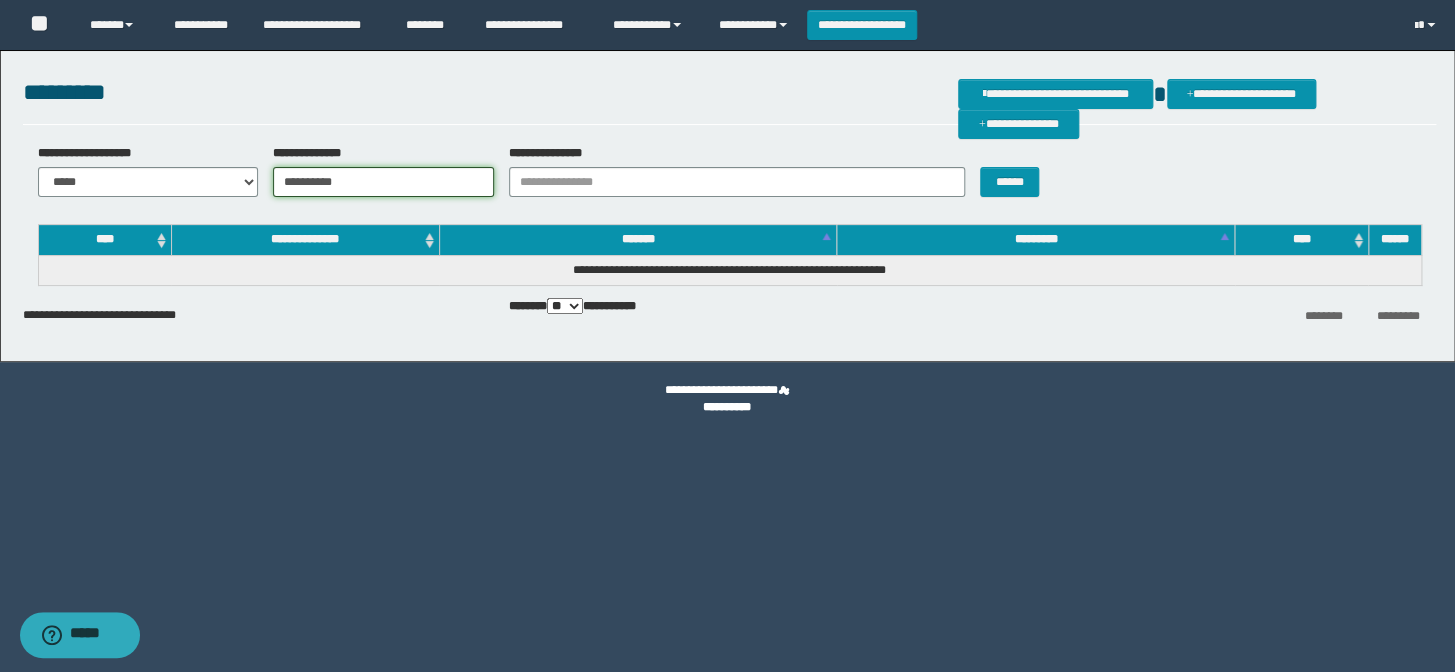 type on "**********" 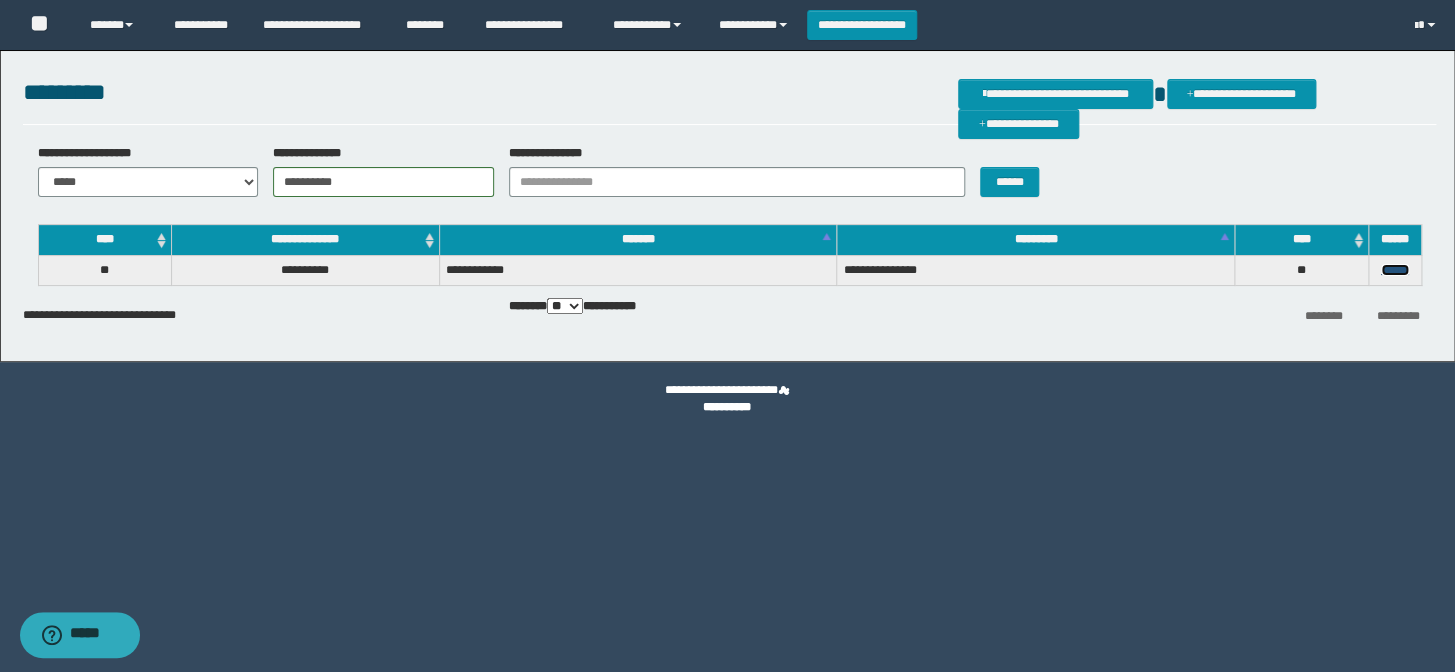 click on "******" at bounding box center (1395, 270) 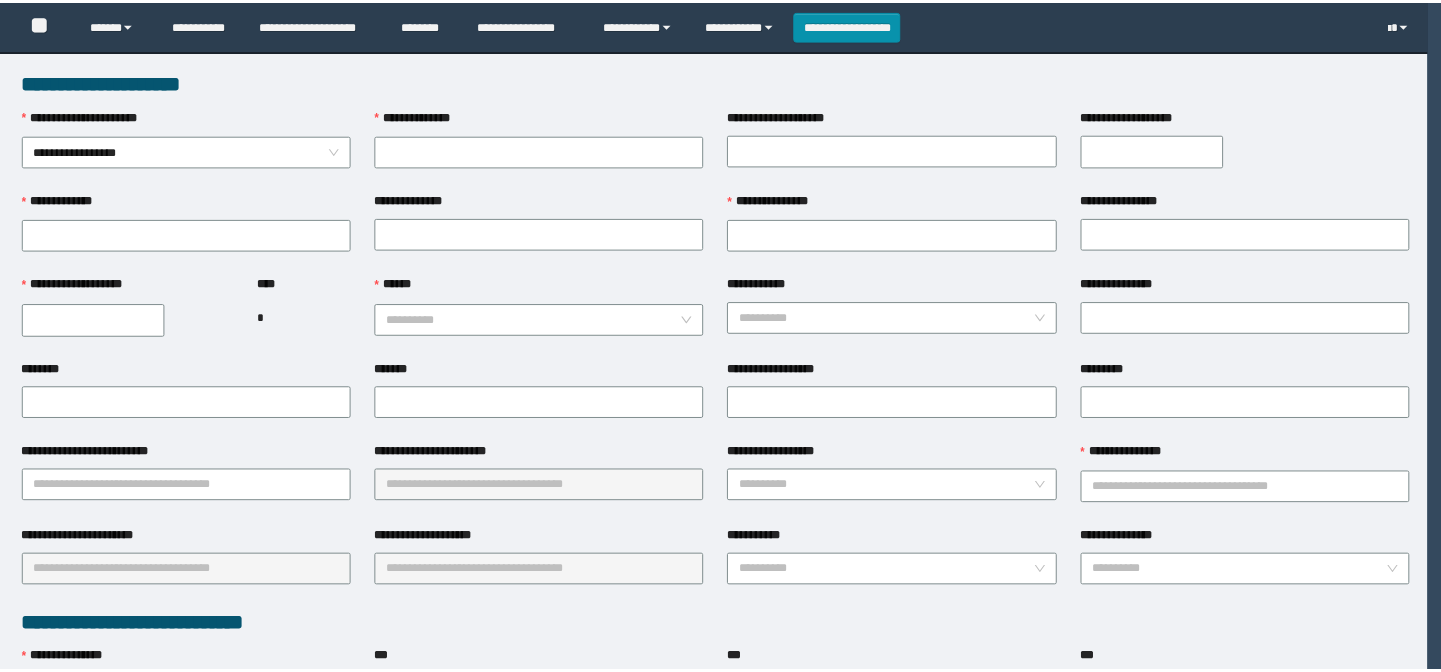 scroll, scrollTop: 0, scrollLeft: 0, axis: both 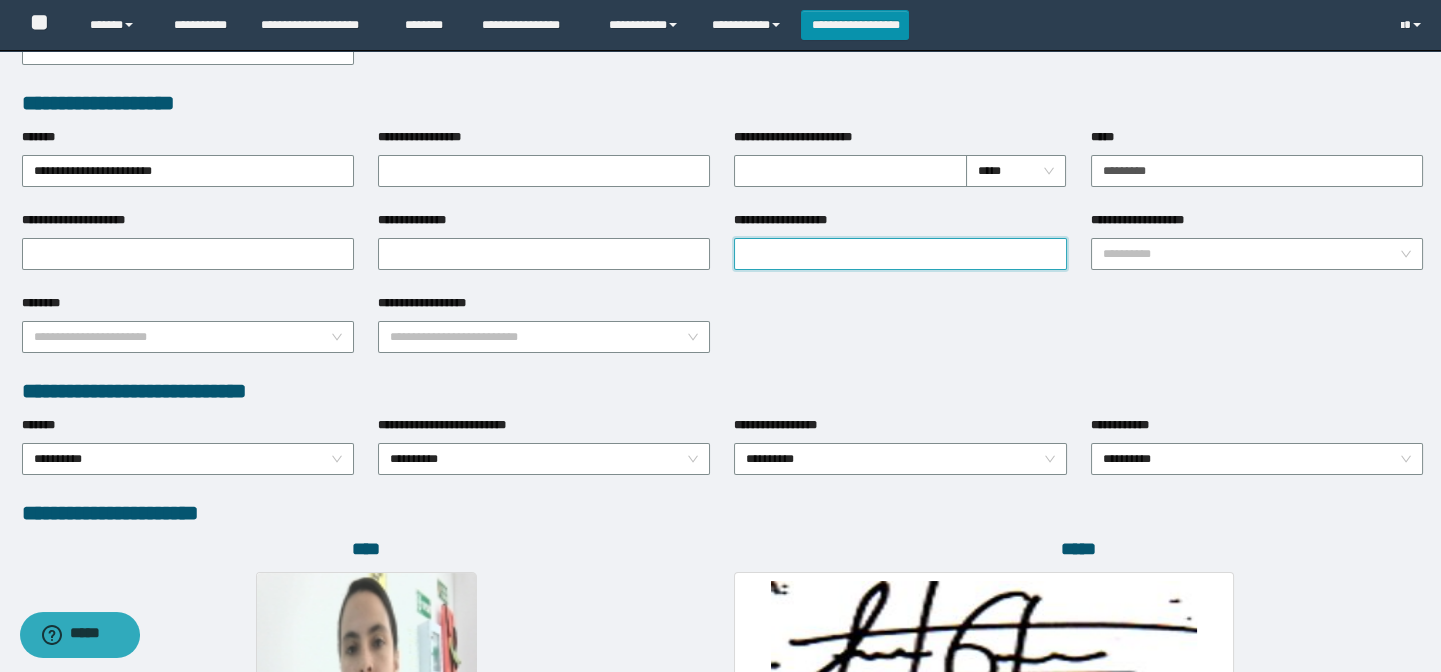 click on "**********" at bounding box center (900, 254) 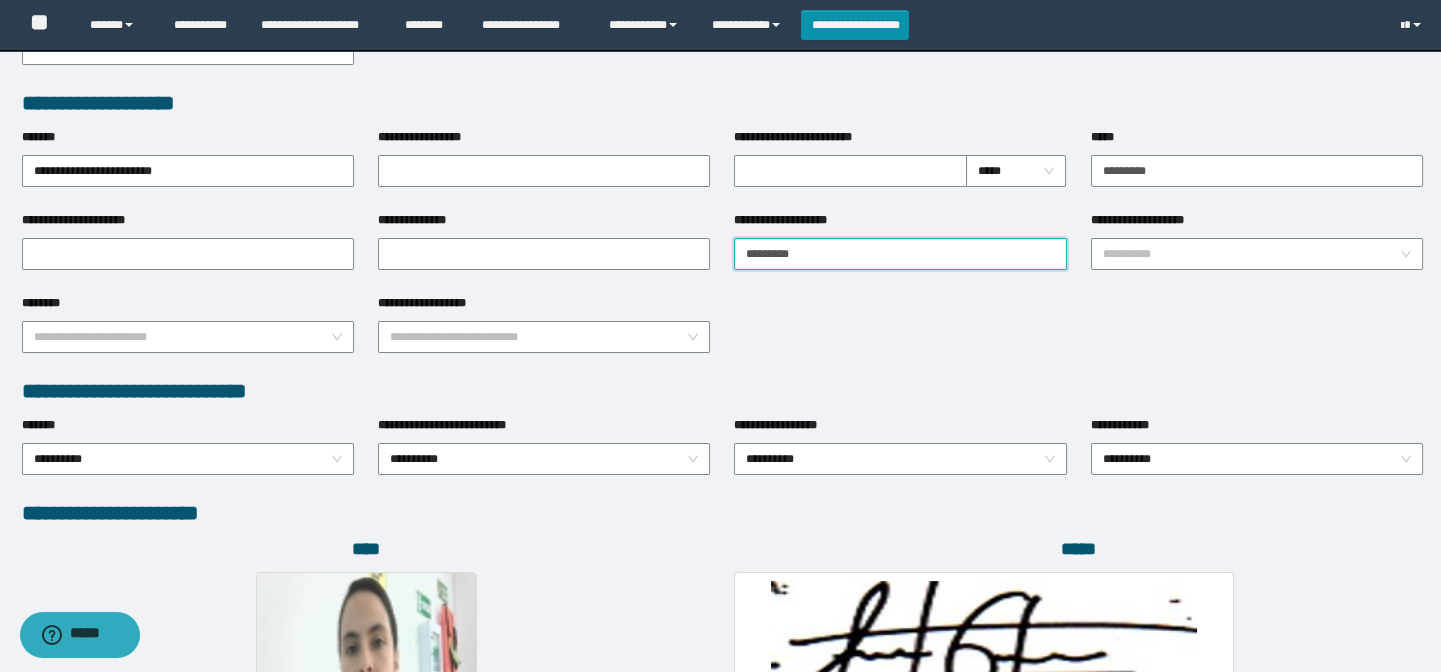 type on "**********" 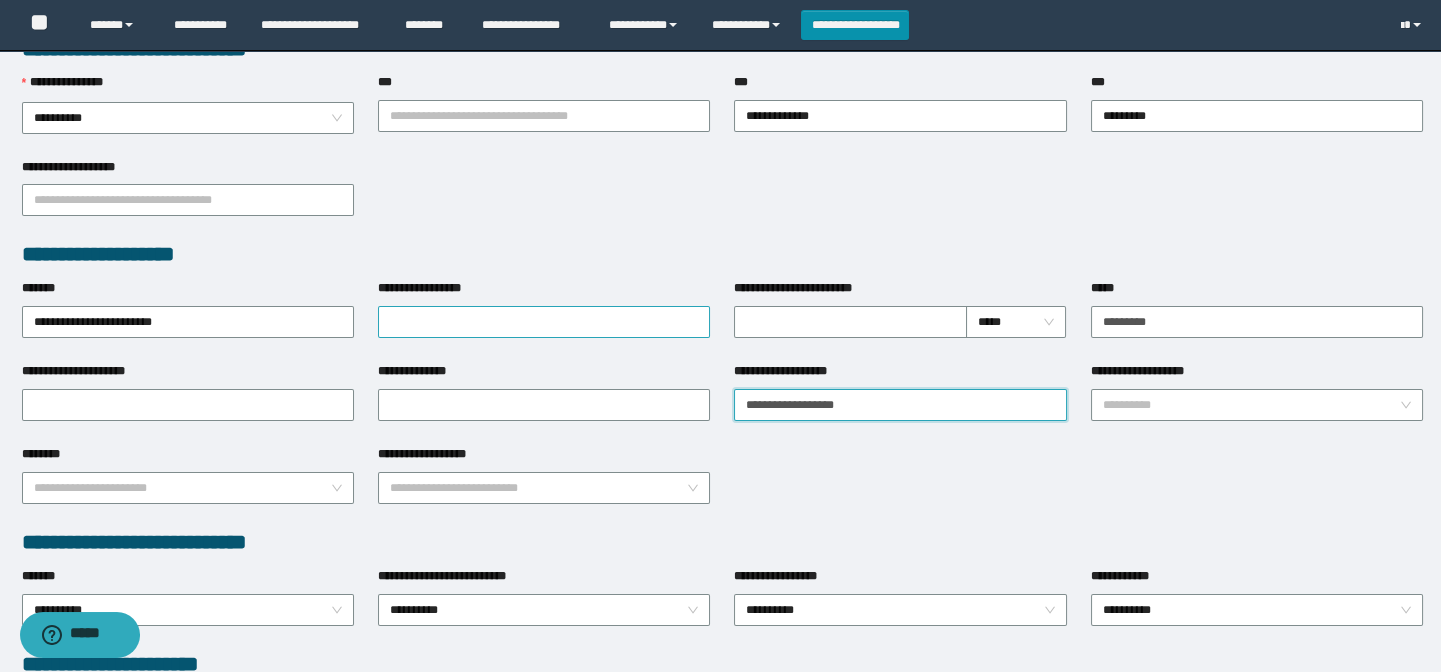scroll, scrollTop: 545, scrollLeft: 0, axis: vertical 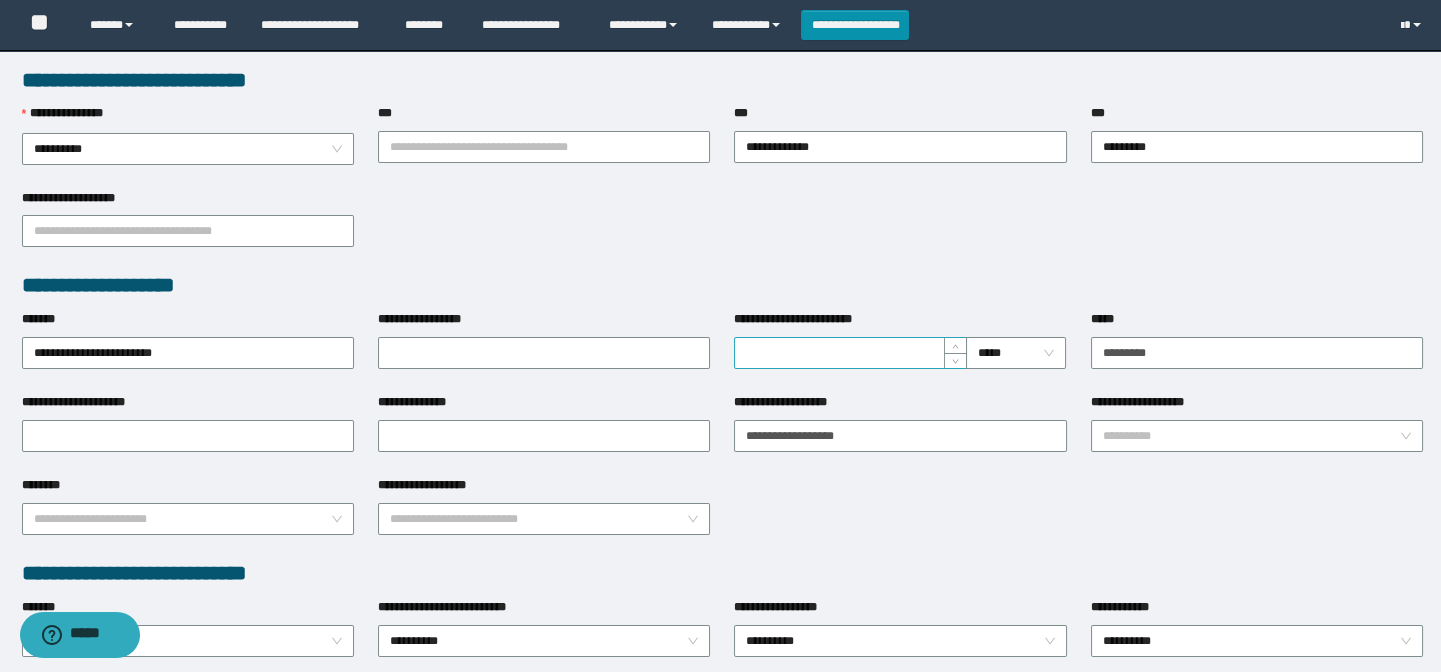 click on "**********" at bounding box center [850, 353] 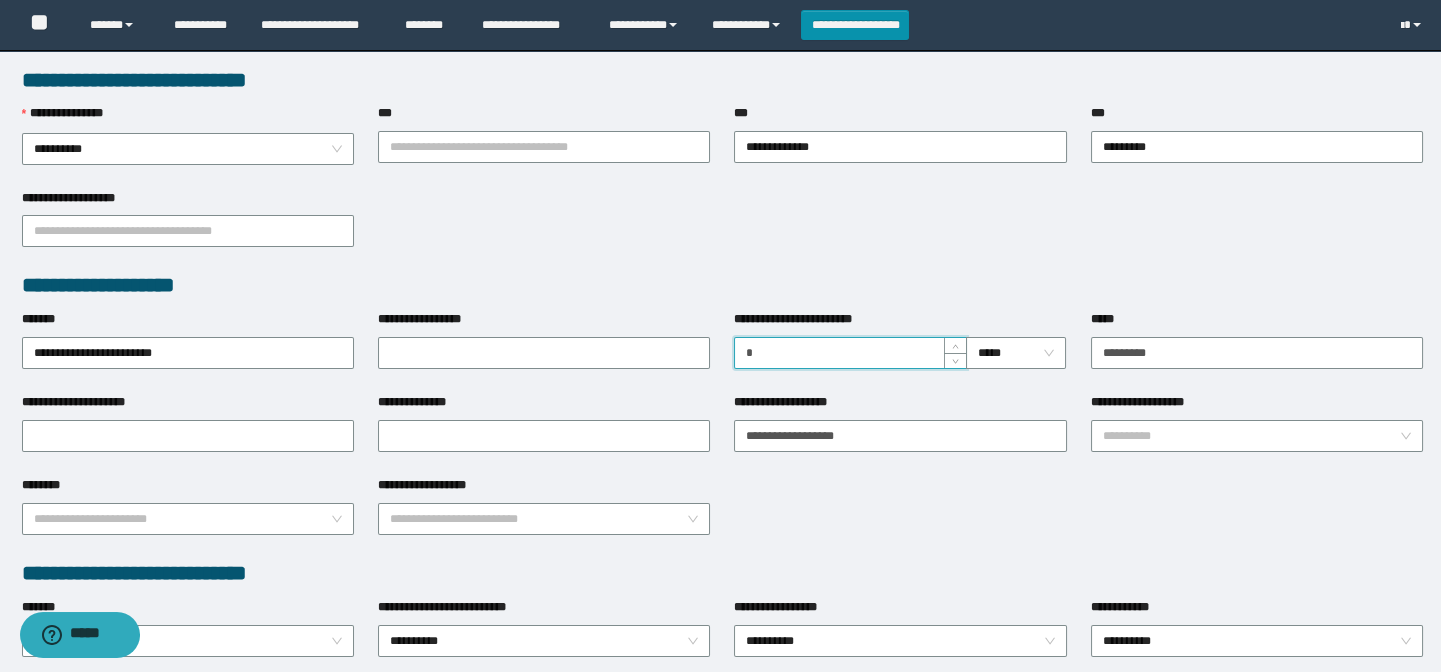 type on "*" 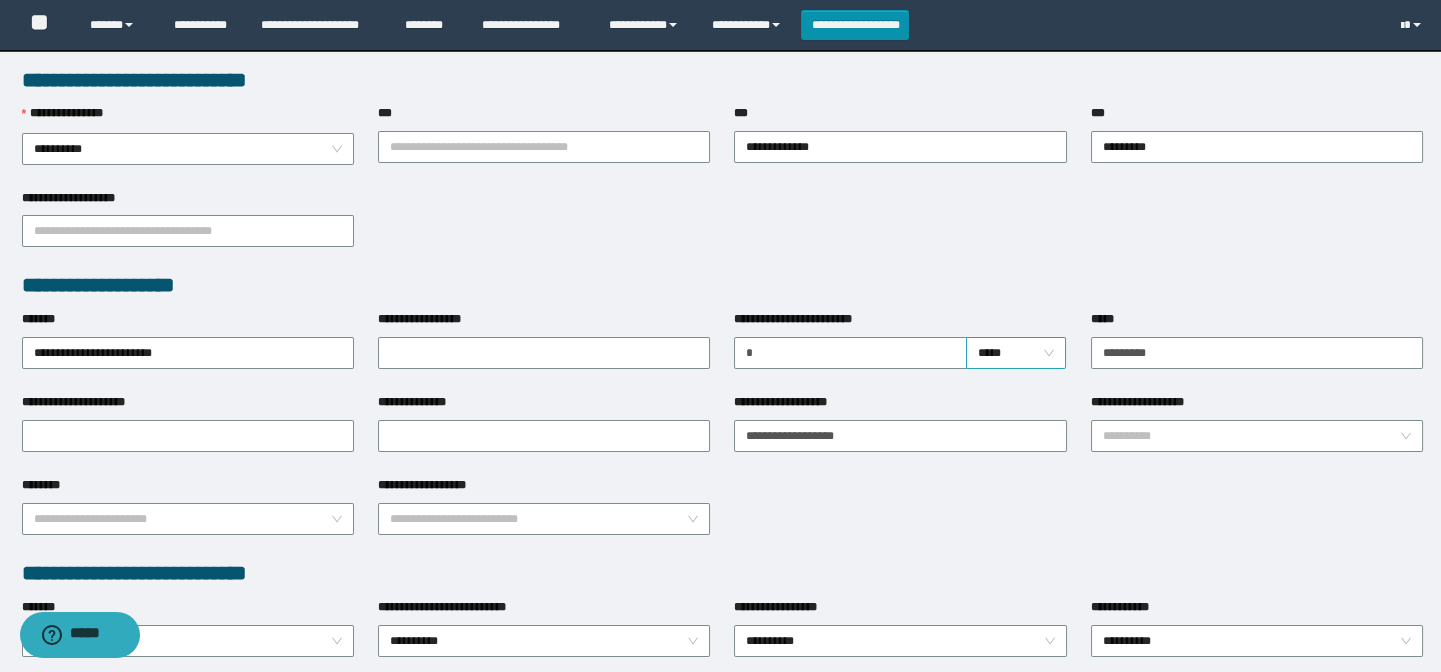 click on "*****" at bounding box center (1016, 353) 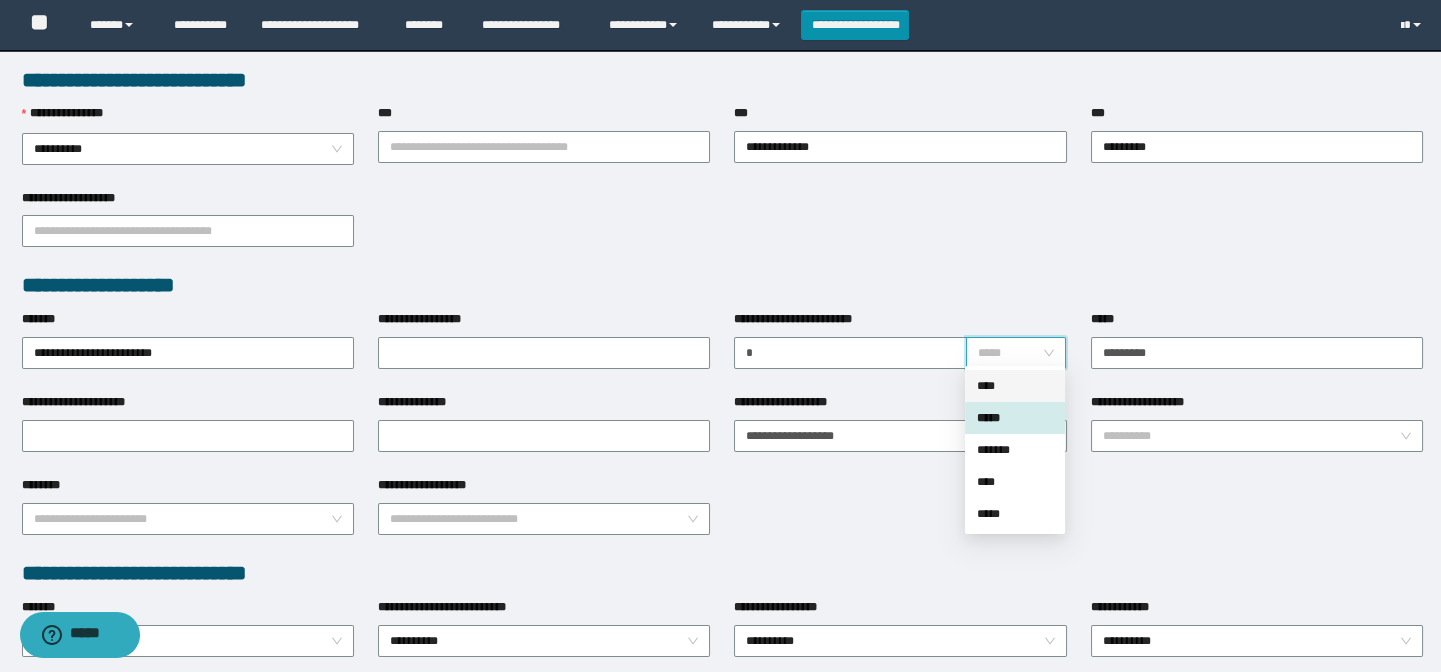 click on "****" at bounding box center (1015, 386) 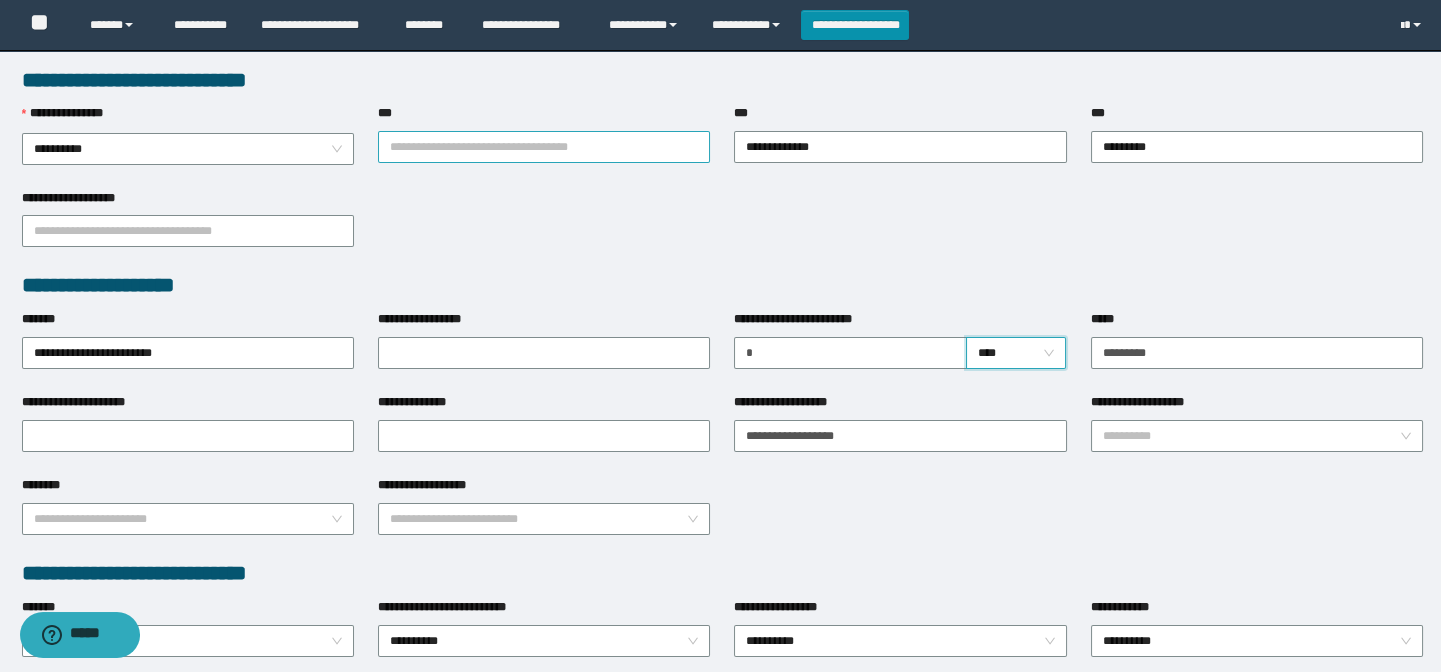 click on "***" at bounding box center (544, 147) 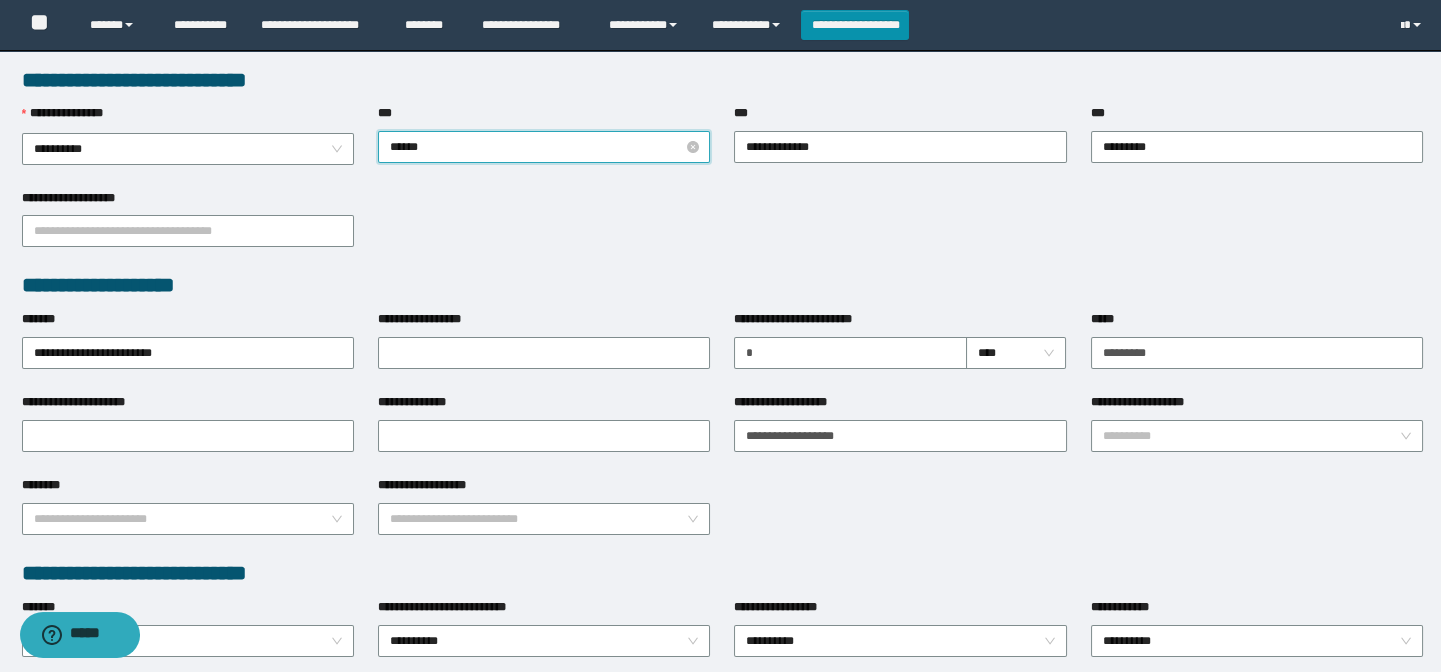 type on "*******" 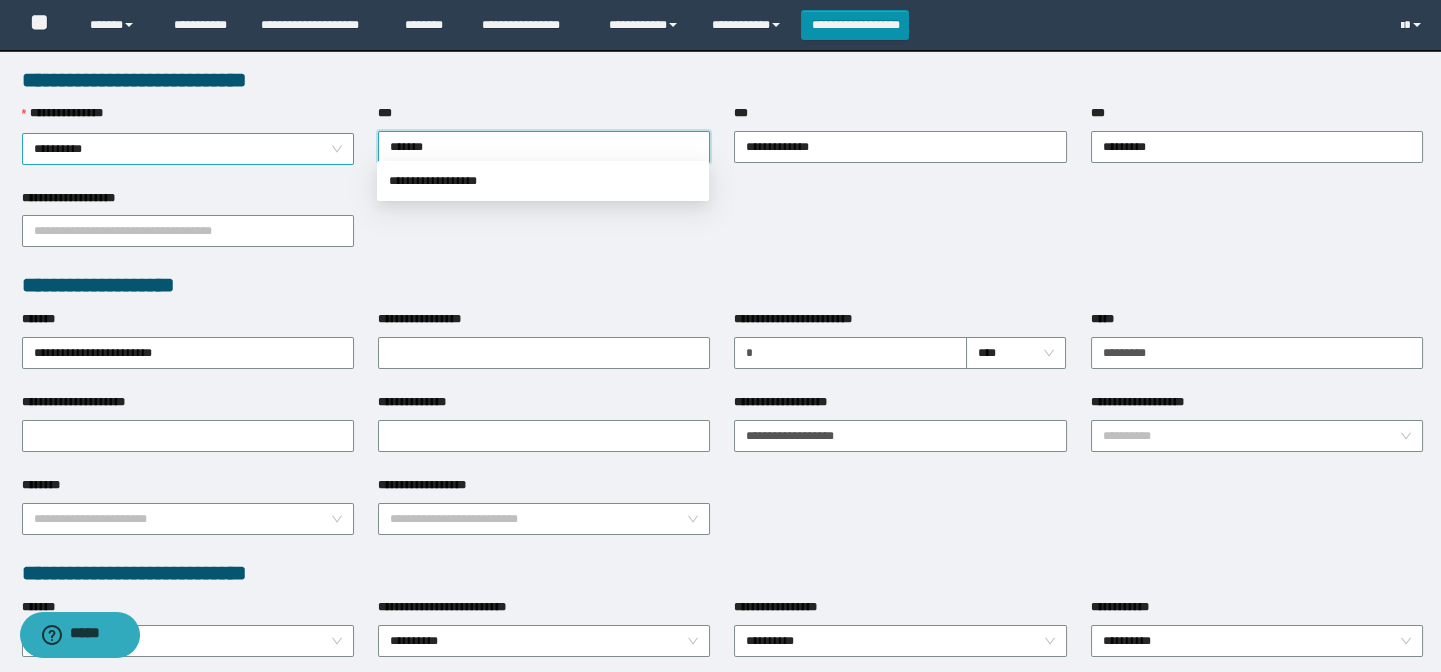 click on "**********" at bounding box center (188, 149) 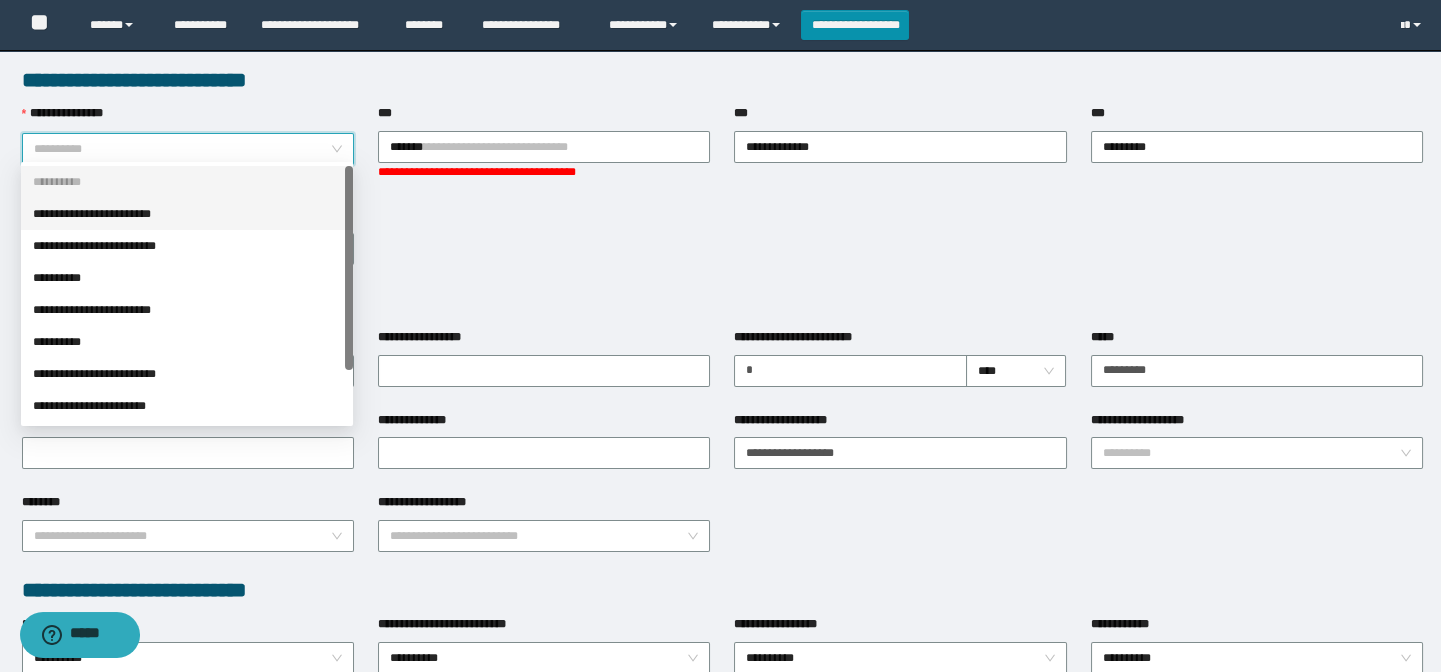 click on "**********" at bounding box center [187, 214] 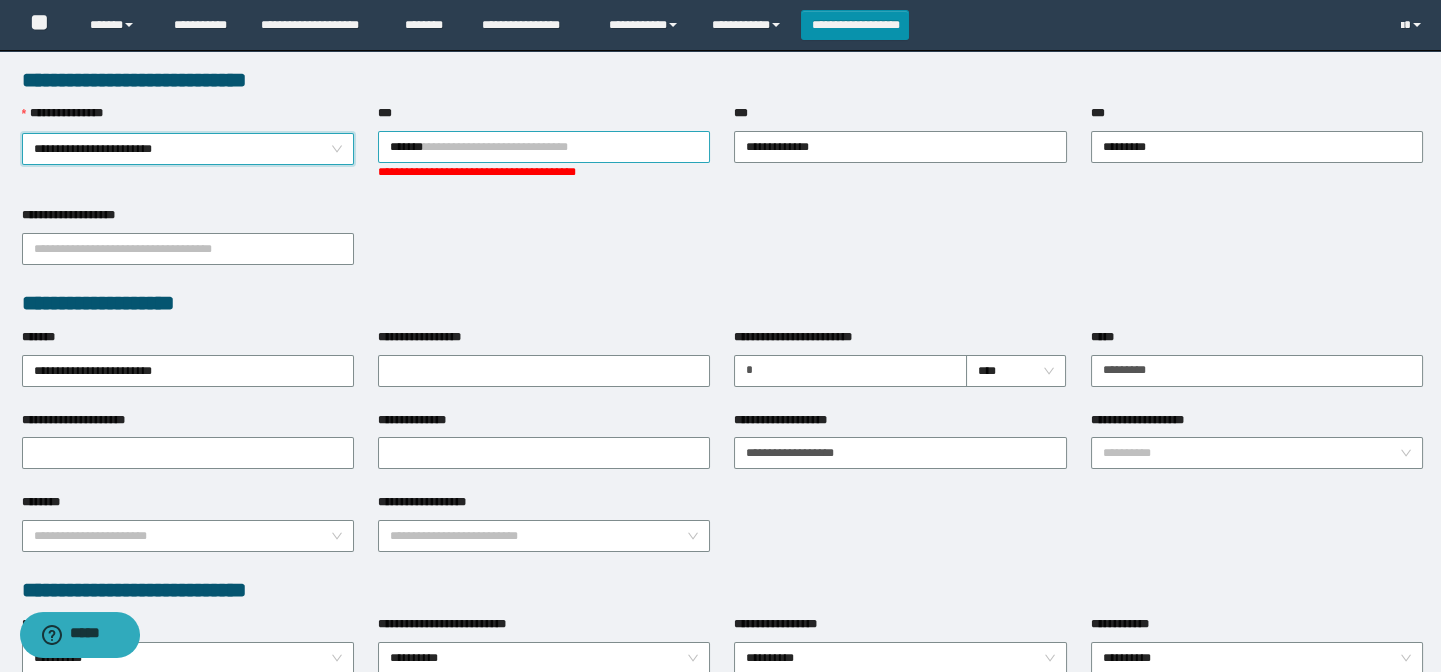 click on "*******" at bounding box center (544, 147) 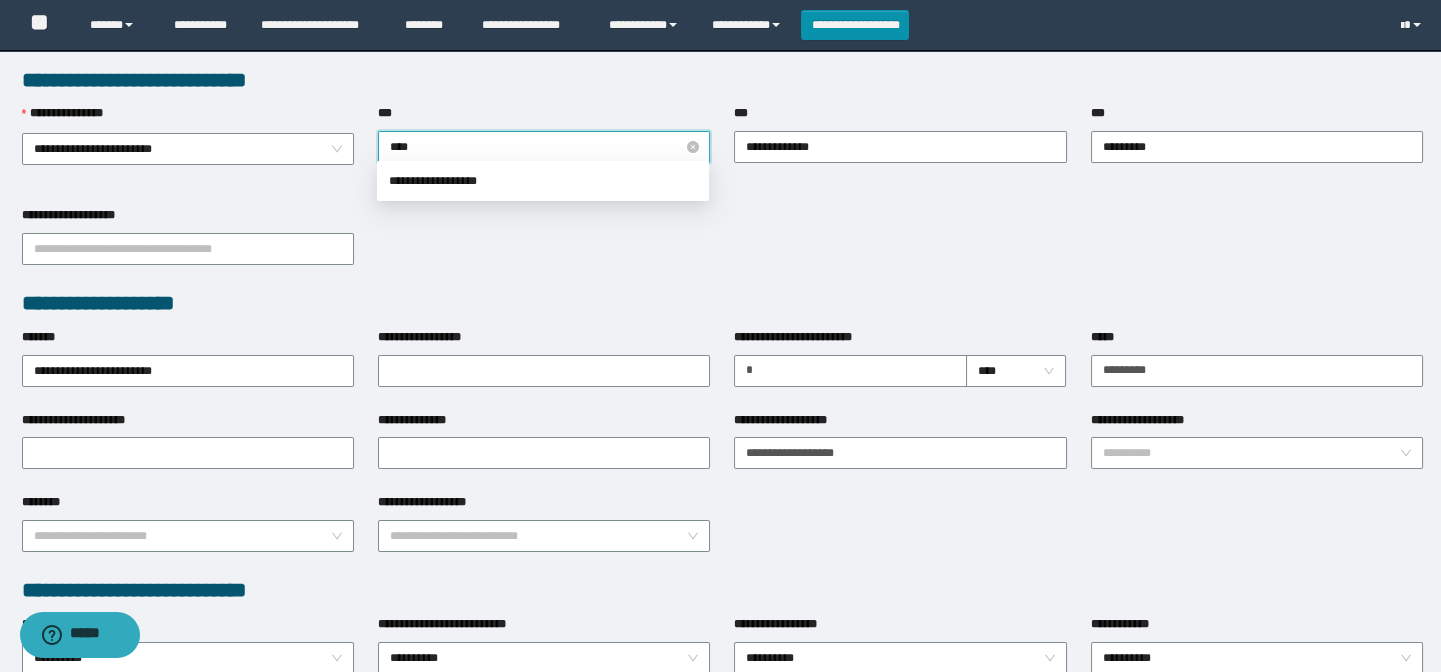 type on "*****" 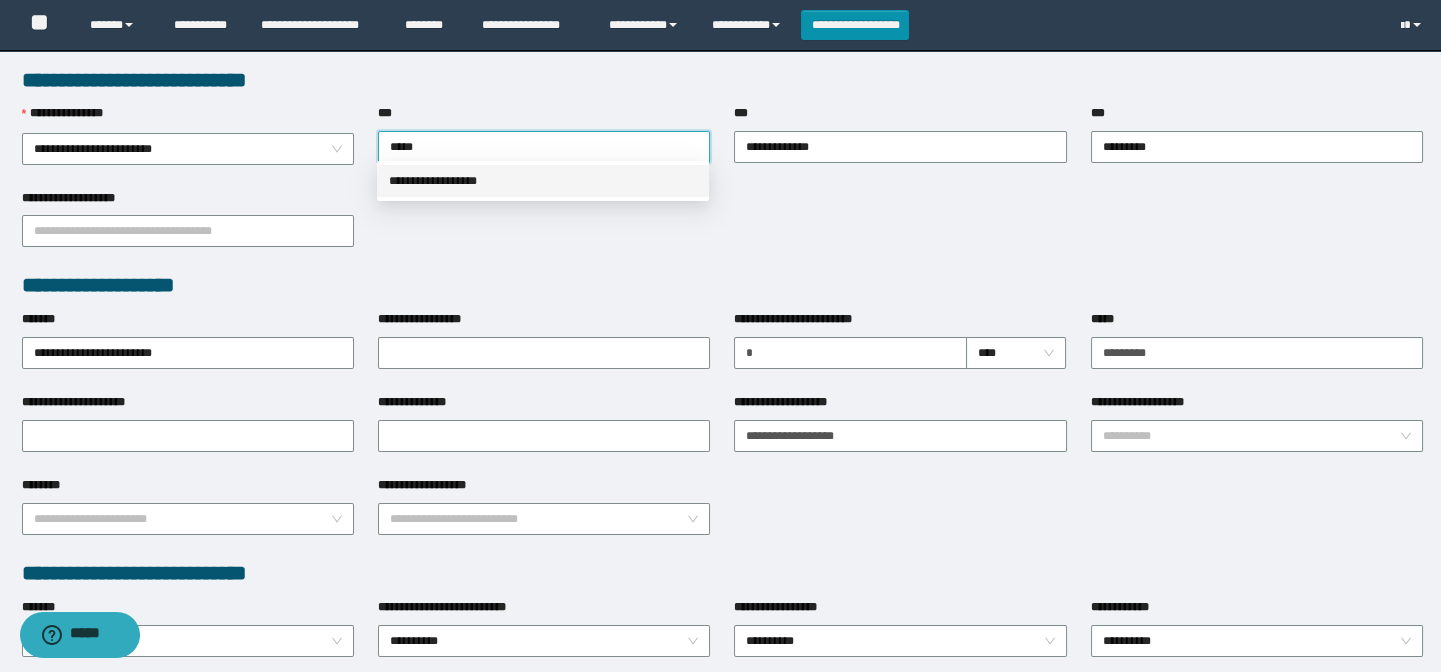 drag, startPoint x: 444, startPoint y: 184, endPoint x: 480, endPoint y: 196, distance: 37.94733 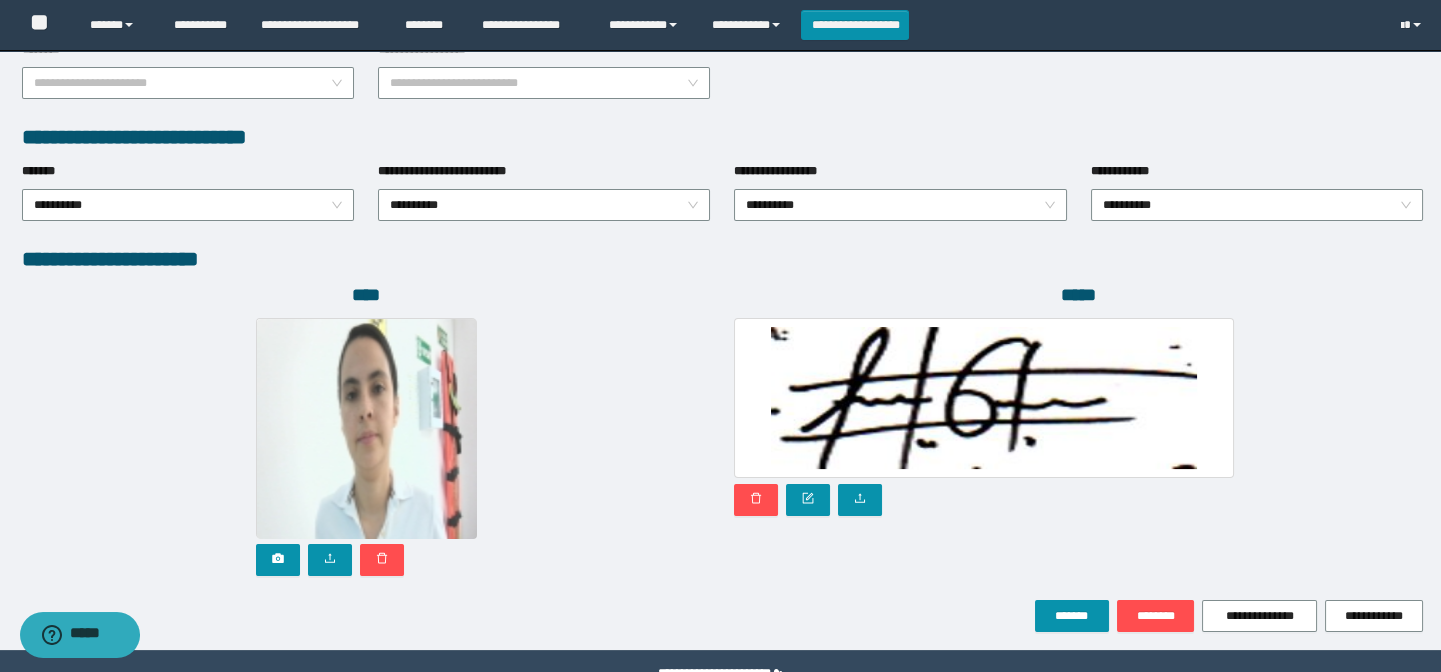 scroll, scrollTop: 1030, scrollLeft: 0, axis: vertical 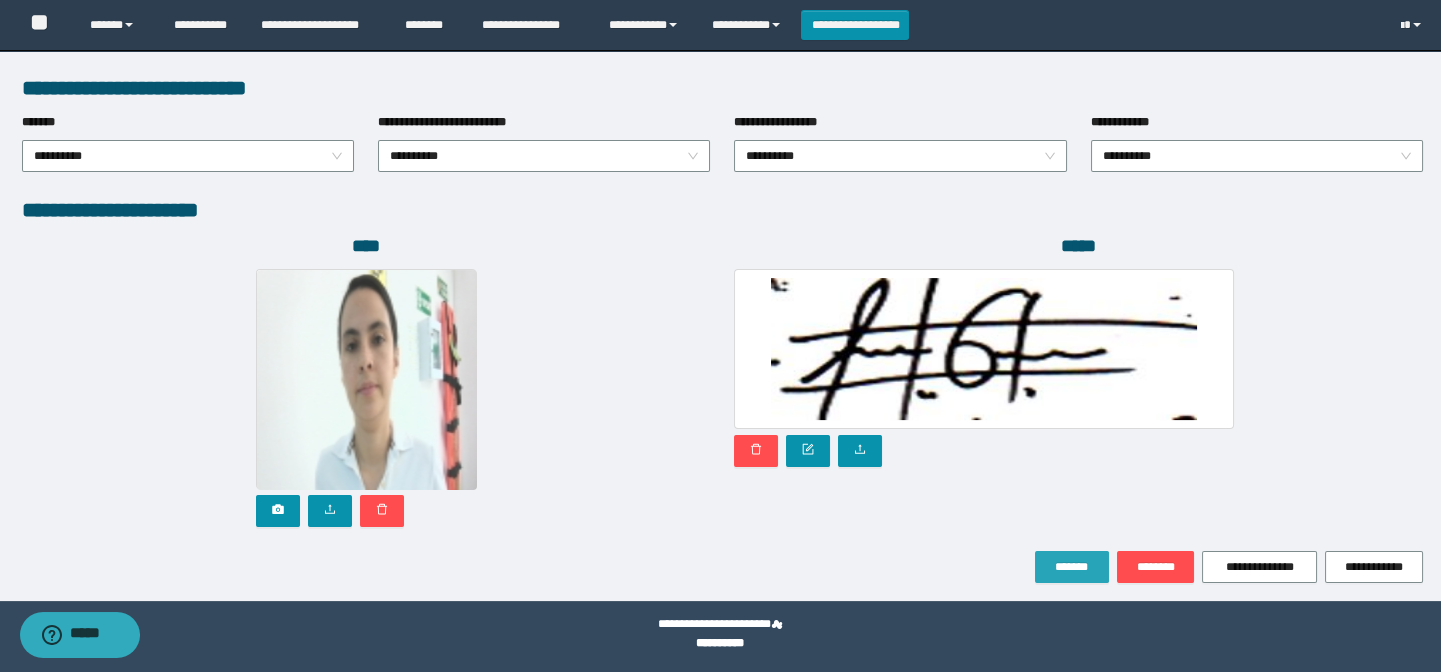 drag, startPoint x: 1067, startPoint y: 557, endPoint x: 642, endPoint y: 189, distance: 562.1824 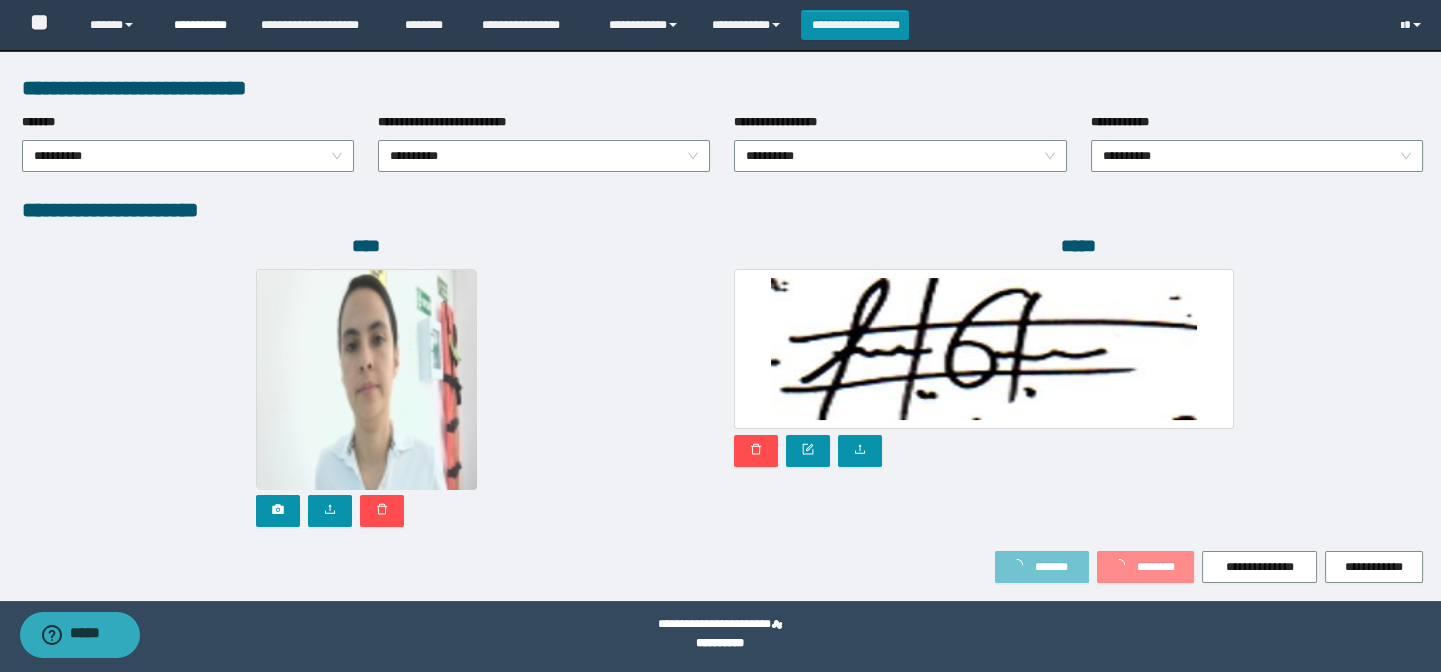 scroll, scrollTop: 1083, scrollLeft: 0, axis: vertical 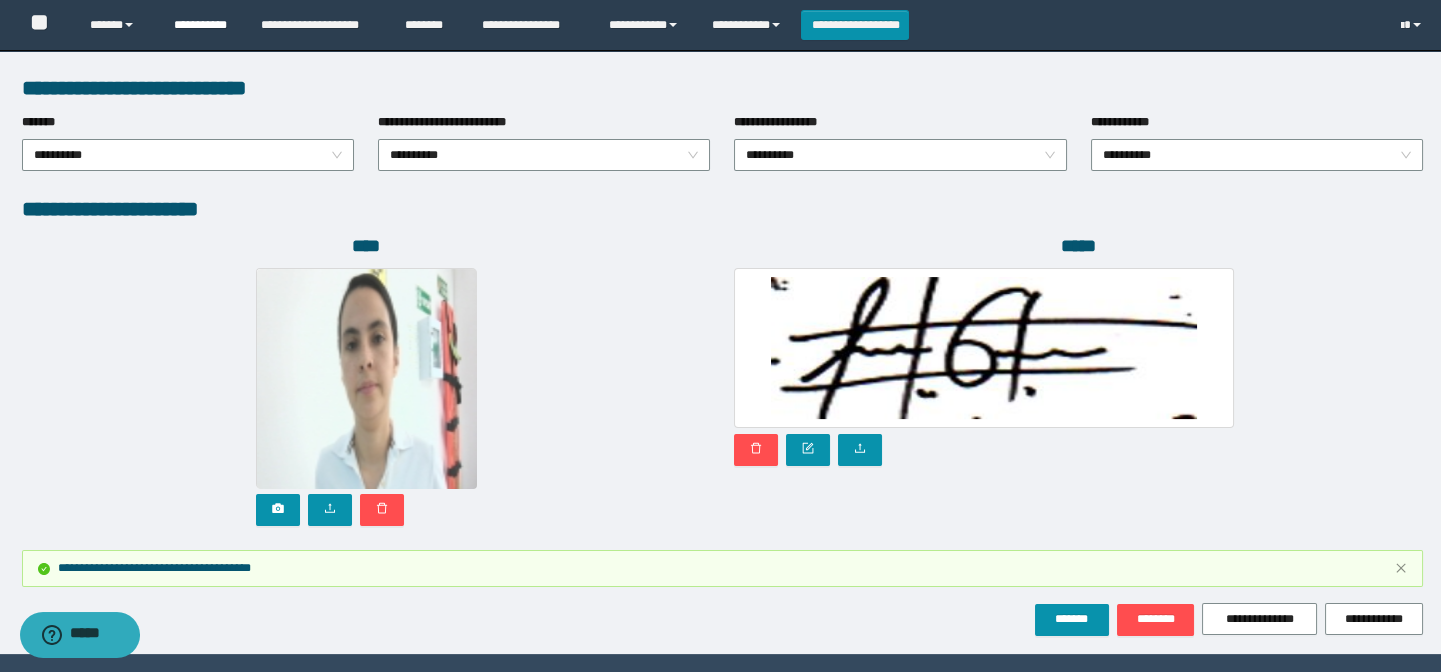click on "**********" at bounding box center (202, 25) 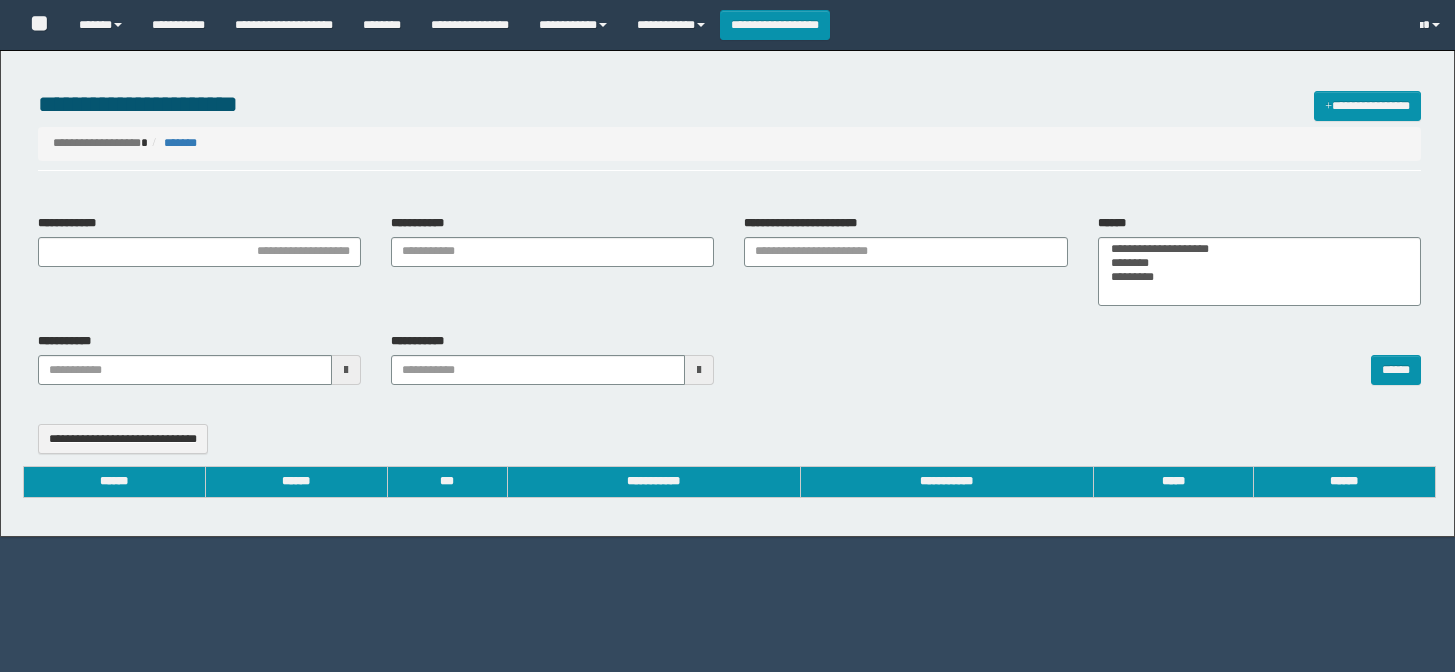 select 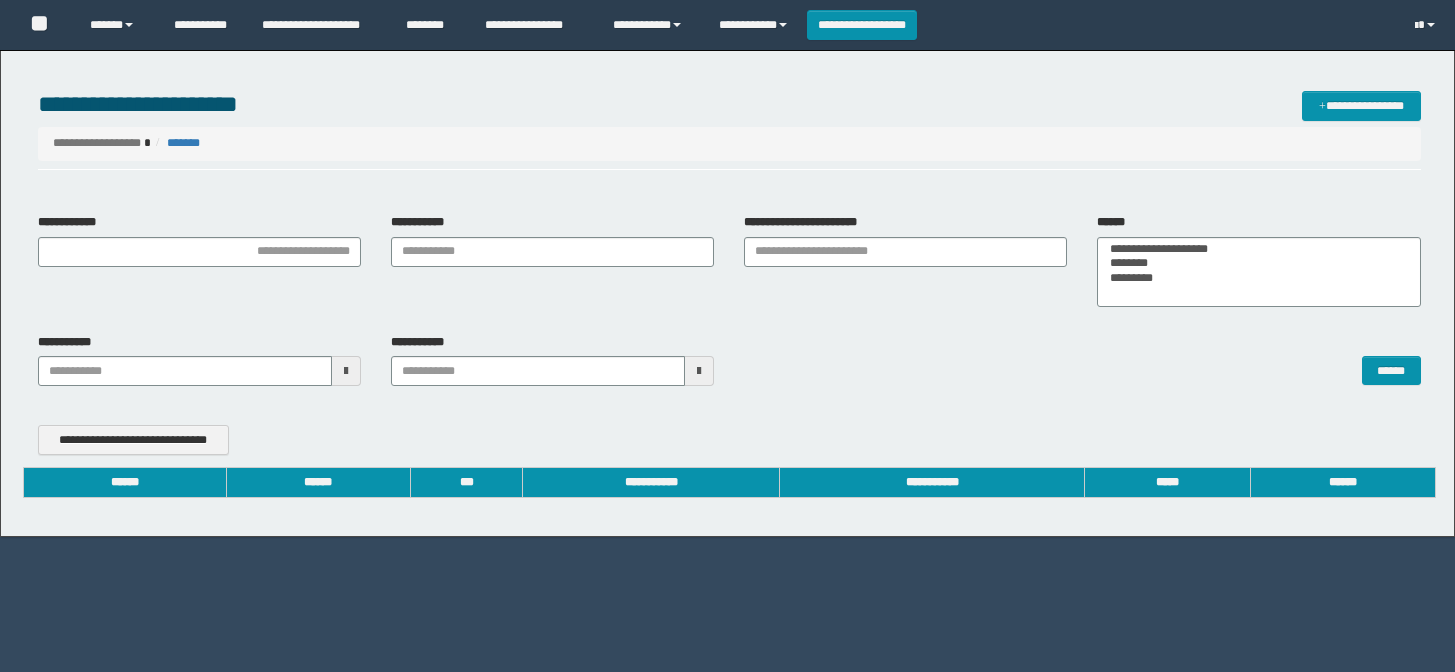 type on "**********" 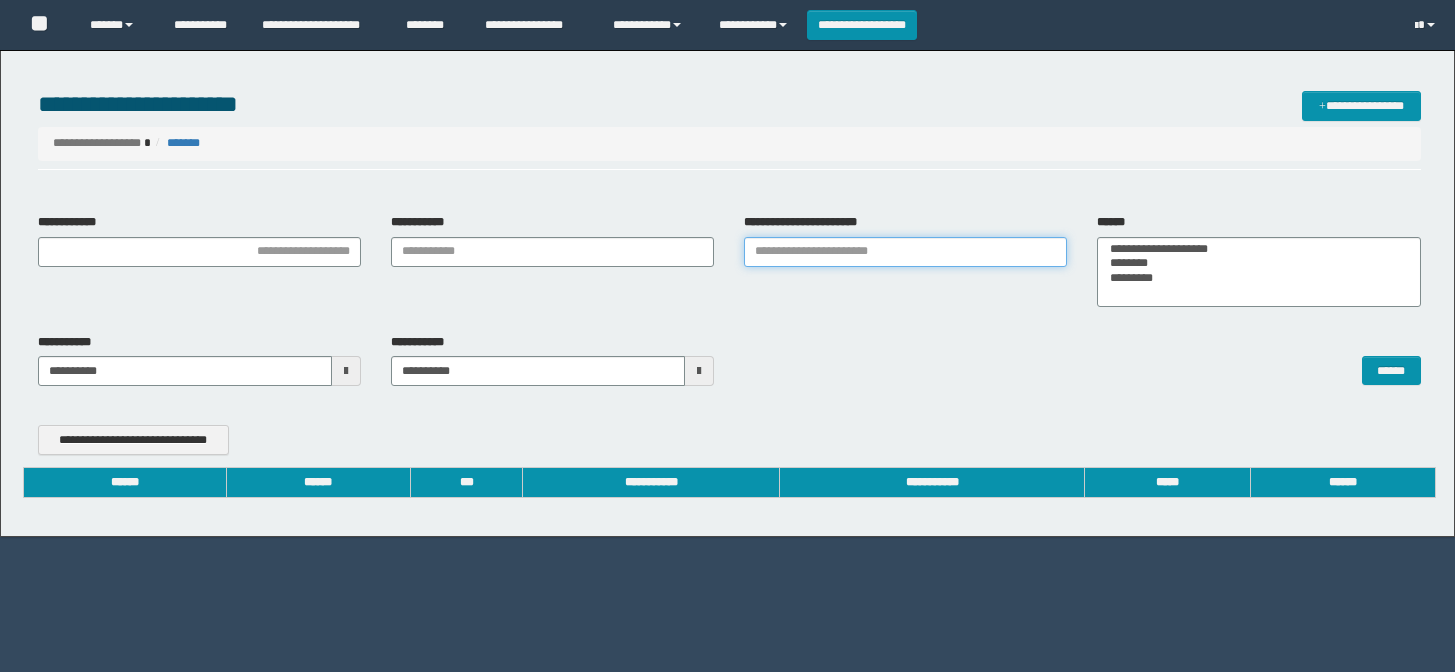 click on "**********" at bounding box center (905, 252) 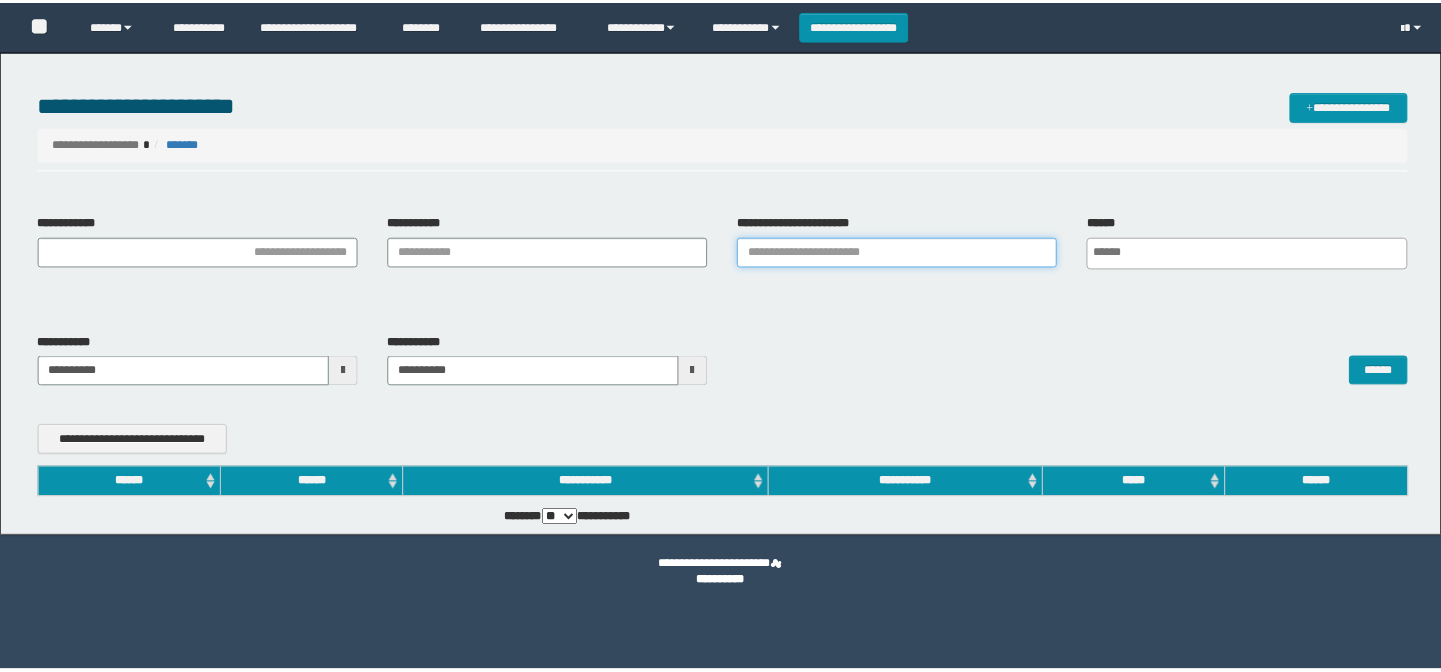 scroll, scrollTop: 0, scrollLeft: 0, axis: both 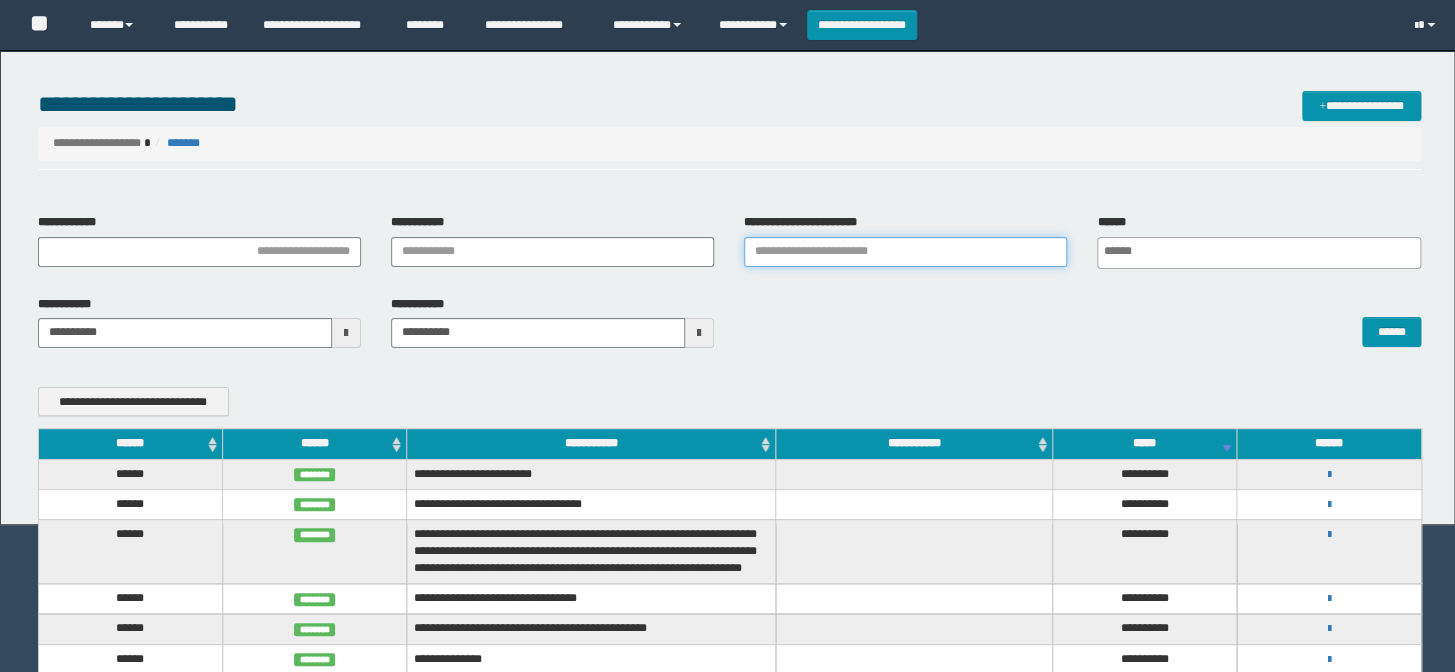 type on "*" 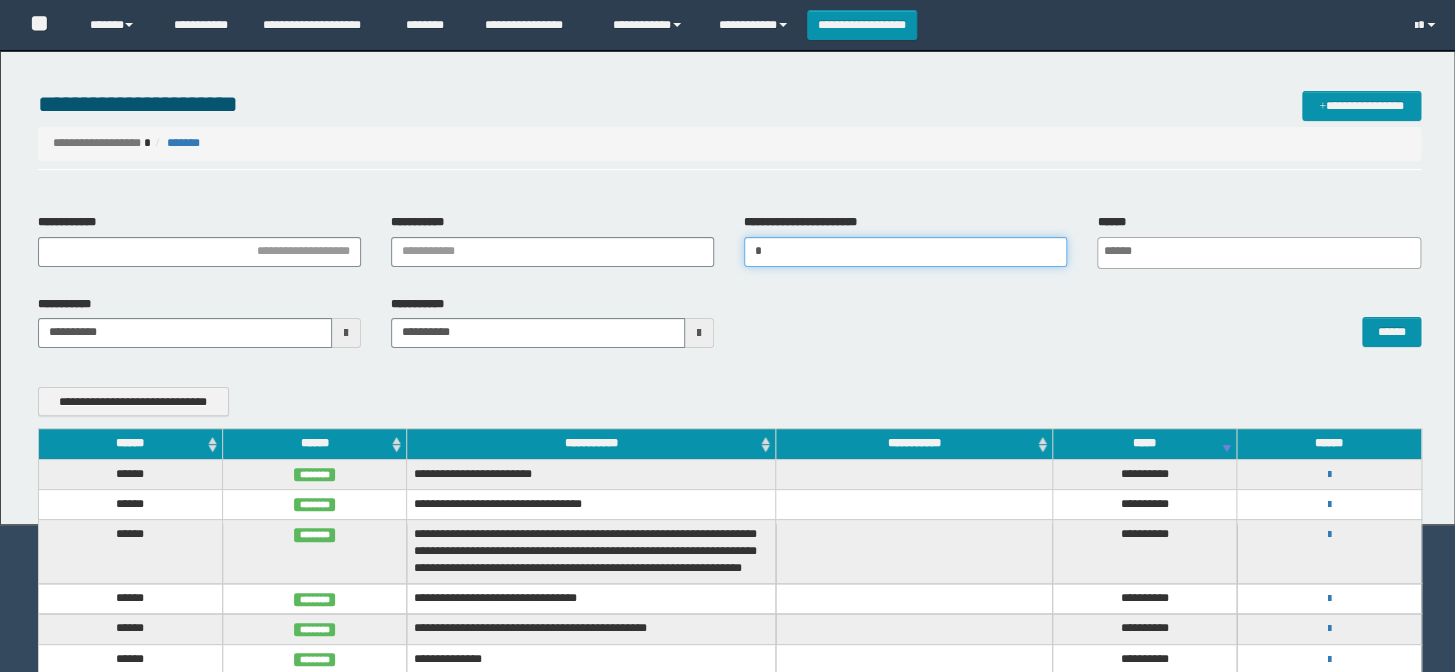 type 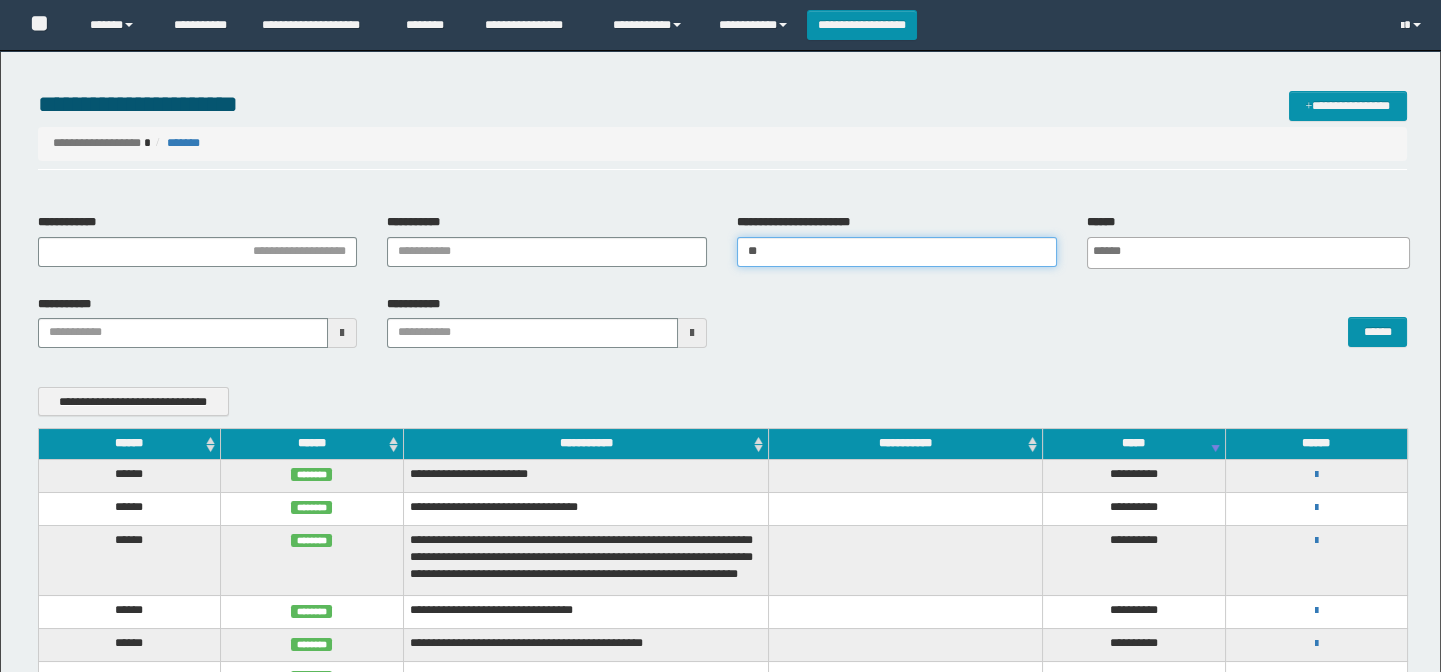 type on "***" 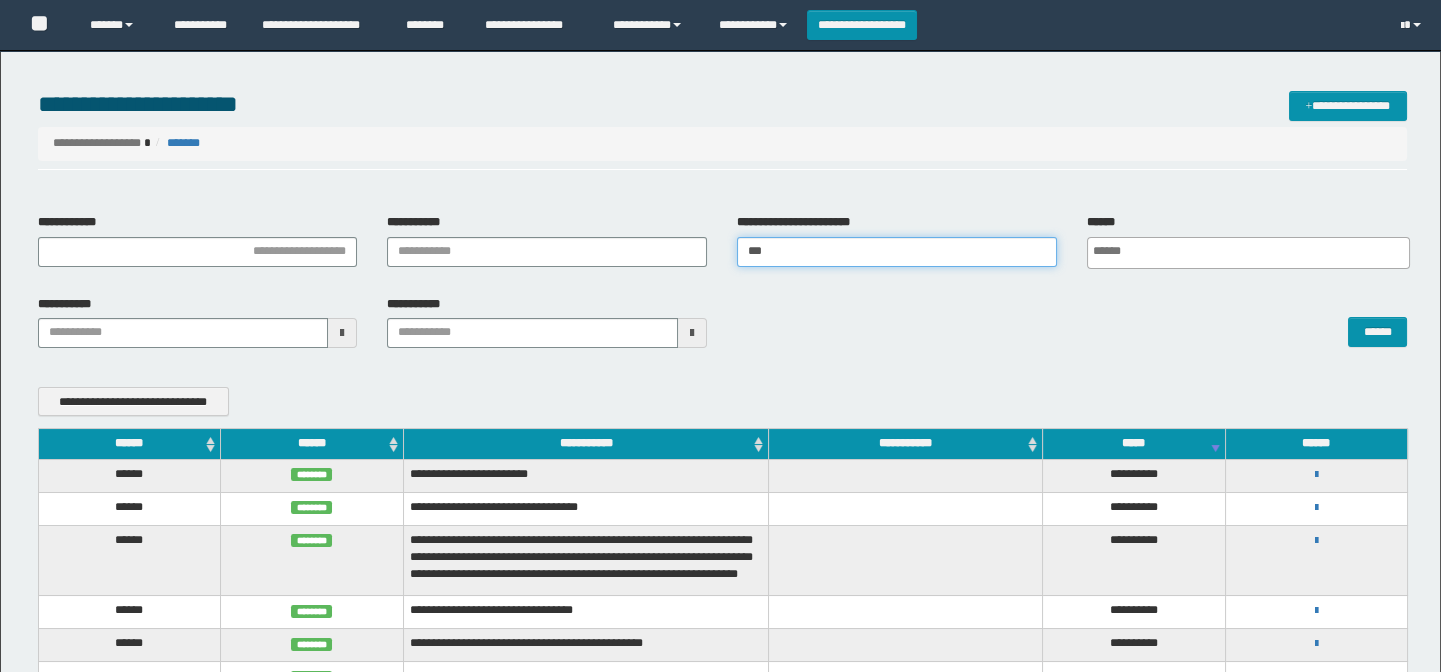 type 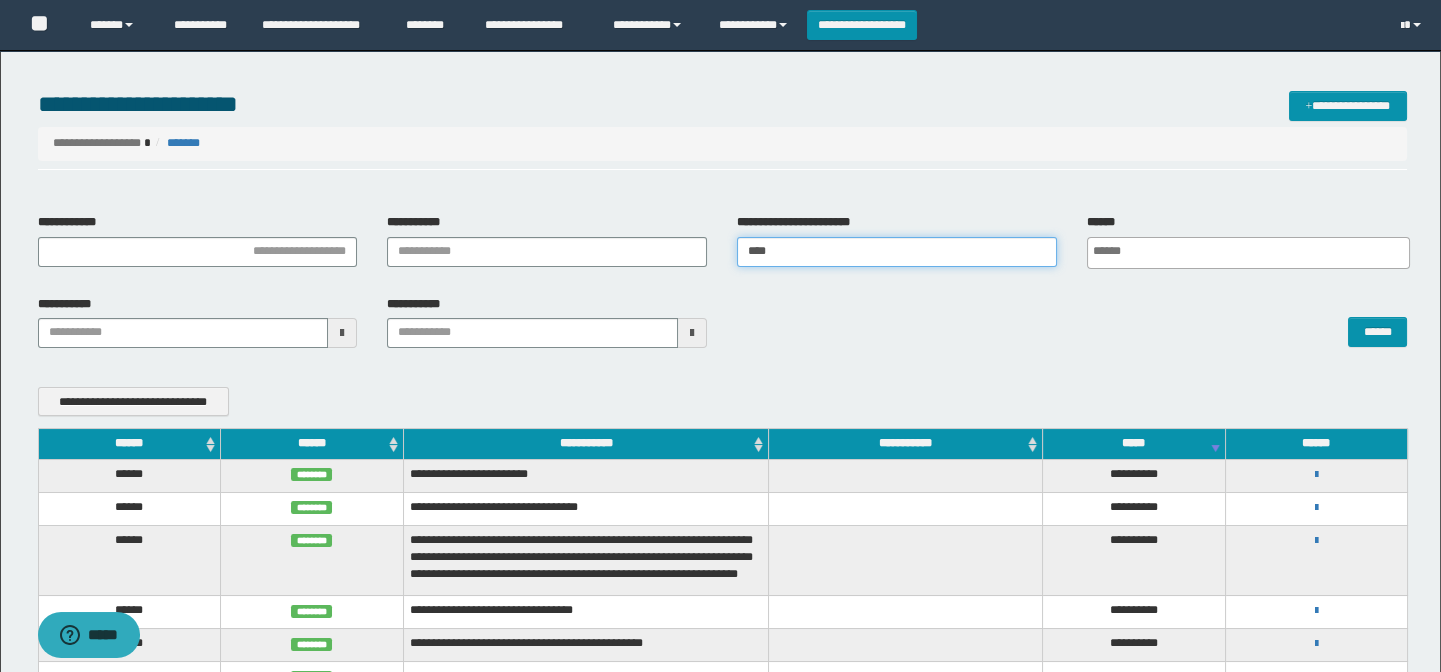 type 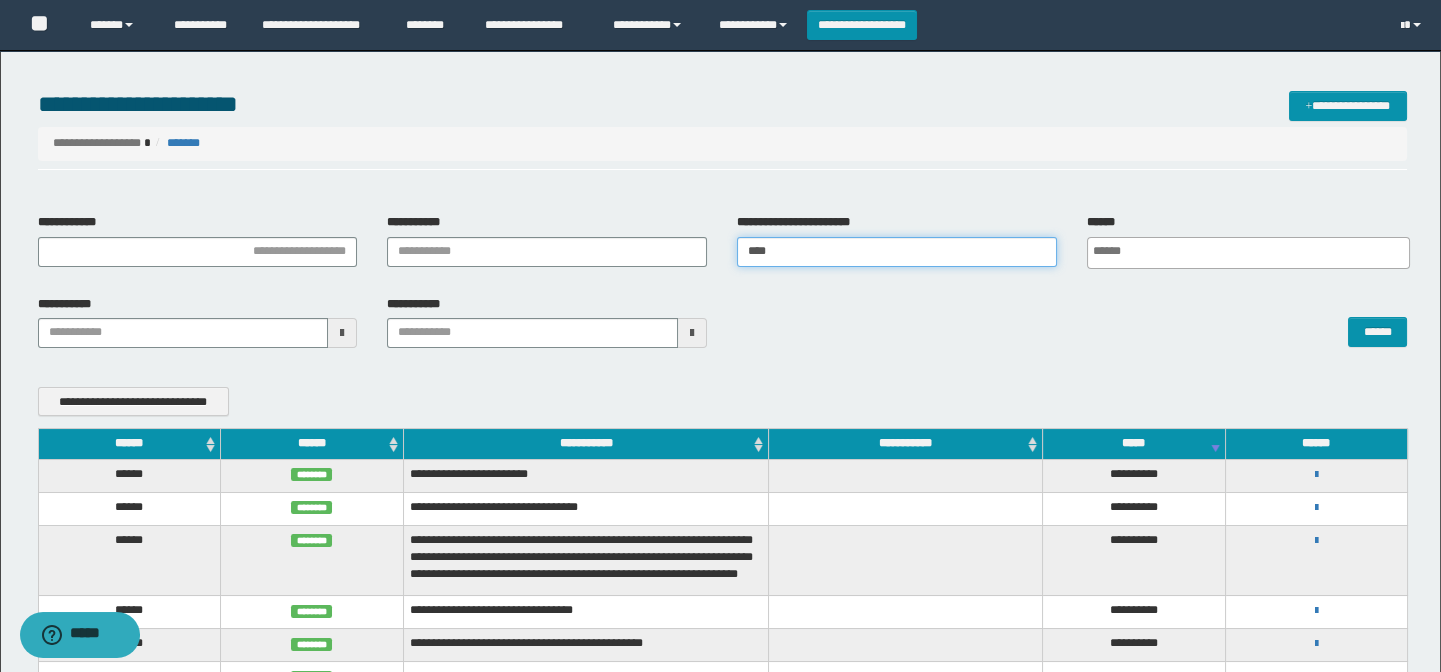 scroll, scrollTop: 0, scrollLeft: 0, axis: both 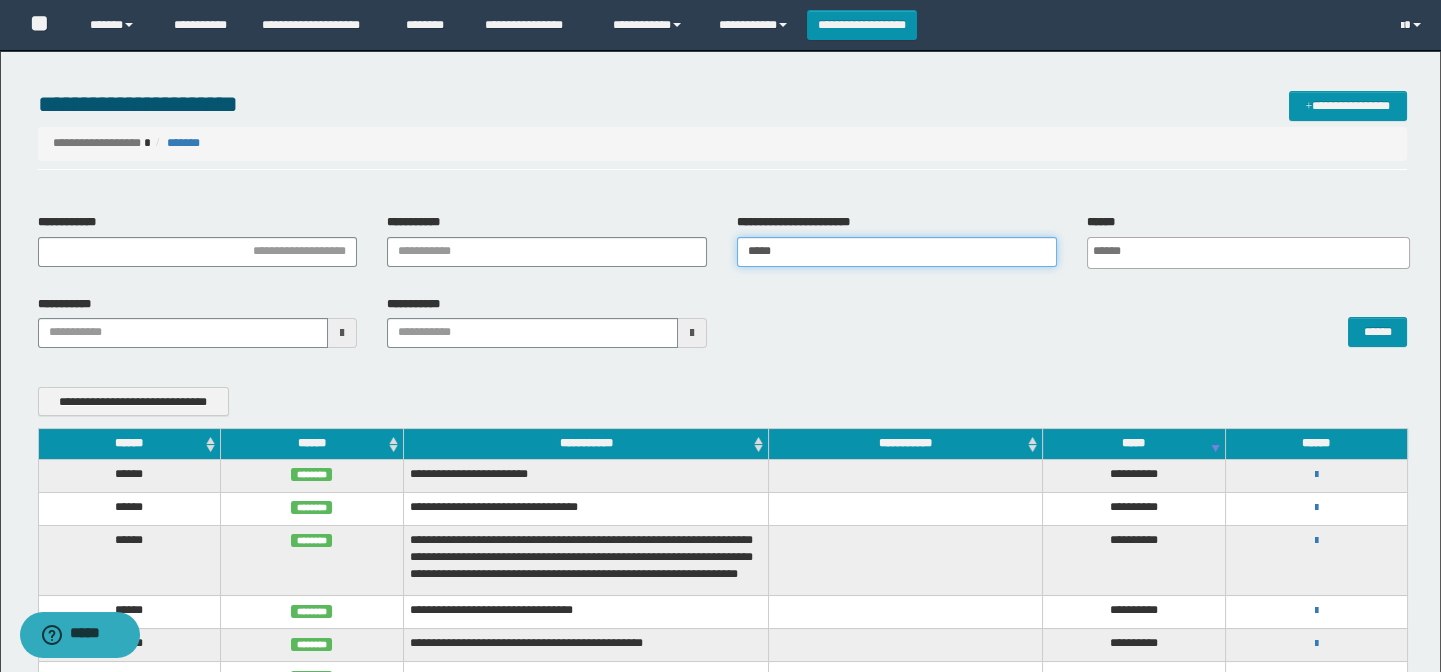 type on "******" 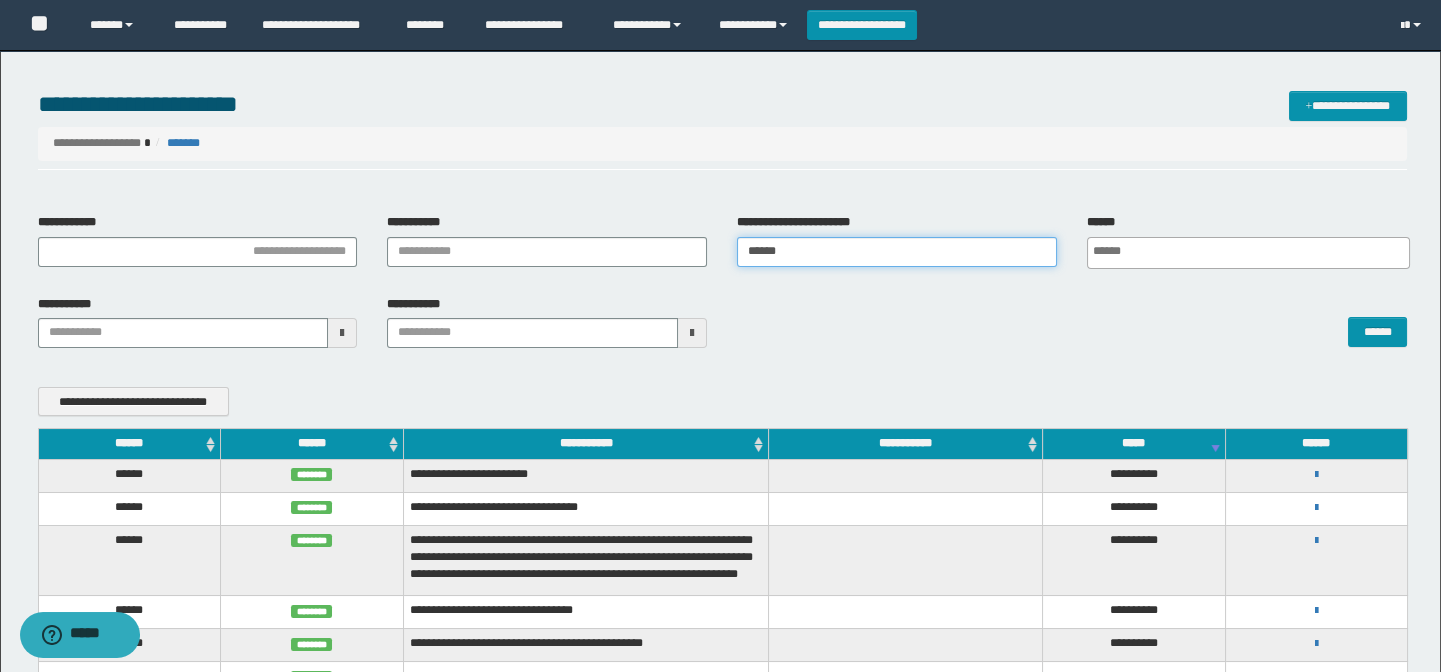 type 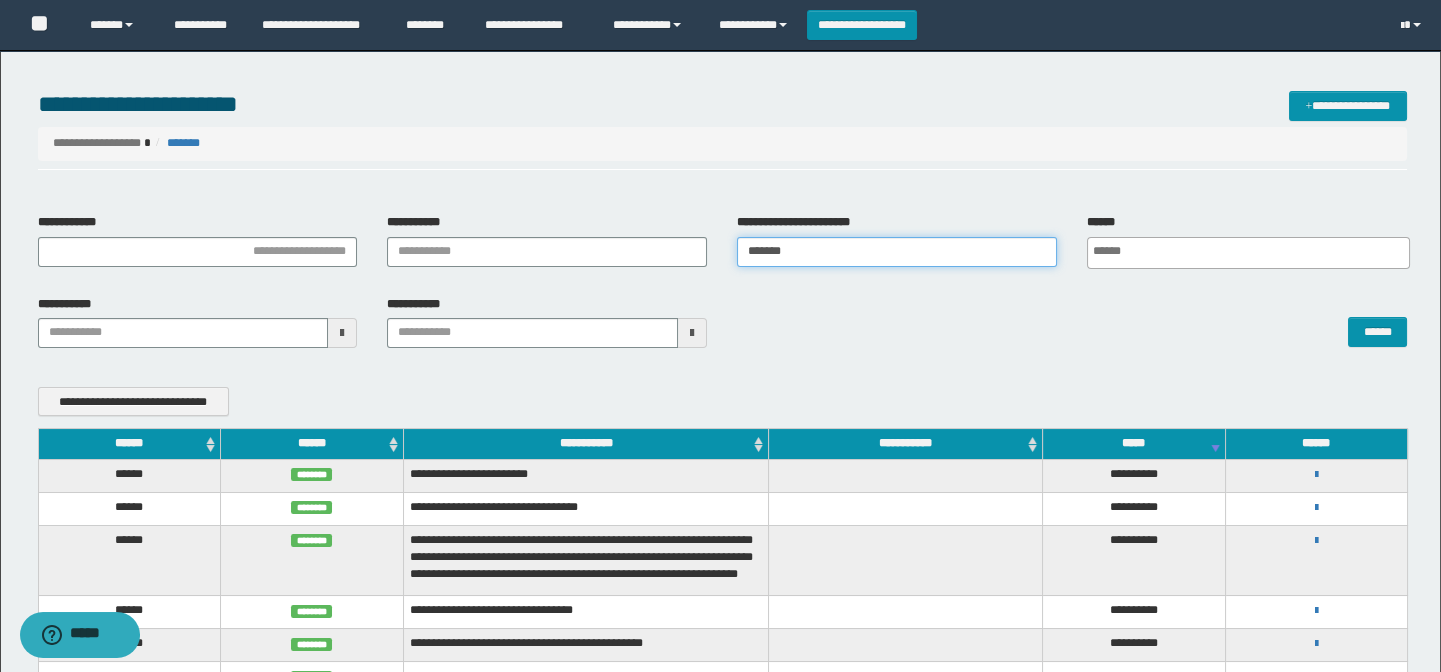 type 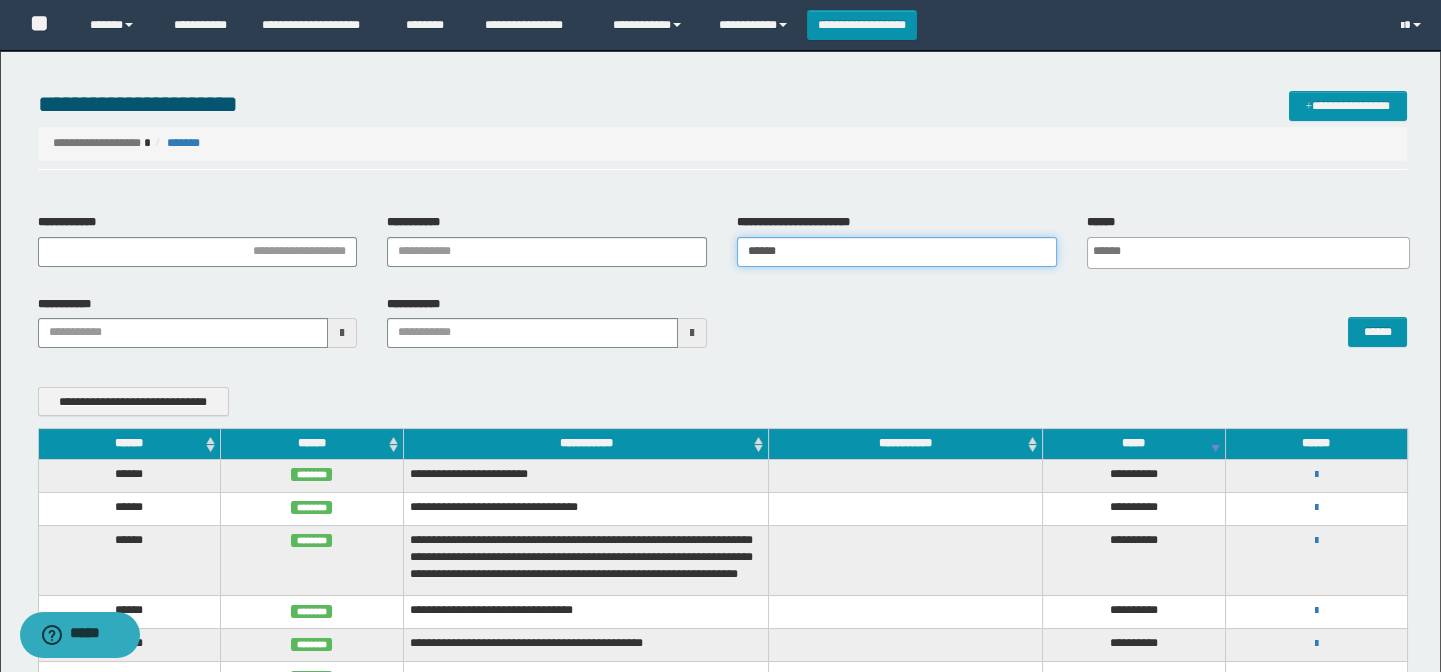type 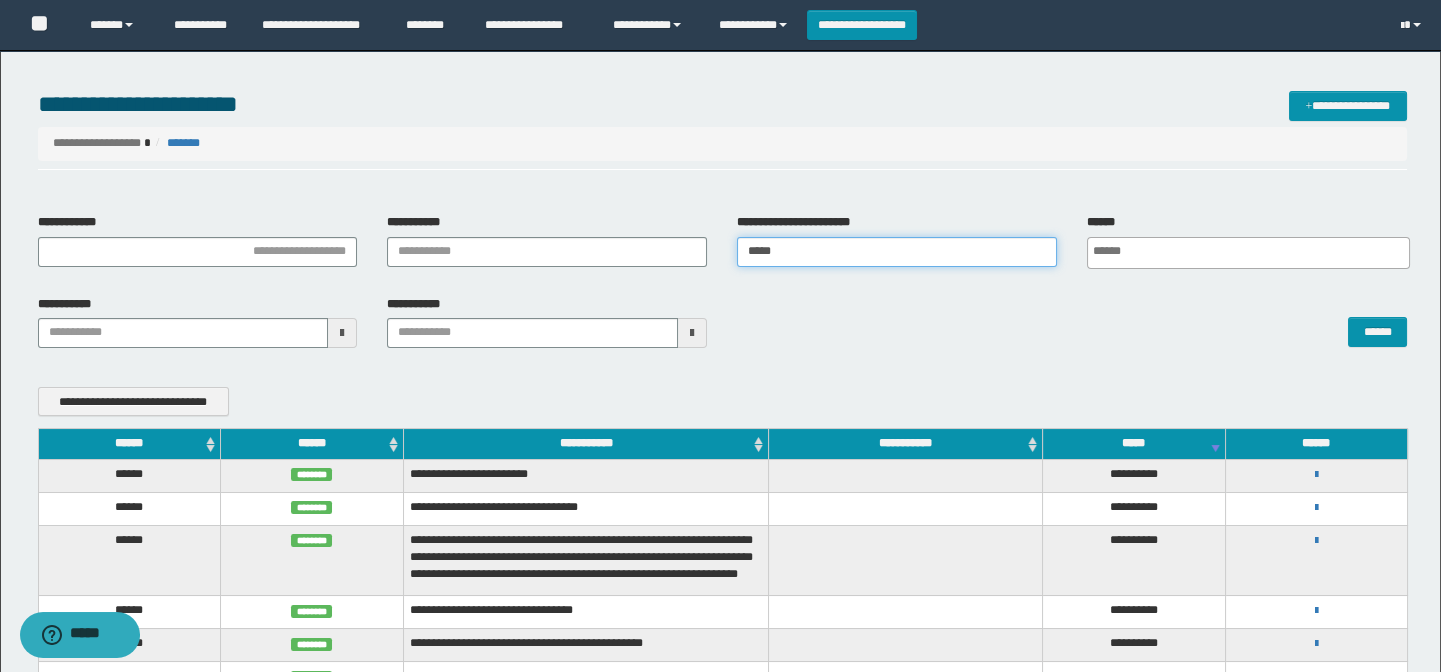 type 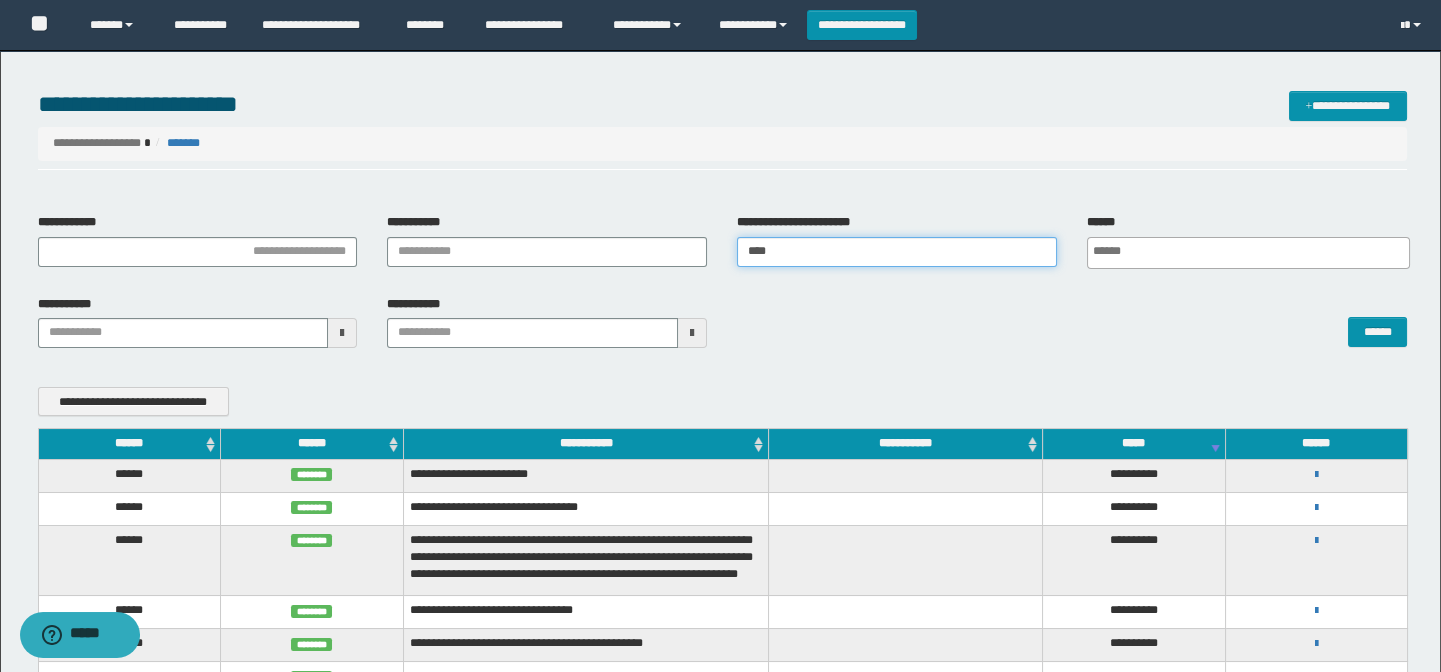 type 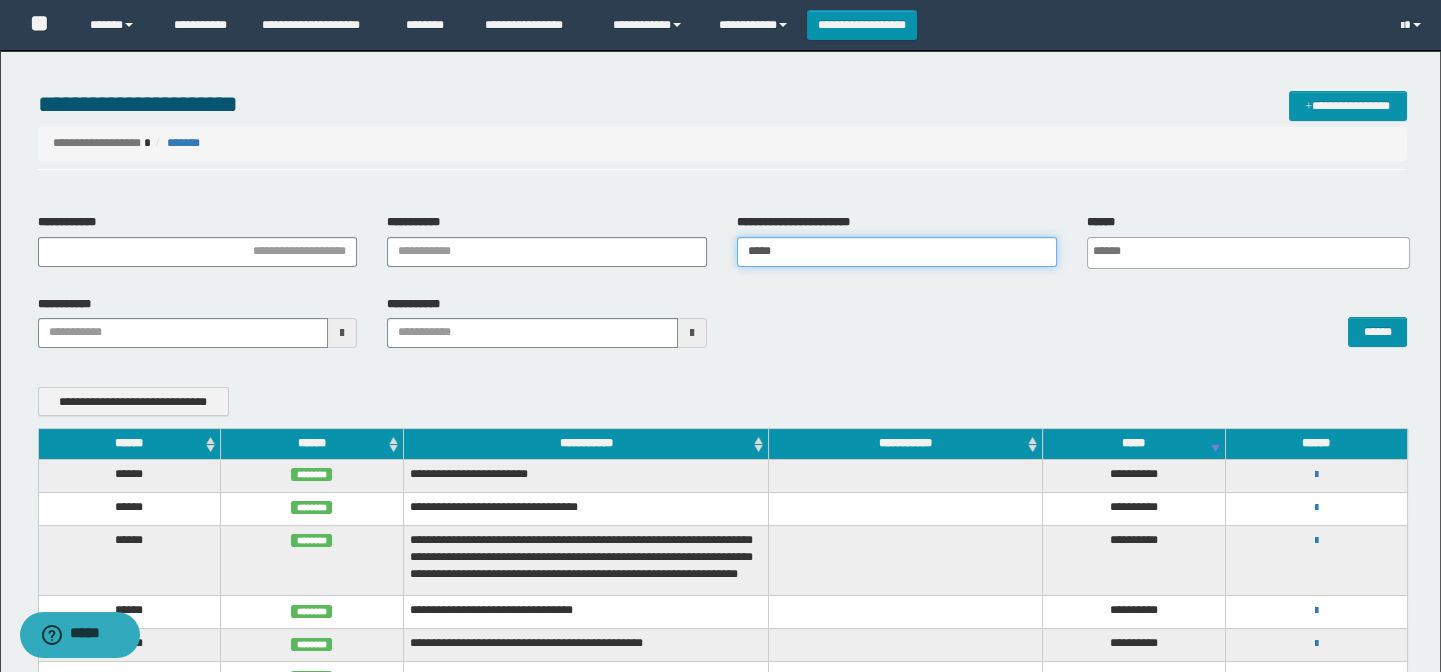 type on "******" 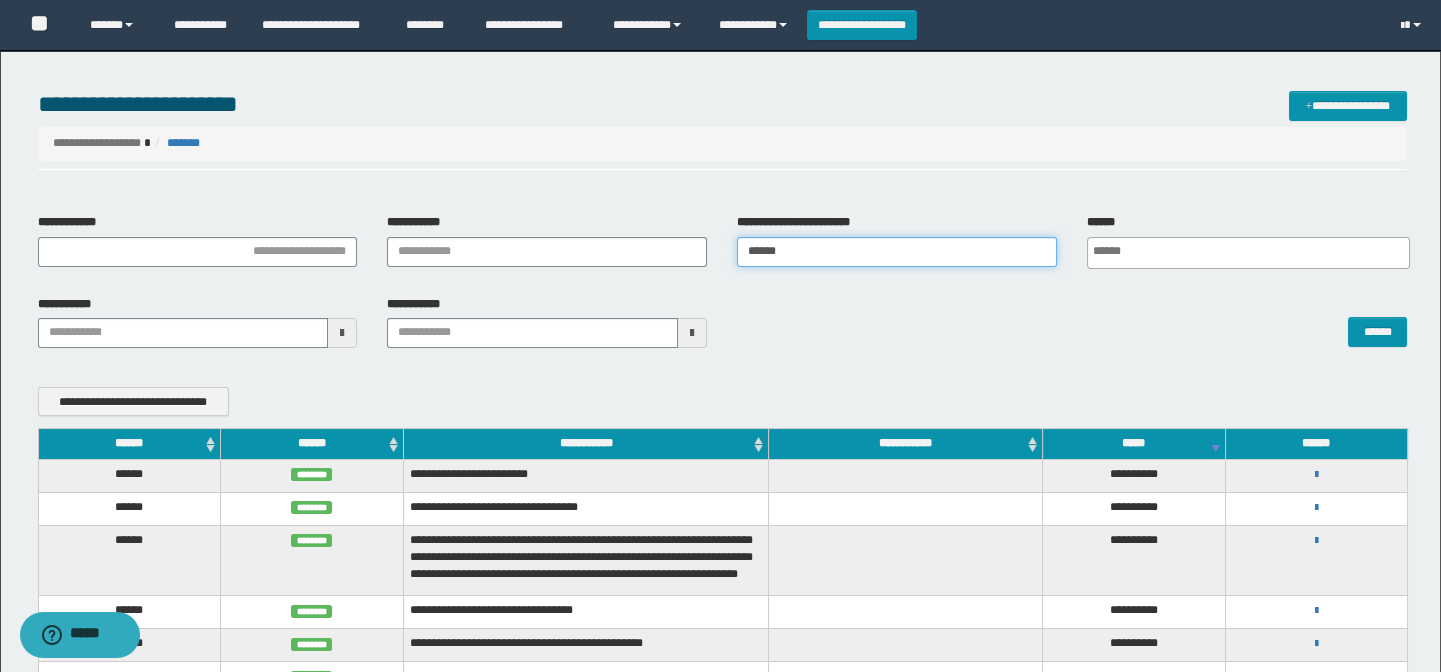 type 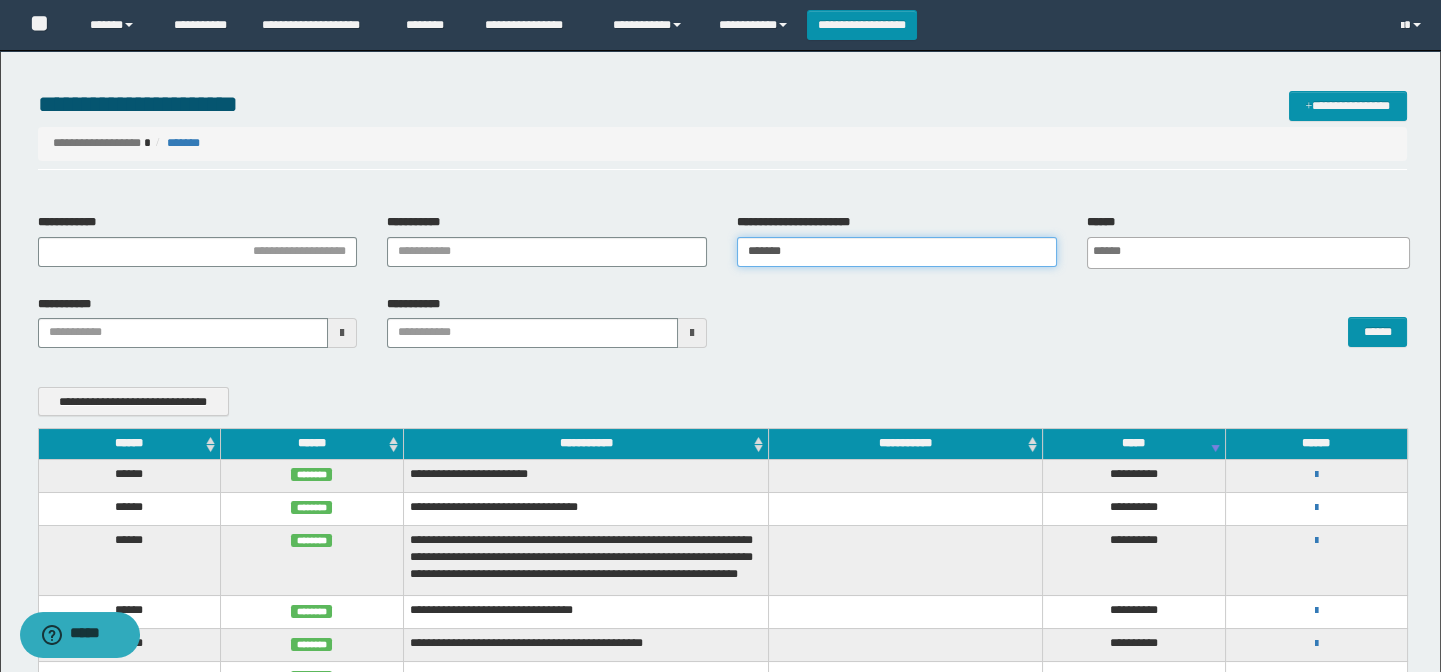 type 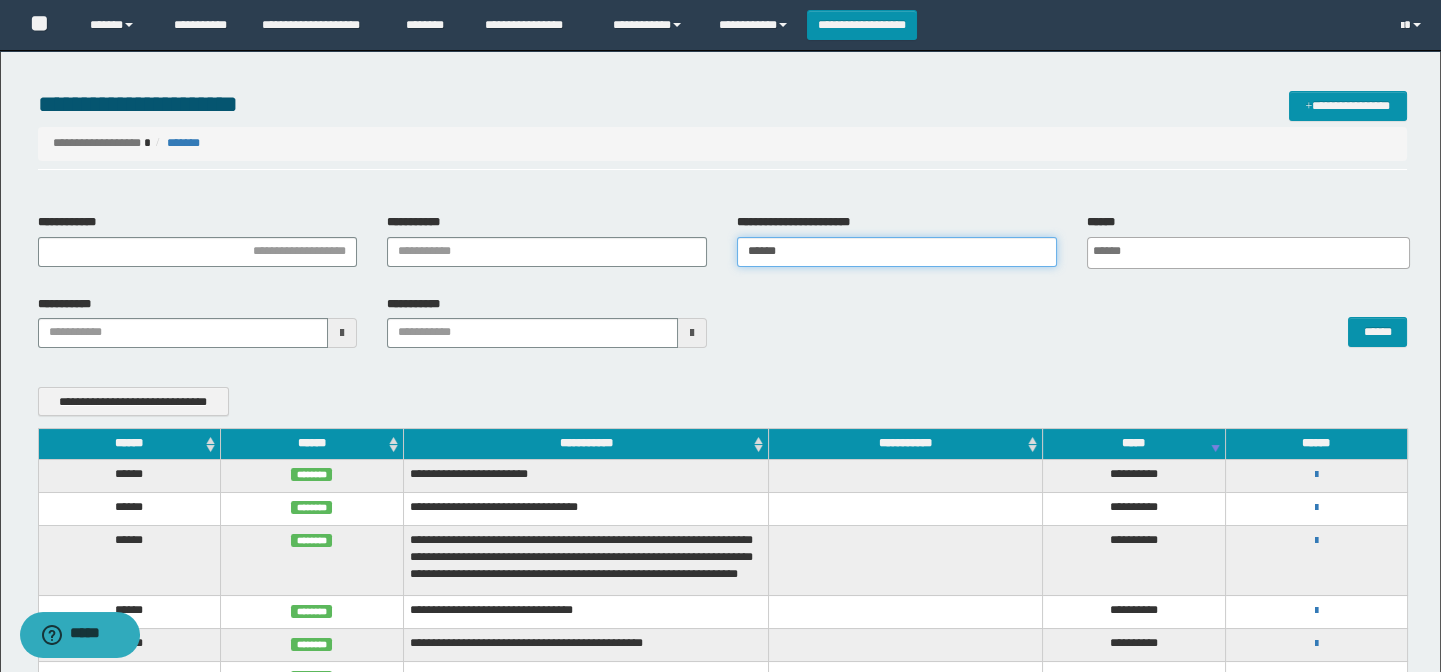 type 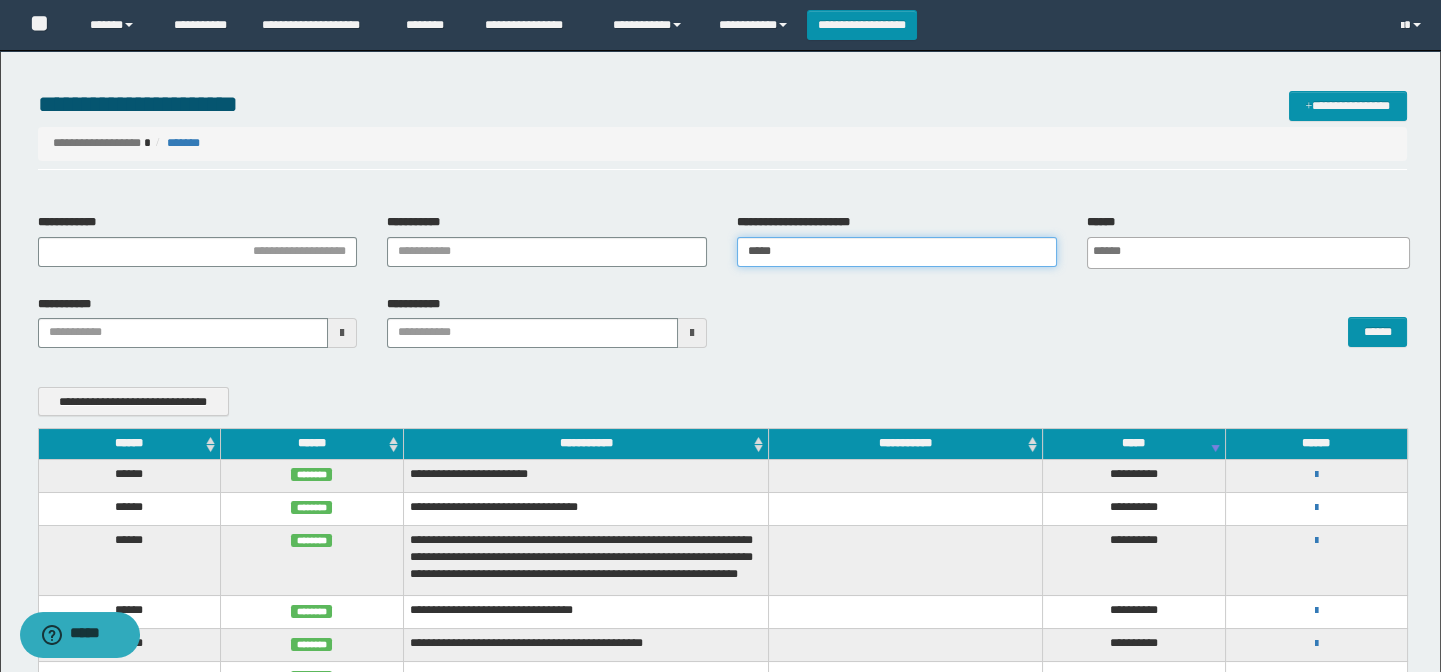 type 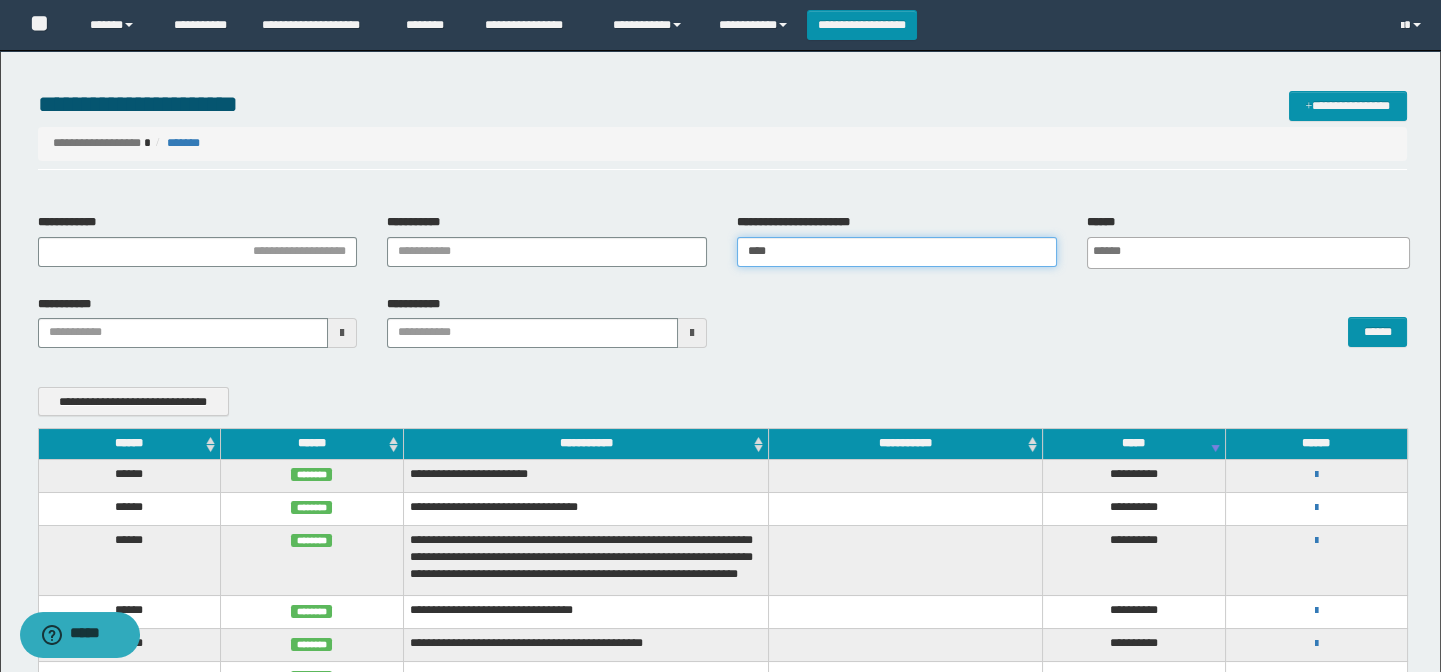 type 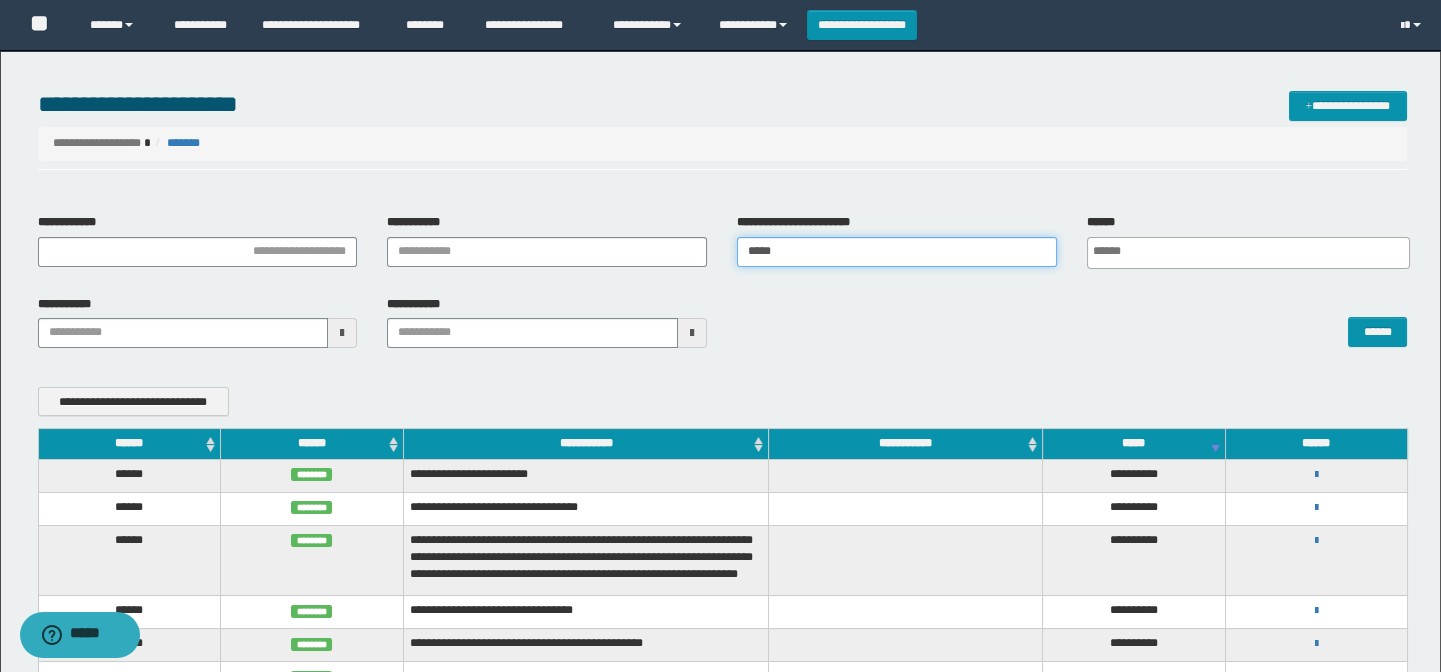 type 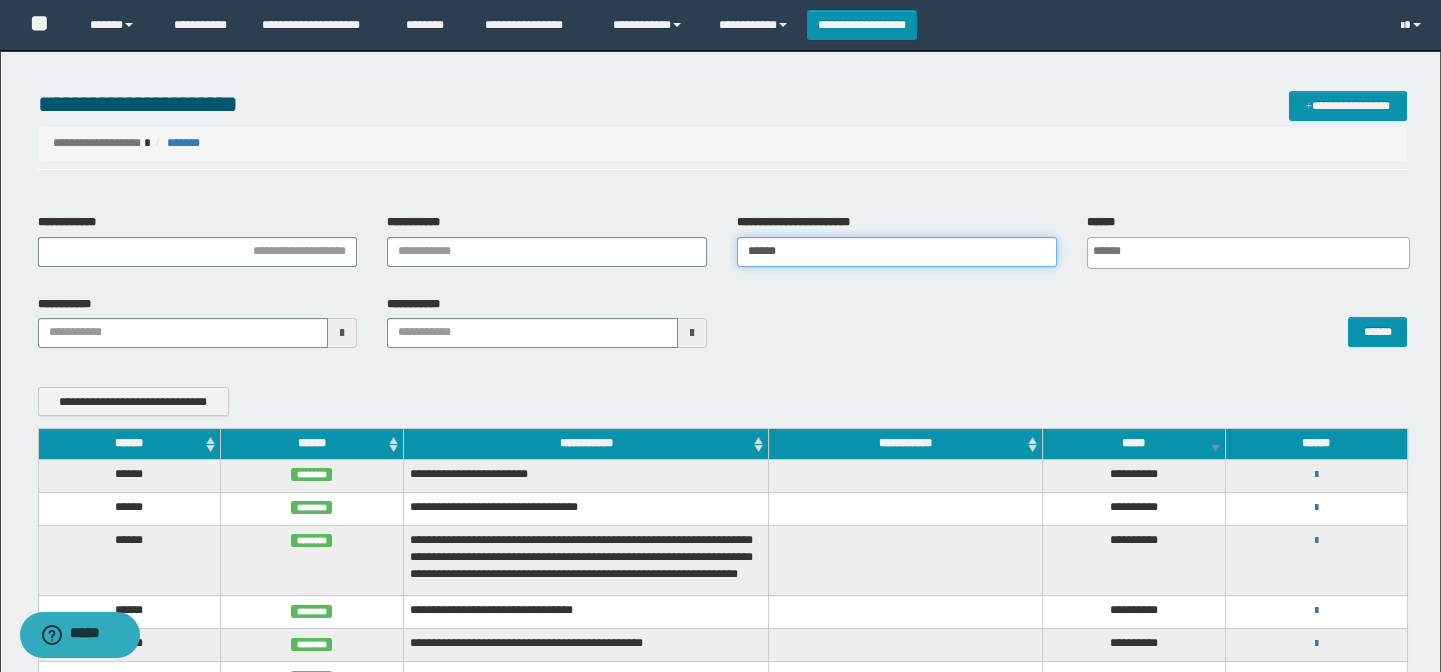 type 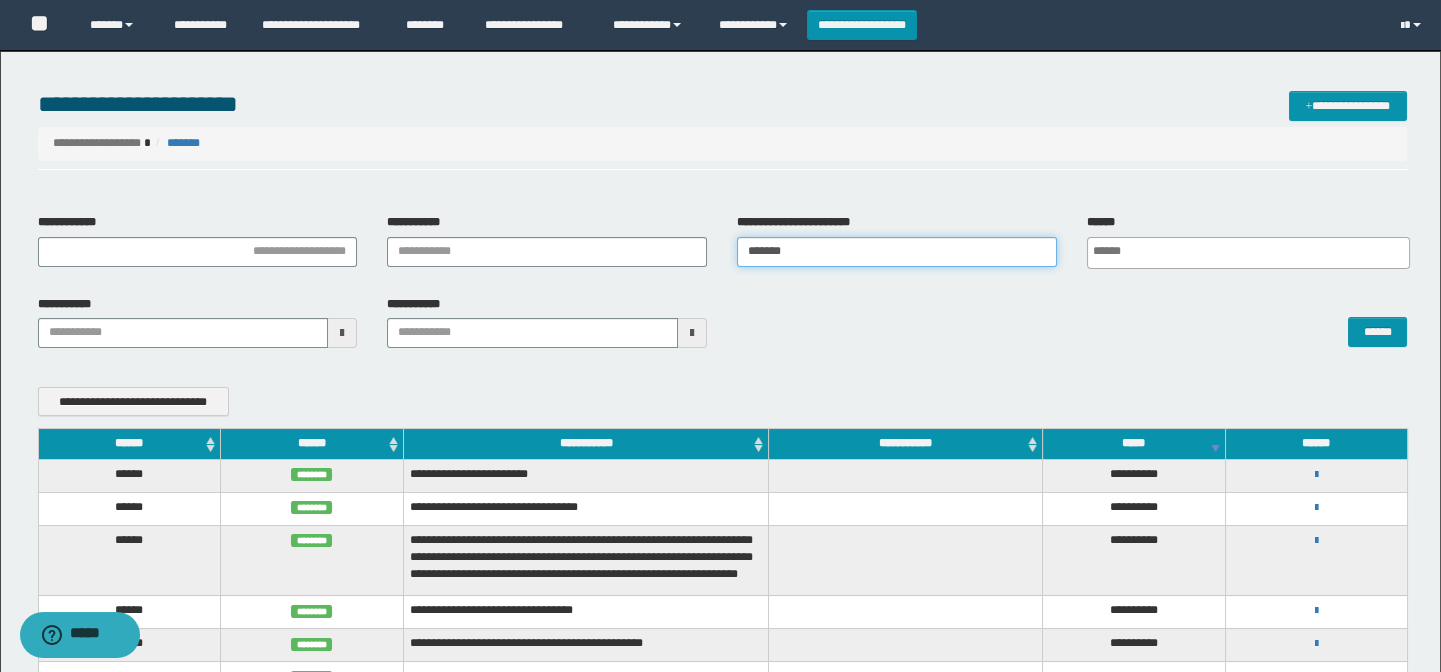 type 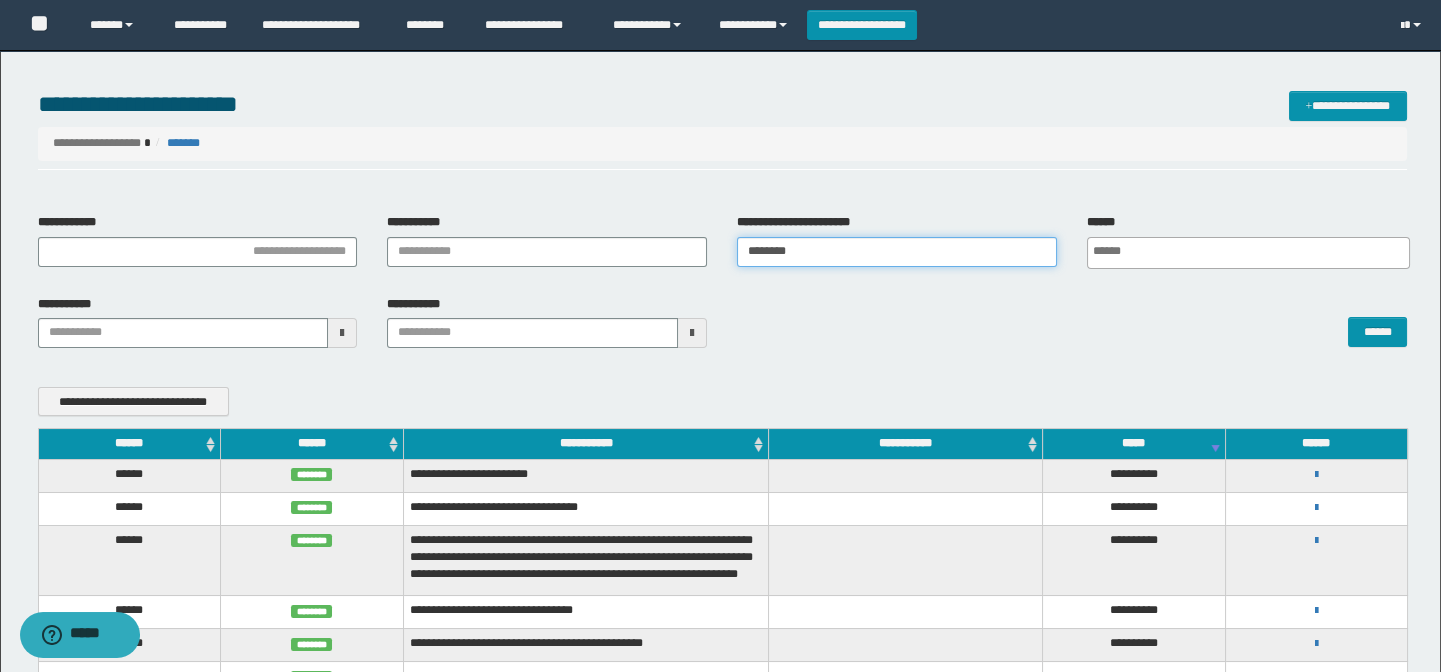 type 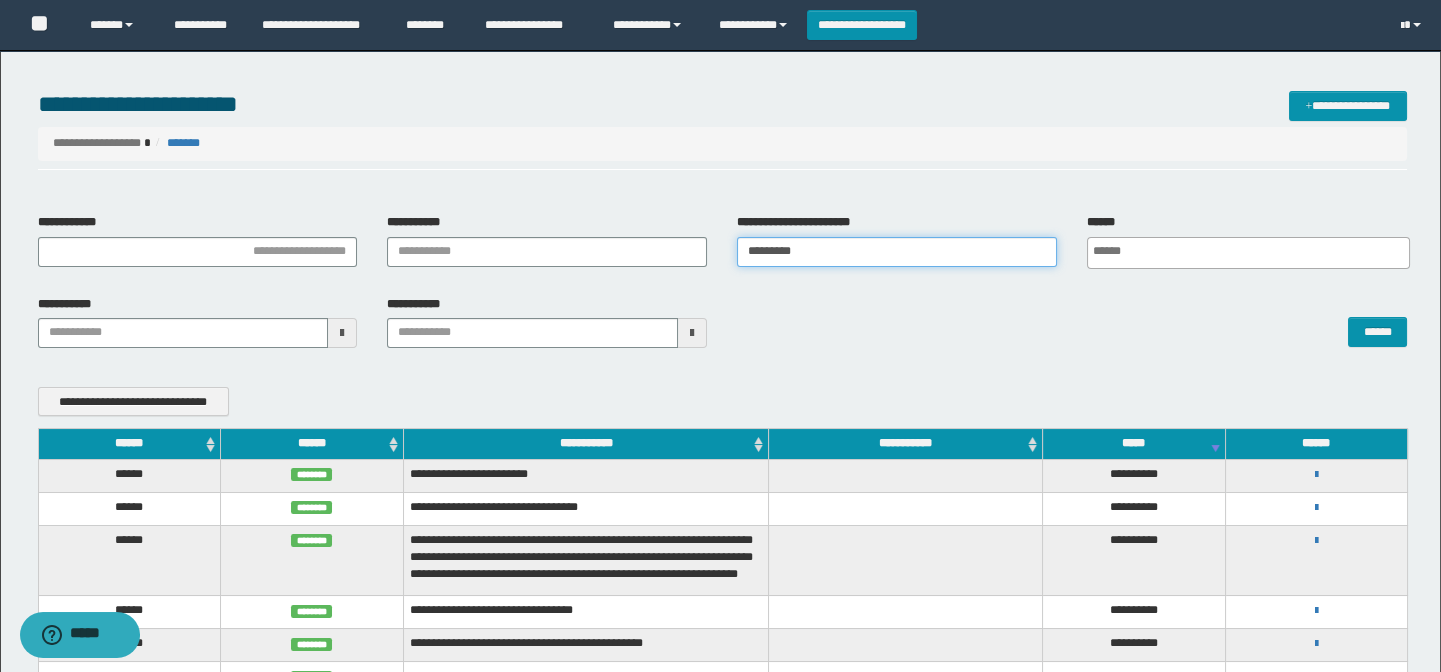 type 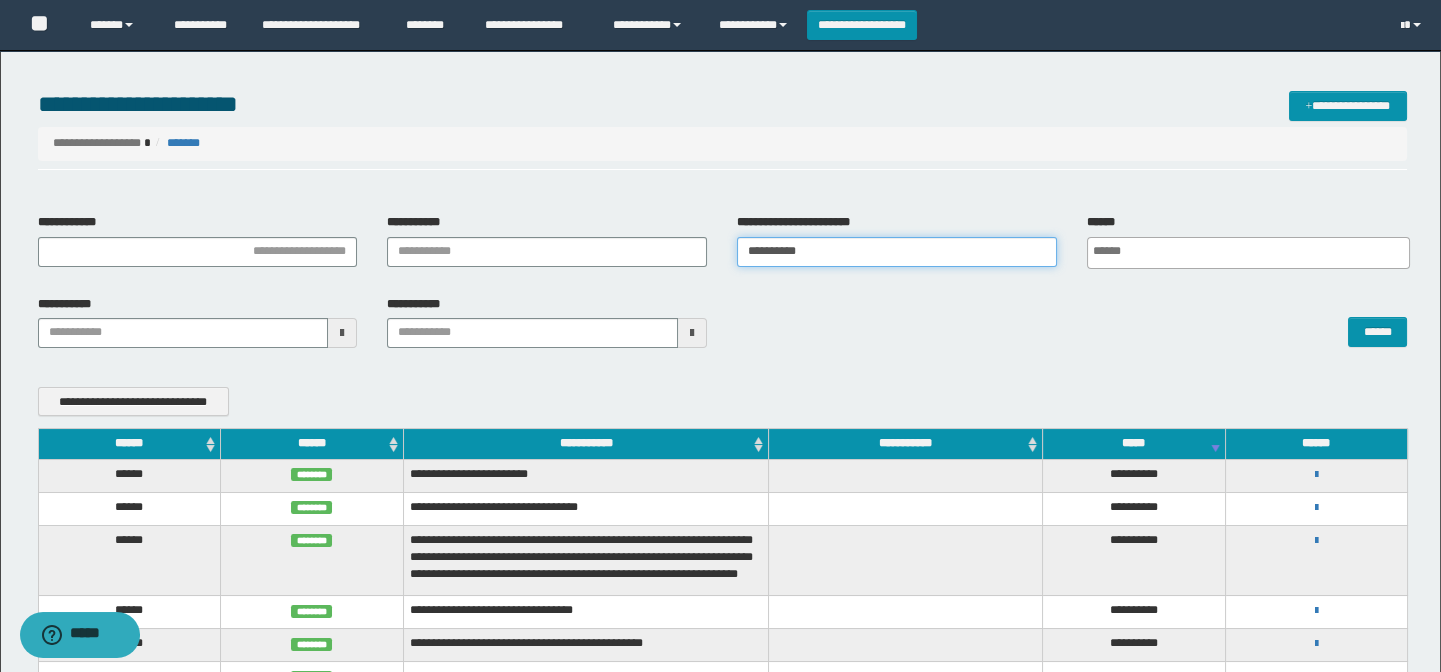 type 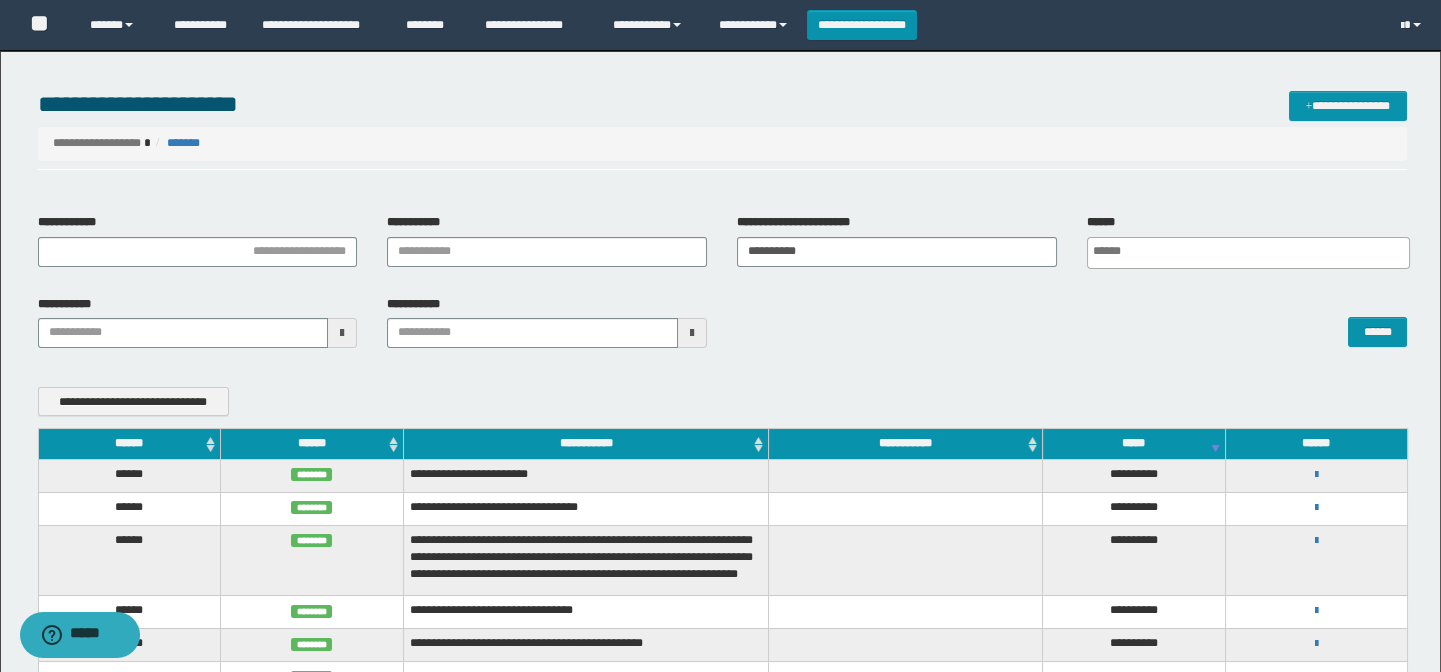 type 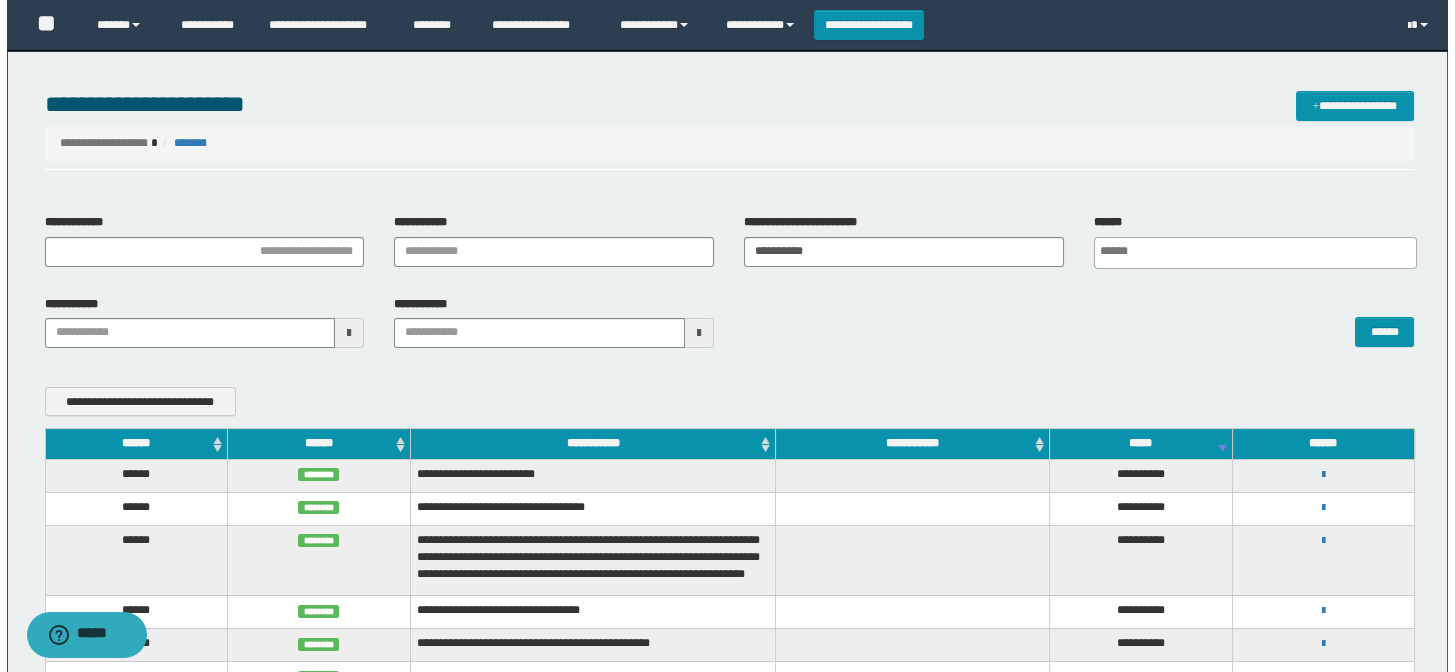 scroll, scrollTop: 0, scrollLeft: 5, axis: horizontal 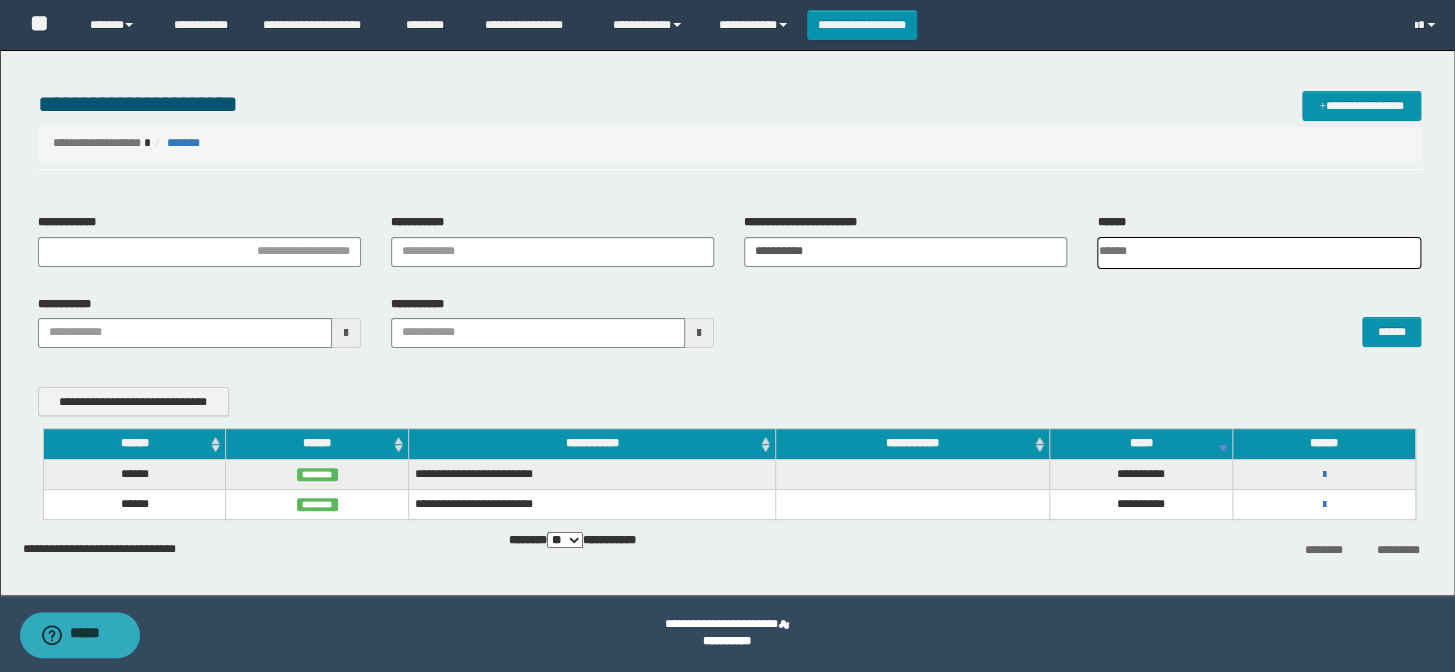 click on "**********" at bounding box center [1324, 474] 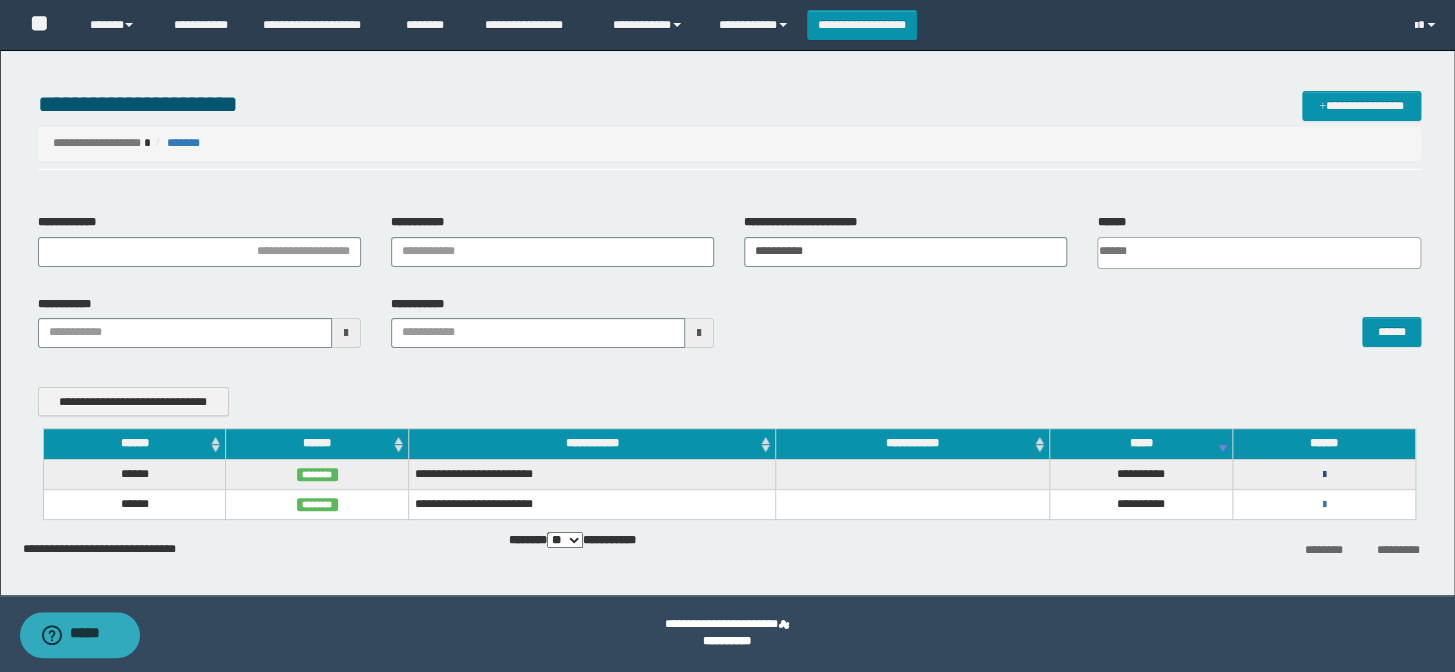 click at bounding box center [1323, 475] 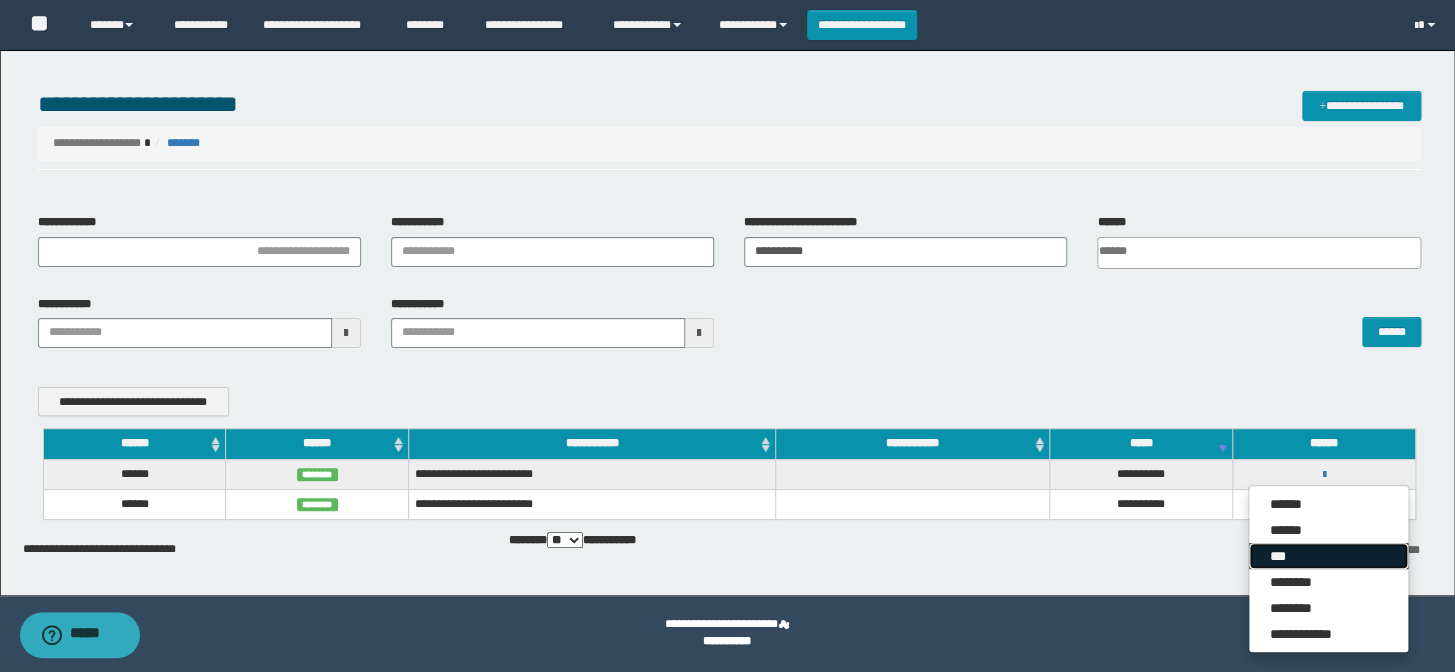 click on "***" at bounding box center (1328, 556) 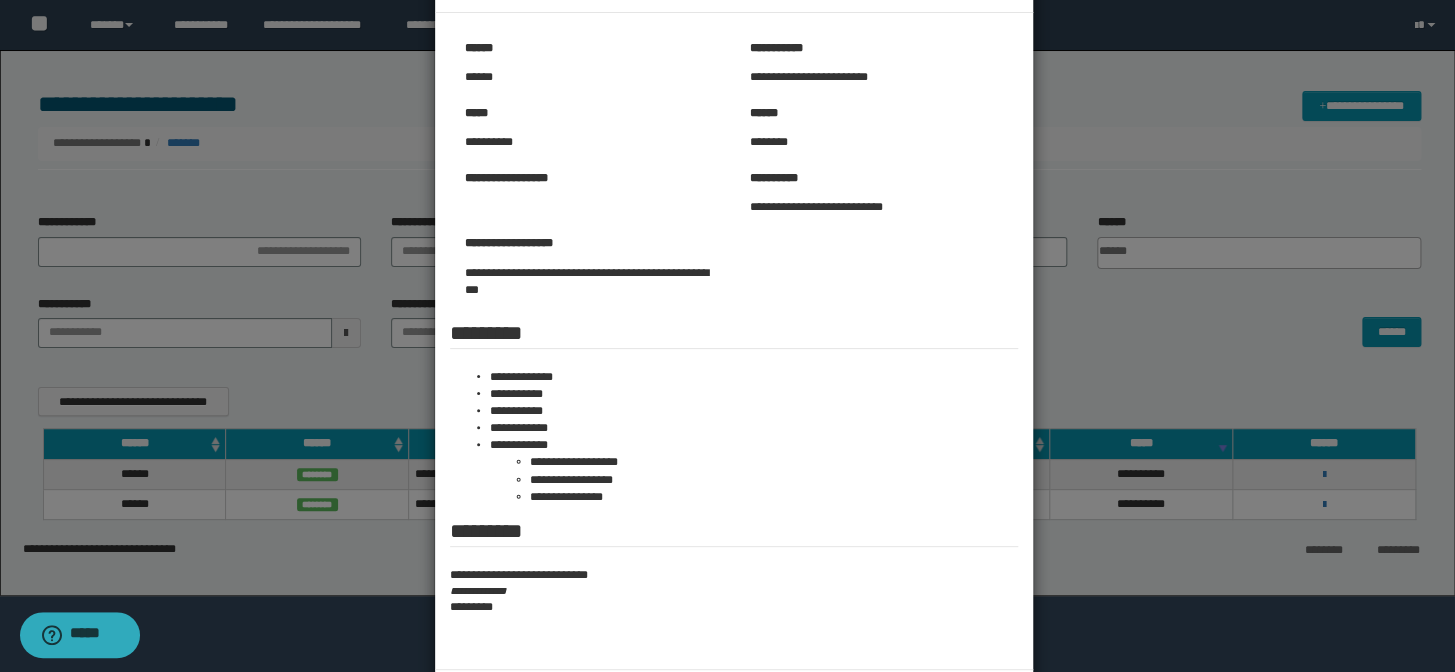 scroll, scrollTop: 163, scrollLeft: 0, axis: vertical 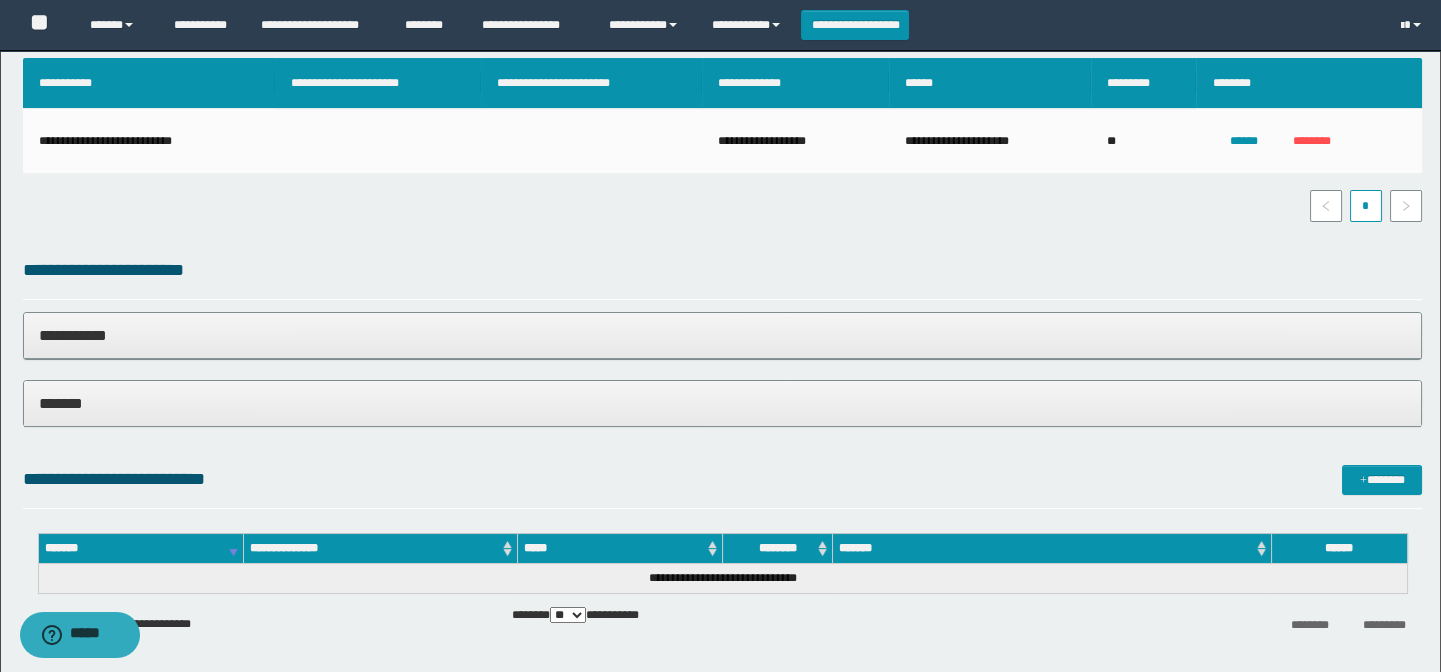 click on "*******" at bounding box center (723, 403) 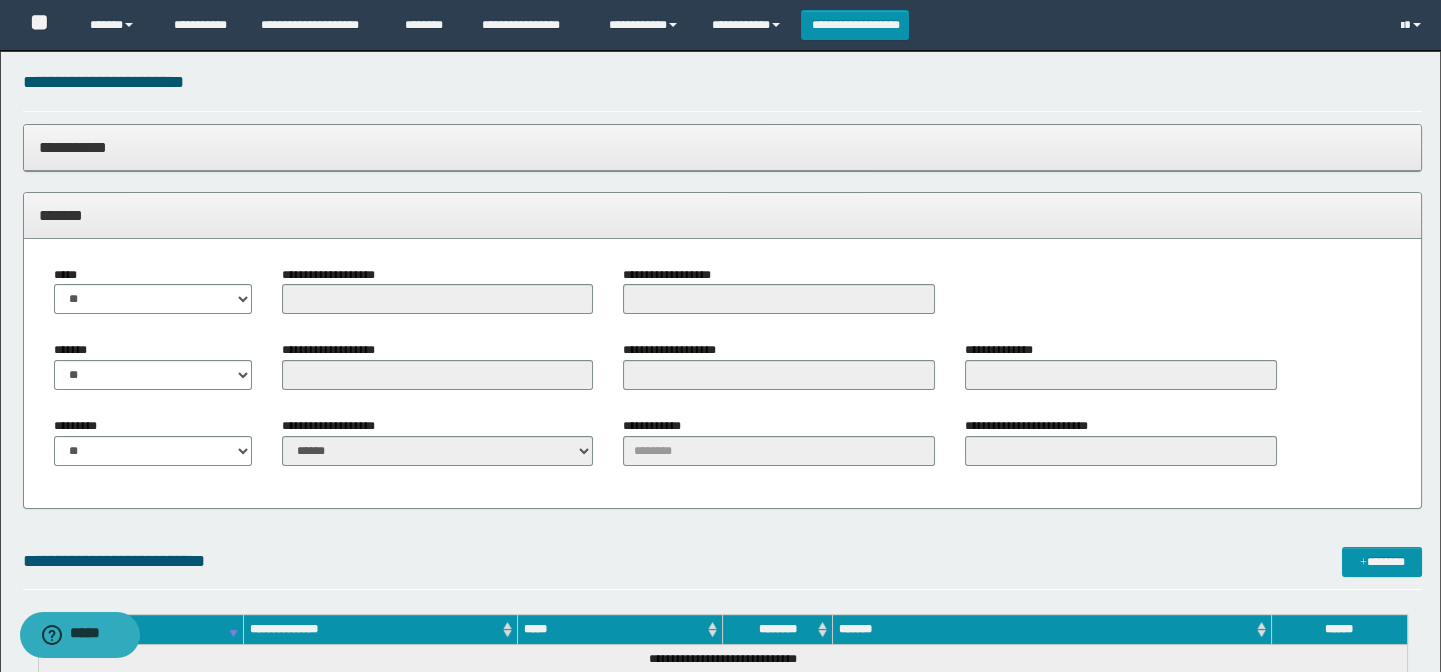 scroll, scrollTop: 1000, scrollLeft: 0, axis: vertical 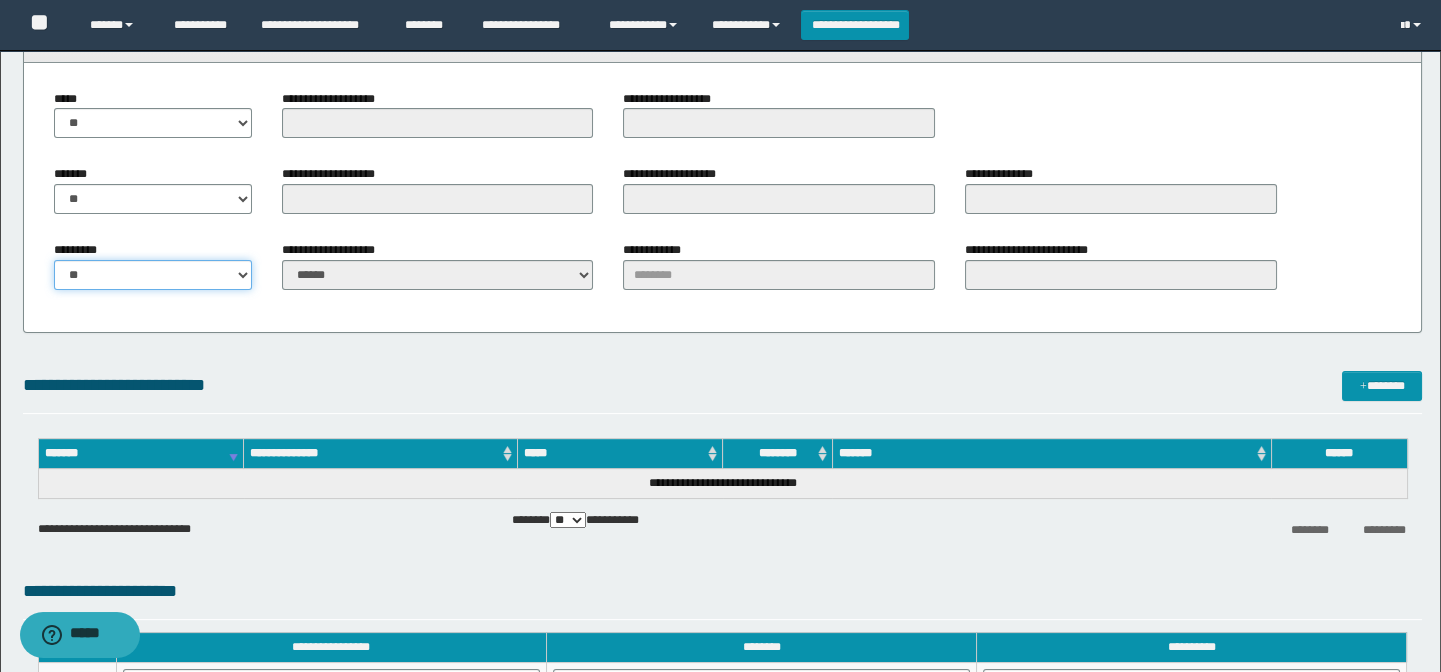 click on "**
**" at bounding box center [153, 275] 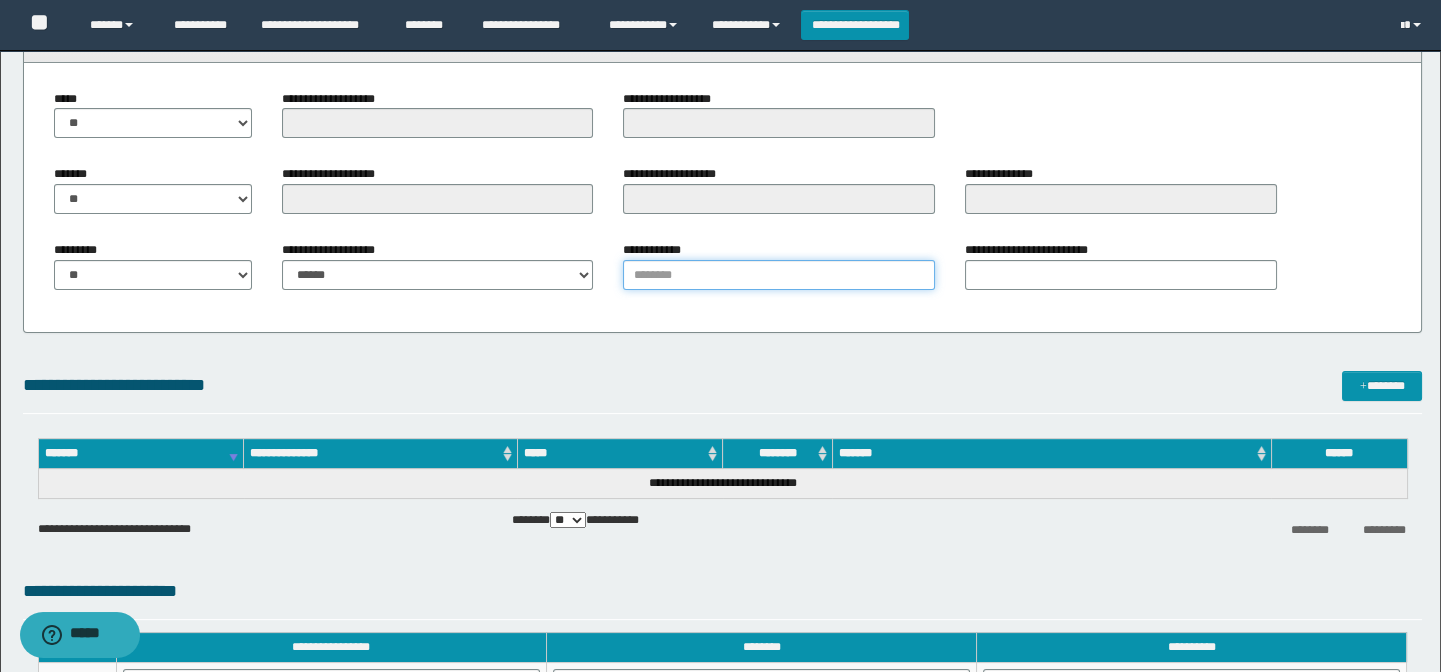 click on "**********" at bounding box center [779, 275] 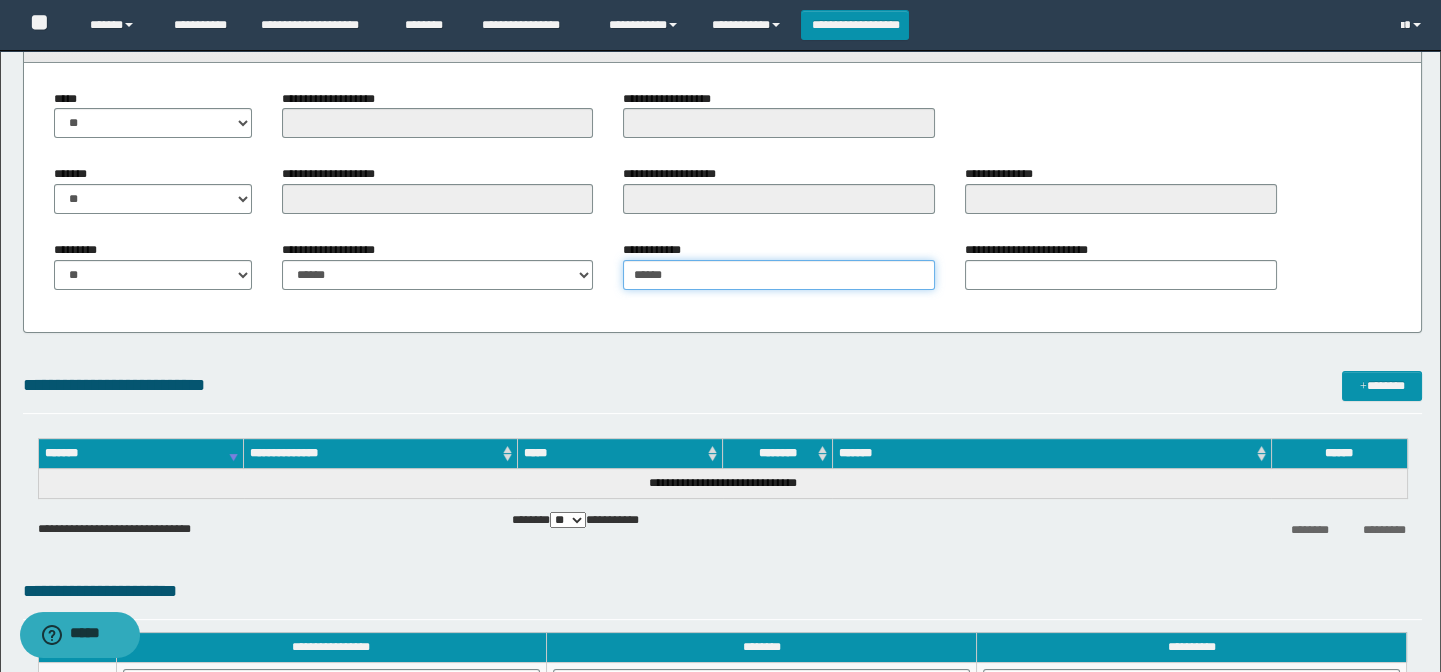 type on "******" 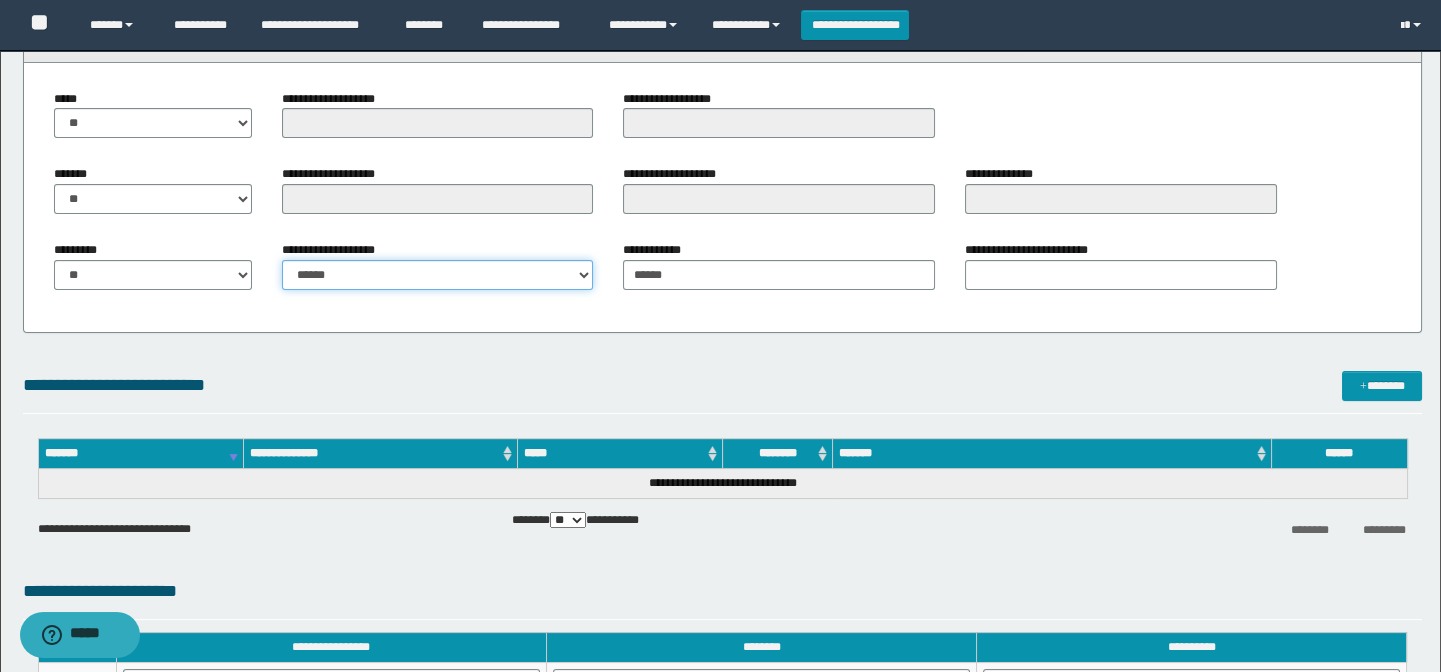 drag, startPoint x: 460, startPoint y: 282, endPoint x: 449, endPoint y: 279, distance: 11.401754 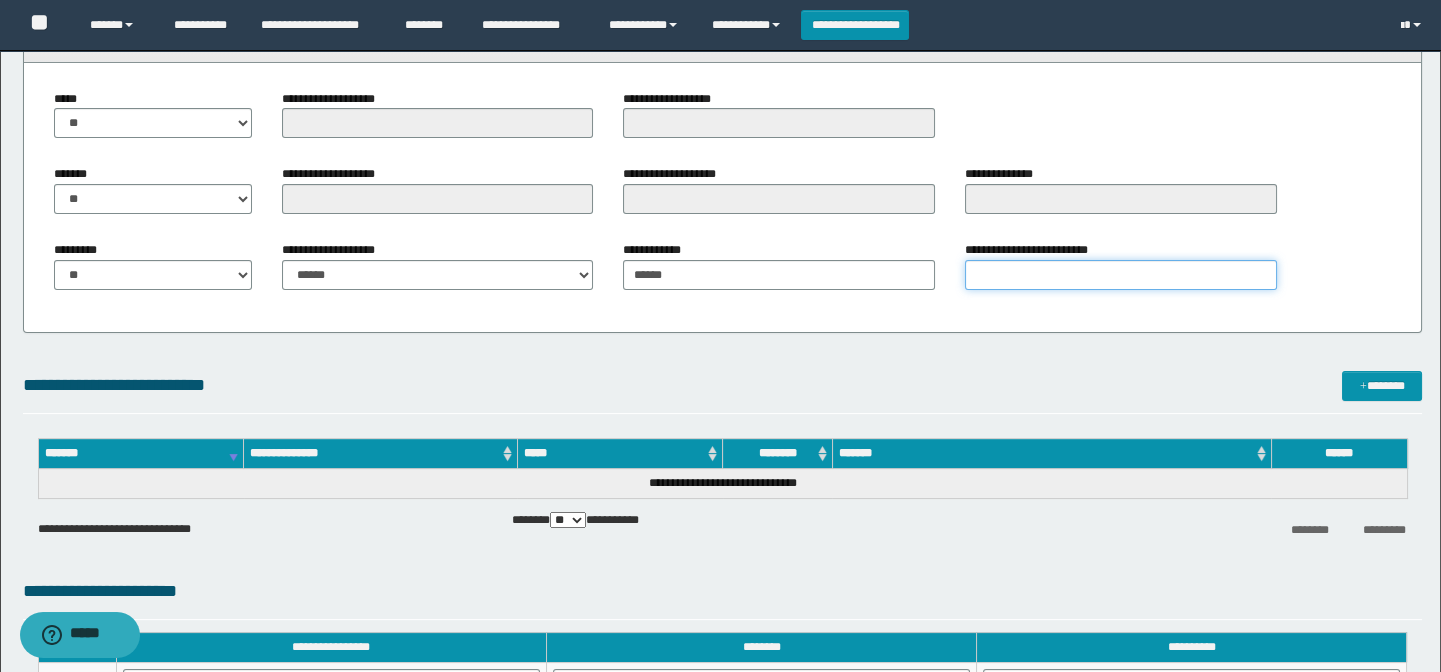 click on "**********" at bounding box center [1121, 275] 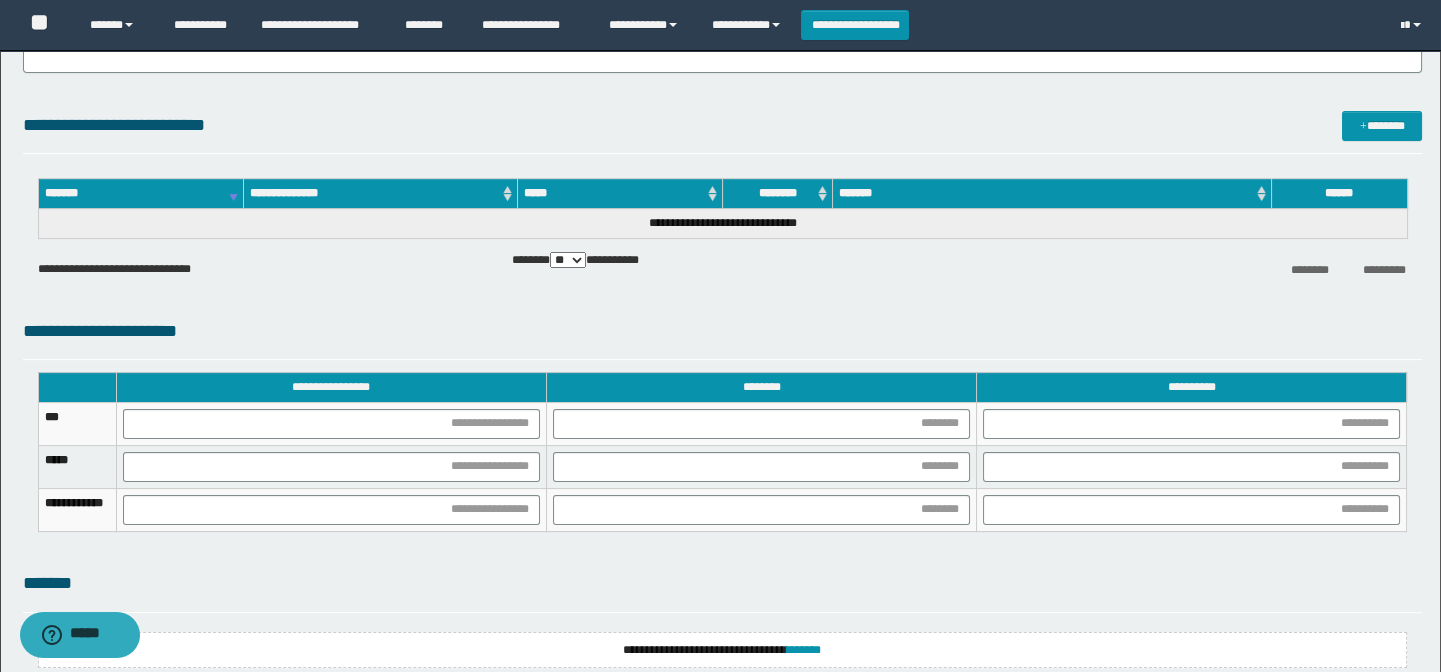 scroll, scrollTop: 1363, scrollLeft: 0, axis: vertical 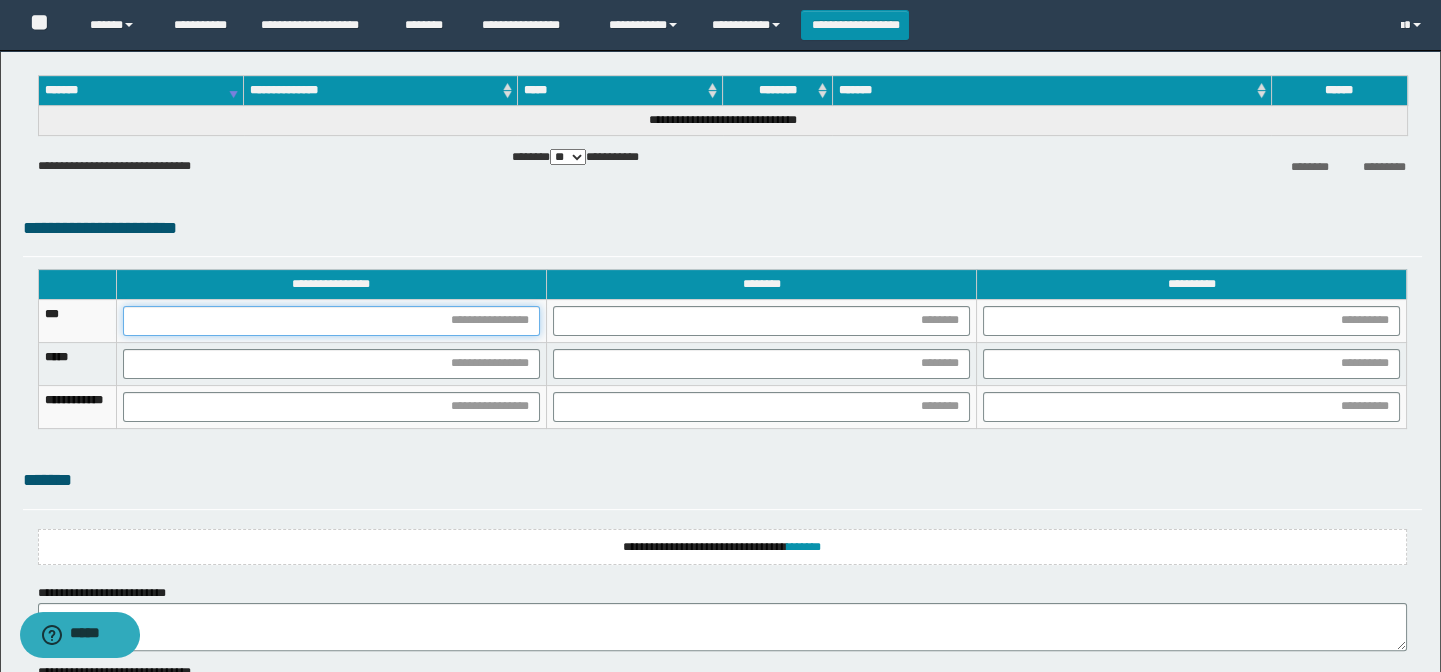 click at bounding box center [331, 321] 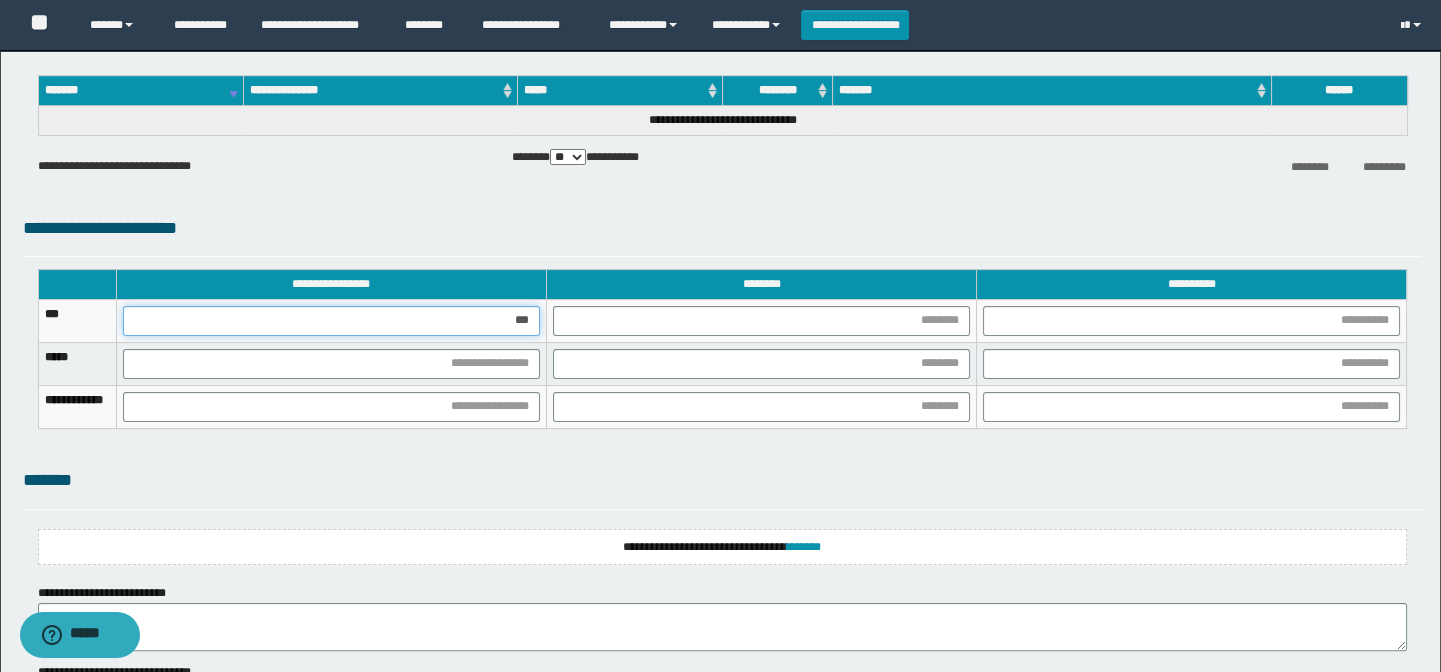 type on "****" 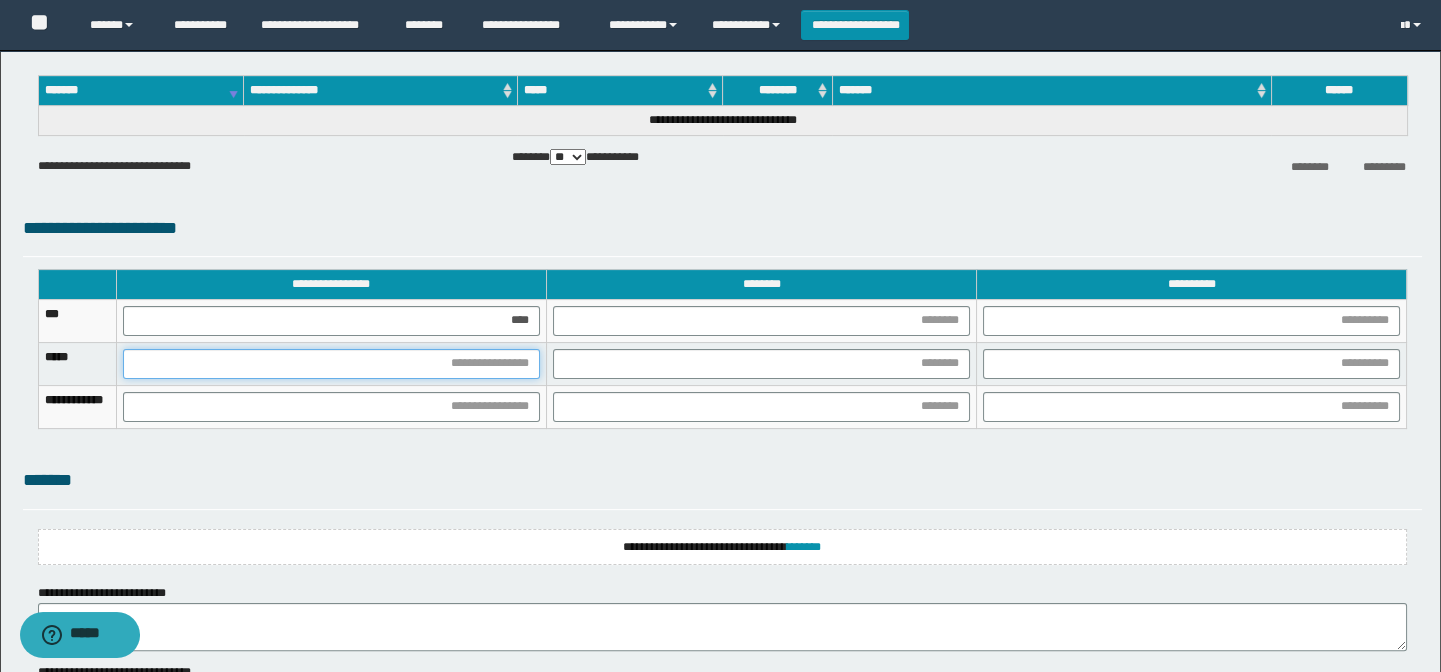 click at bounding box center [331, 364] 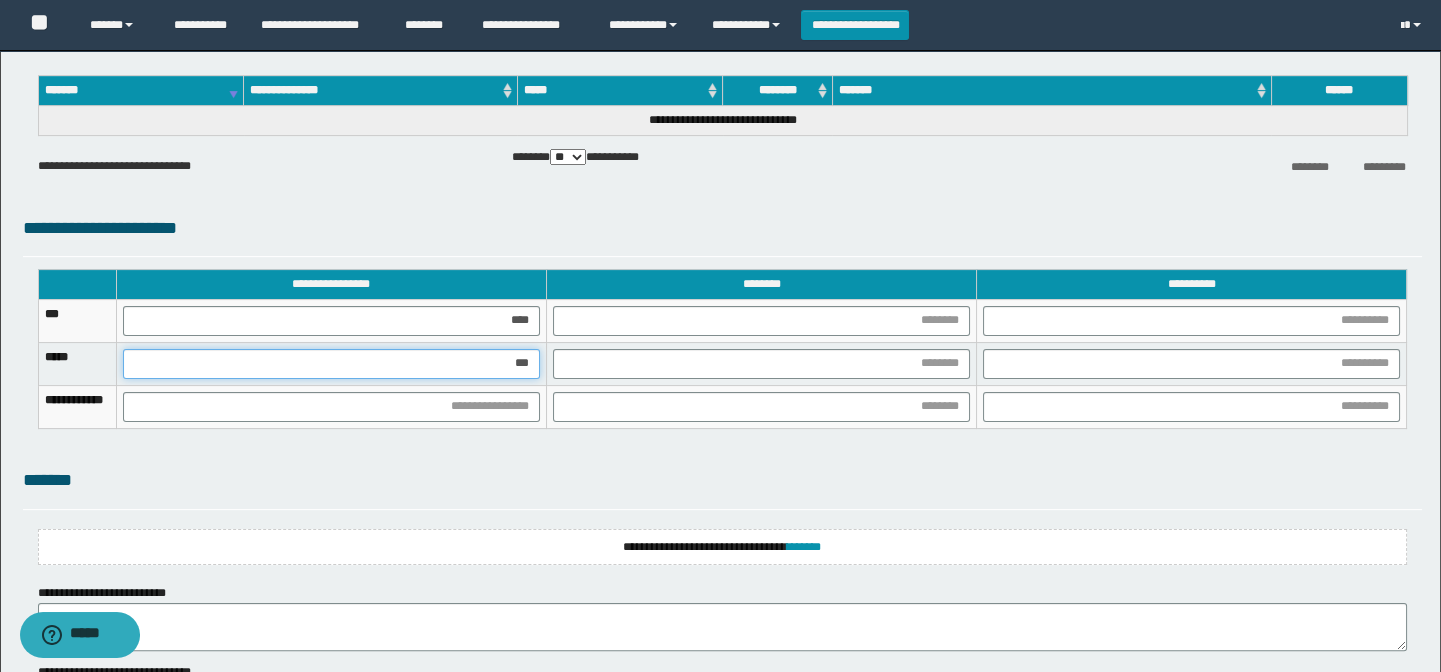 type on "****" 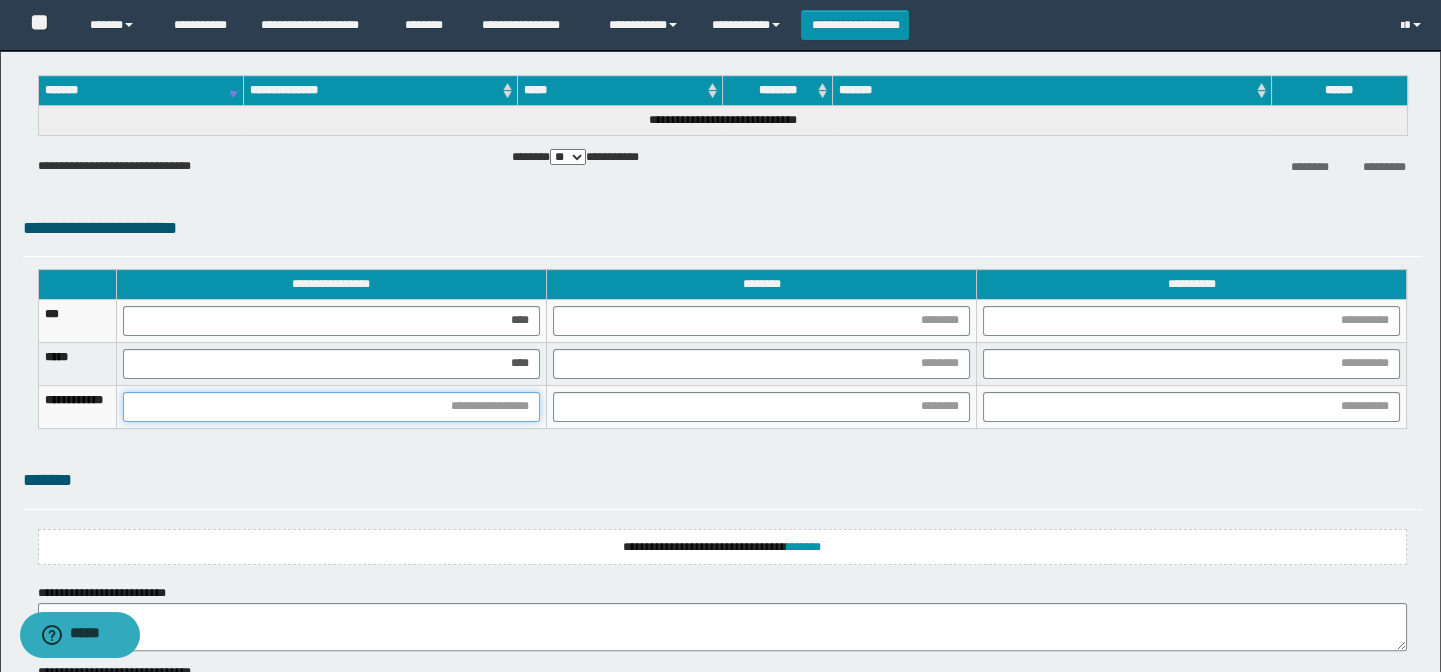click at bounding box center [331, 407] 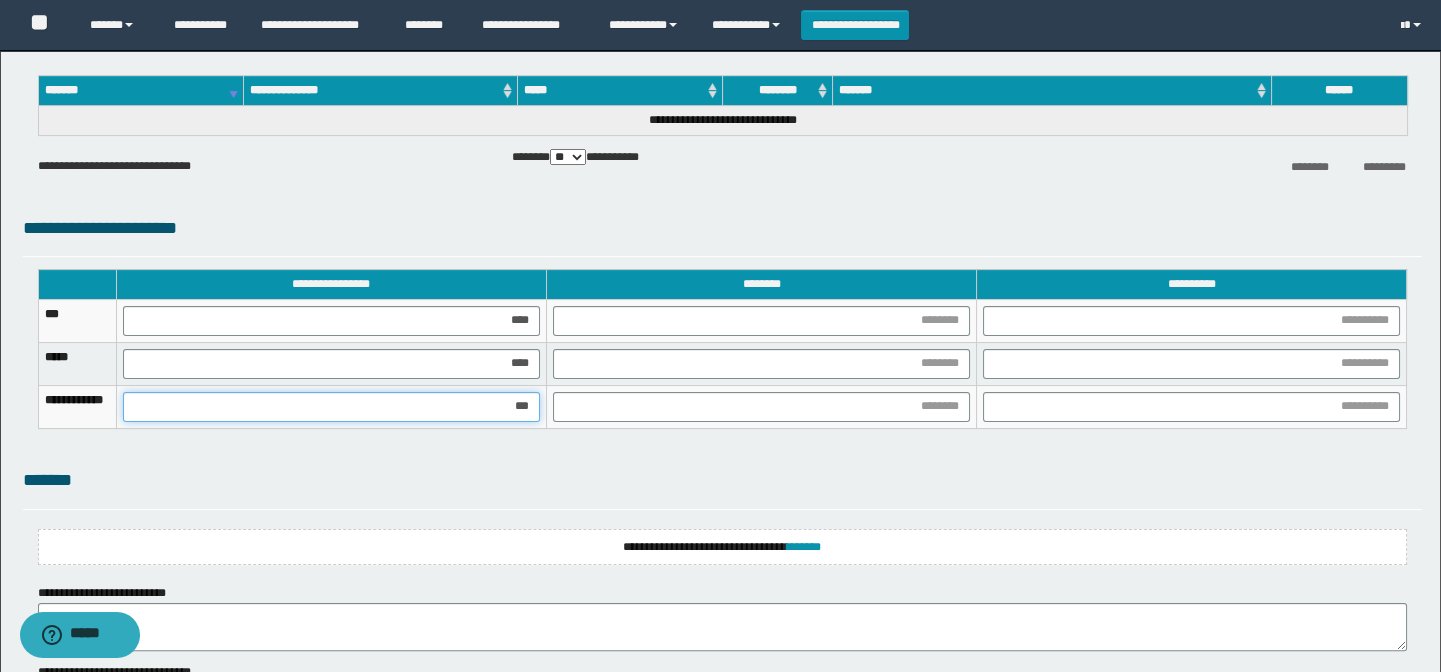 type on "****" 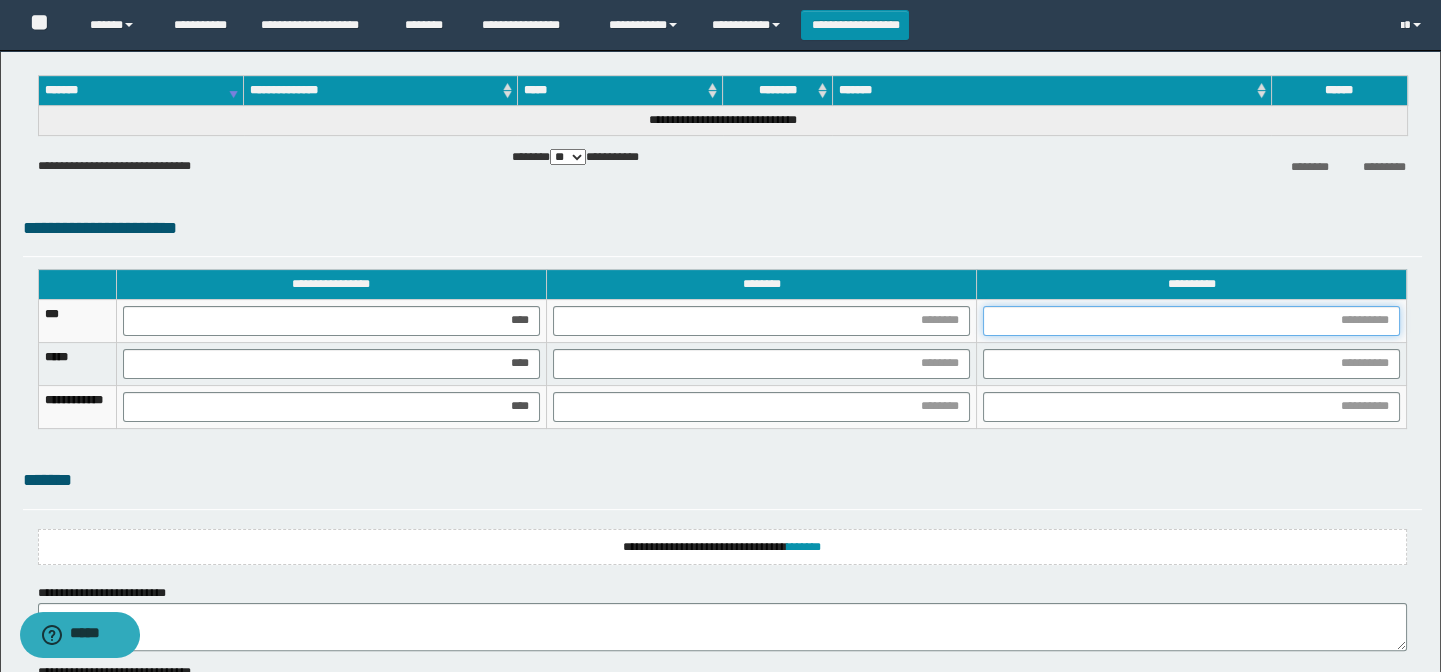 click at bounding box center [1191, 321] 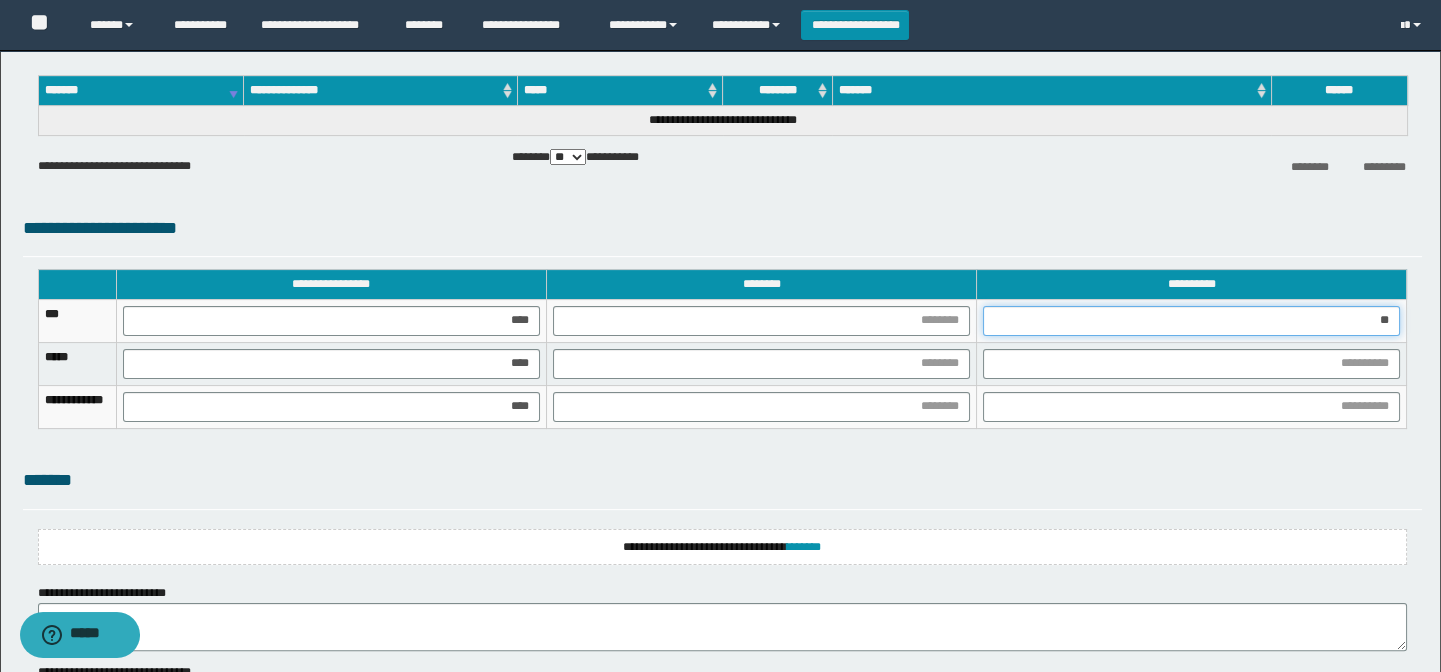 type on "***" 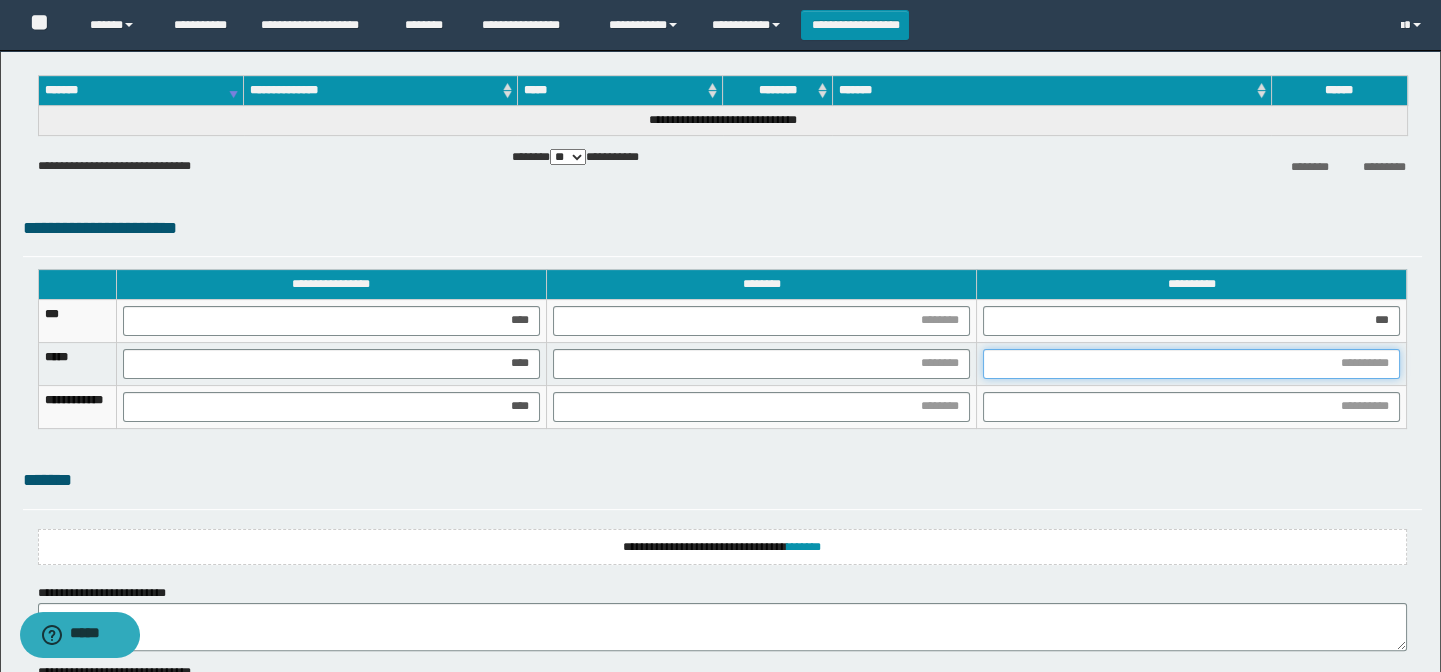 click at bounding box center (1191, 364) 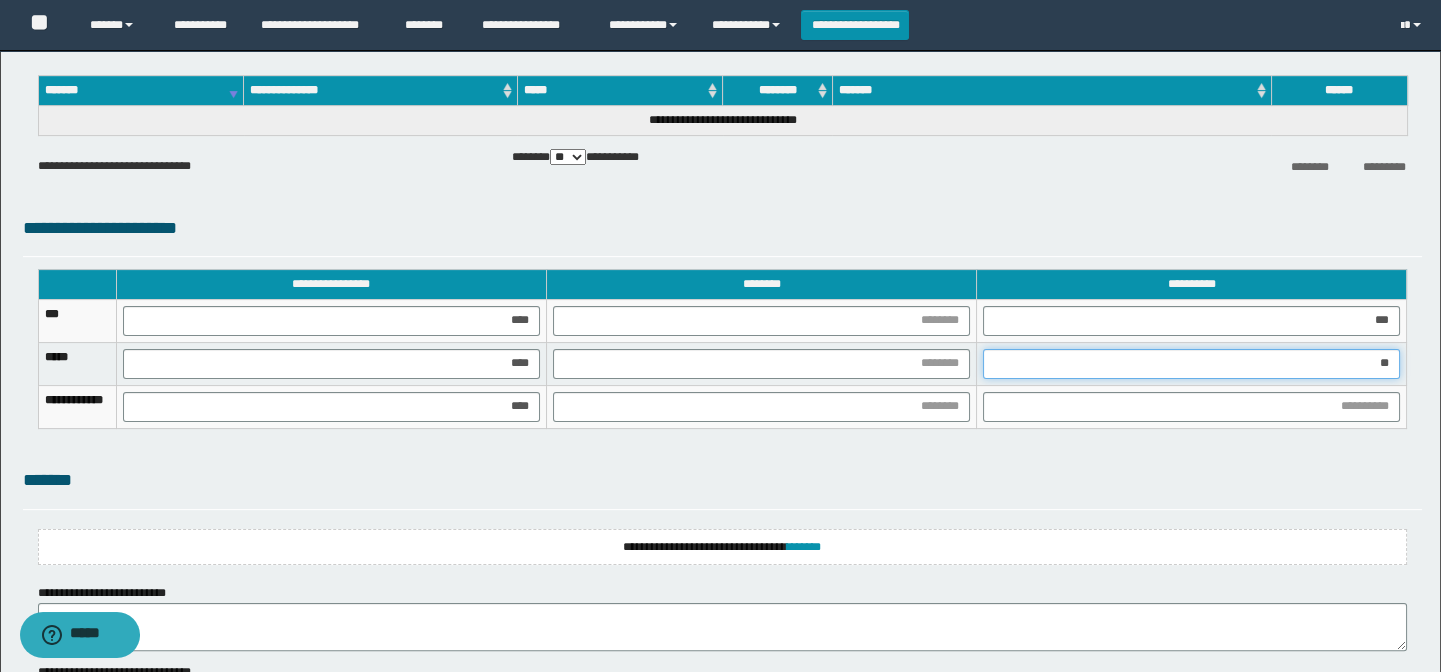 type on "***" 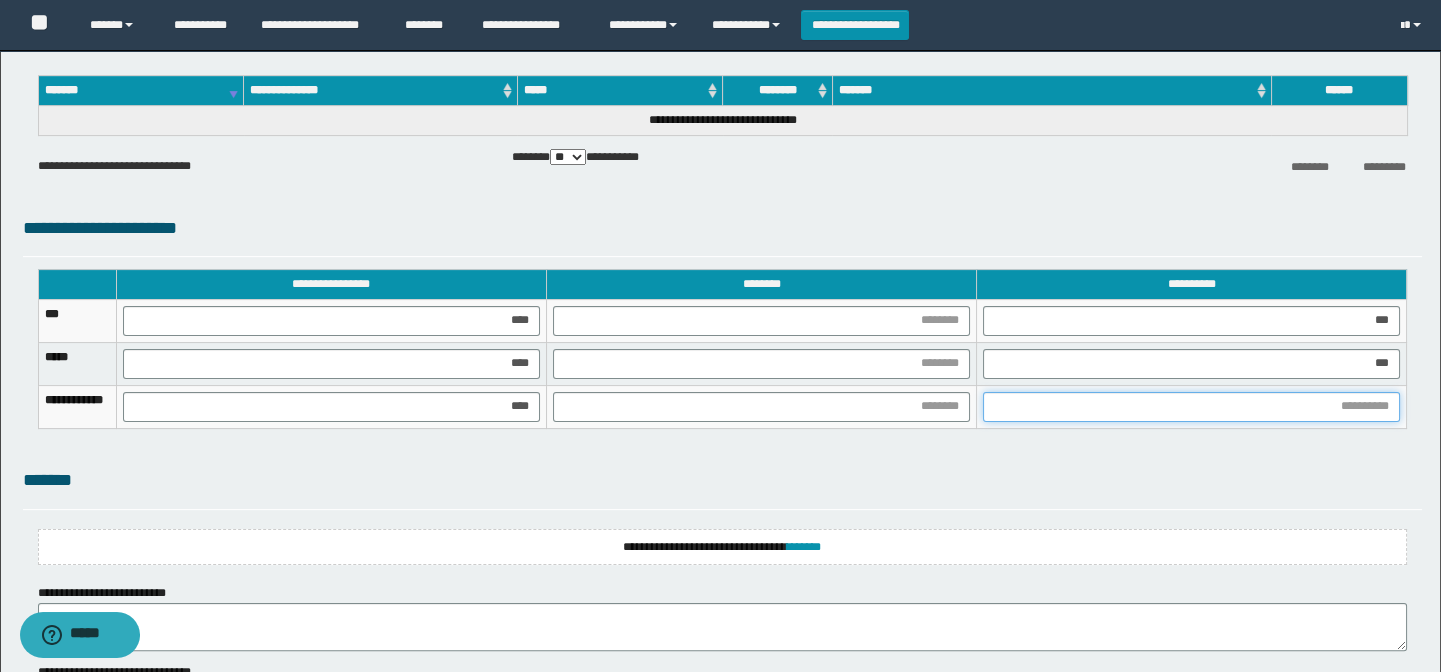 click at bounding box center [1191, 407] 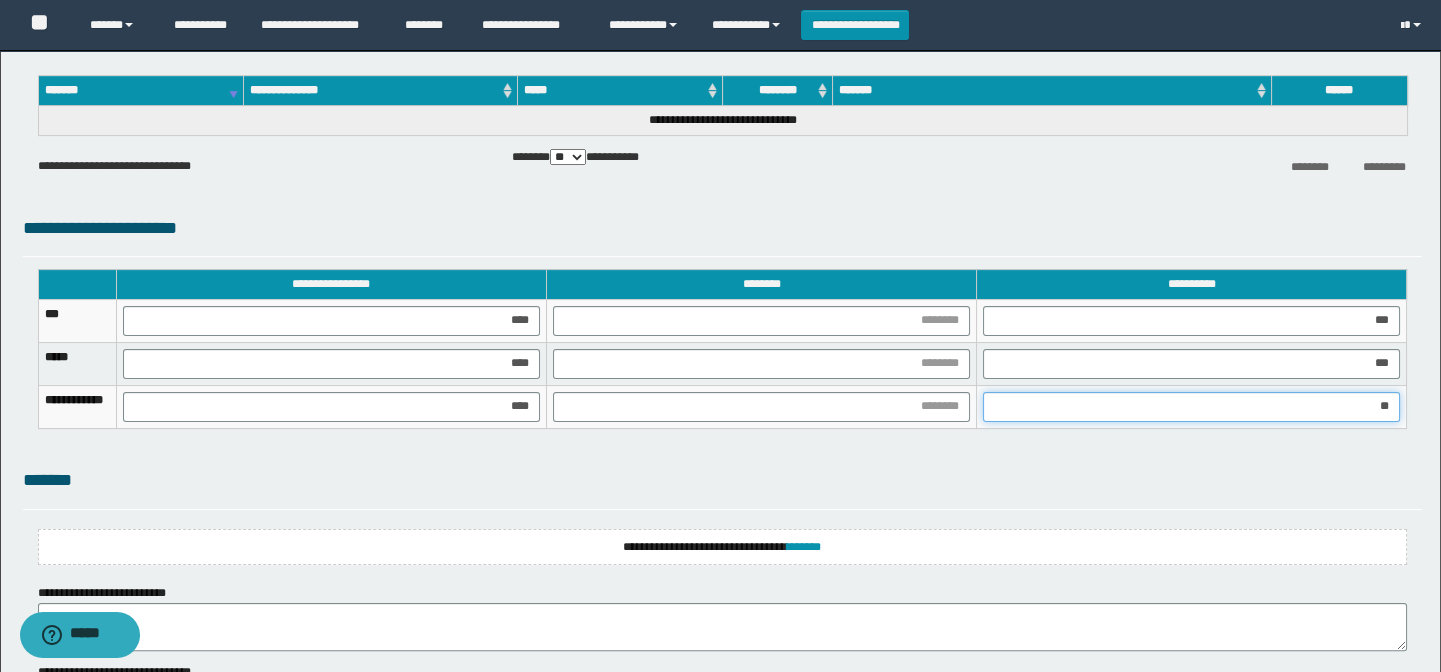 type on "***" 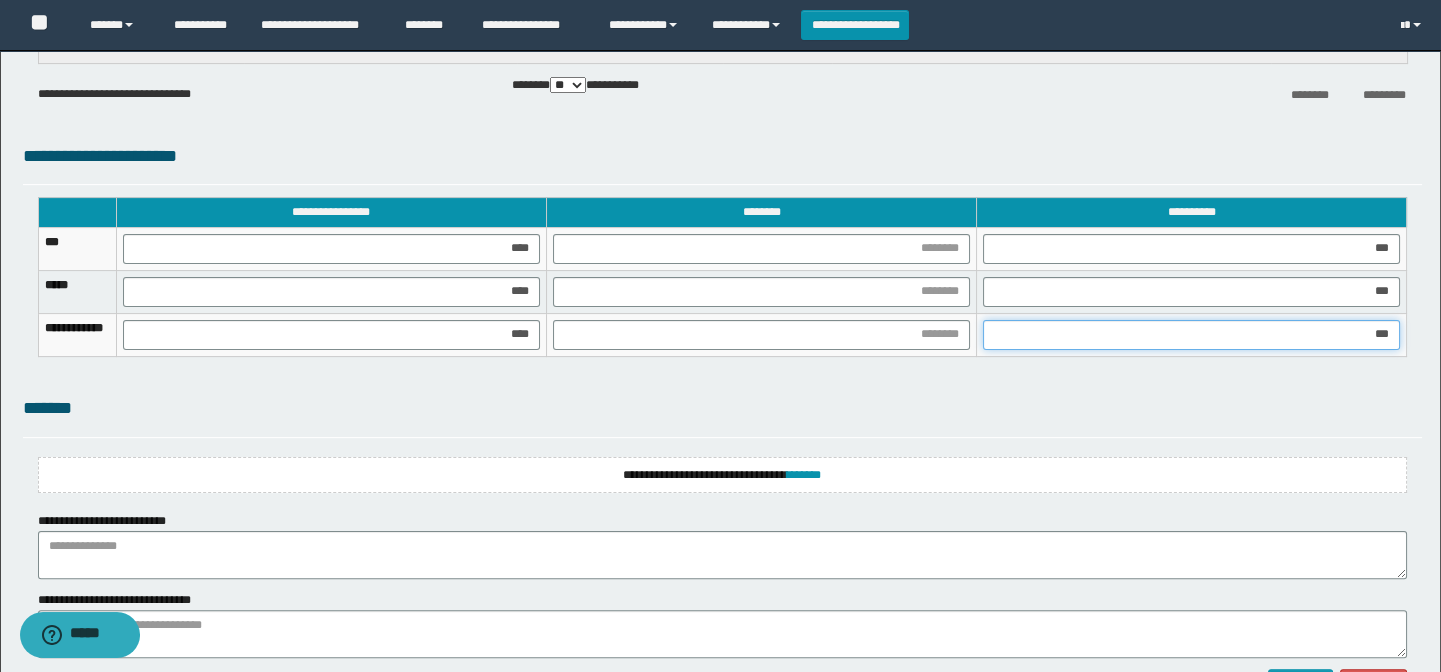 scroll, scrollTop: 1570, scrollLeft: 0, axis: vertical 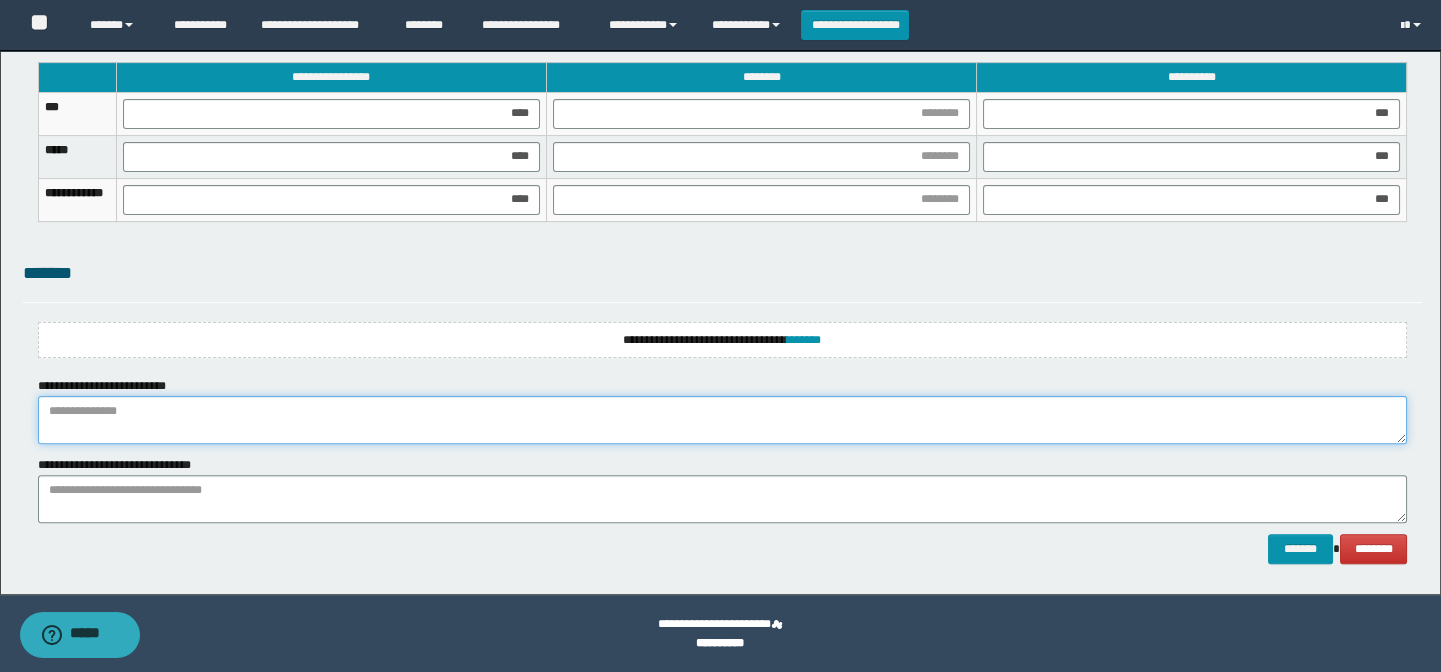 click at bounding box center [723, 420] 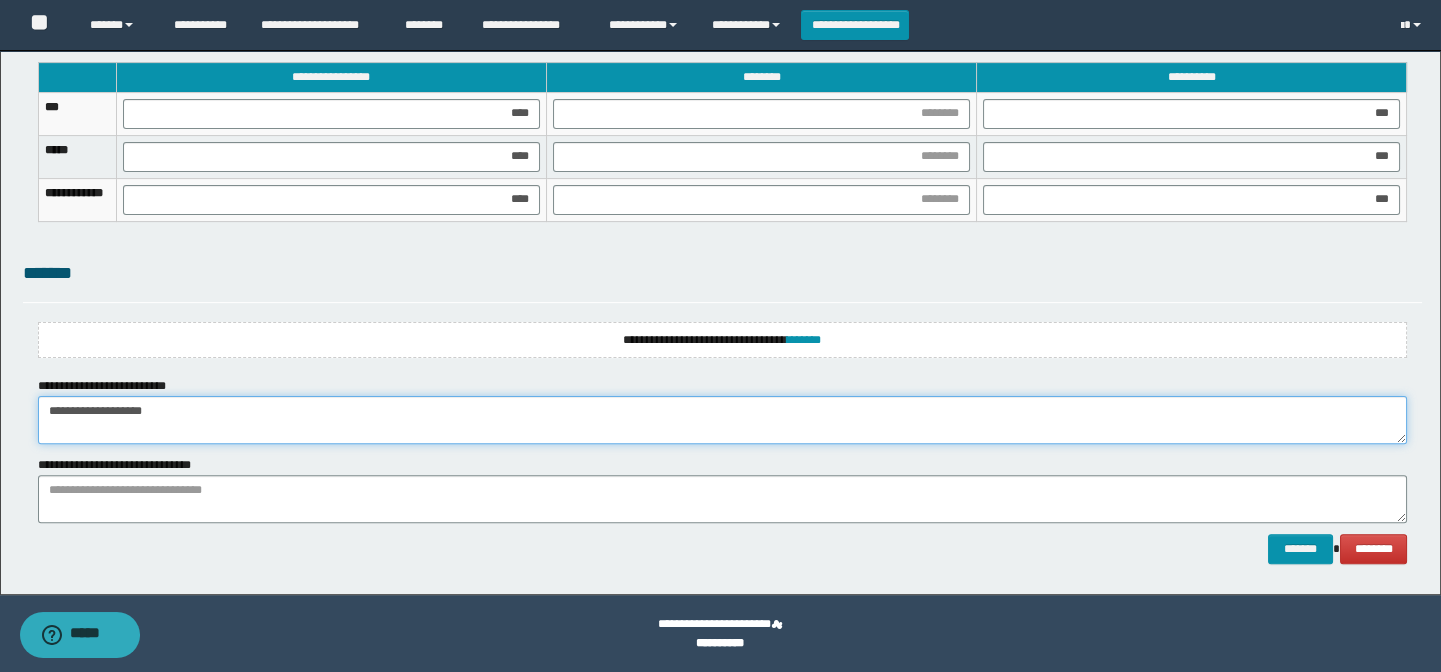type on "**********" 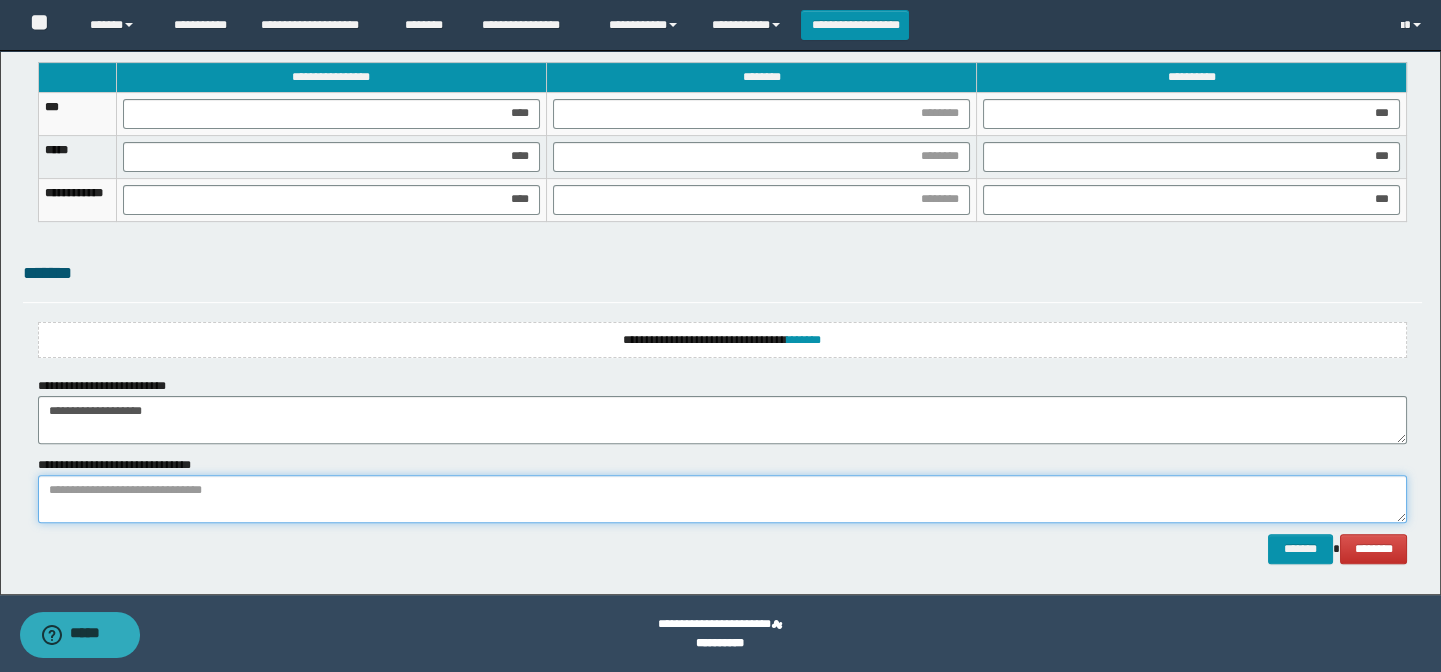 click at bounding box center (723, 499) 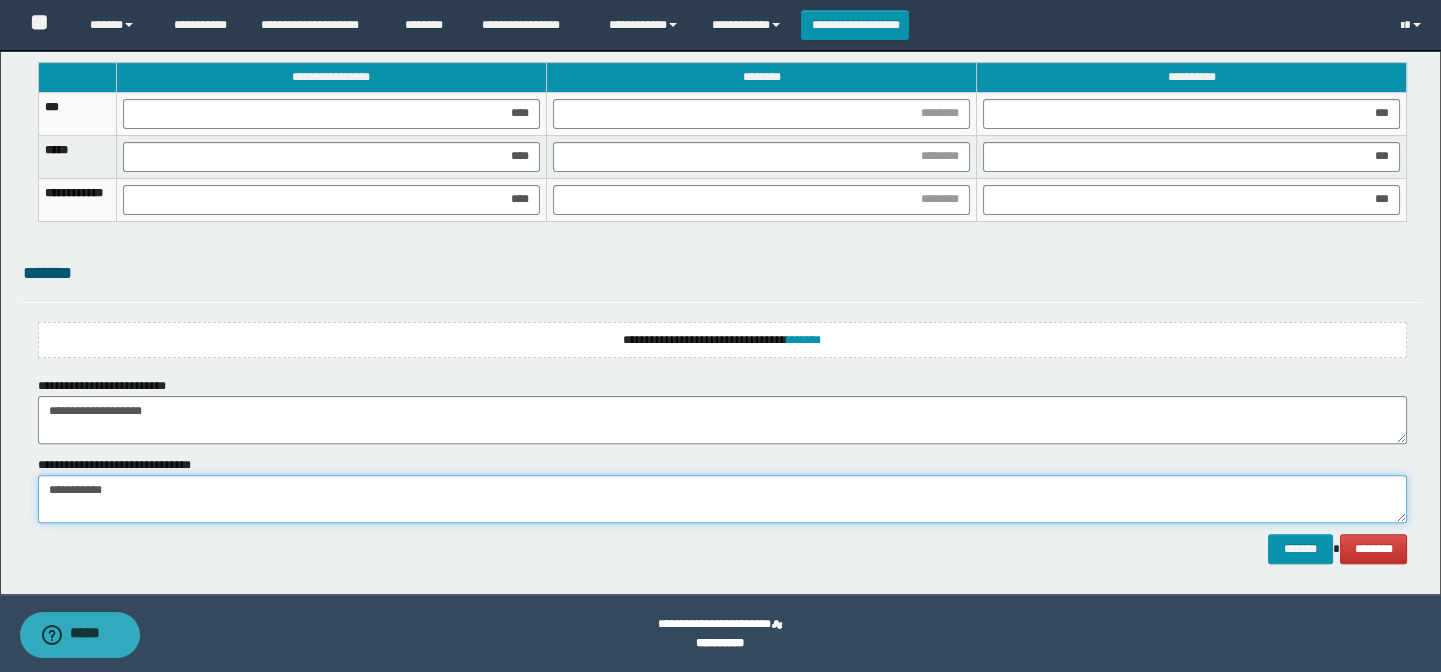 click on "**********" at bounding box center (723, 499) 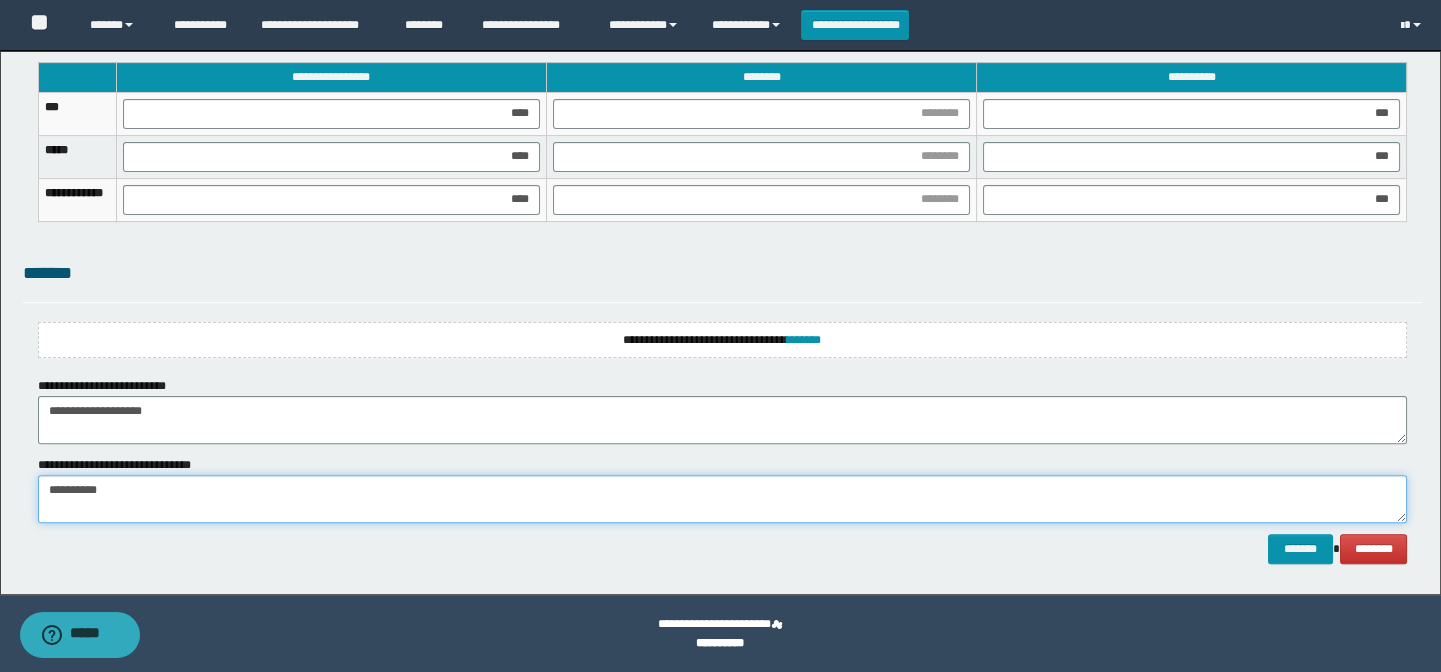type on "**********" 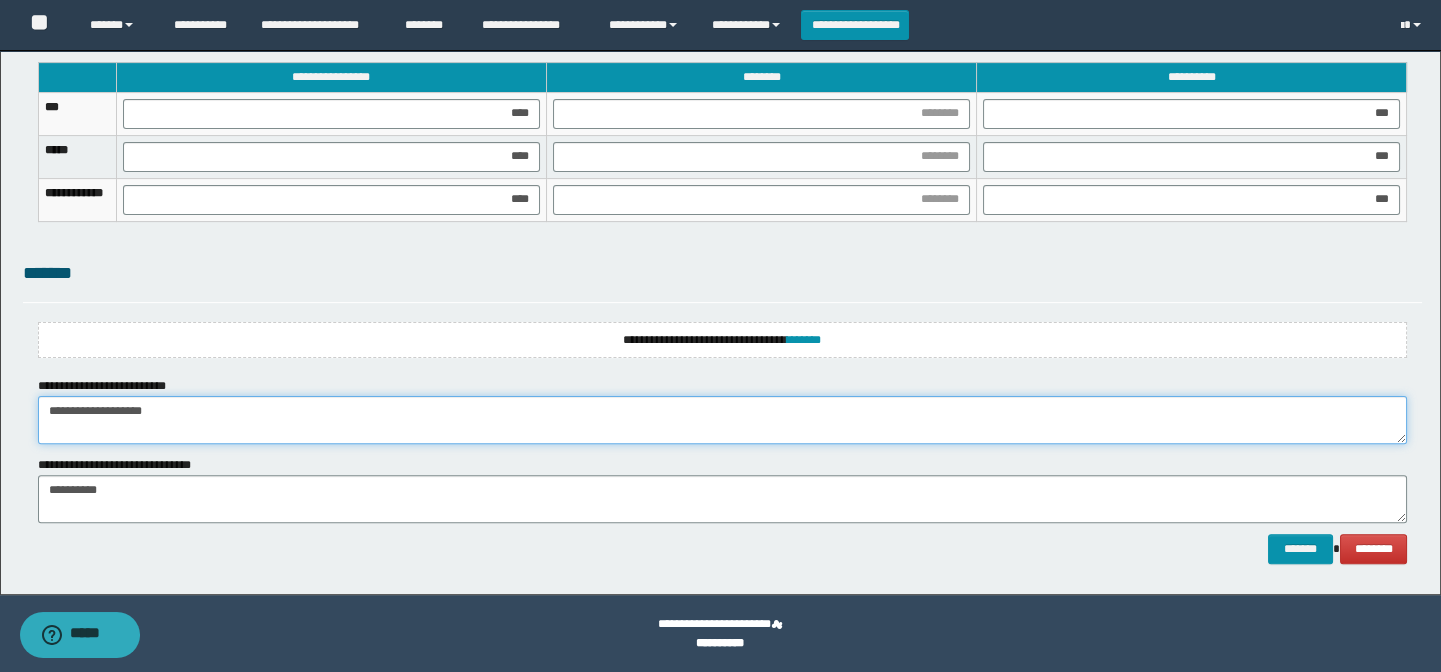 type on "**********" 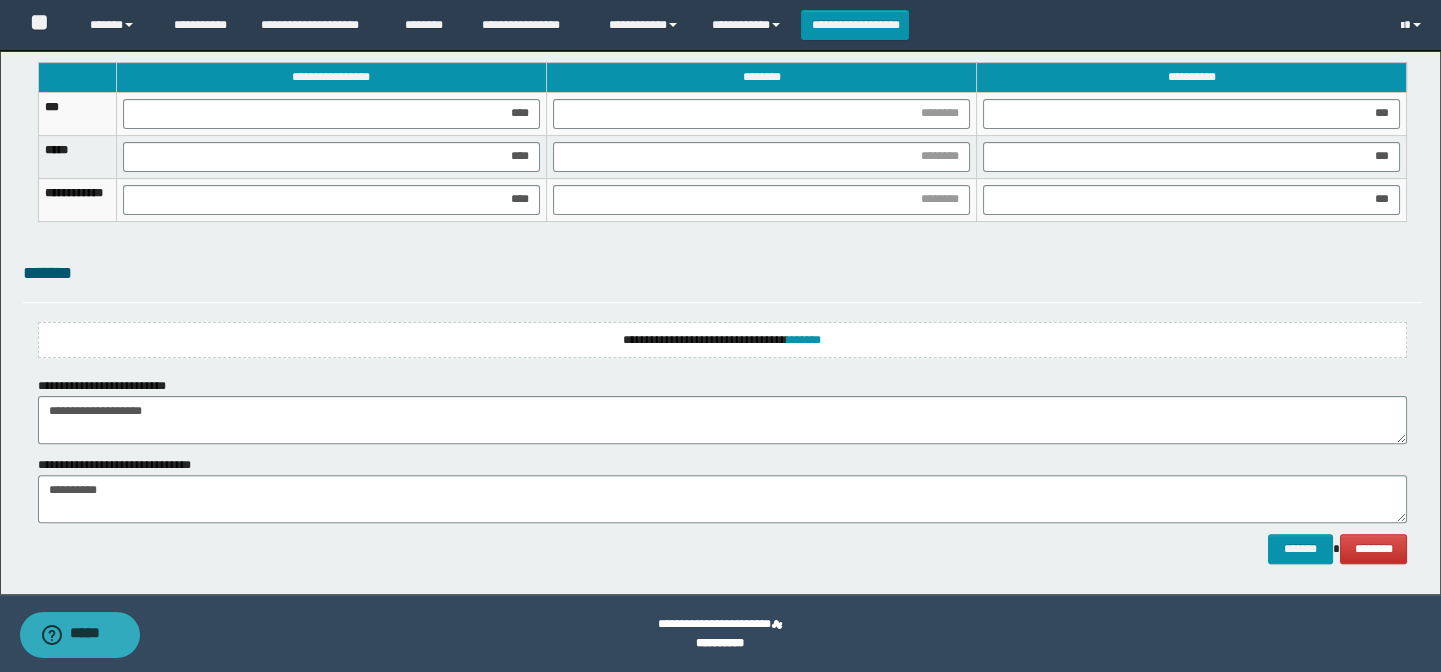 click on "**********" at bounding box center [720, -463] 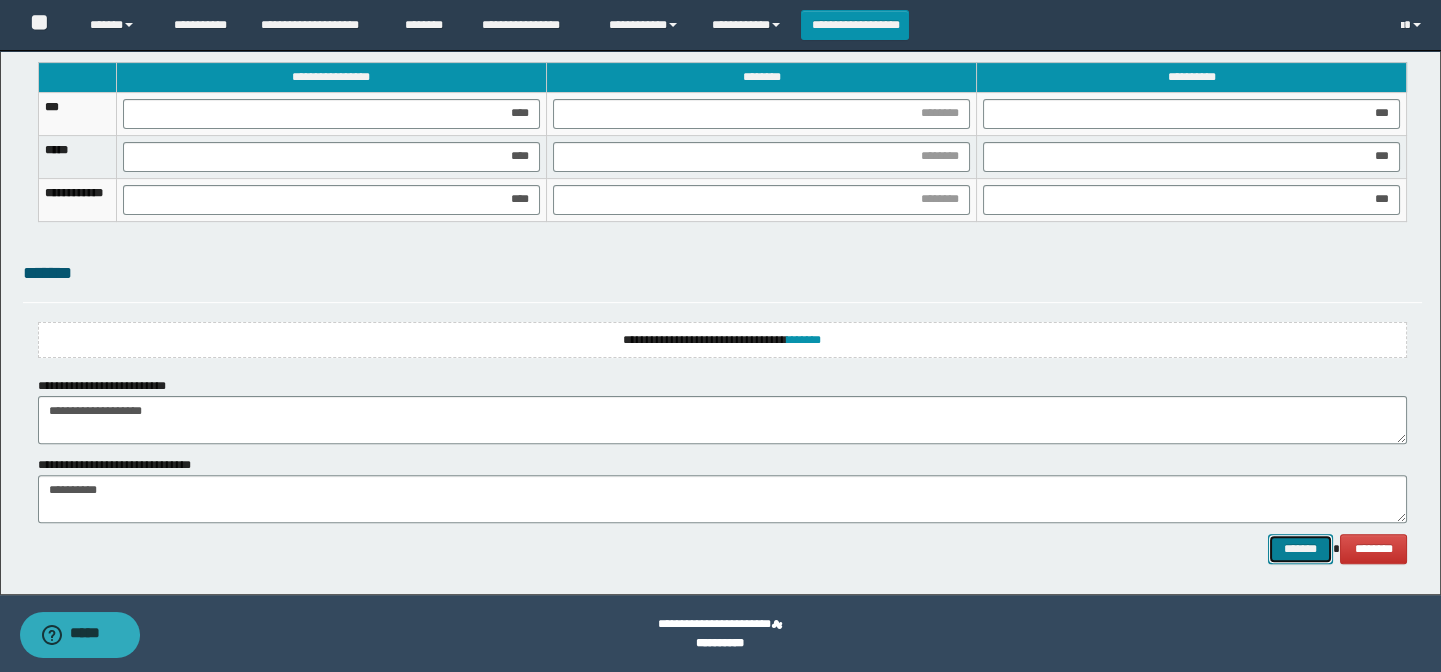 click on "*******" at bounding box center (1300, 549) 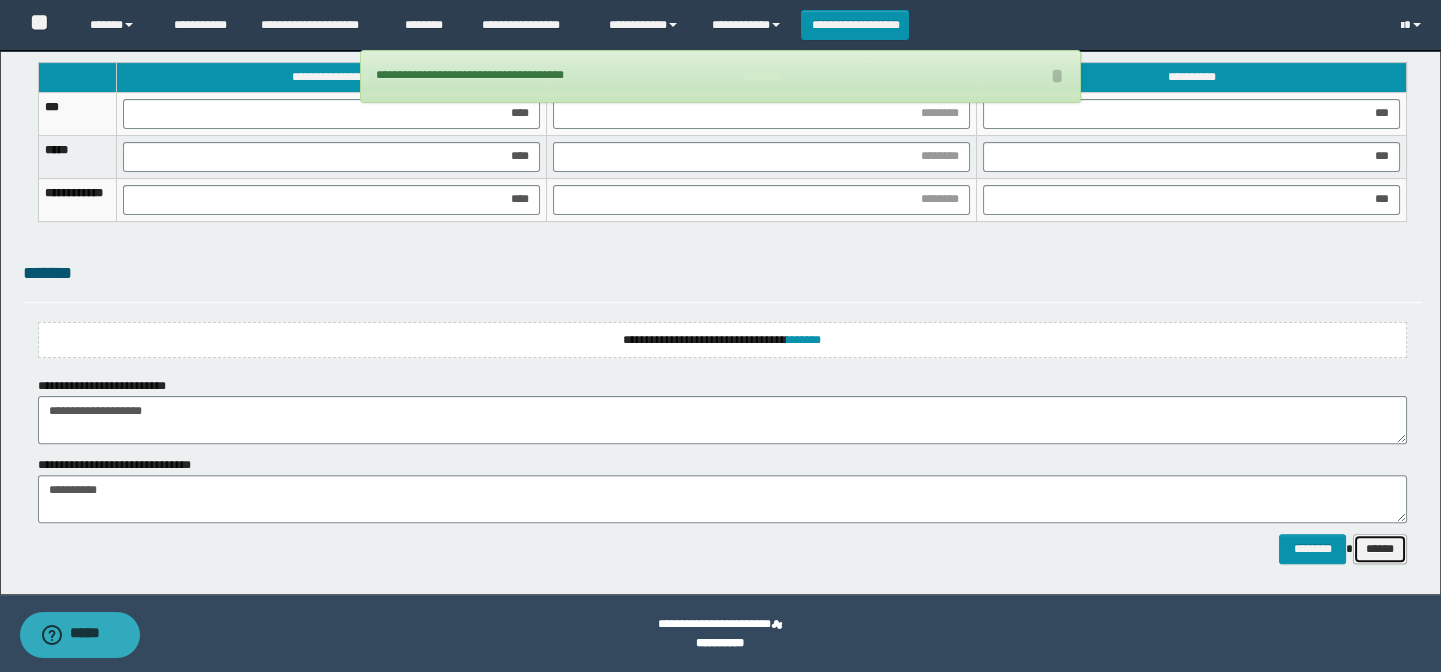 click on "******" at bounding box center (1380, 549) 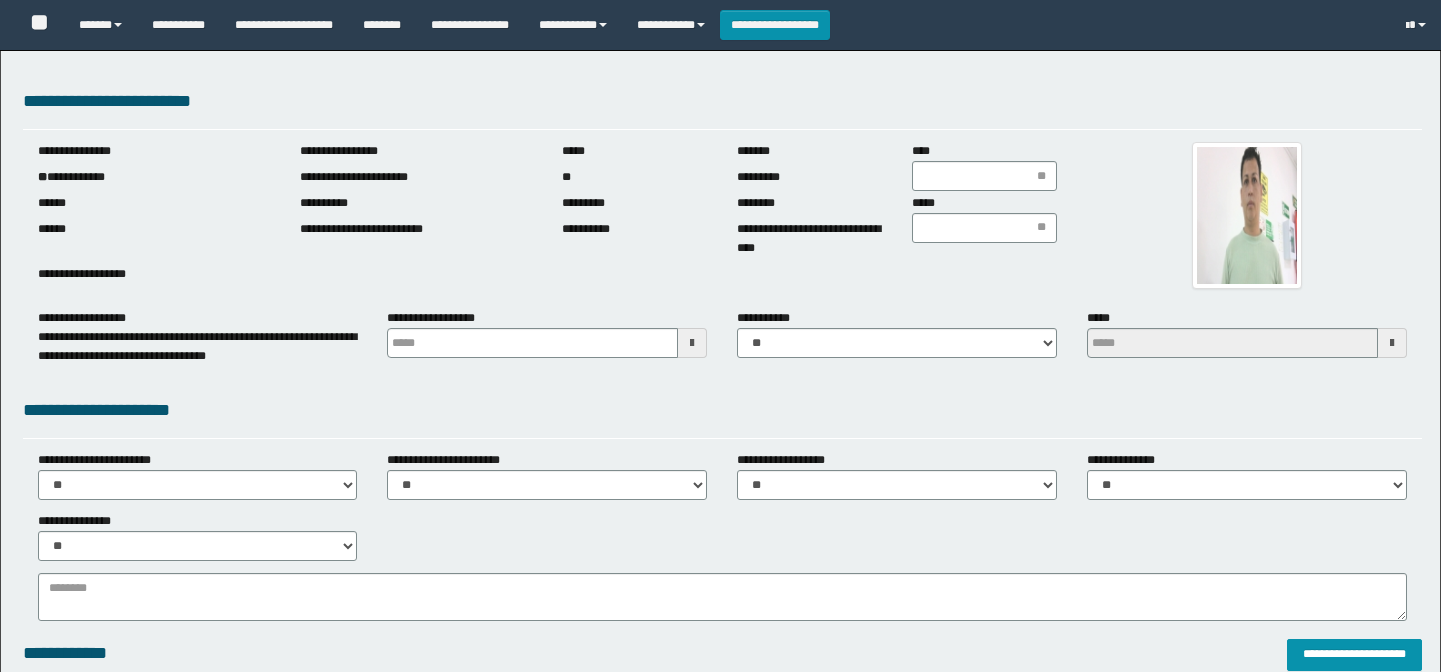 scroll, scrollTop: 0, scrollLeft: 0, axis: both 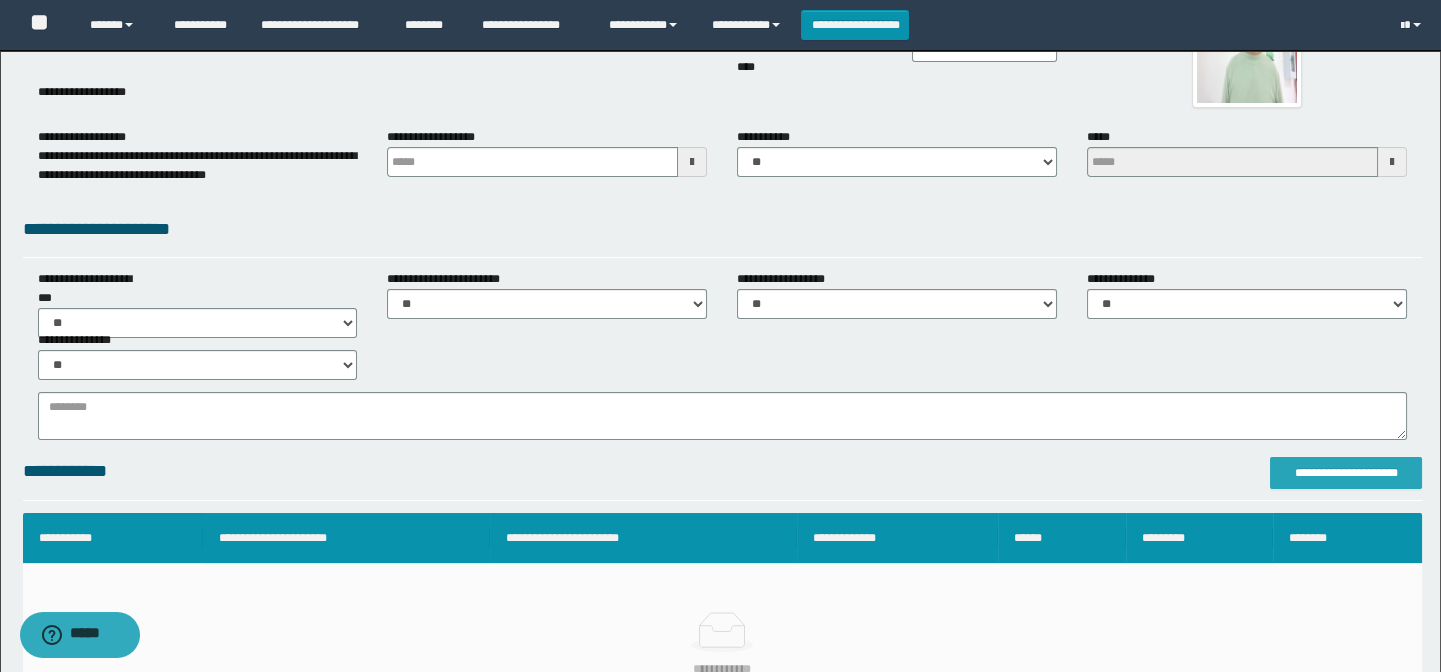 click on "**********" at bounding box center (1346, 473) 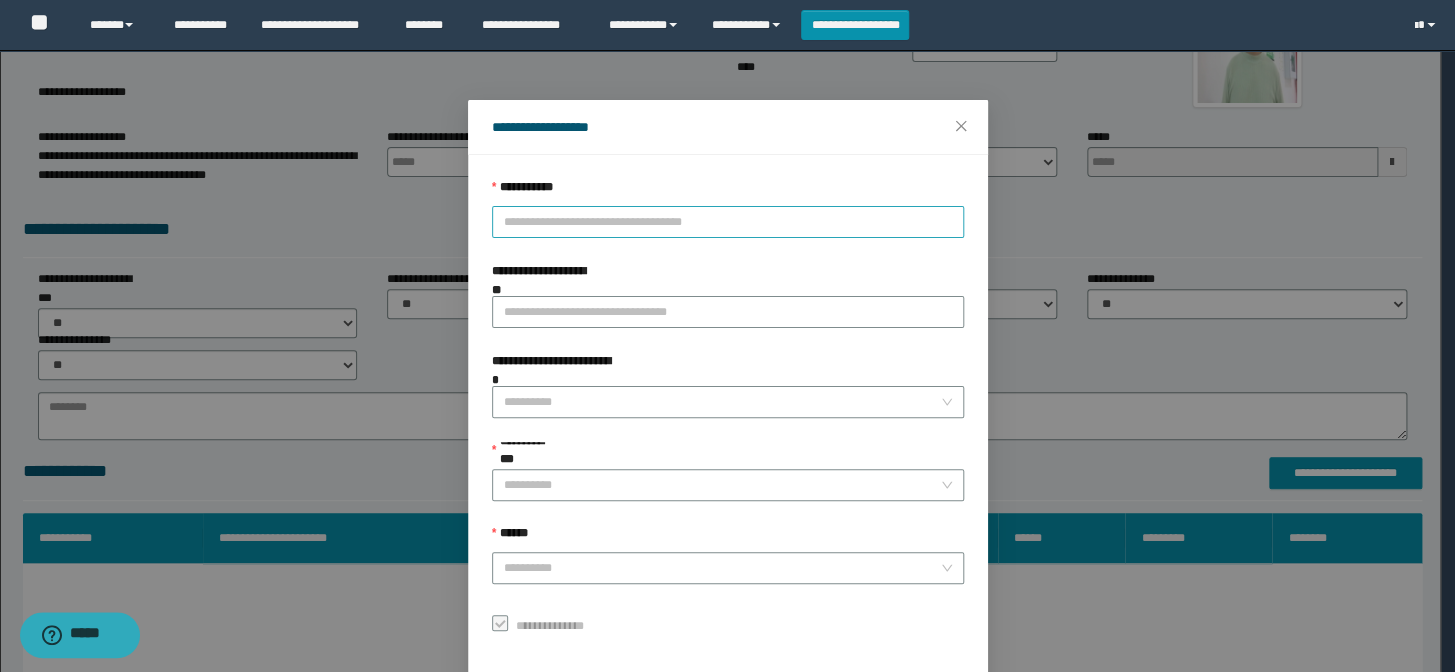click on "**********" at bounding box center [728, 222] 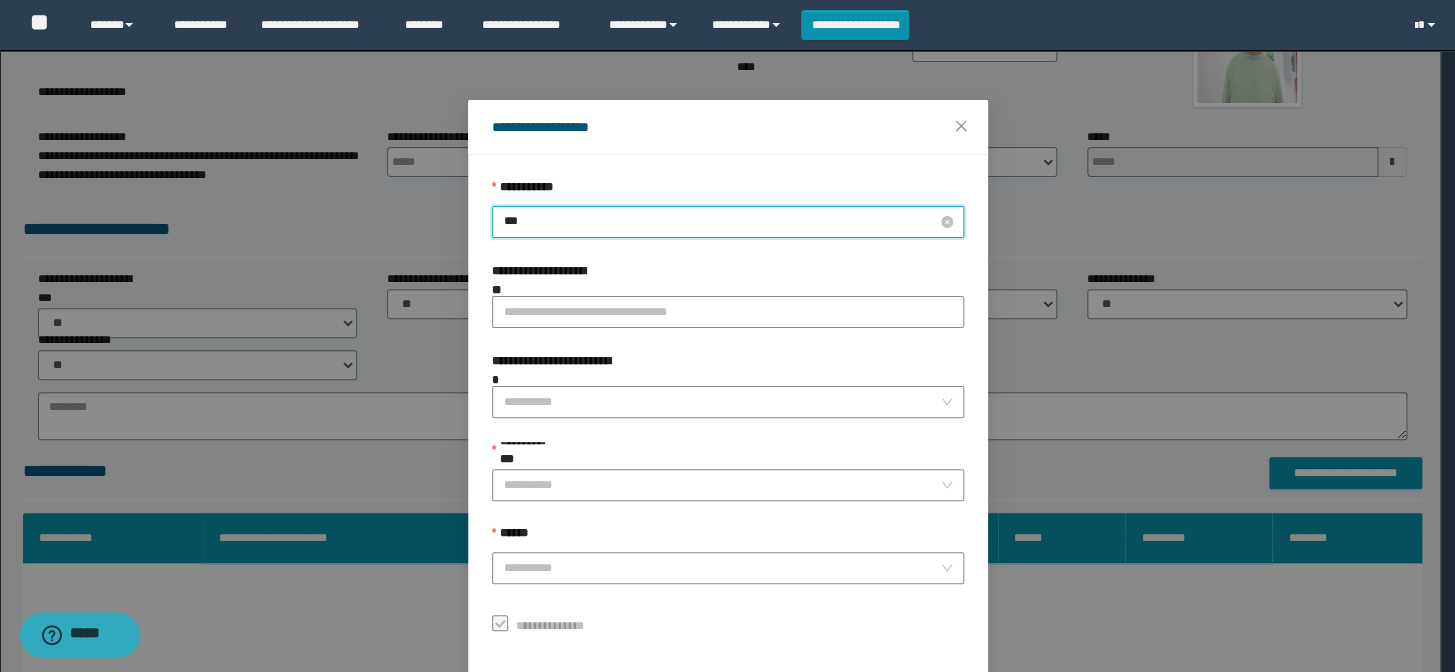 type on "****" 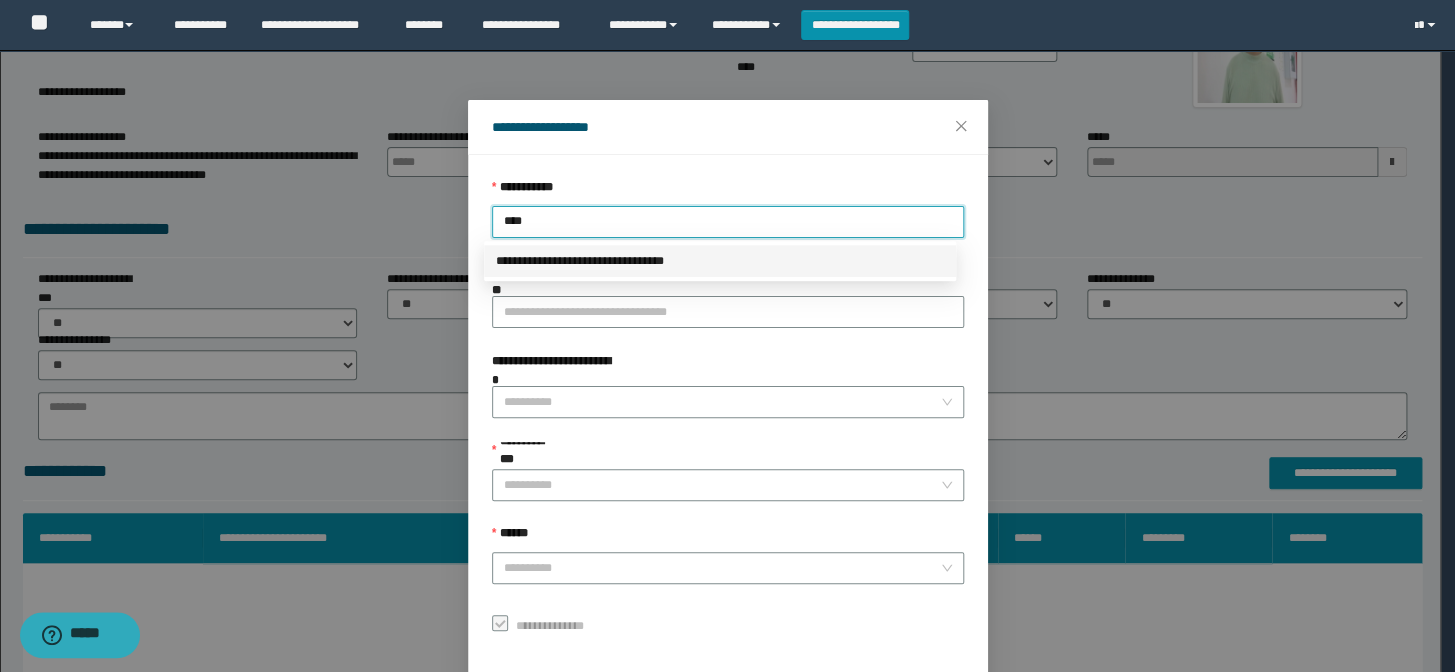 click on "**********" at bounding box center (720, 261) 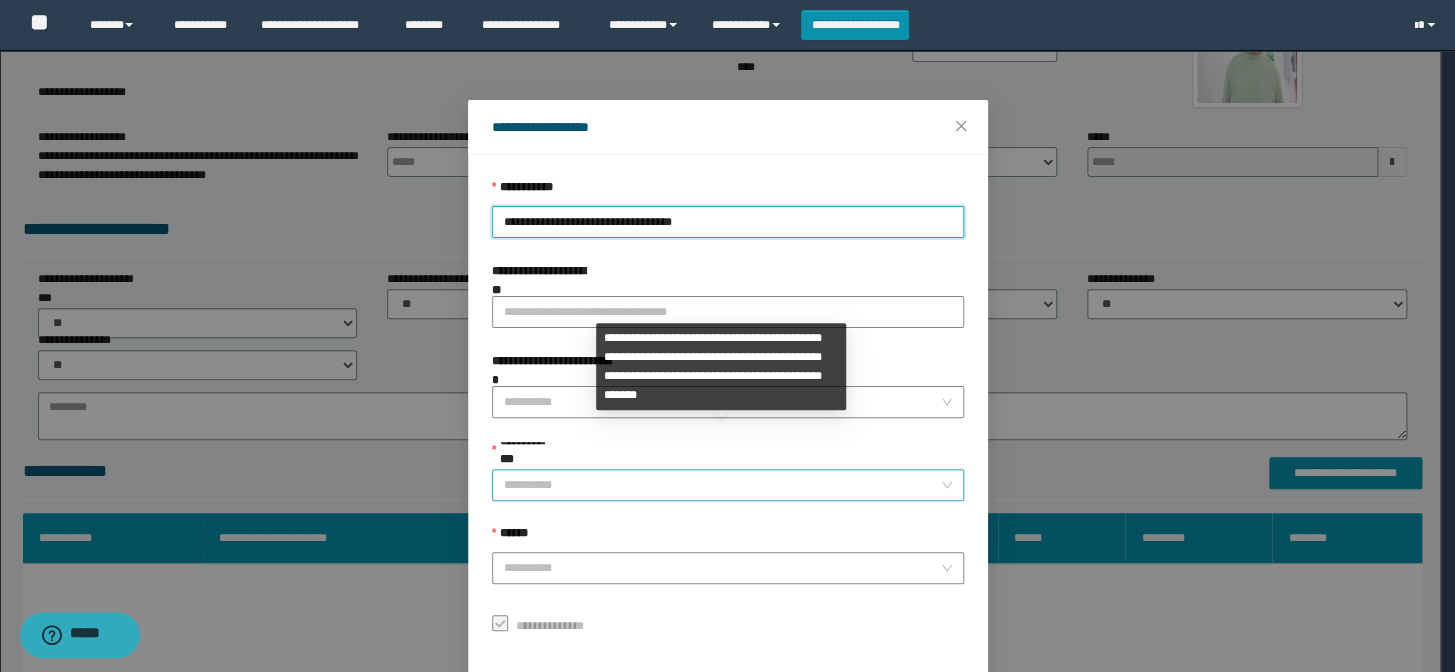 click on "**********" at bounding box center (722, 485) 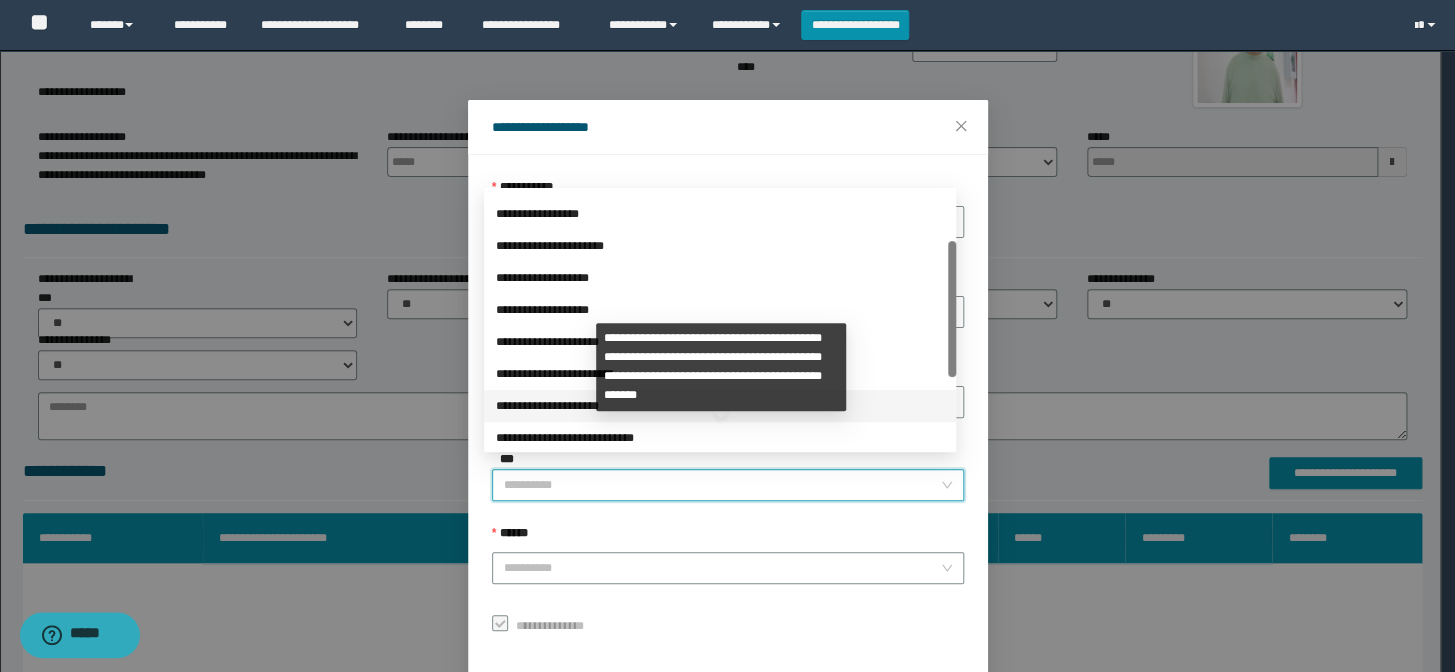 scroll, scrollTop: 223, scrollLeft: 0, axis: vertical 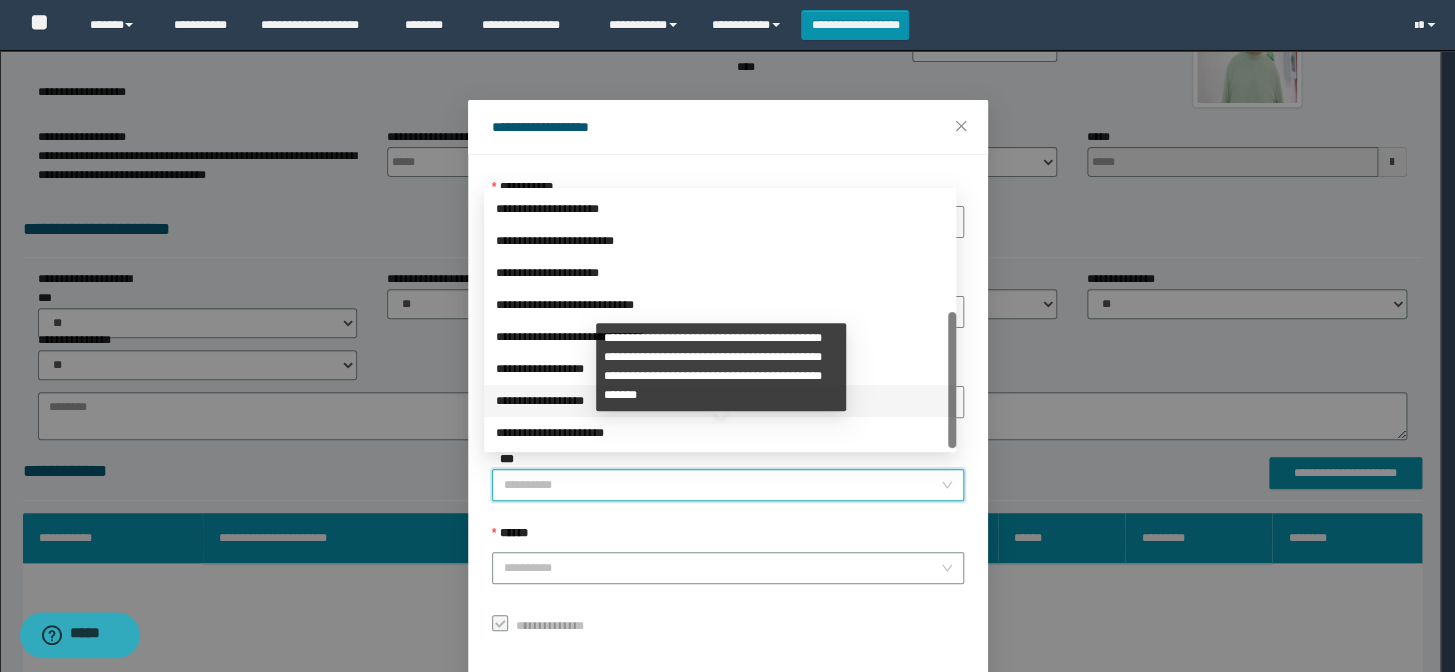 drag, startPoint x: 530, startPoint y: 396, endPoint x: 517, endPoint y: 410, distance: 19.104973 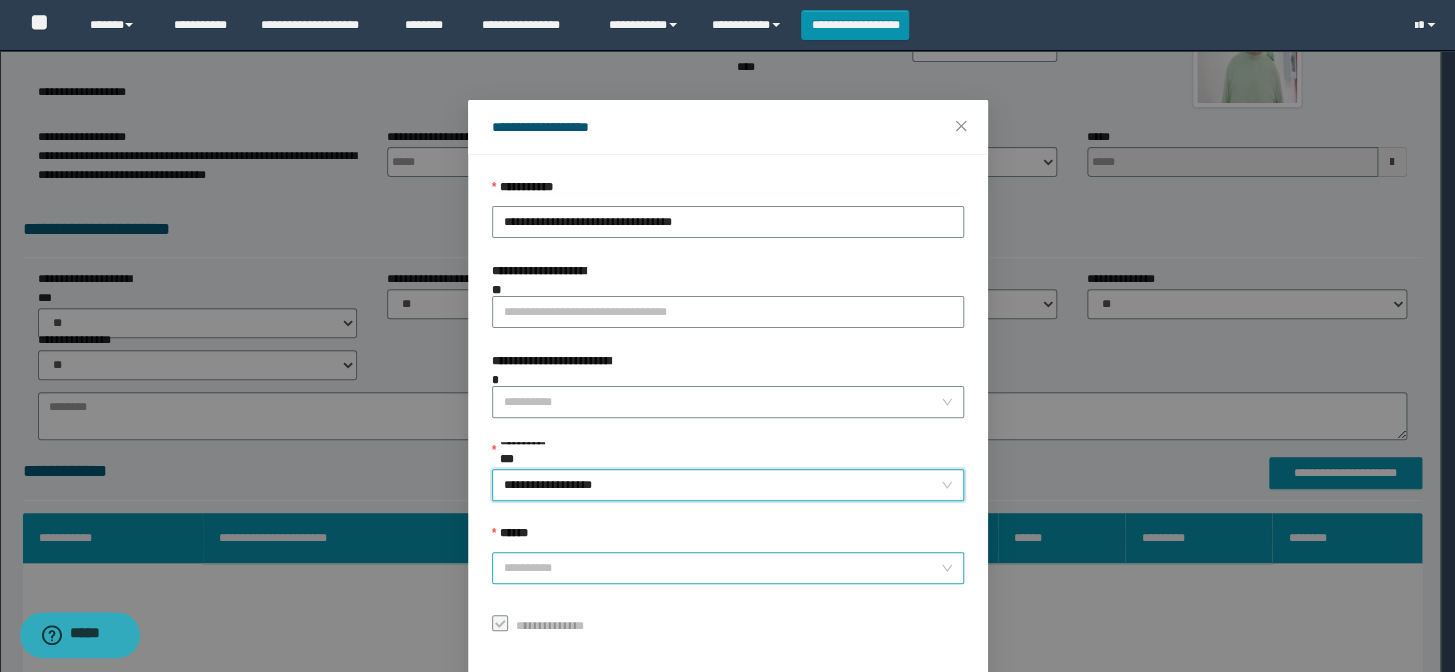 click on "******" at bounding box center [722, 568] 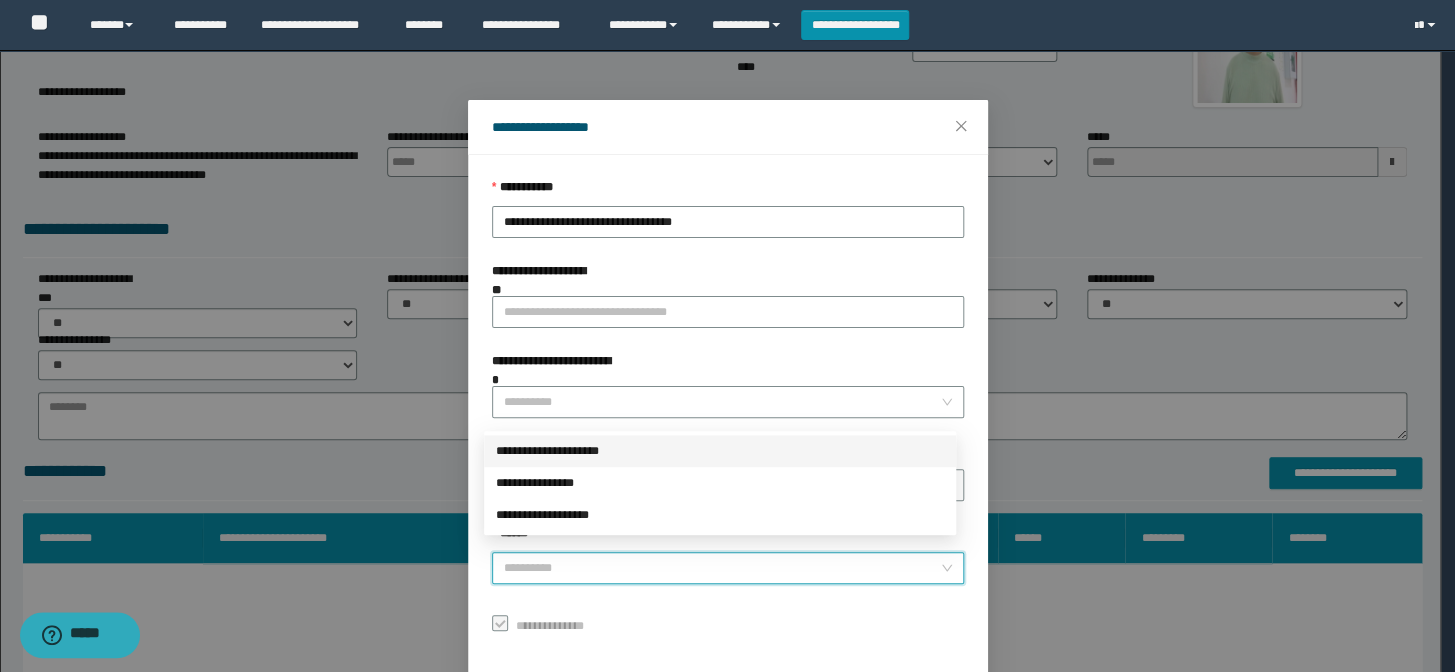 drag, startPoint x: 536, startPoint y: 444, endPoint x: 643, endPoint y: 500, distance: 120.76837 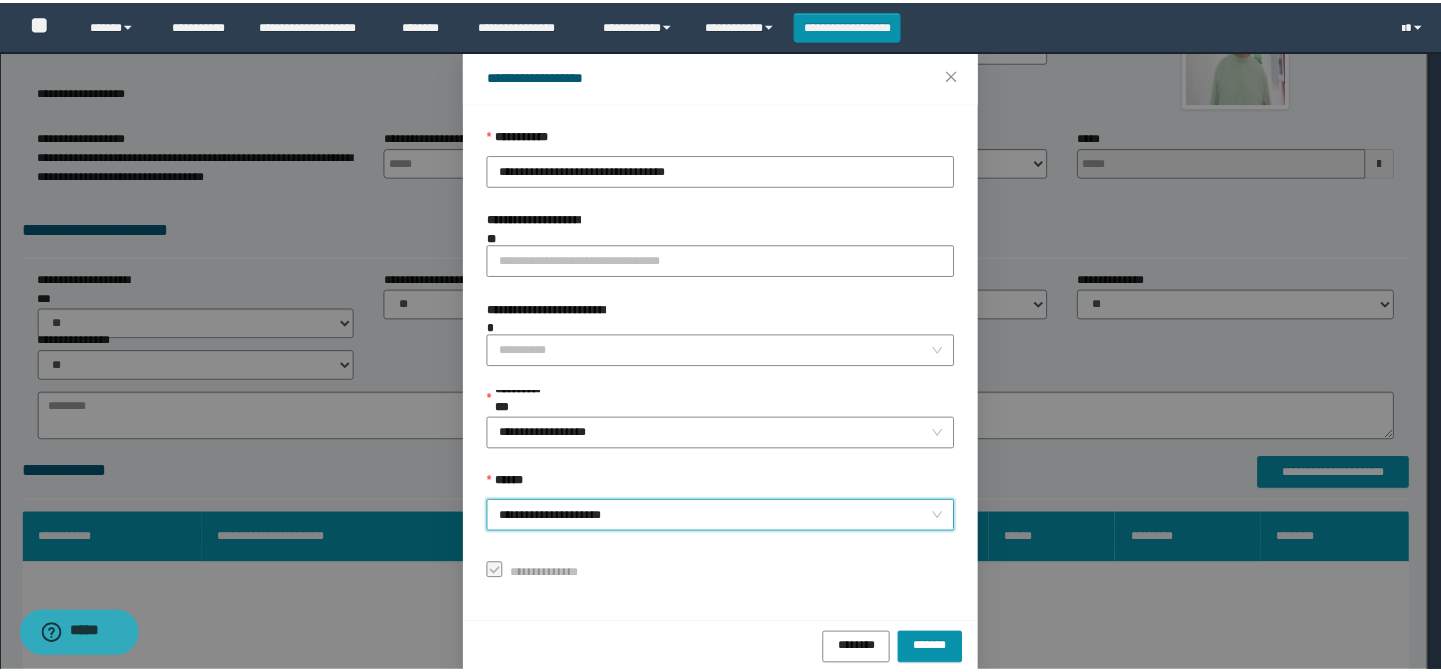 scroll, scrollTop: 79, scrollLeft: 0, axis: vertical 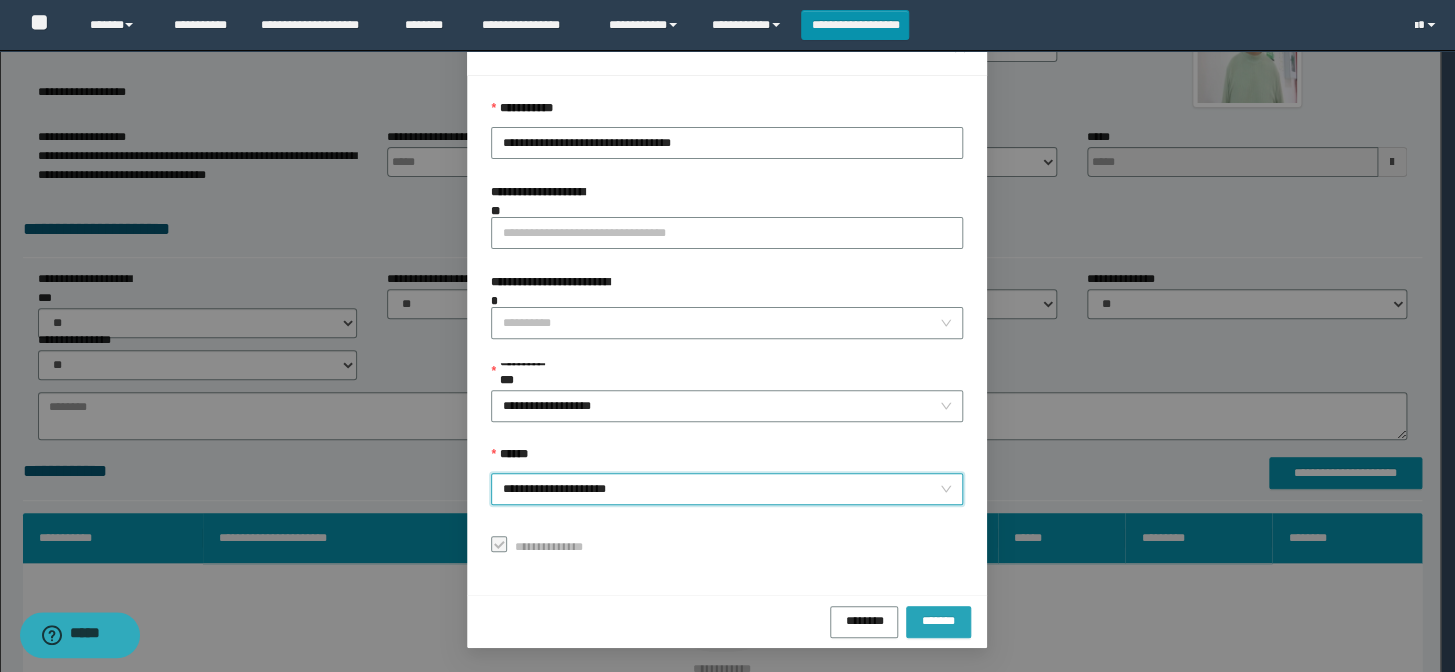 click on "*******" at bounding box center (939, 619) 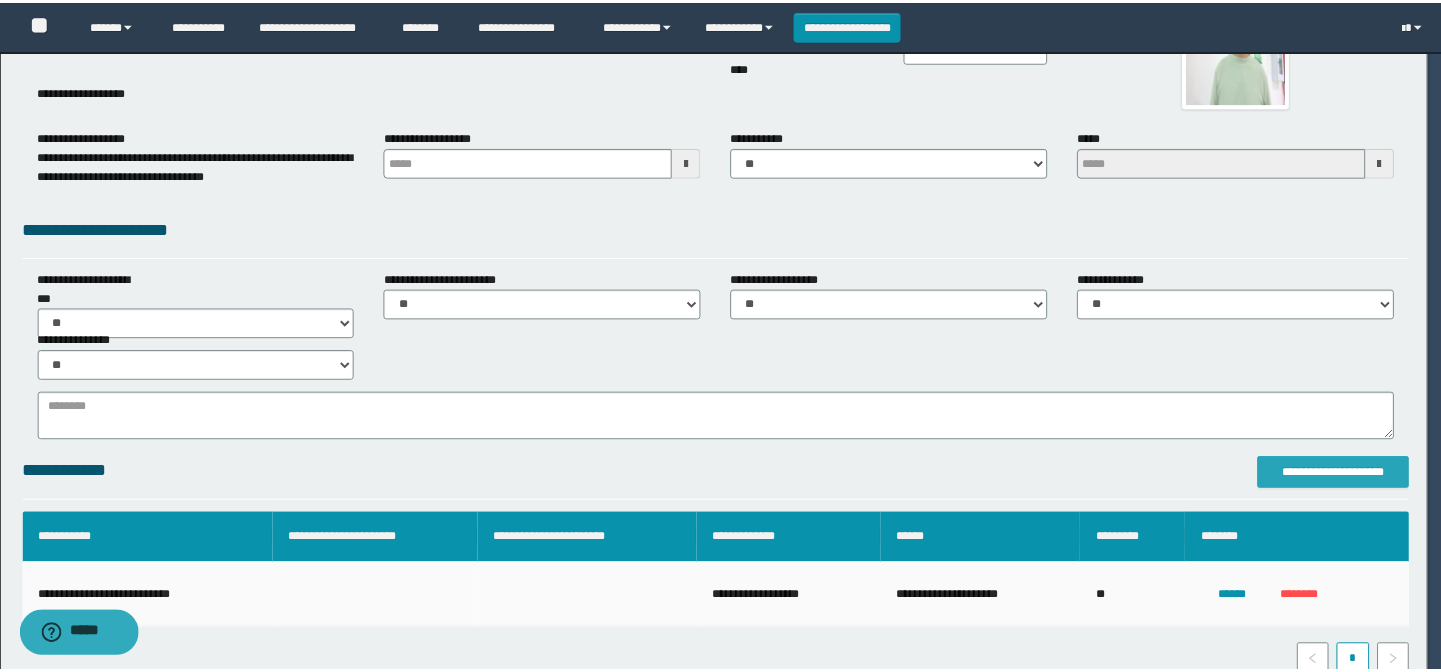 scroll, scrollTop: 0, scrollLeft: 0, axis: both 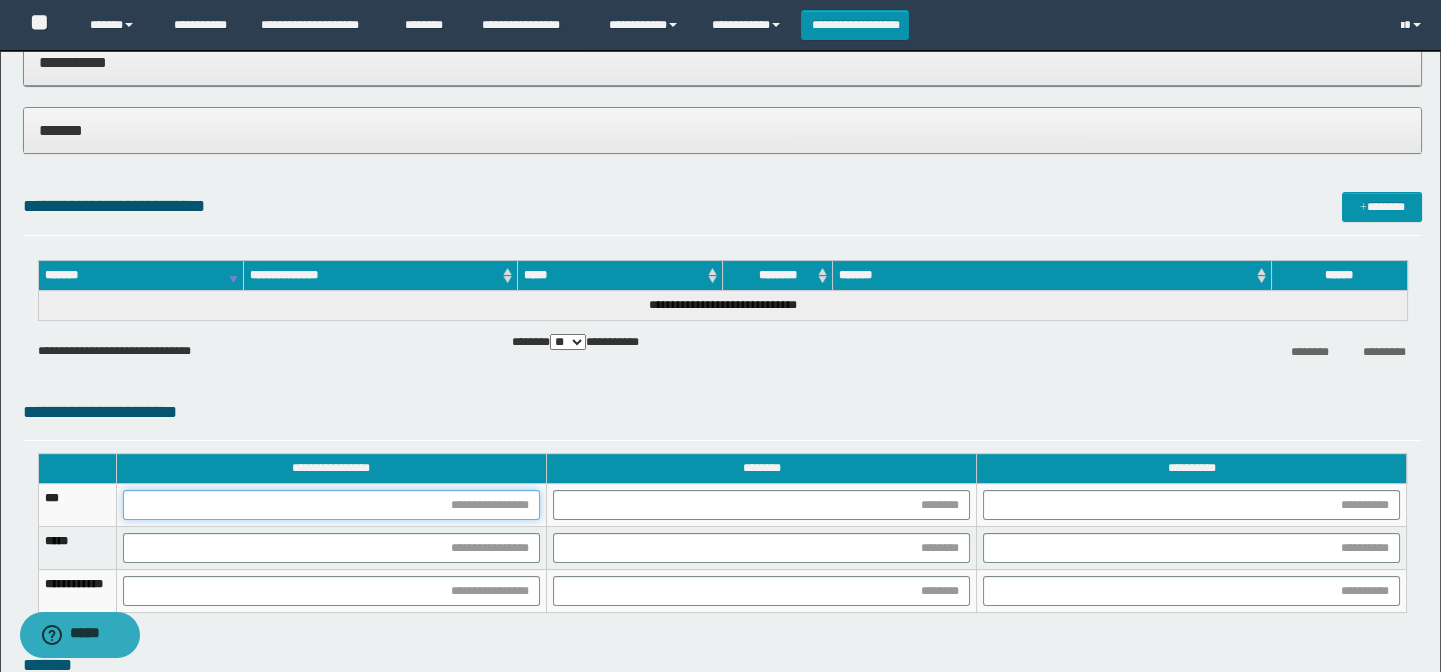 click at bounding box center (331, 505) 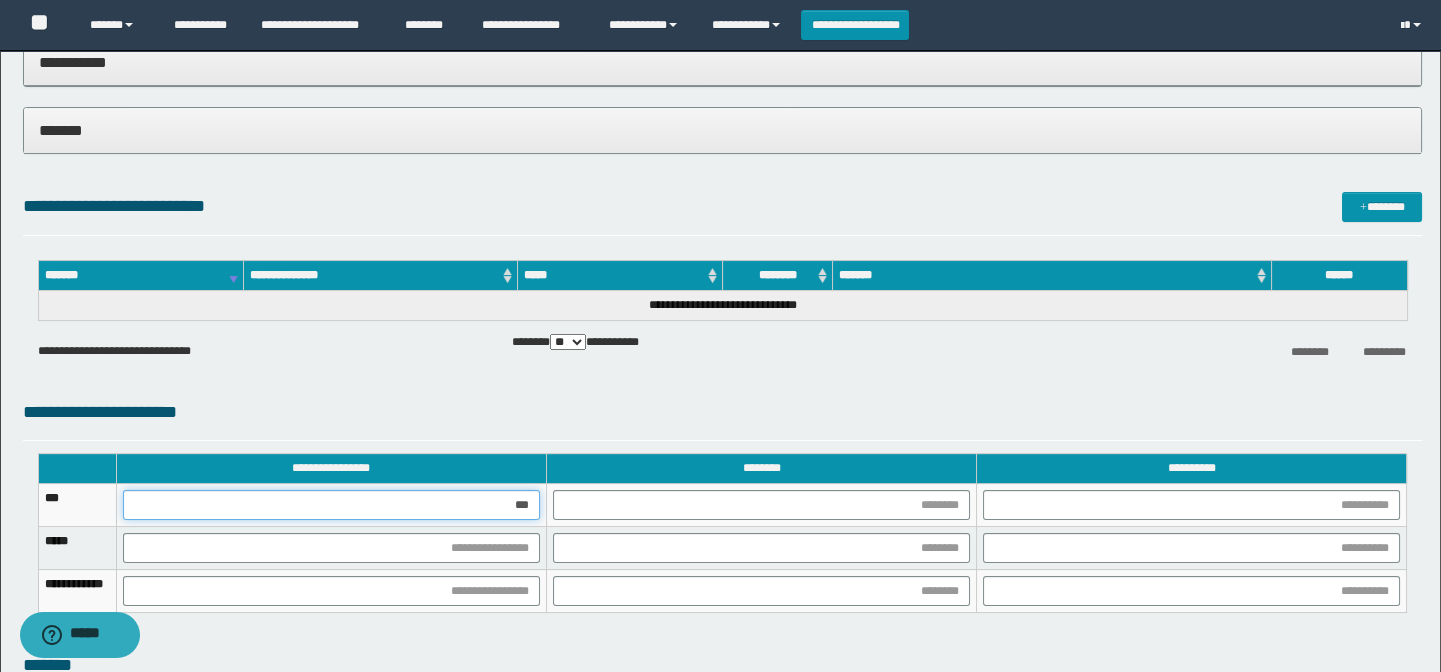 type on "****" 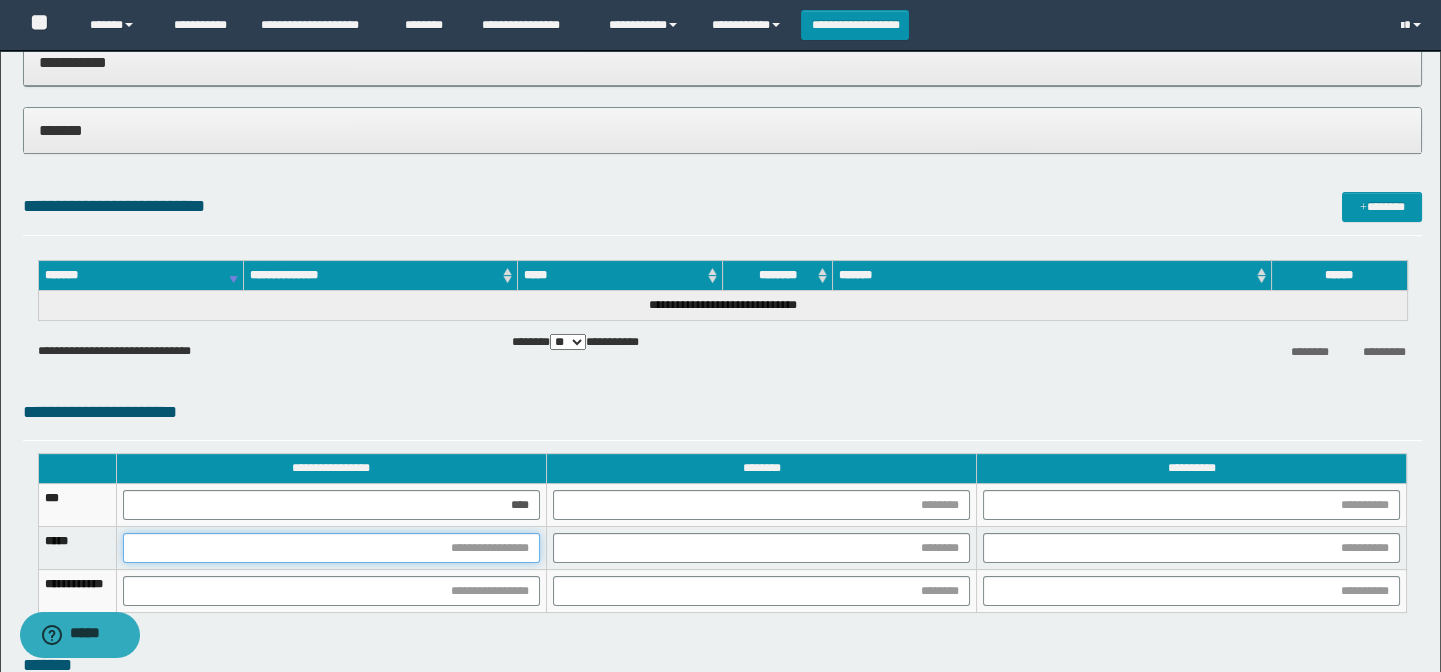 click at bounding box center [331, 548] 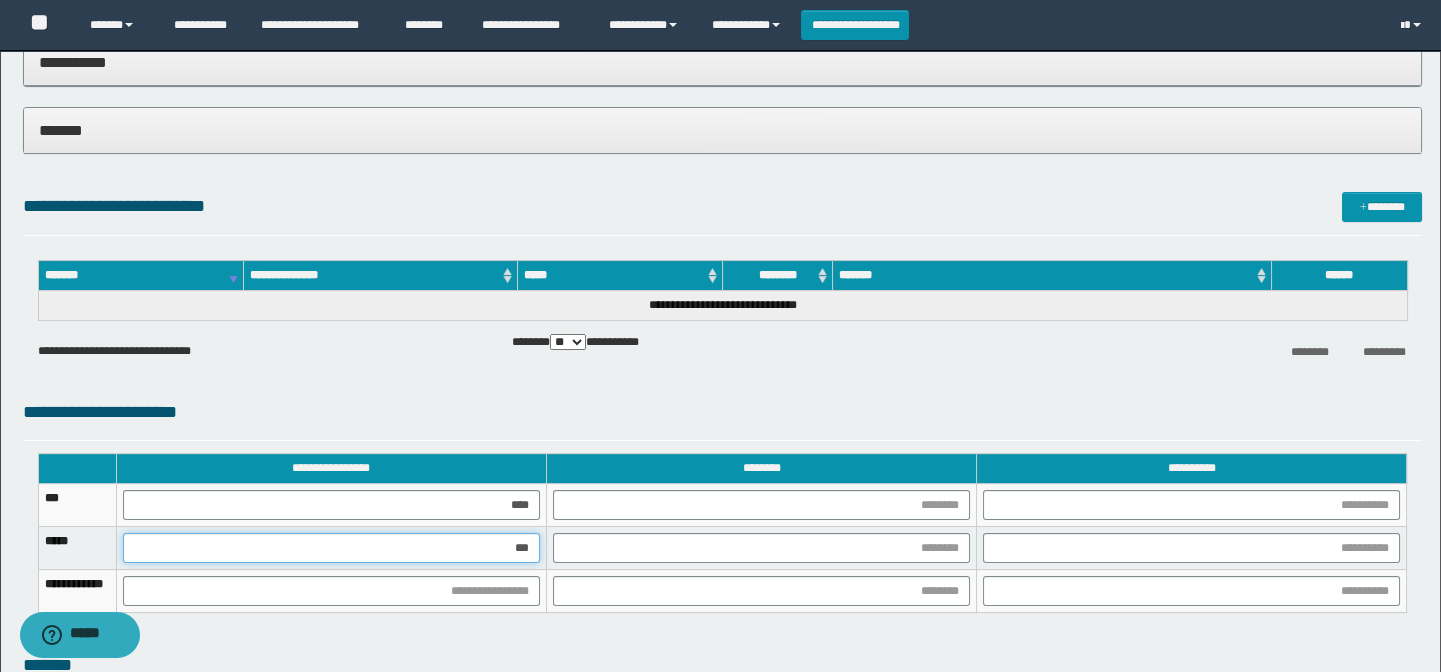 type on "****" 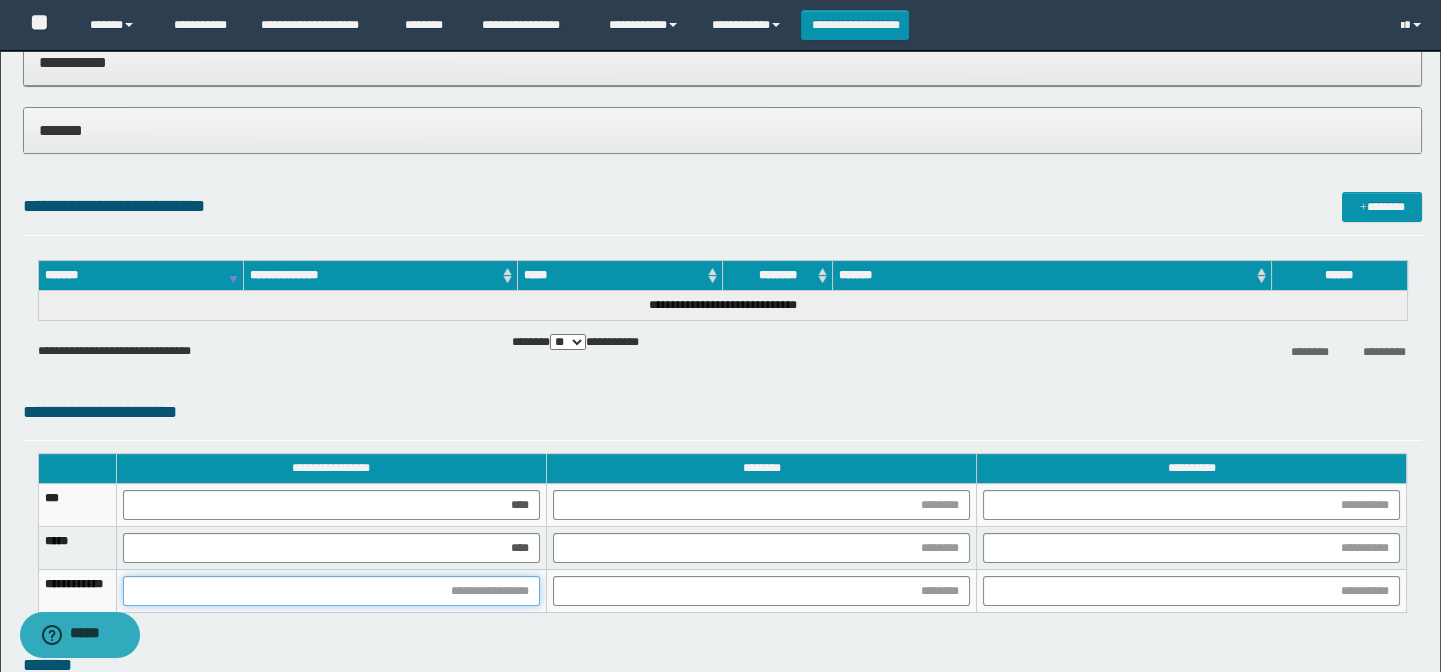 click at bounding box center [331, 591] 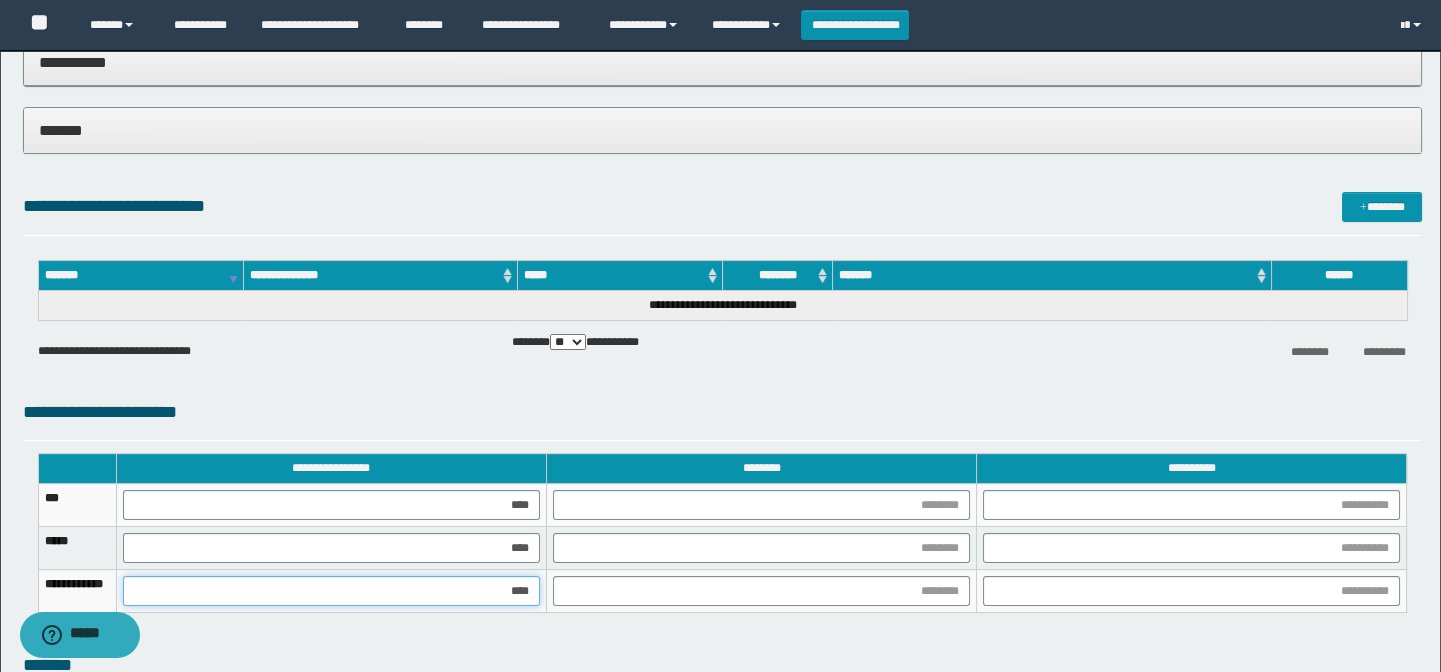 type on "*****" 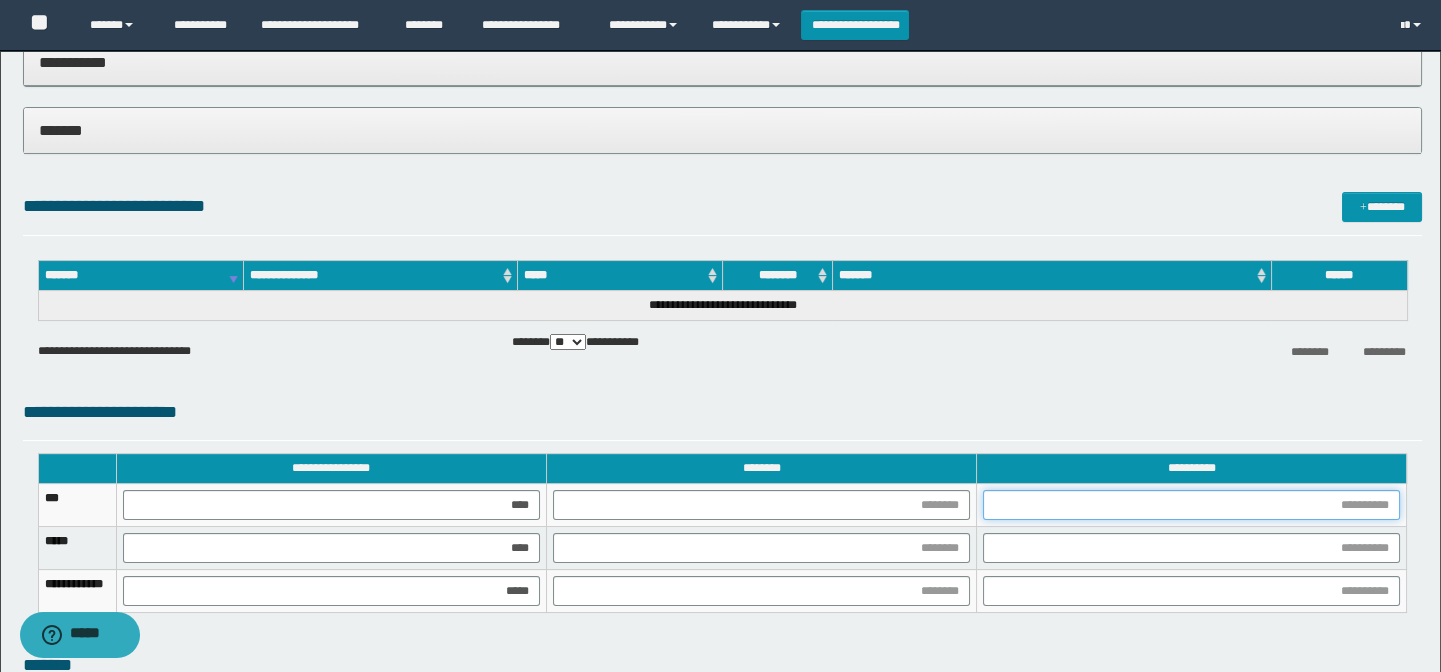 click at bounding box center (1191, 505) 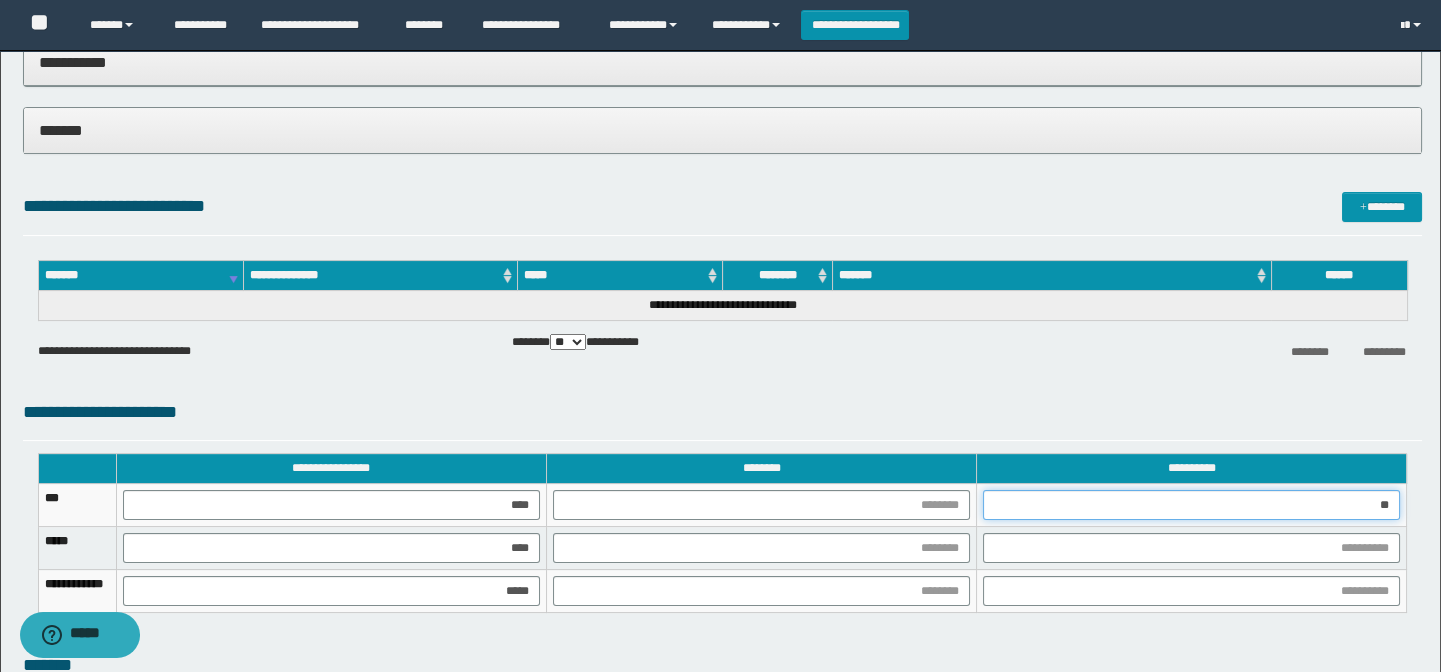 type on "***" 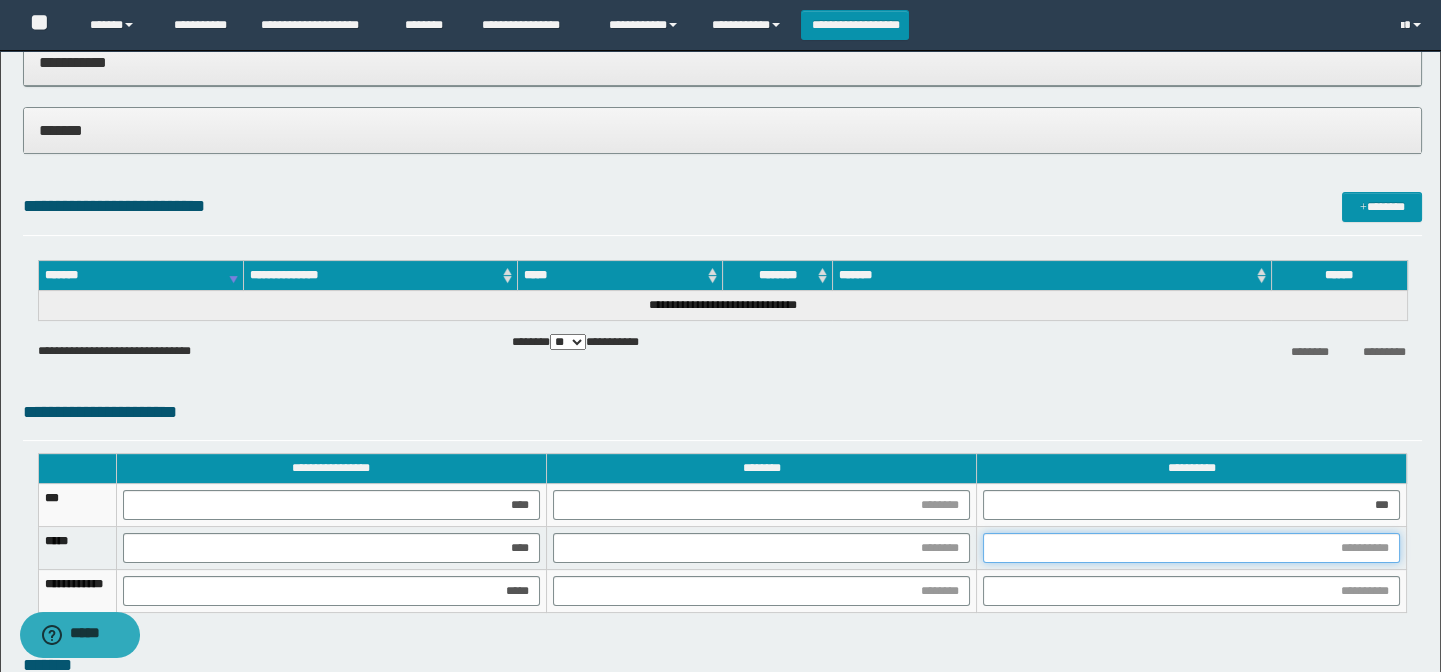click at bounding box center [1191, 548] 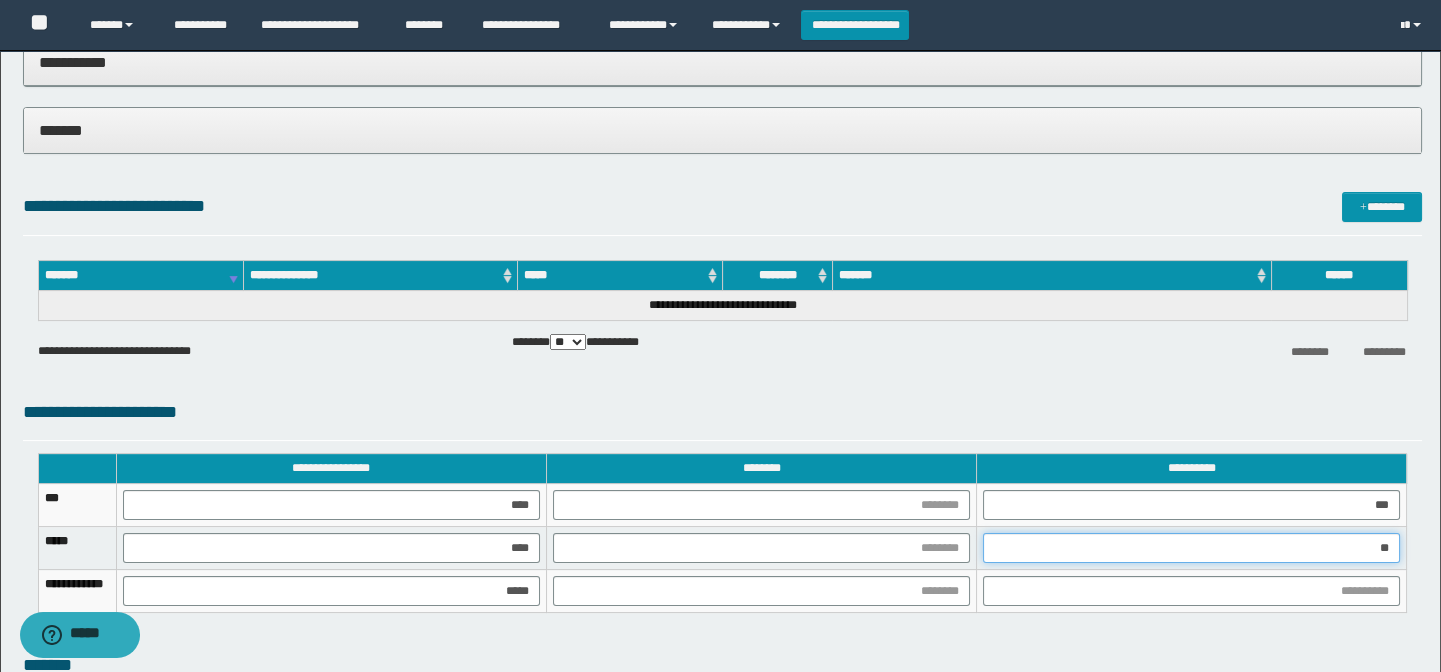 type on "***" 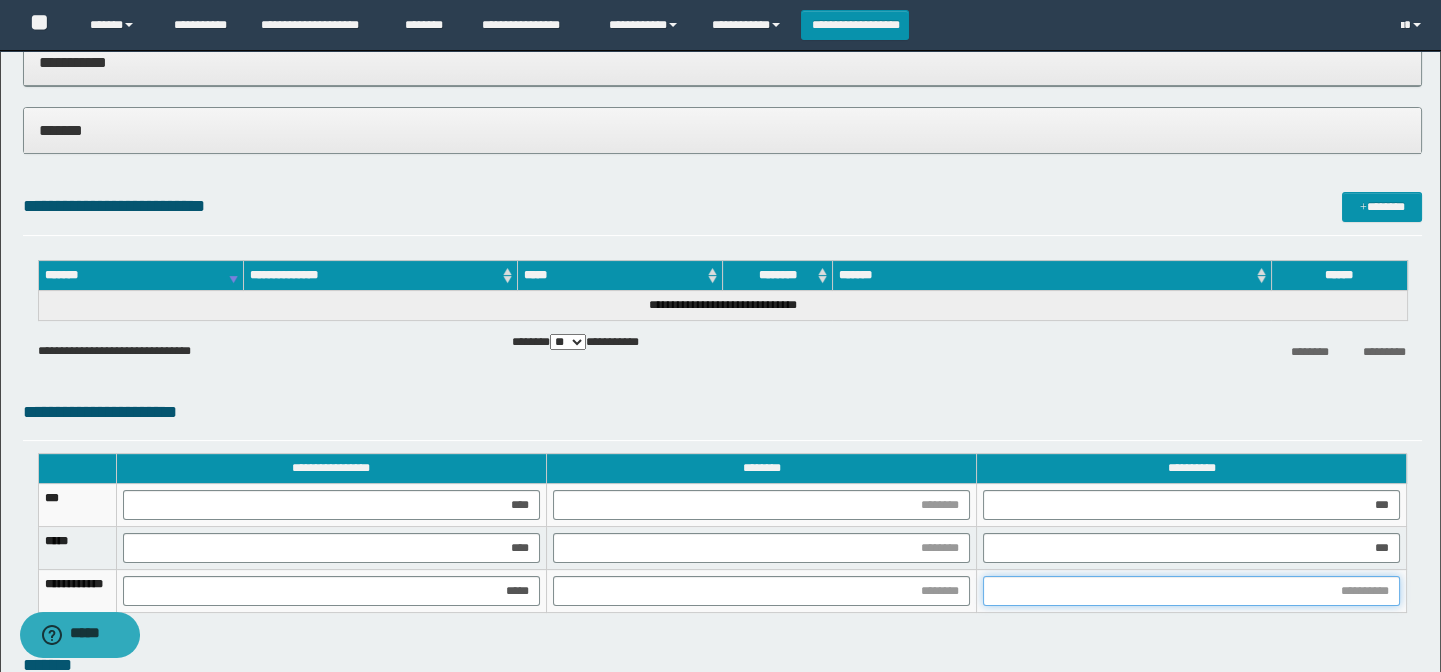 click at bounding box center (1191, 591) 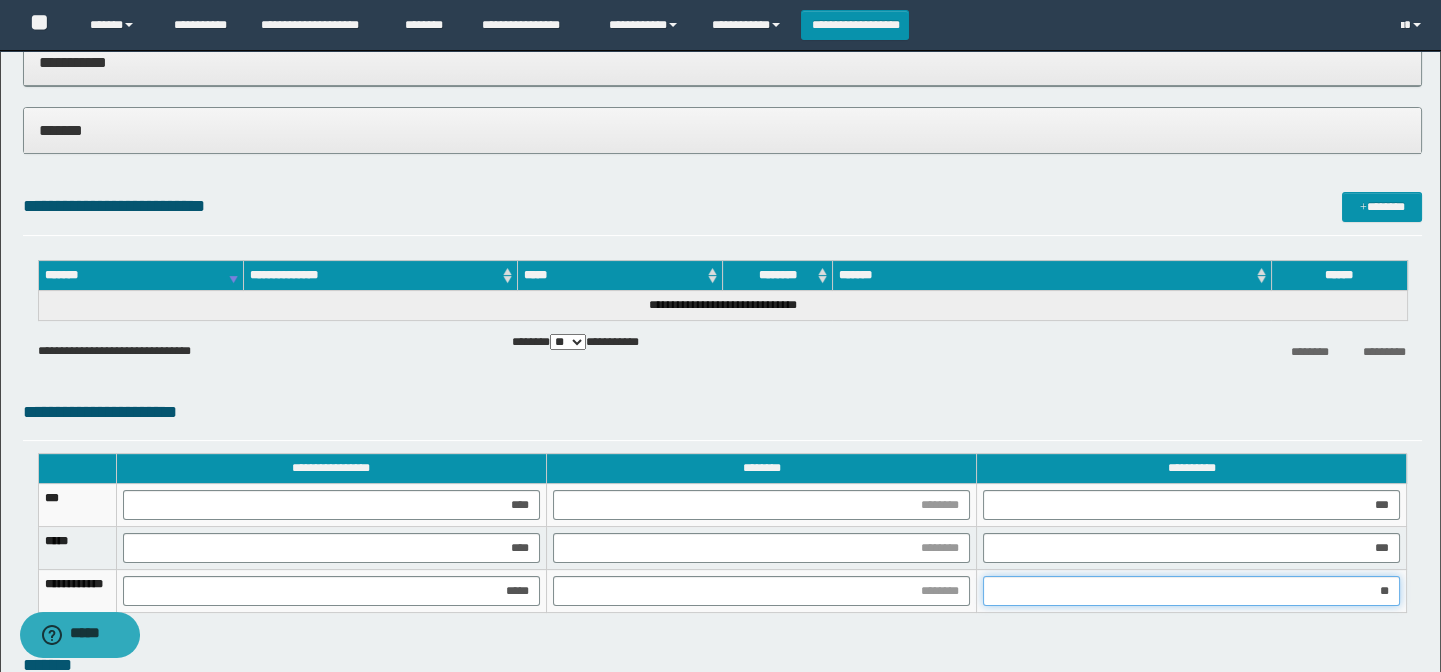 type on "***" 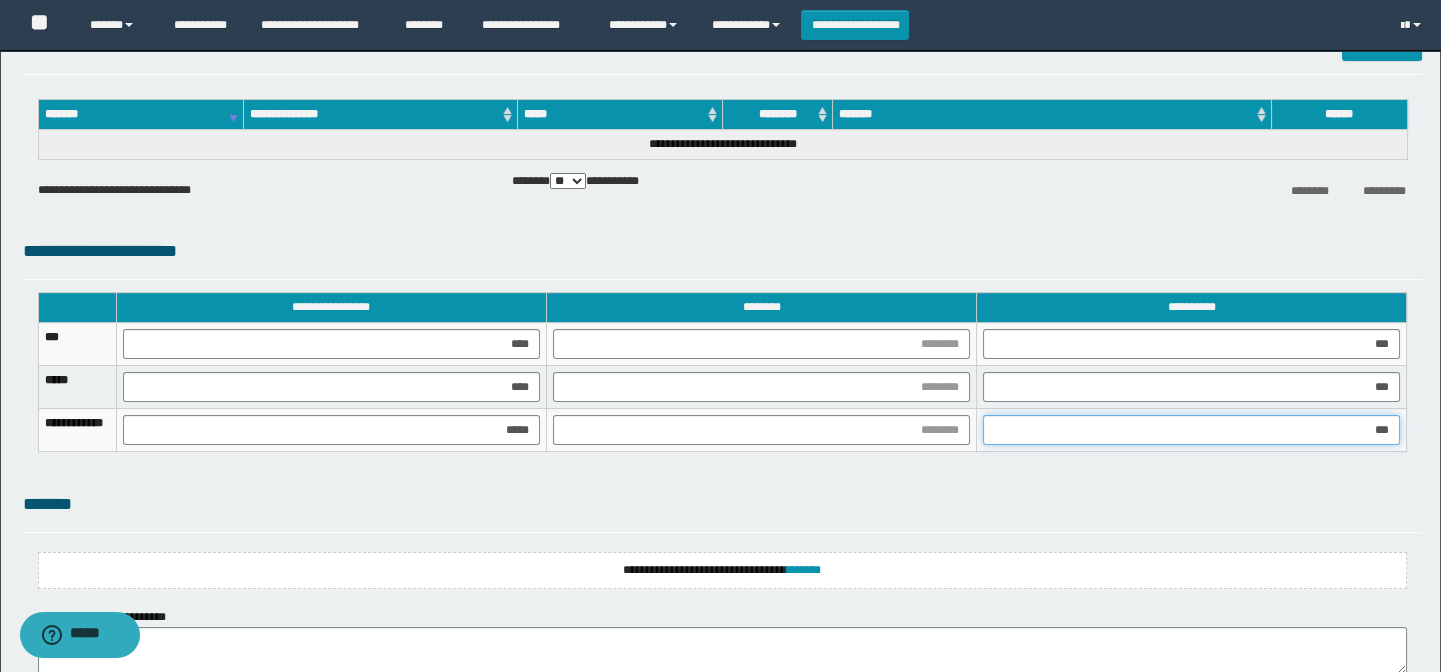 scroll, scrollTop: 1181, scrollLeft: 0, axis: vertical 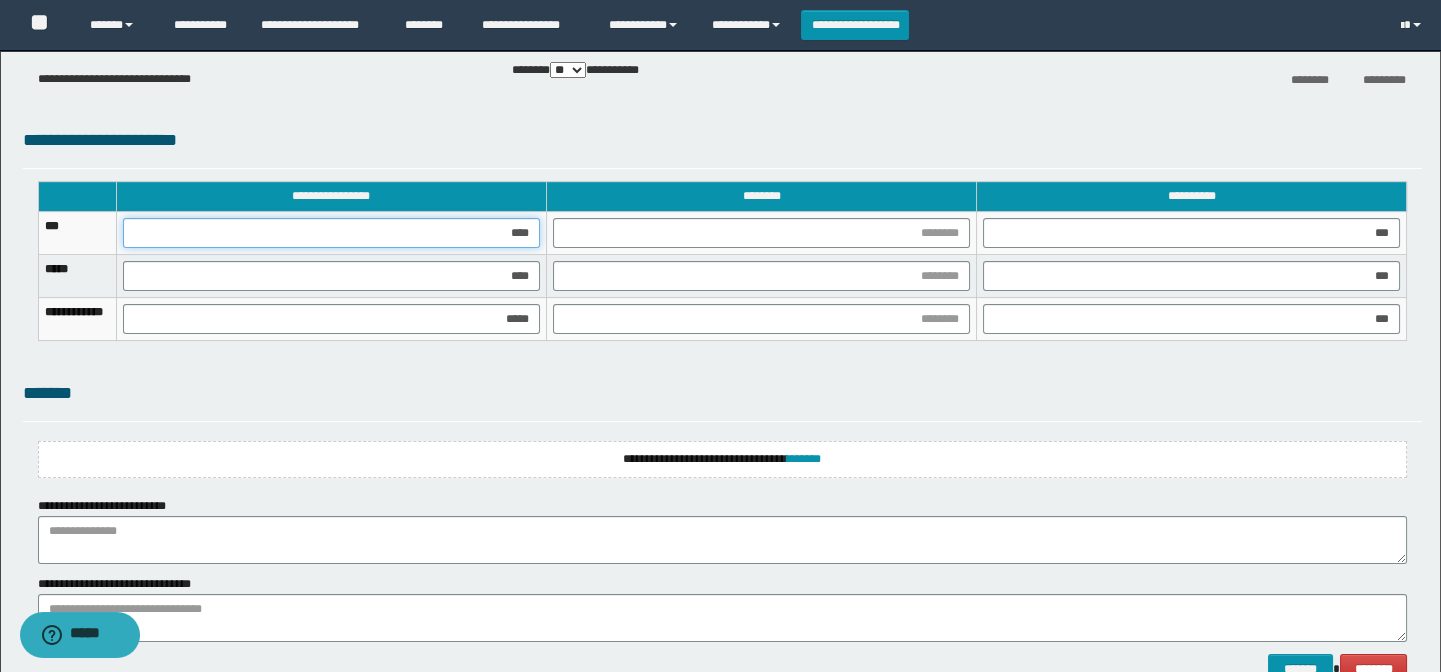 click on "****" at bounding box center (331, 233) 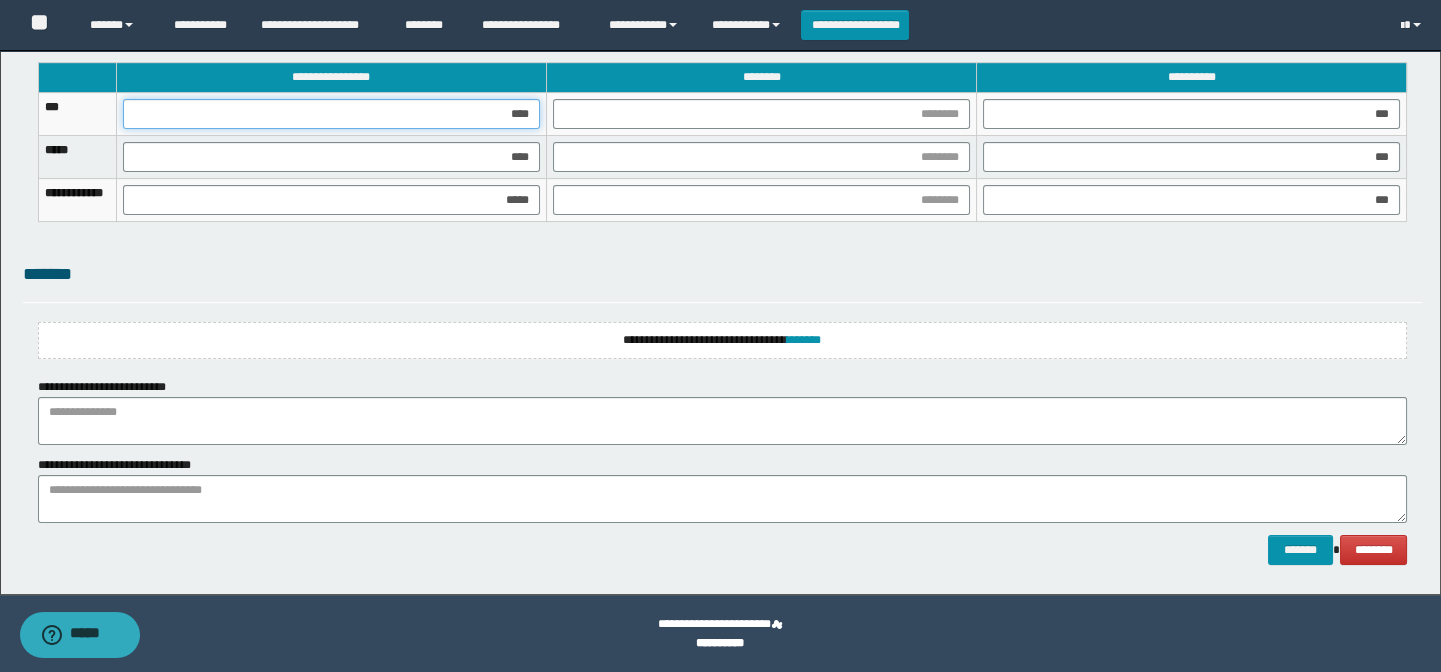 scroll, scrollTop: 1300, scrollLeft: 0, axis: vertical 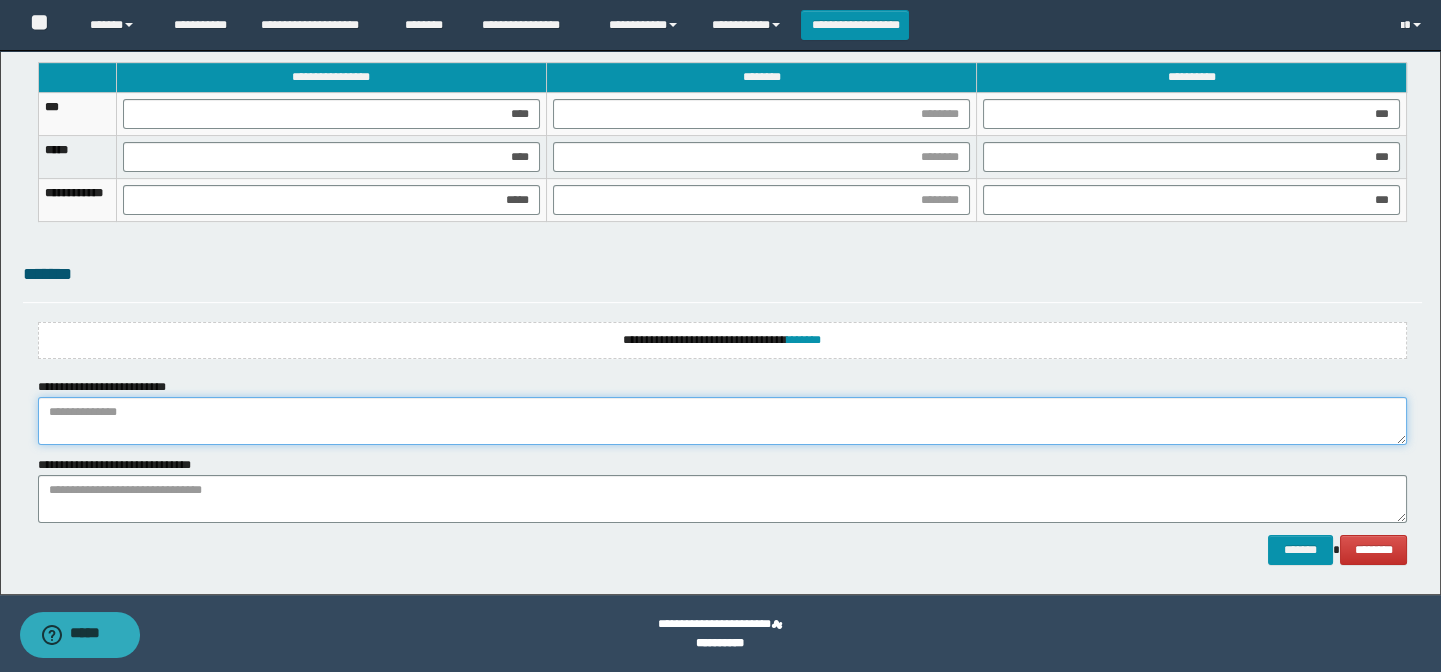 click at bounding box center (723, 421) 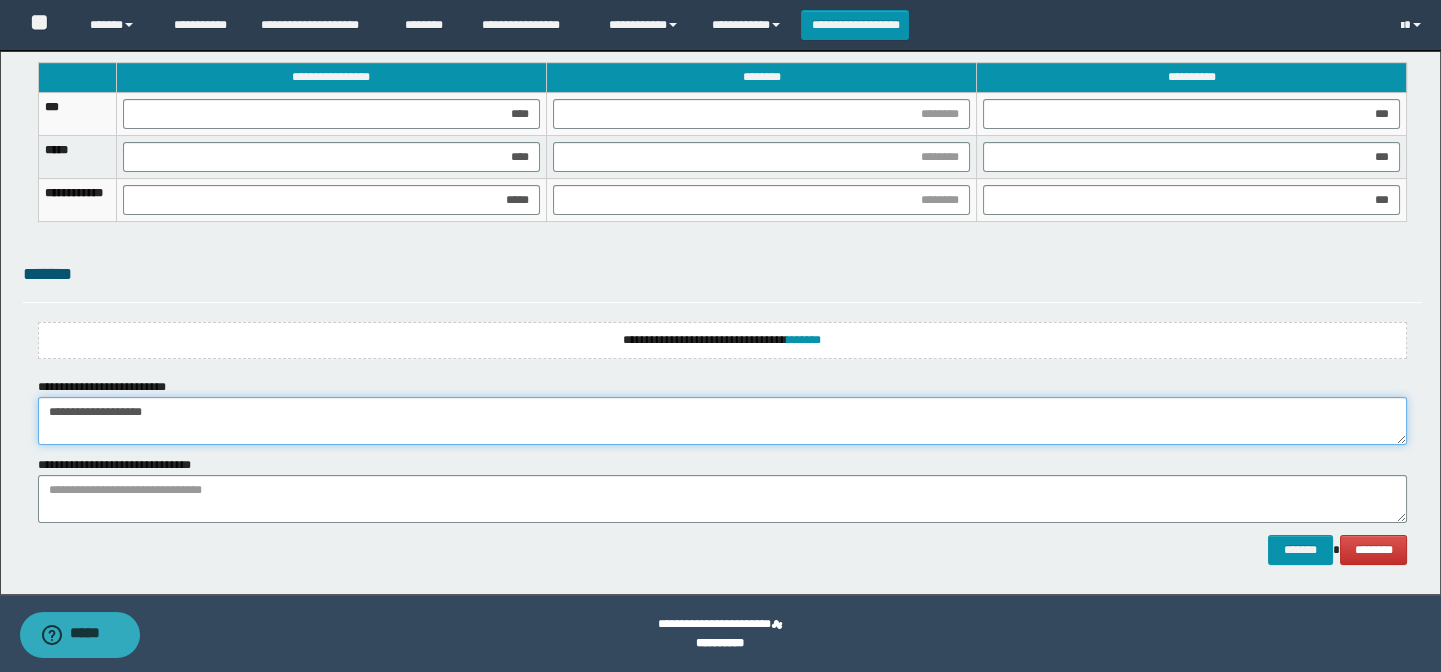 type on "**********" 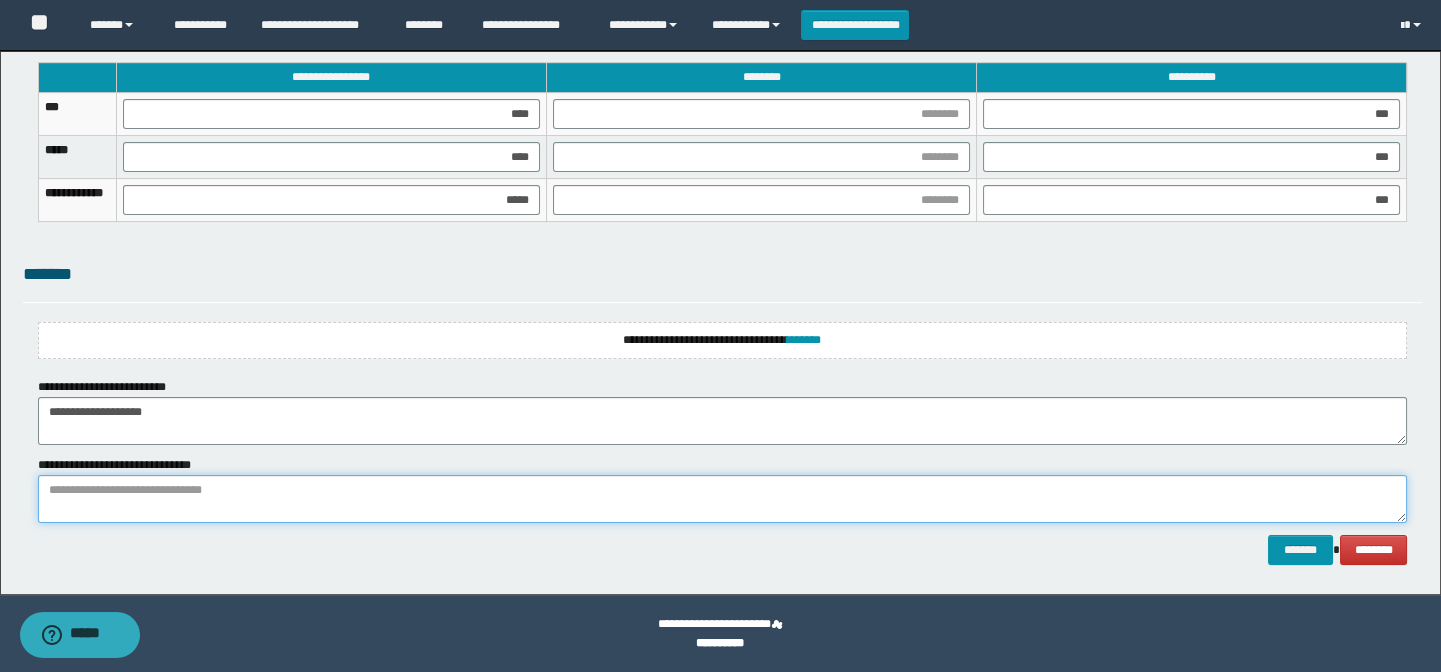 click at bounding box center [723, 499] 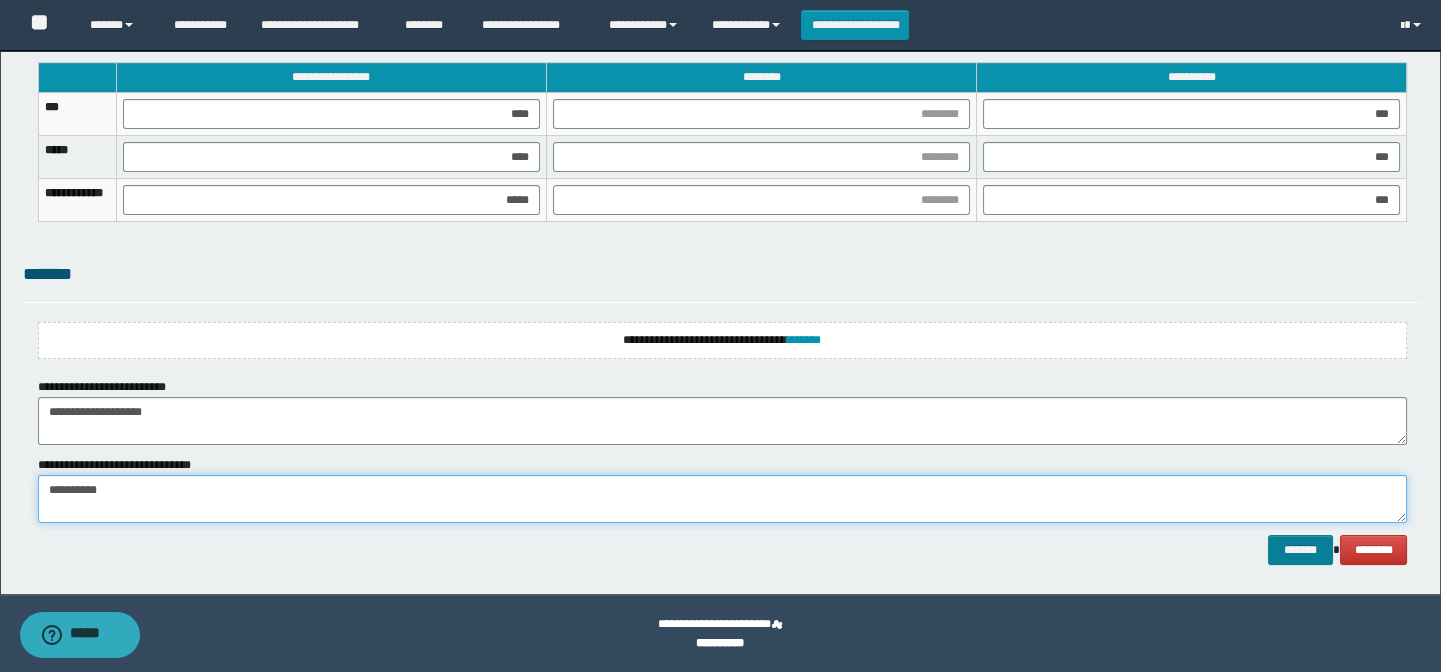 type on "**********" 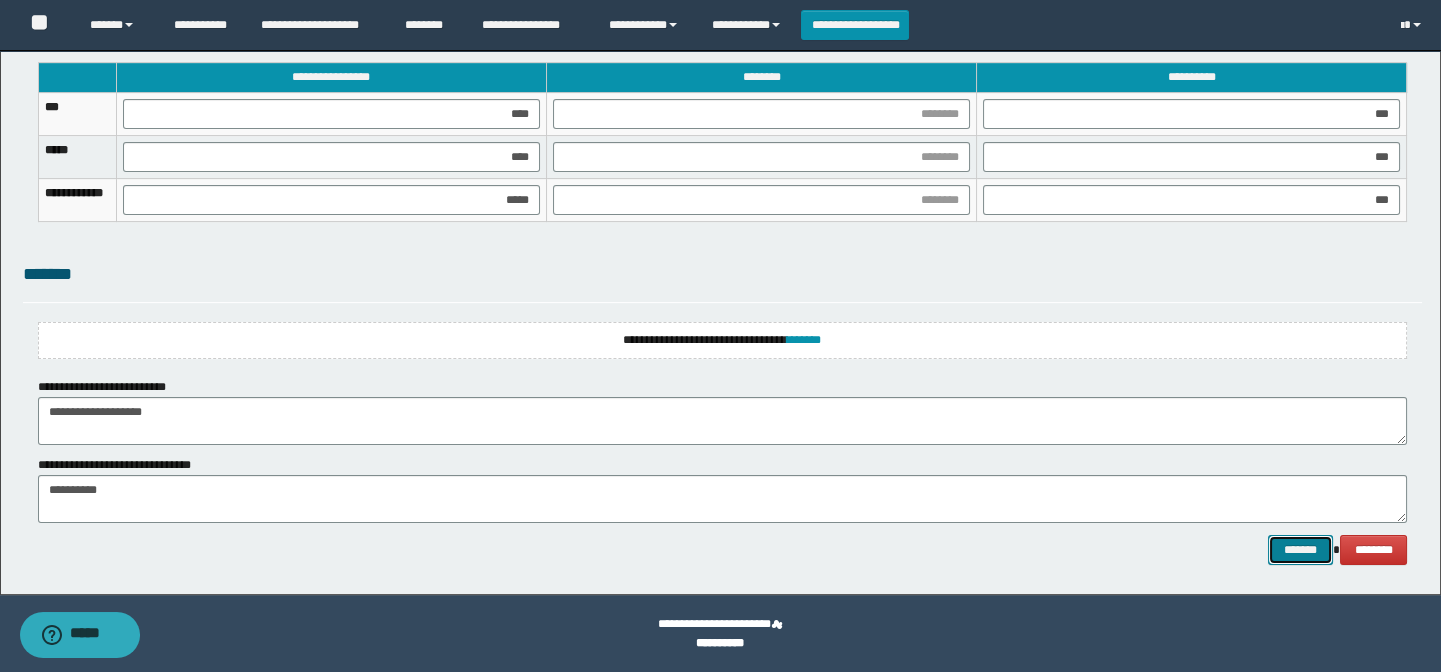 click on "*******" at bounding box center (1300, 550) 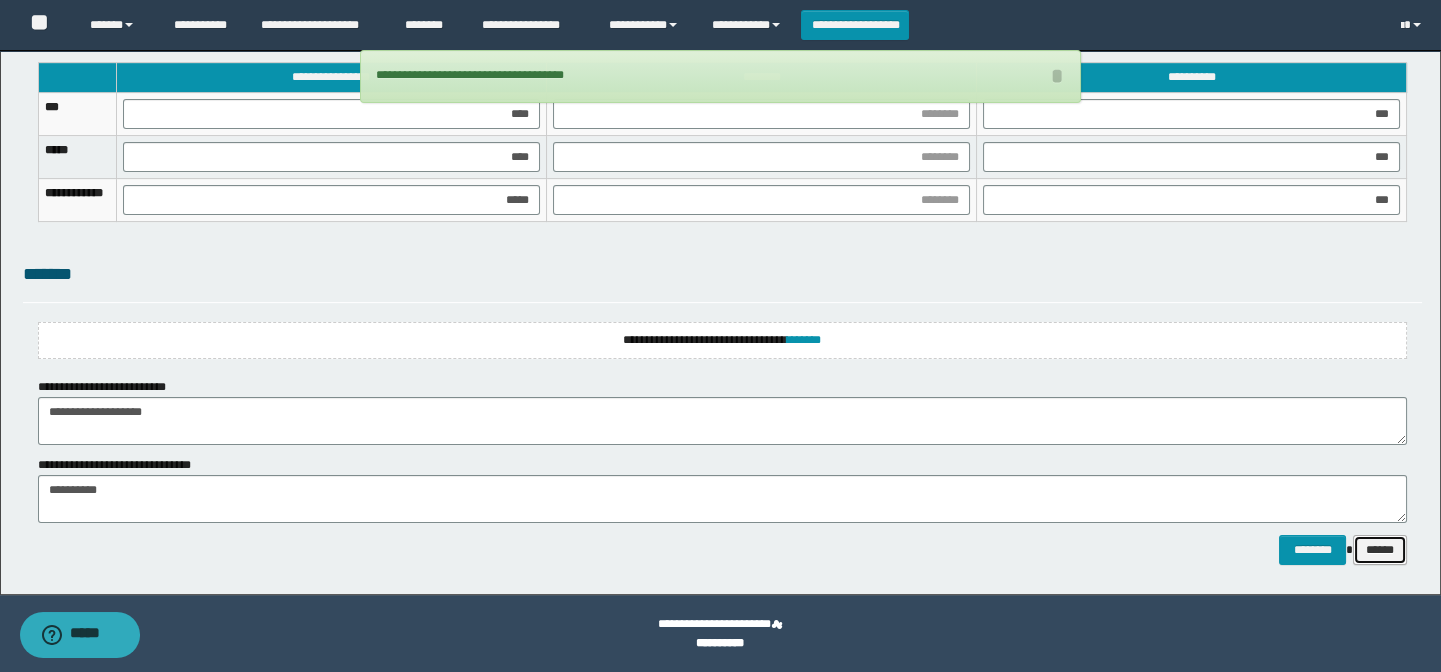 click on "******" at bounding box center [1380, 550] 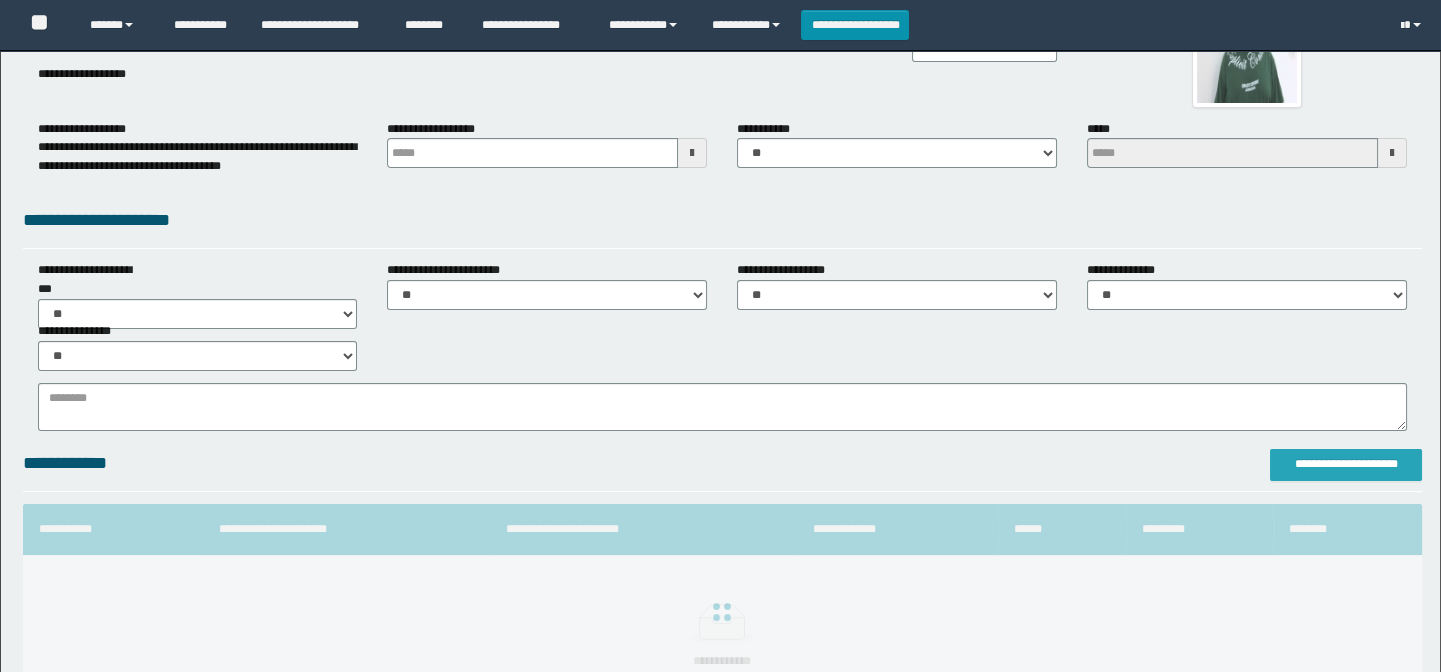 click on "**********" at bounding box center (1346, 464) 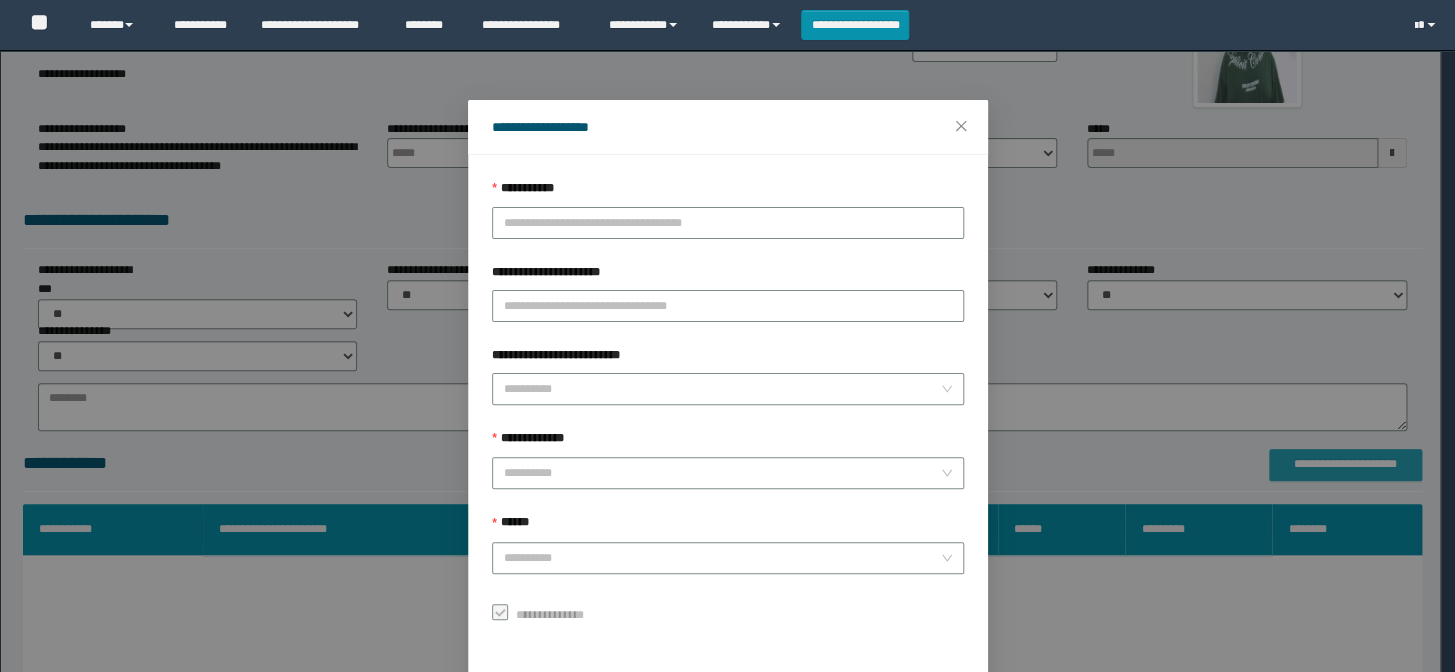 scroll, scrollTop: 181, scrollLeft: 0, axis: vertical 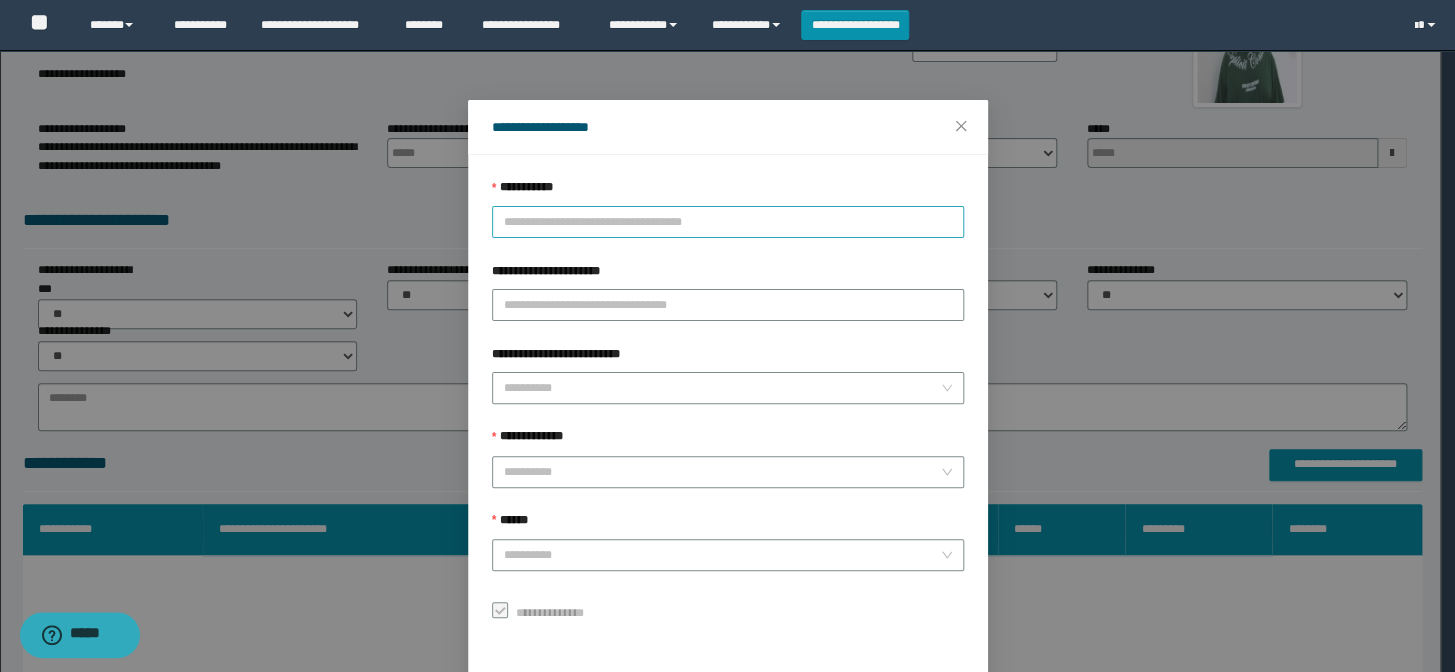 click on "**********" at bounding box center [728, 222] 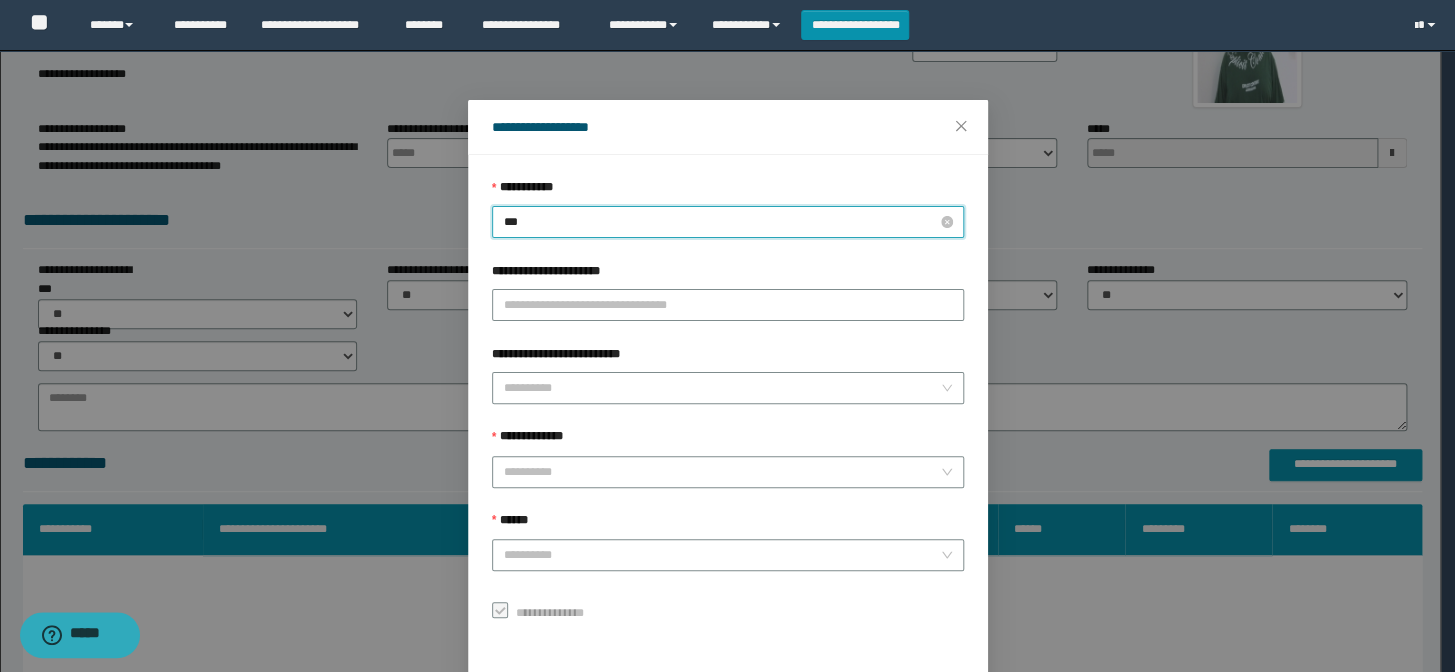 type on "****" 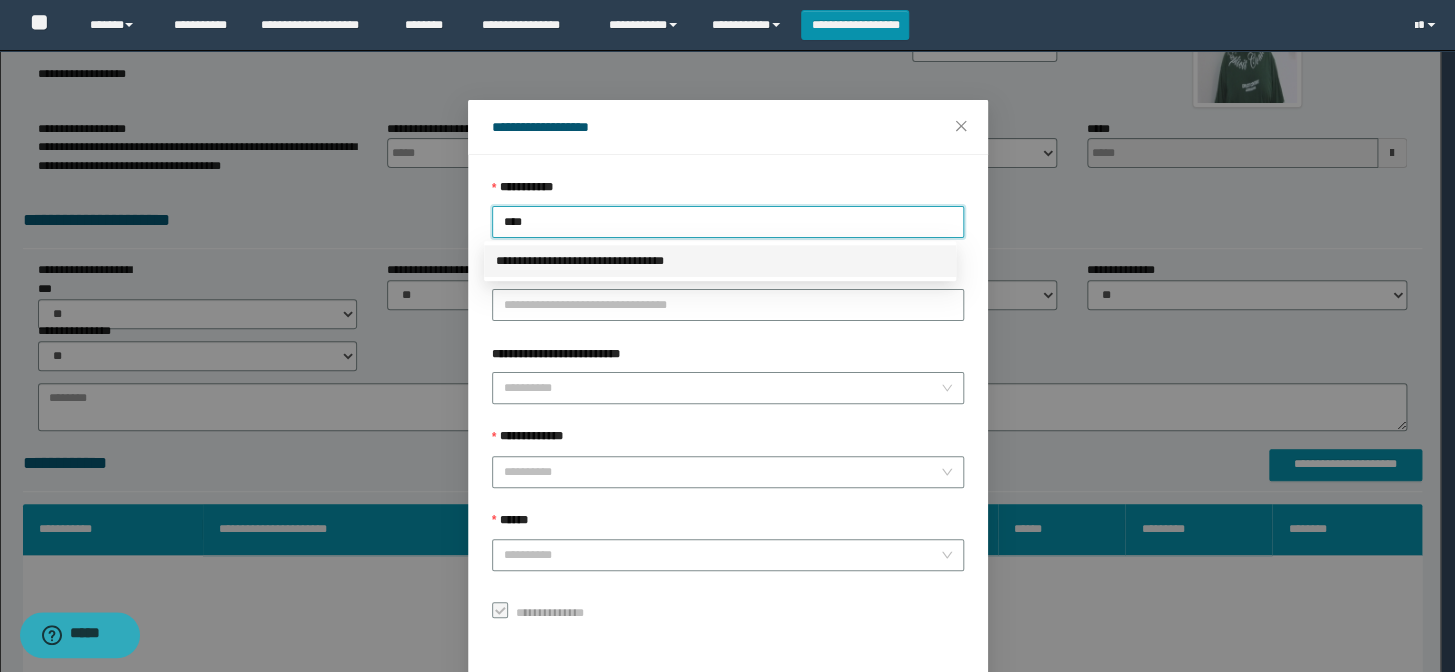 click on "**********" at bounding box center (720, 261) 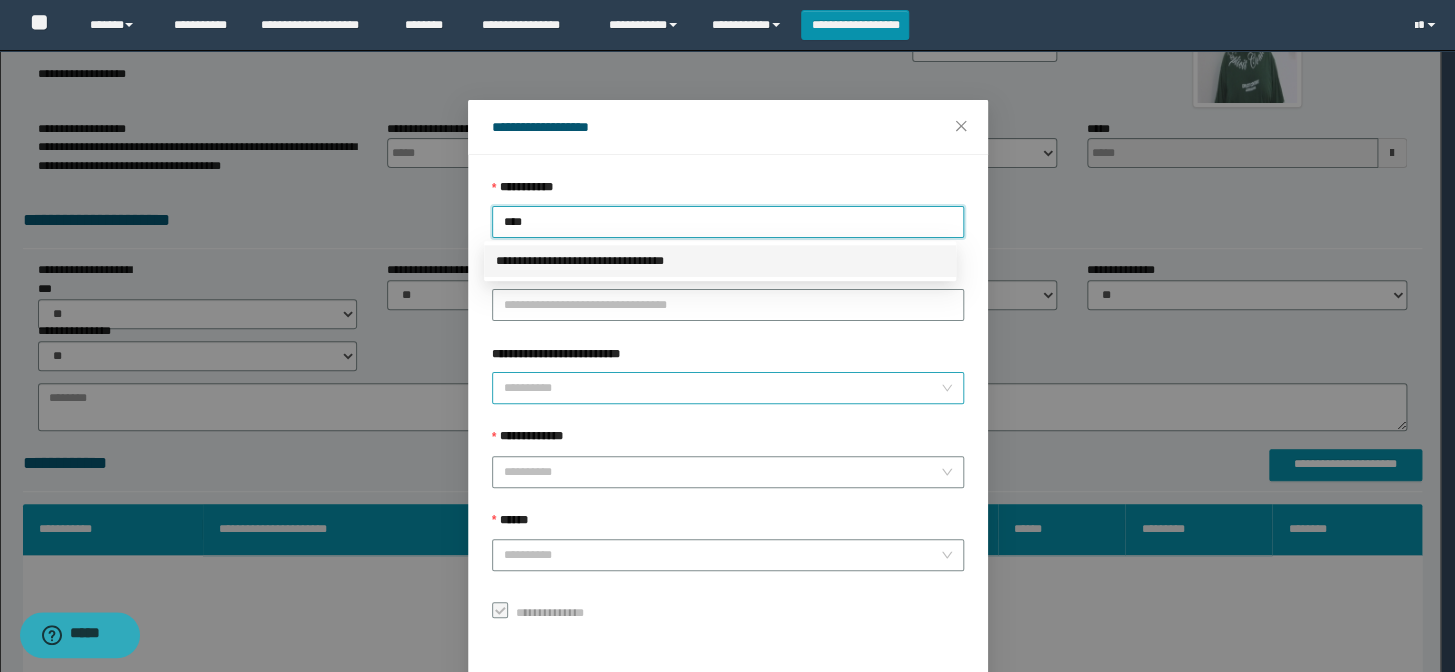 type 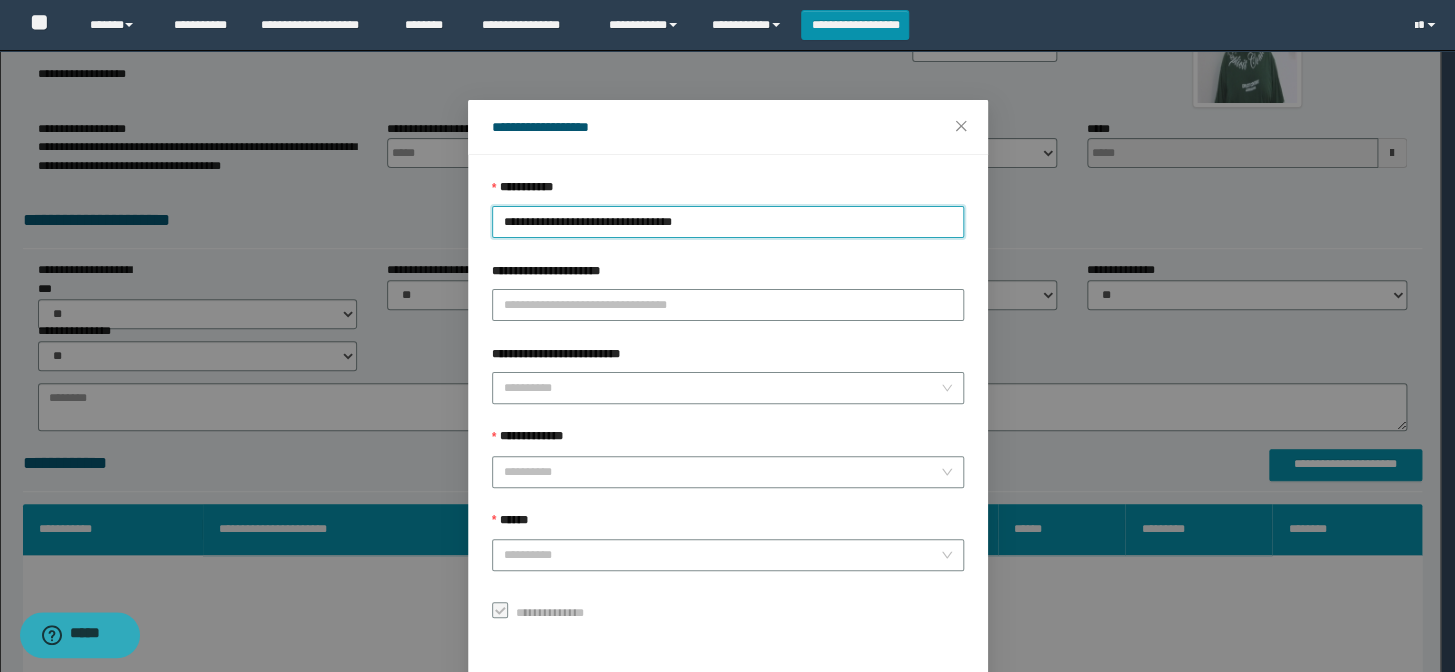 click on "**********" at bounding box center (728, 441) 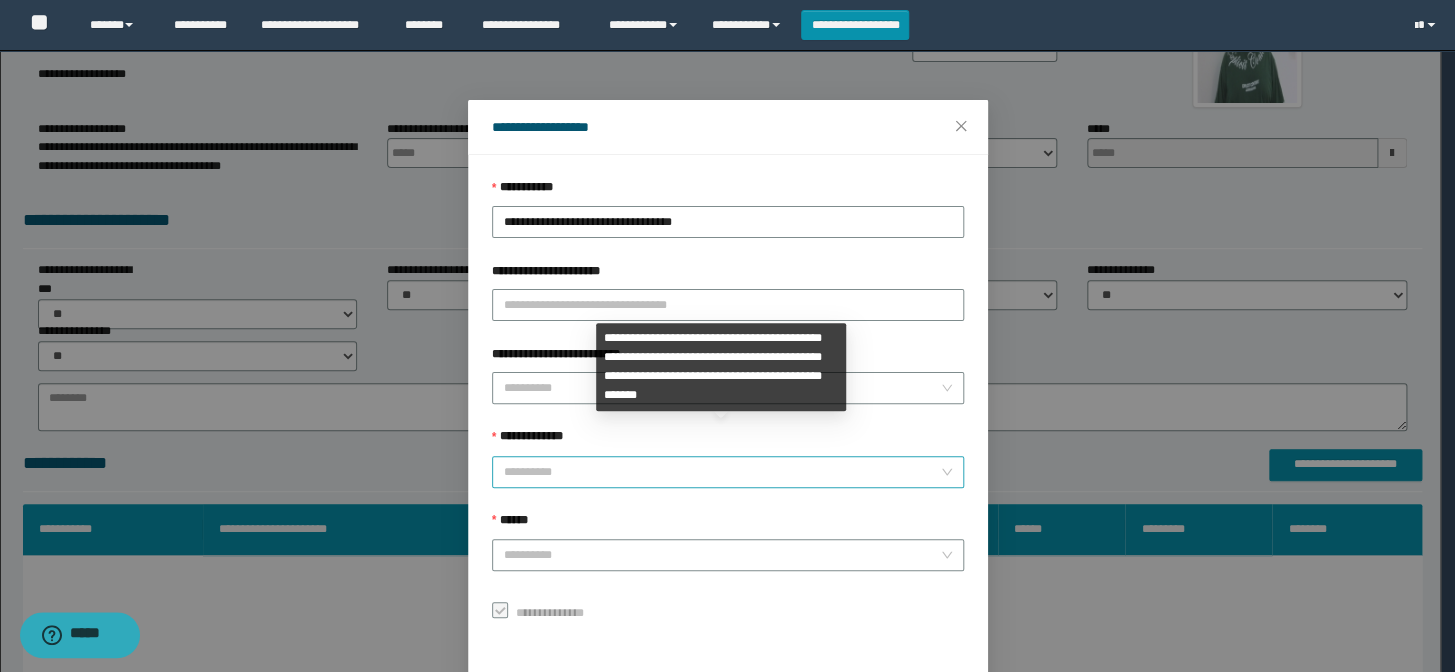 click on "**********" at bounding box center (728, 472) 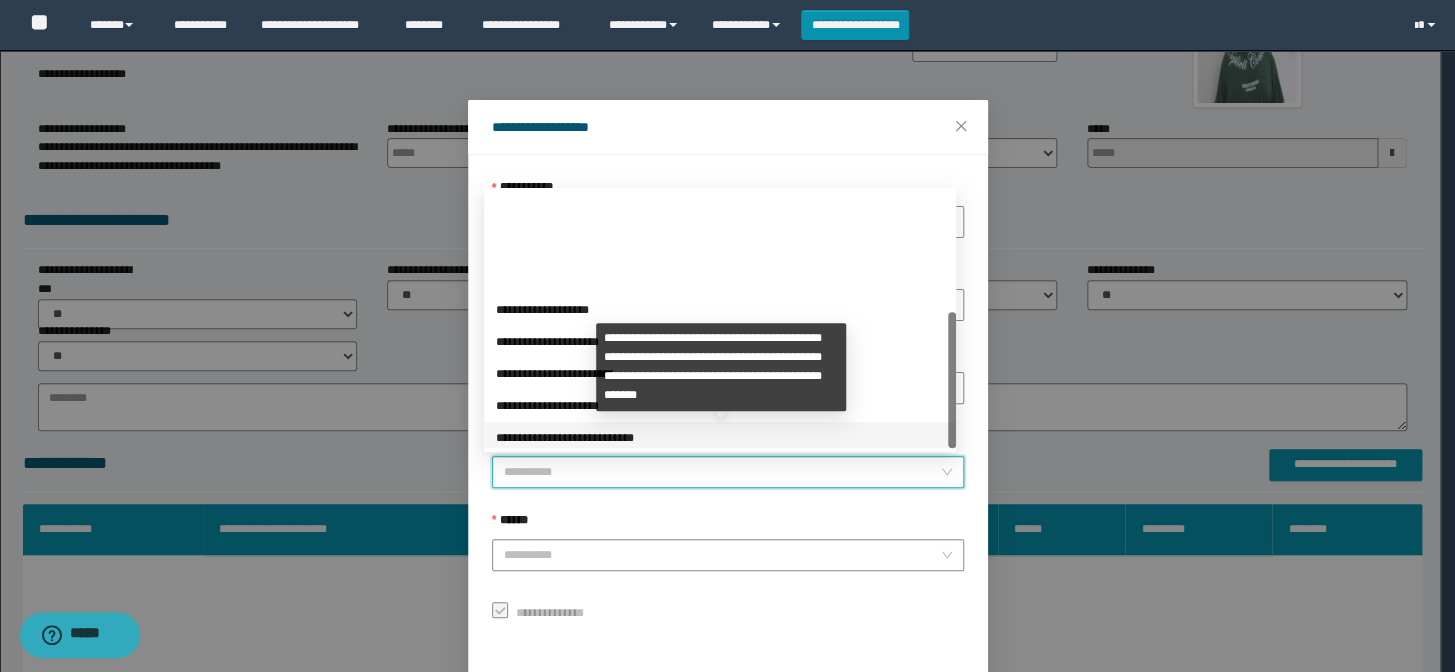 scroll, scrollTop: 223, scrollLeft: 0, axis: vertical 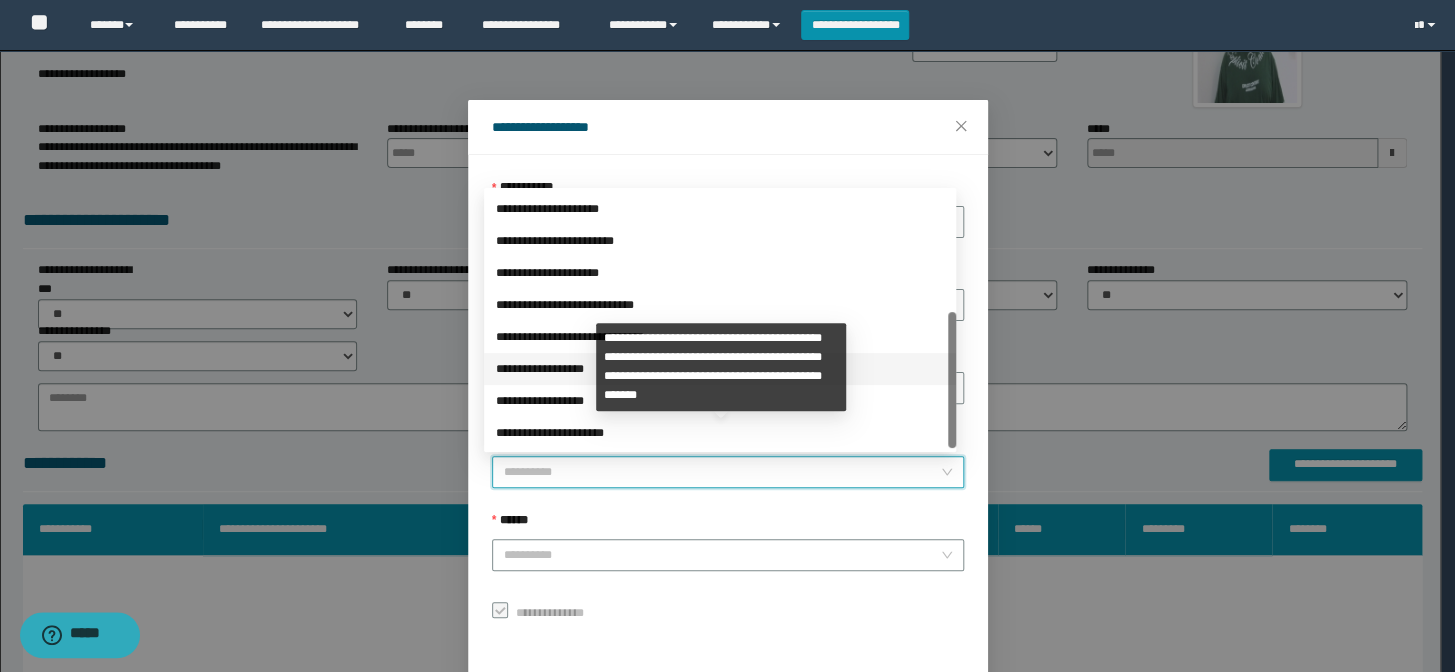 click on "**********" at bounding box center (720, 369) 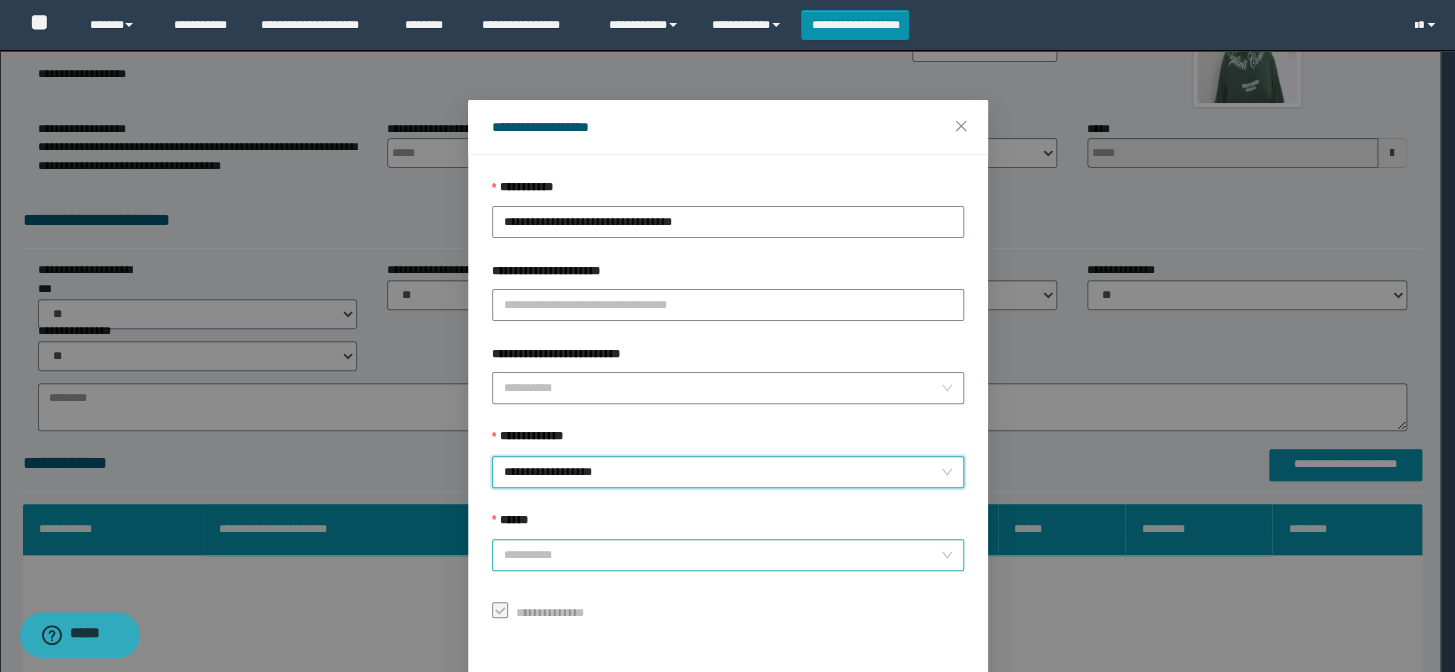 click on "******" at bounding box center (722, 555) 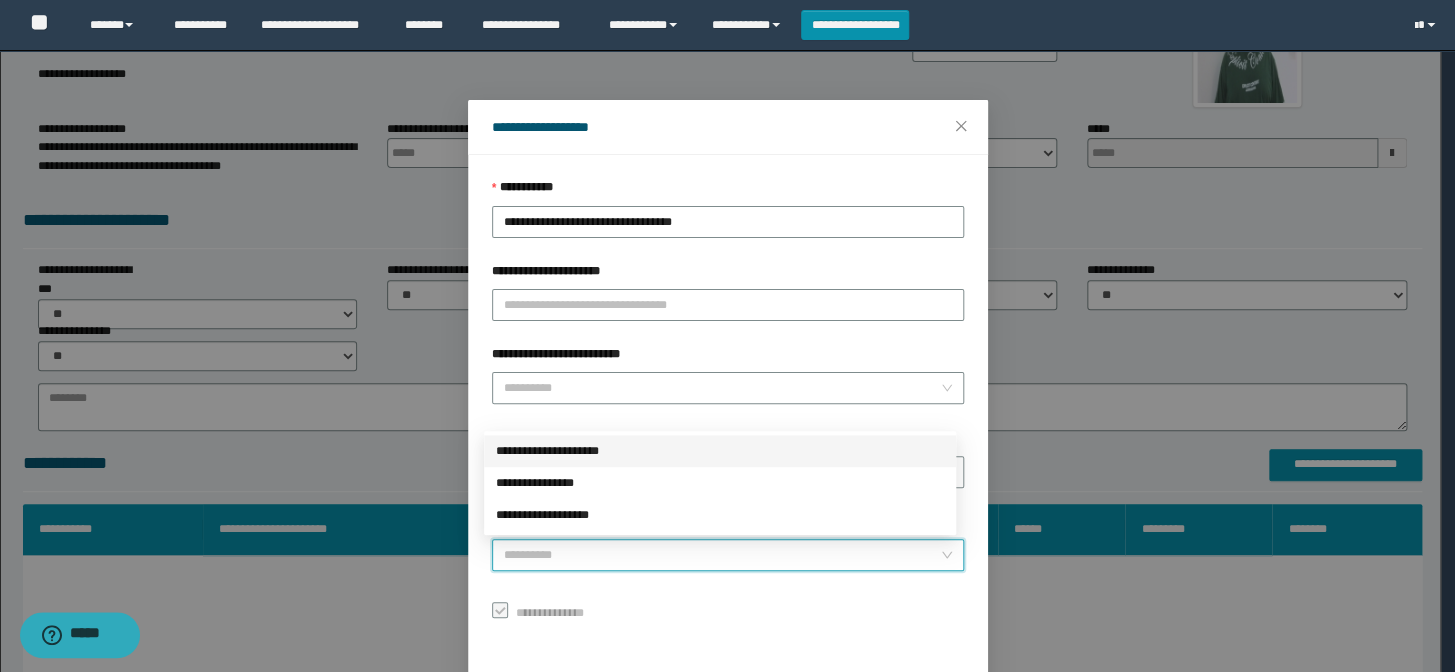 click on "**********" at bounding box center (720, 451) 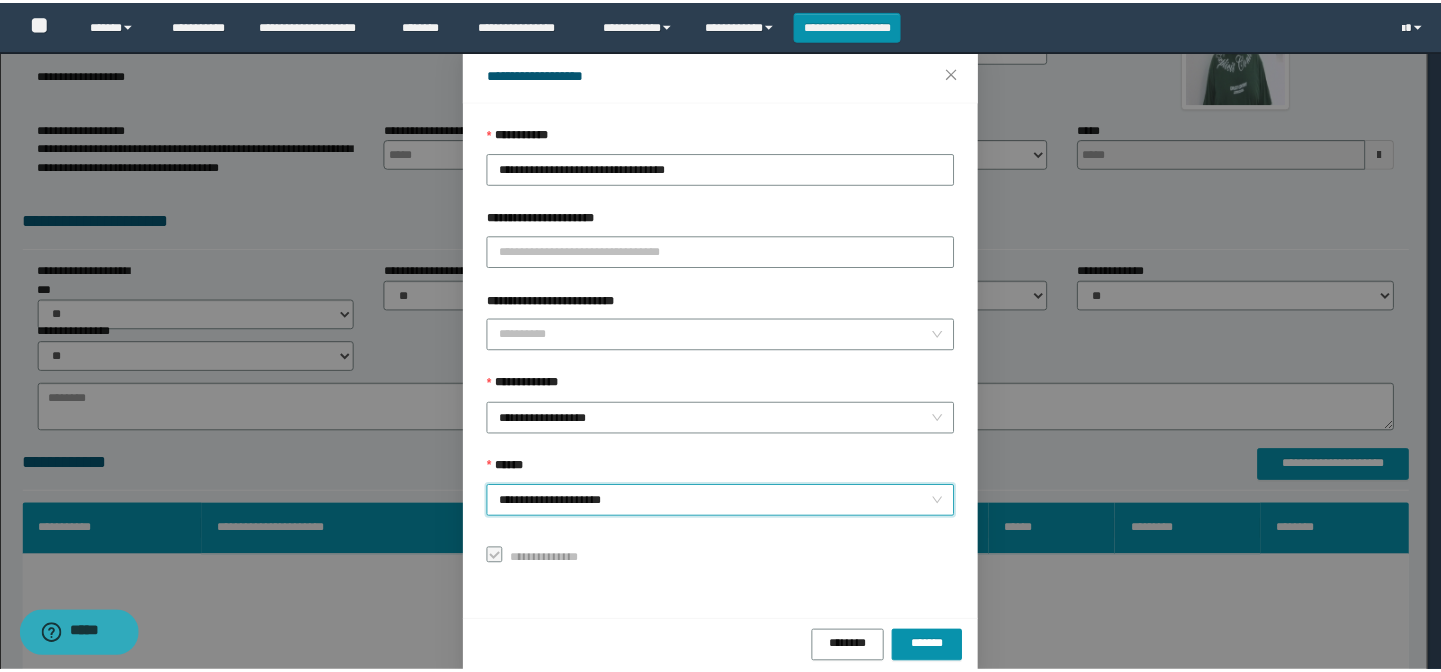 scroll, scrollTop: 79, scrollLeft: 0, axis: vertical 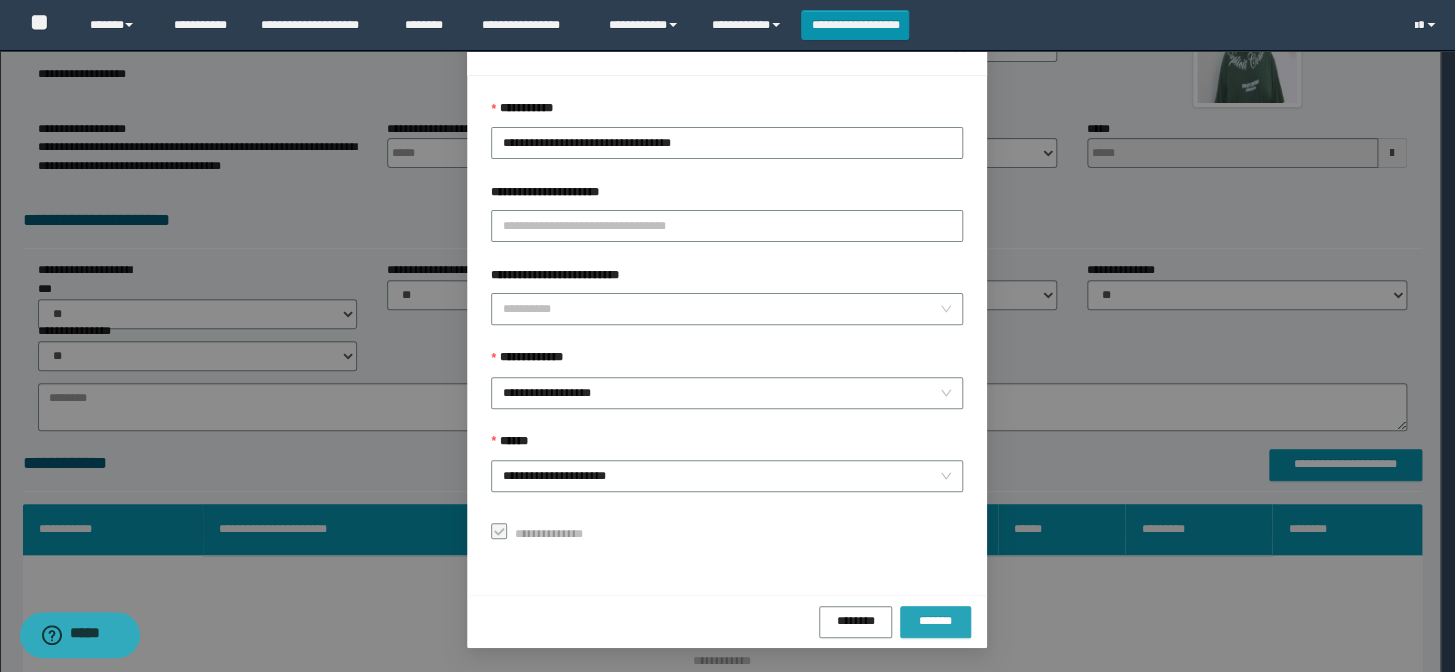 click on "*******" at bounding box center [935, 620] 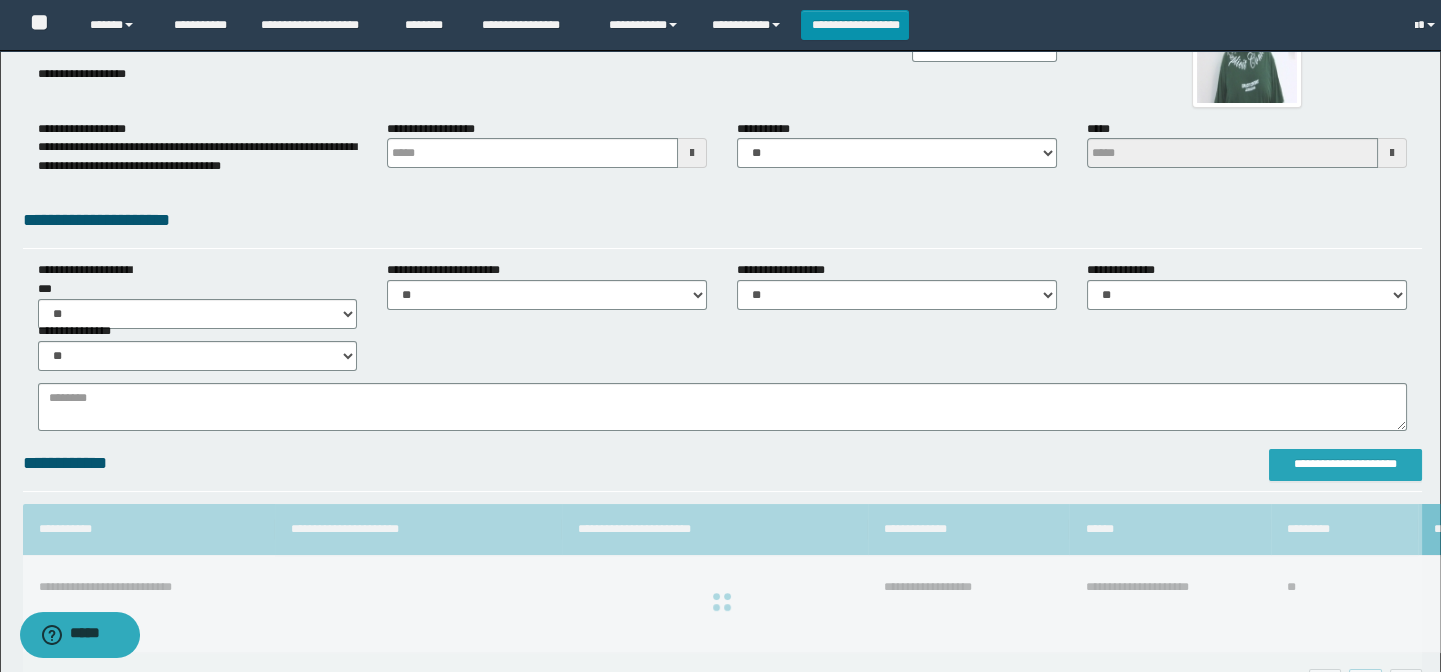scroll, scrollTop: 0, scrollLeft: 0, axis: both 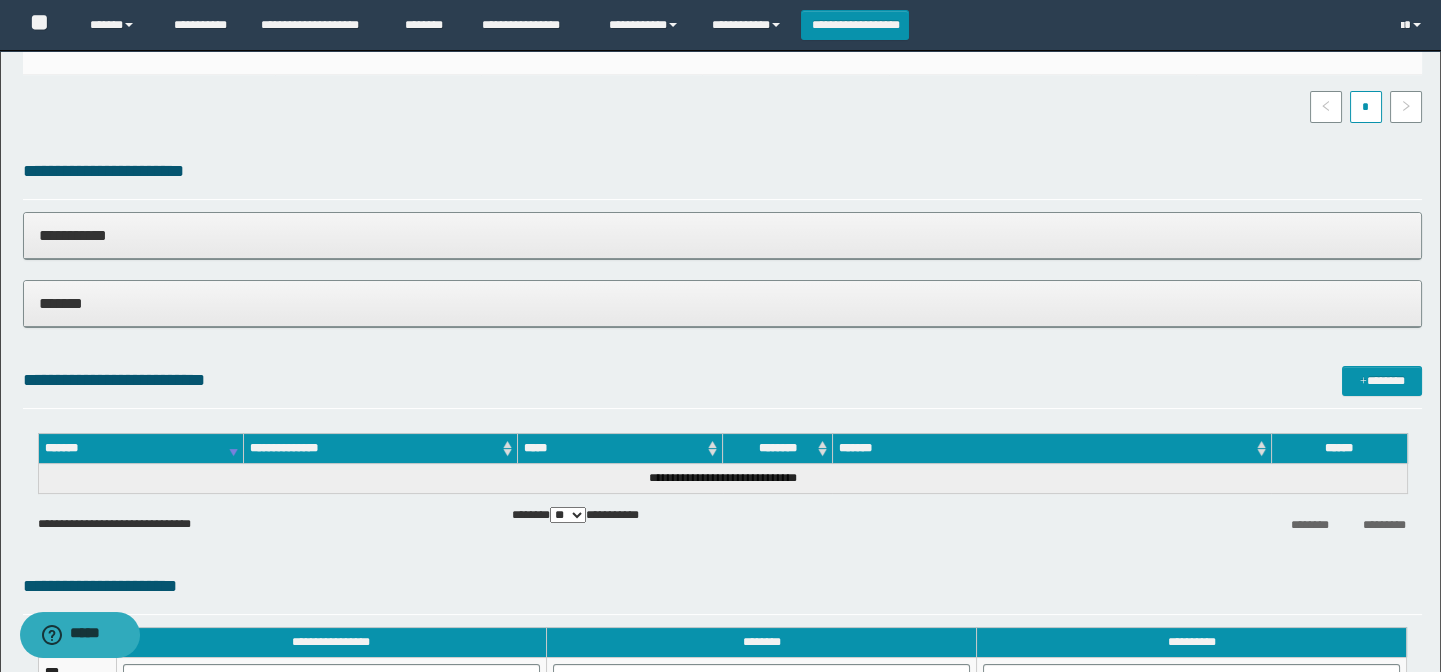 click on "*******" at bounding box center (723, 303) 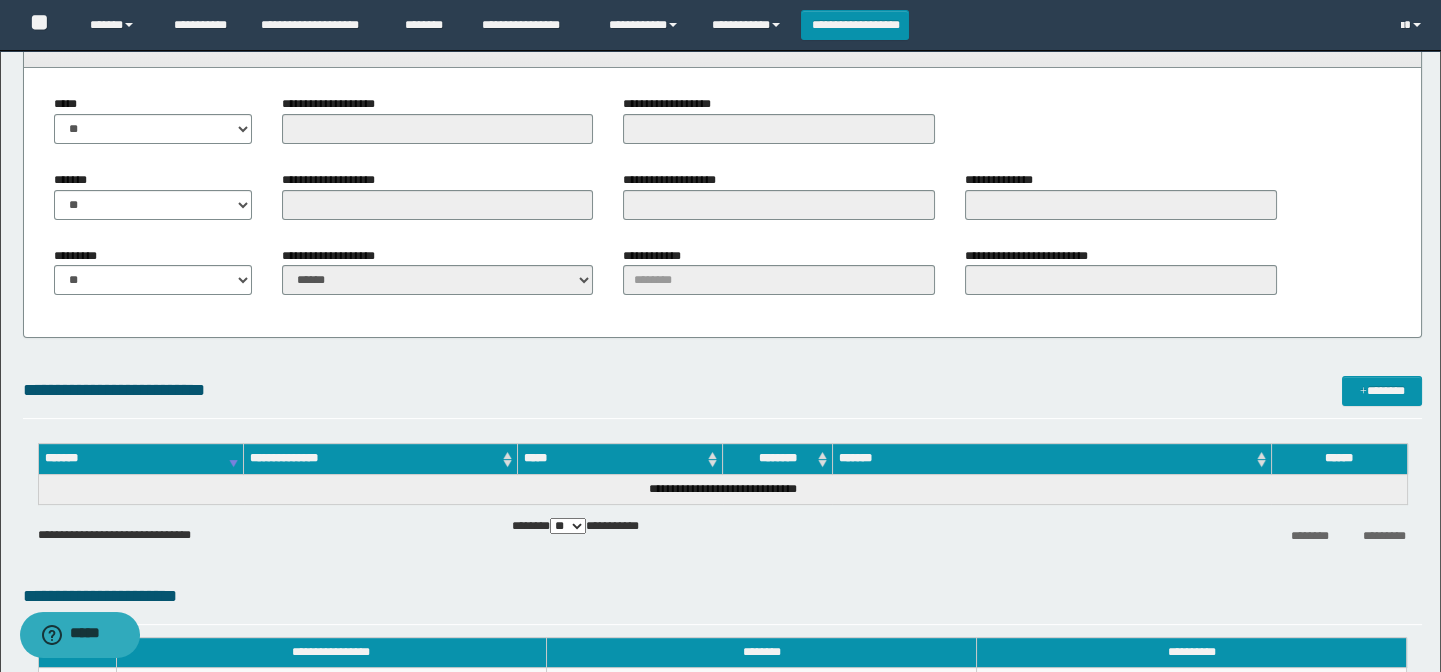 scroll, scrollTop: 909, scrollLeft: 0, axis: vertical 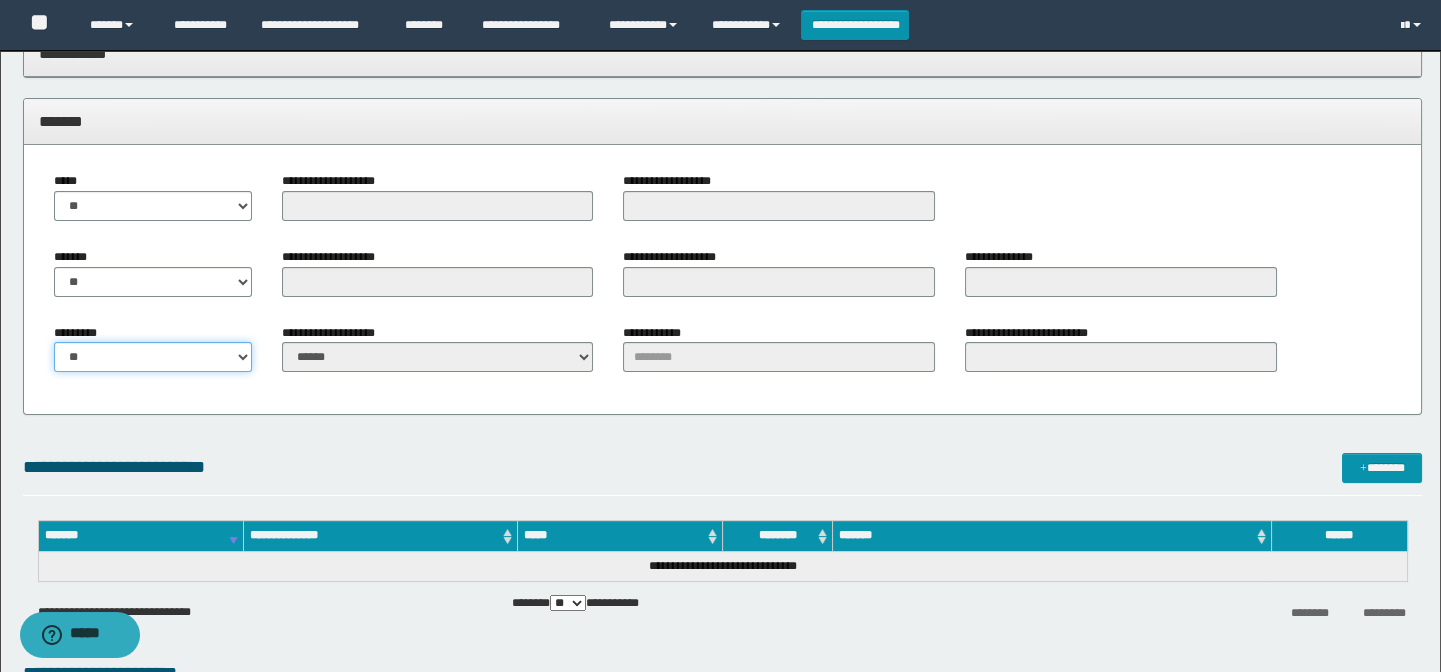 click on "**
**" at bounding box center (153, 357) 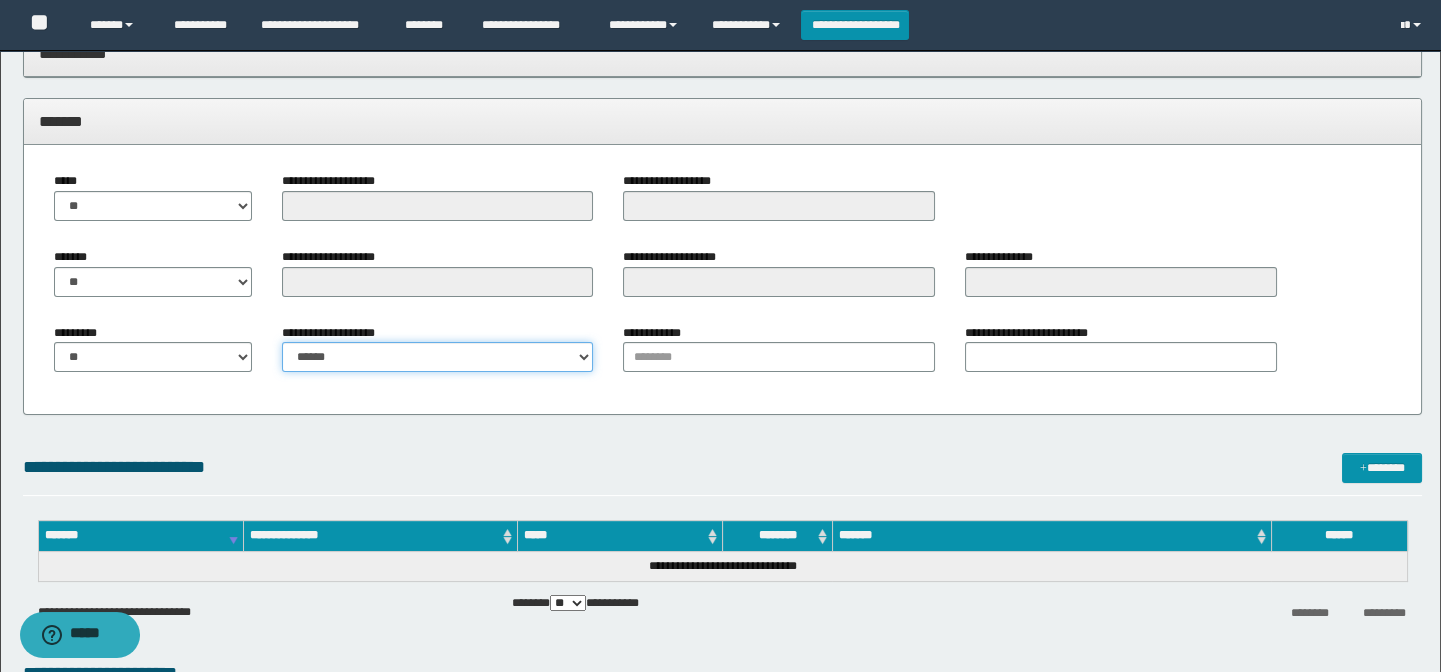 click on "**********" at bounding box center (438, 357) 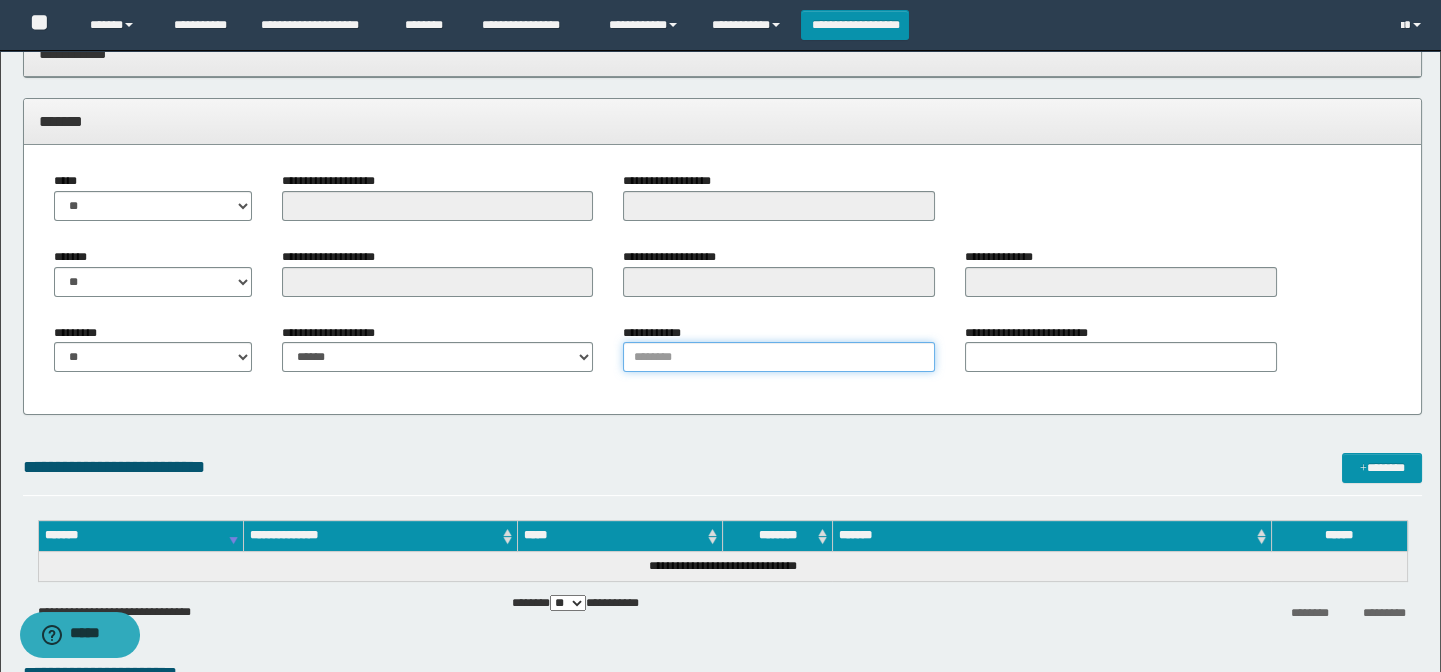 click on "**********" at bounding box center [779, 357] 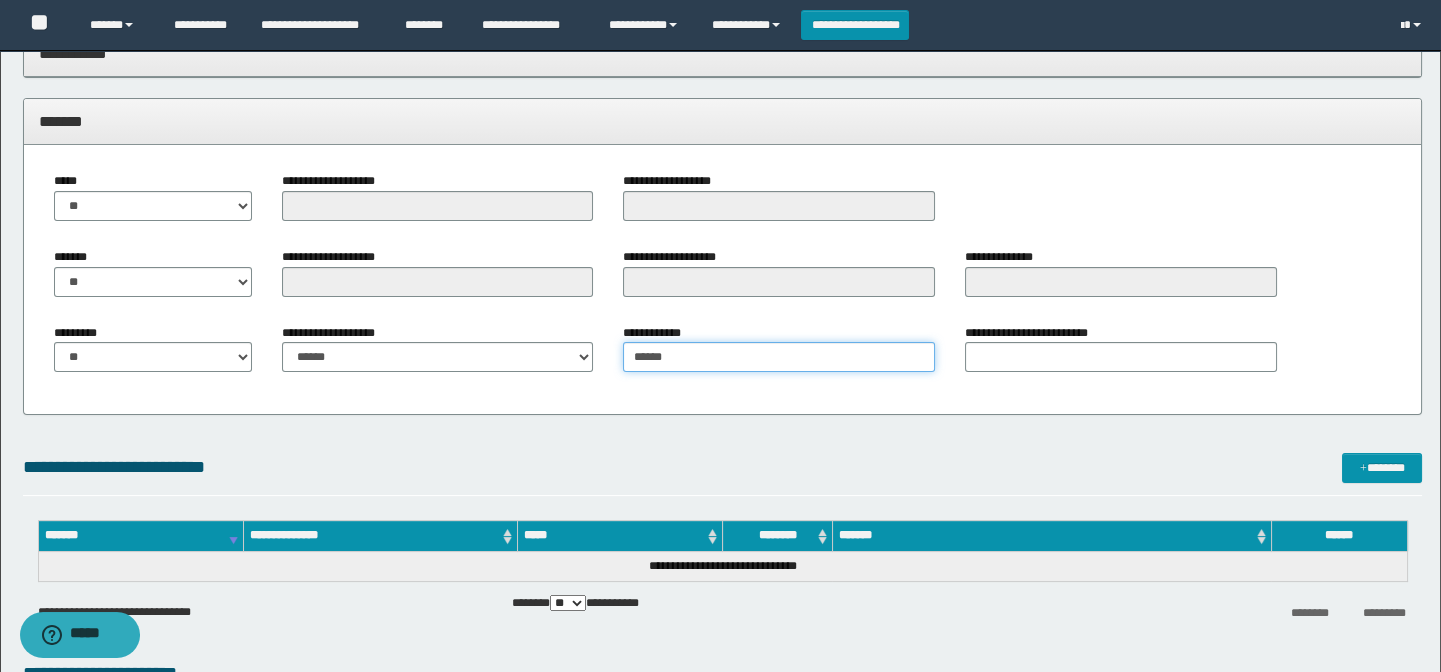 type on "******" 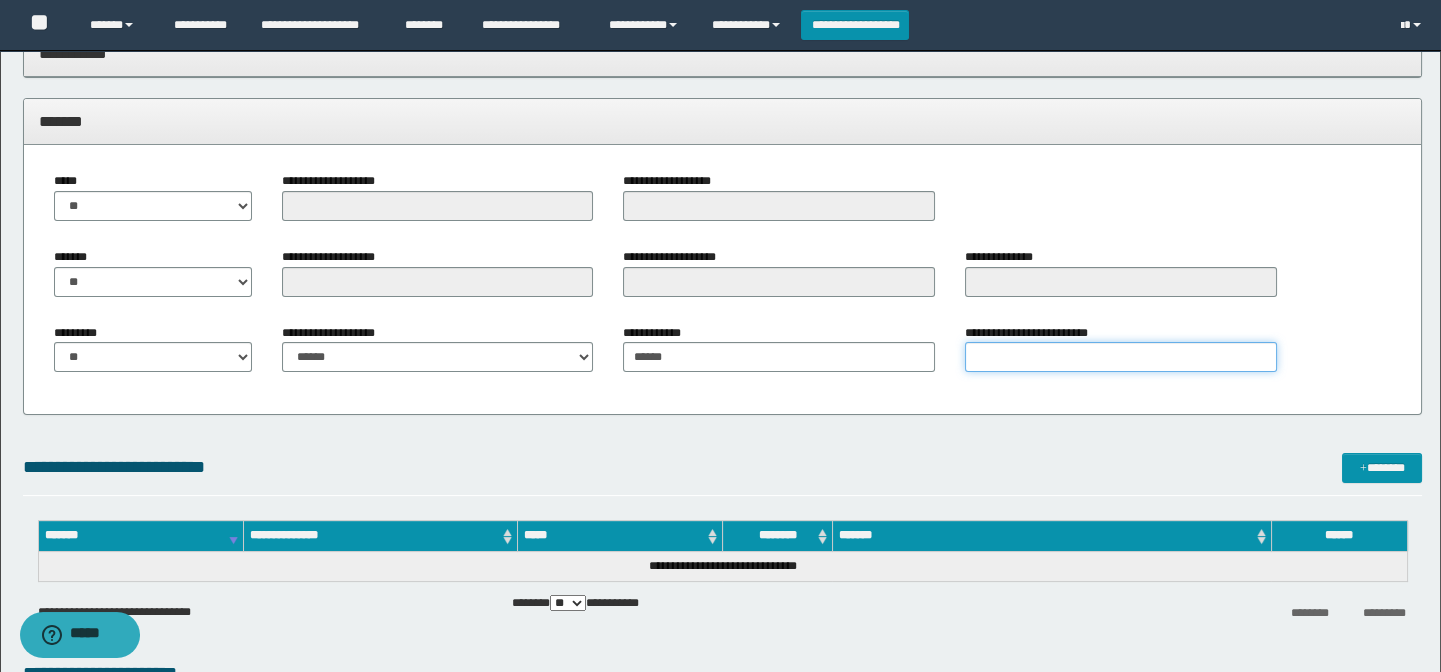 click on "**********" at bounding box center (1121, 357) 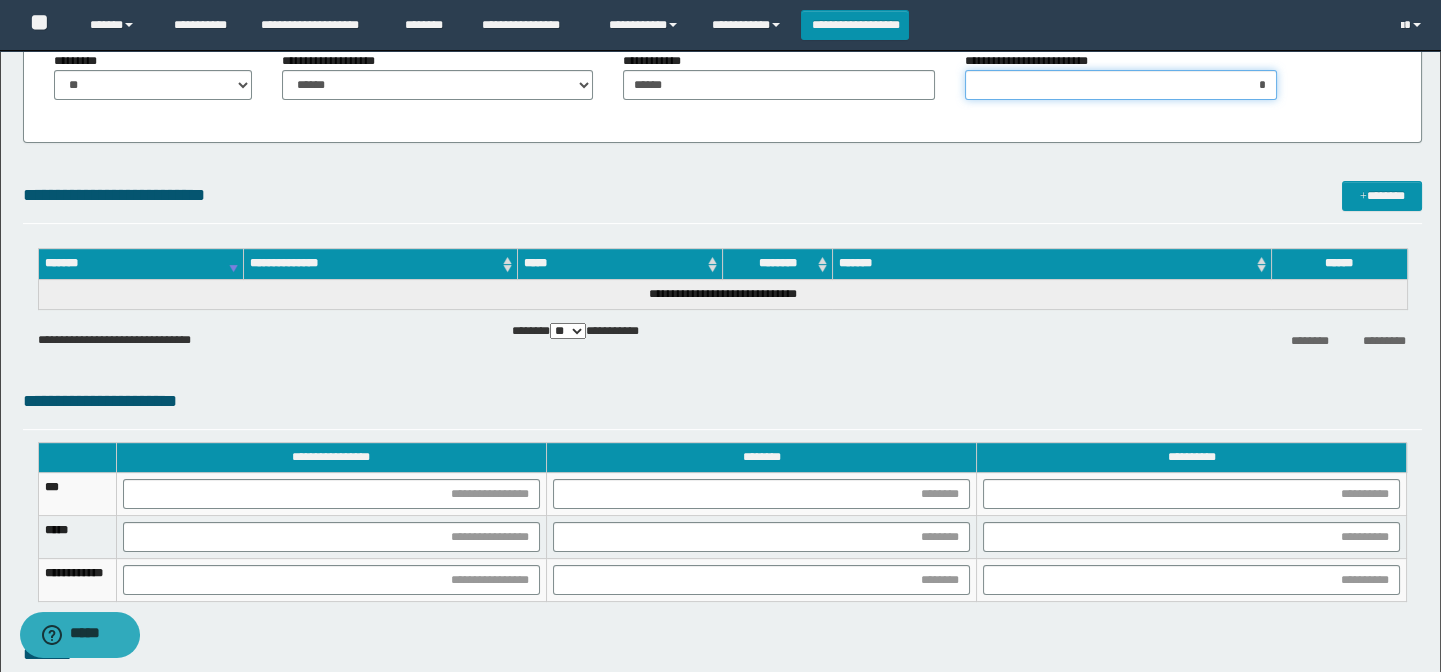 scroll, scrollTop: 1272, scrollLeft: 0, axis: vertical 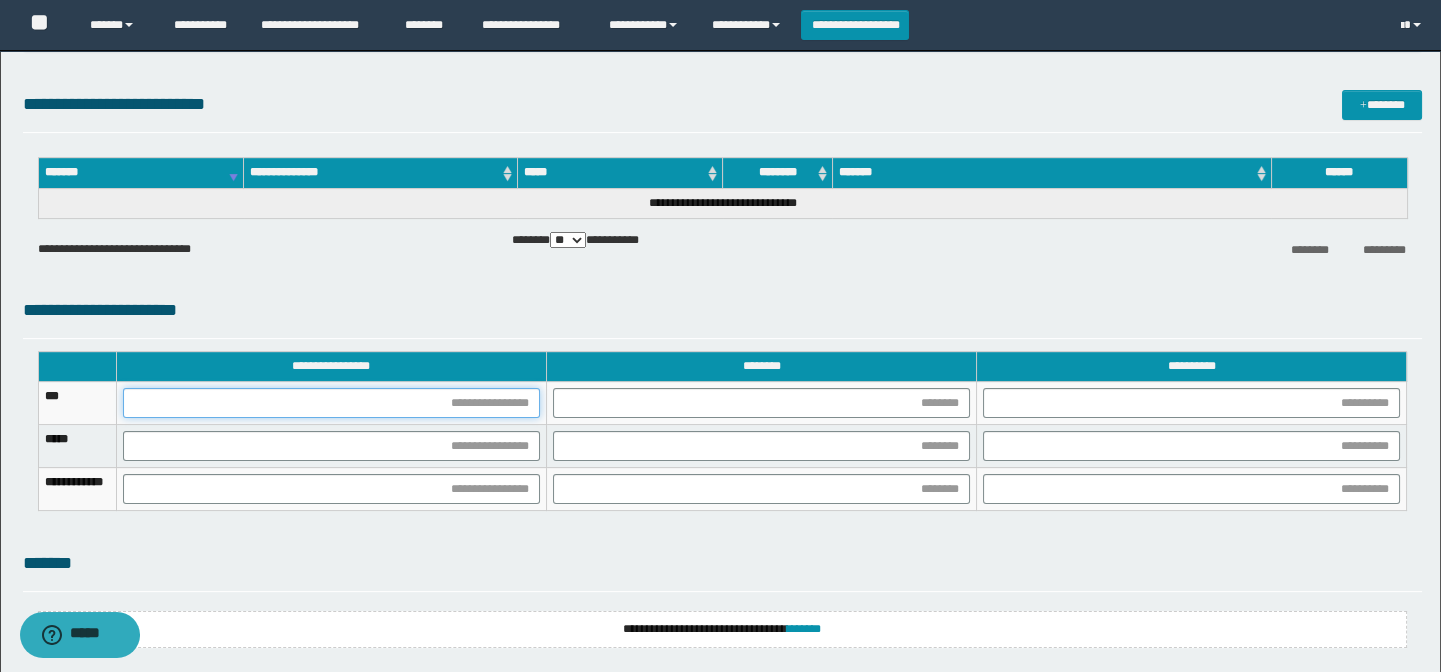 click at bounding box center [331, 403] 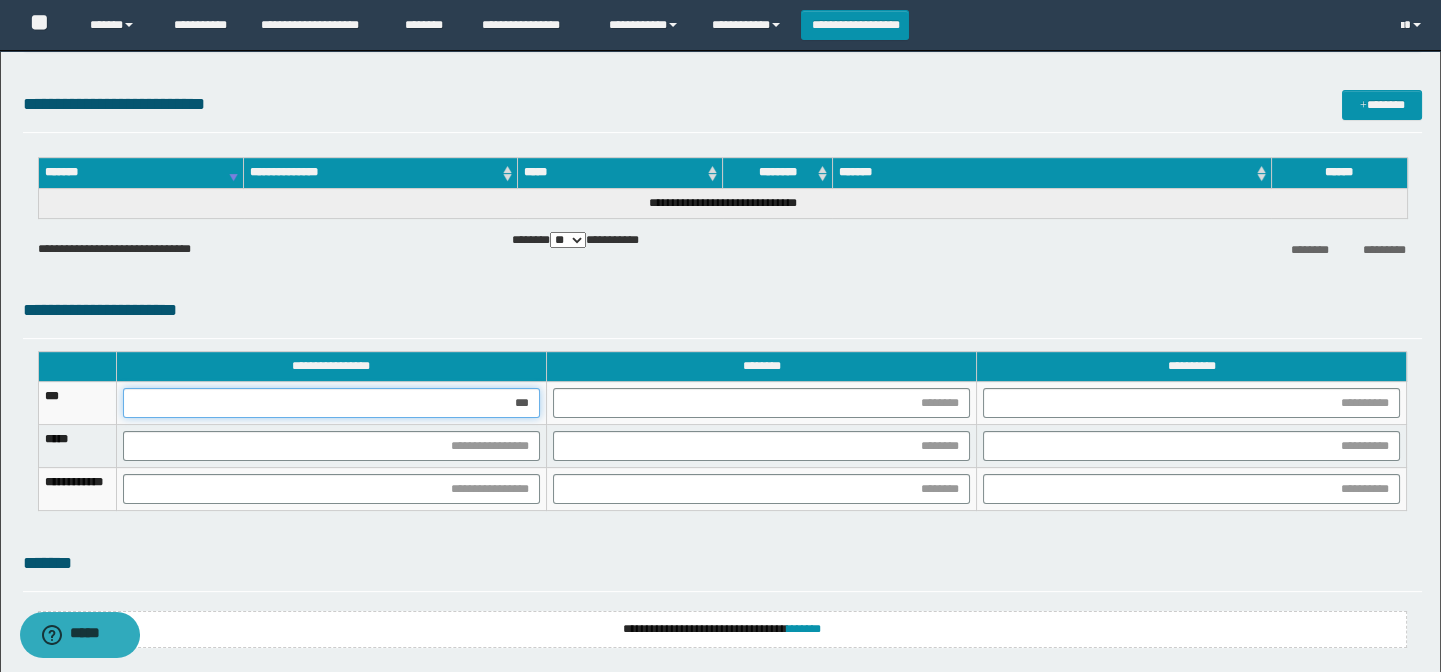 type on "****" 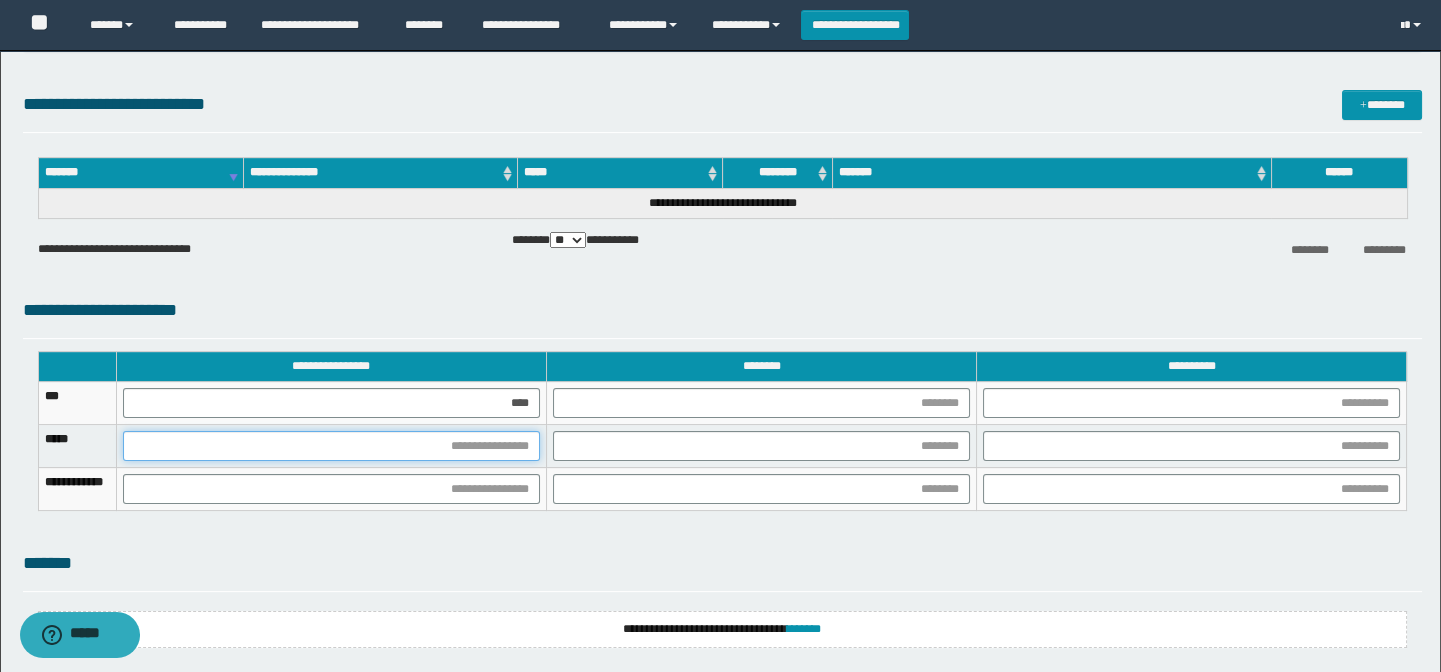 click at bounding box center (331, 446) 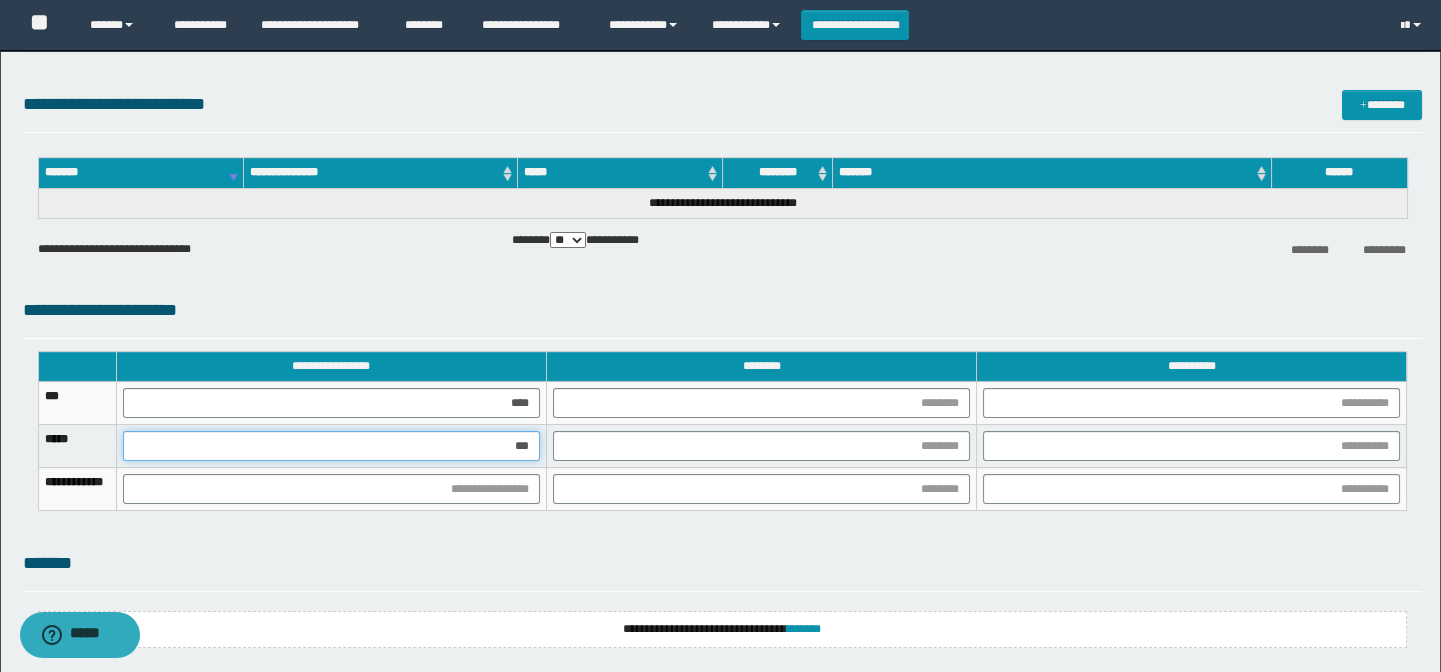 type on "****" 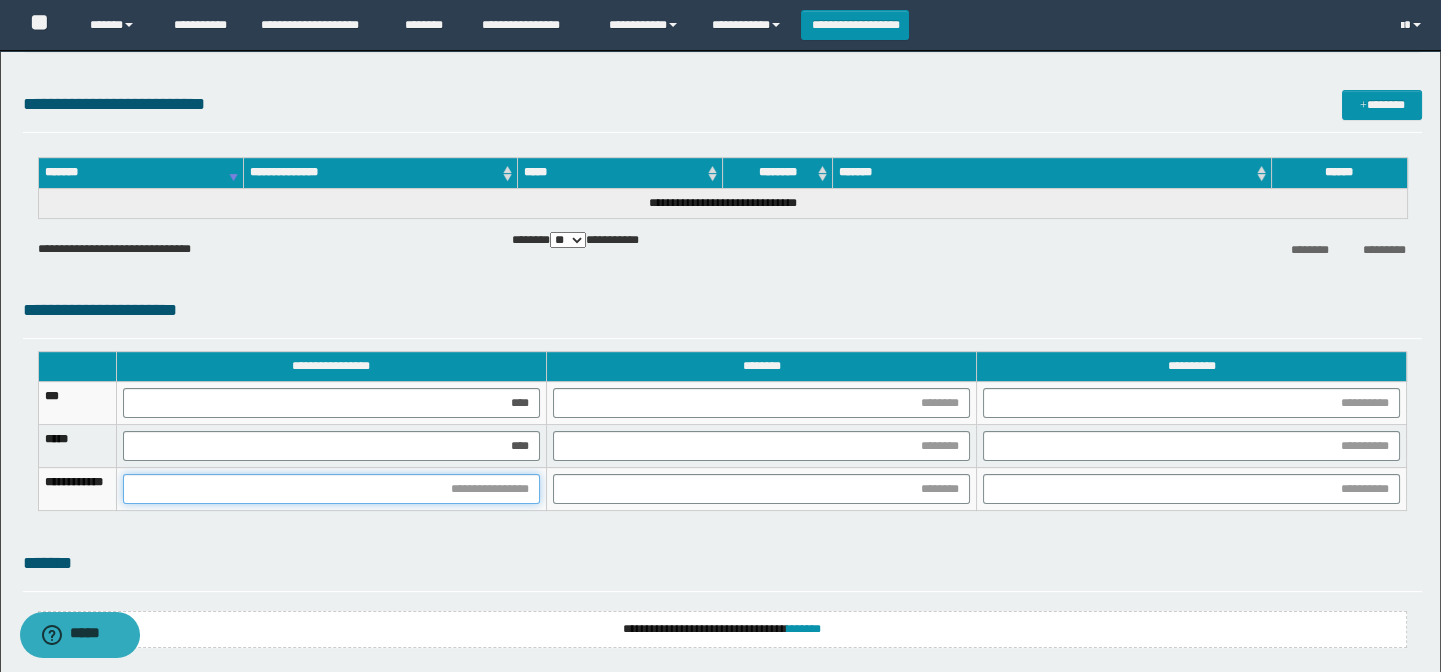 click at bounding box center [331, 489] 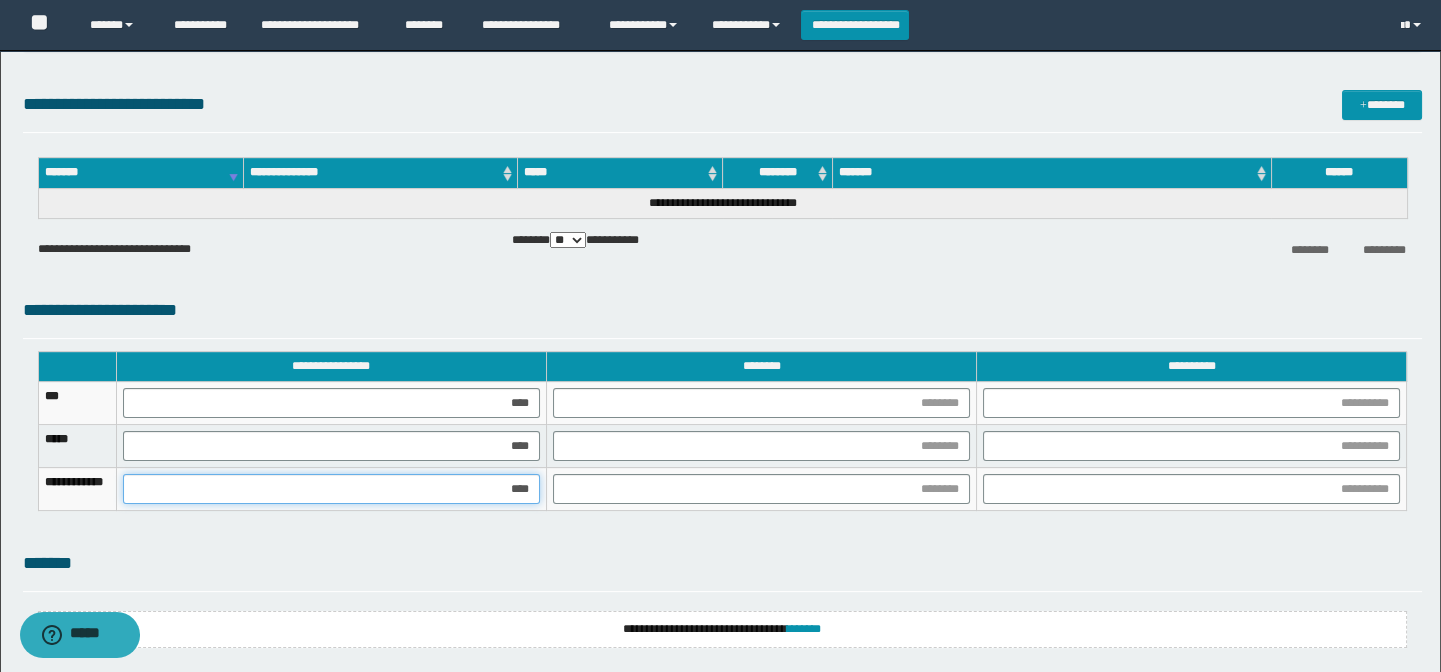 type on "*****" 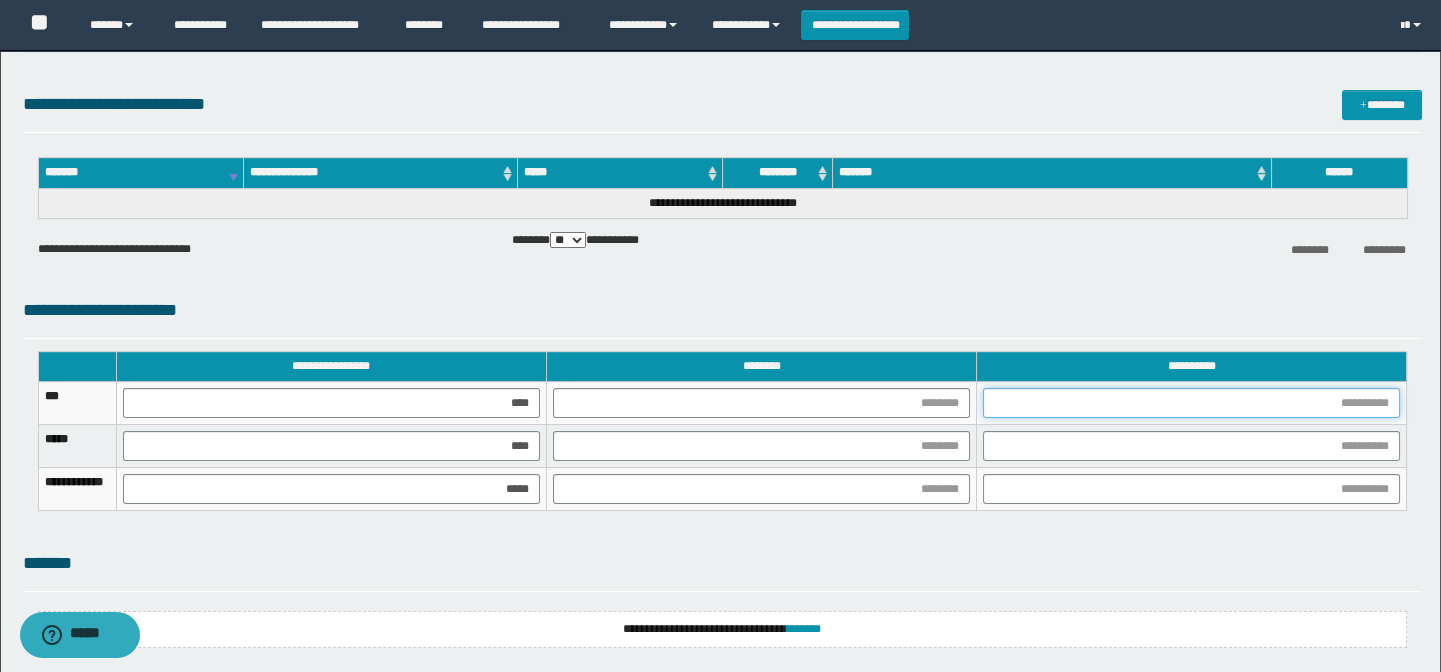 click at bounding box center (1191, 403) 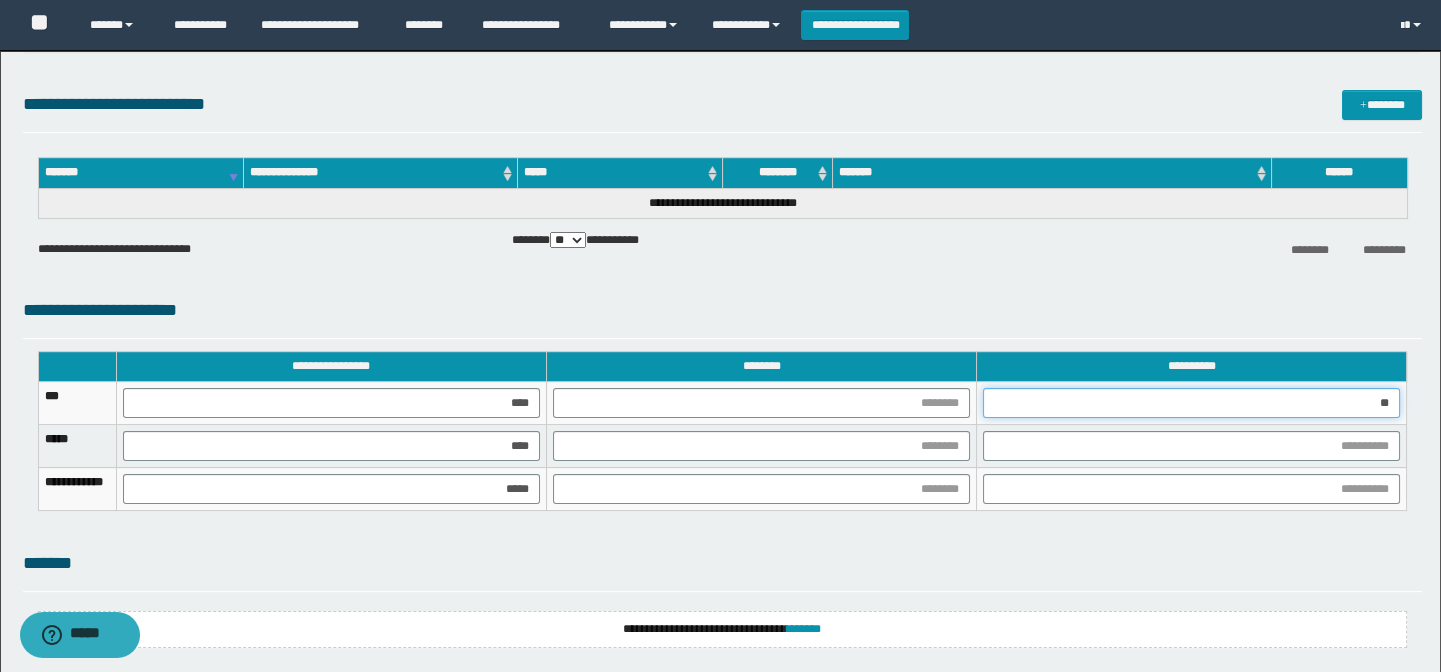 type on "***" 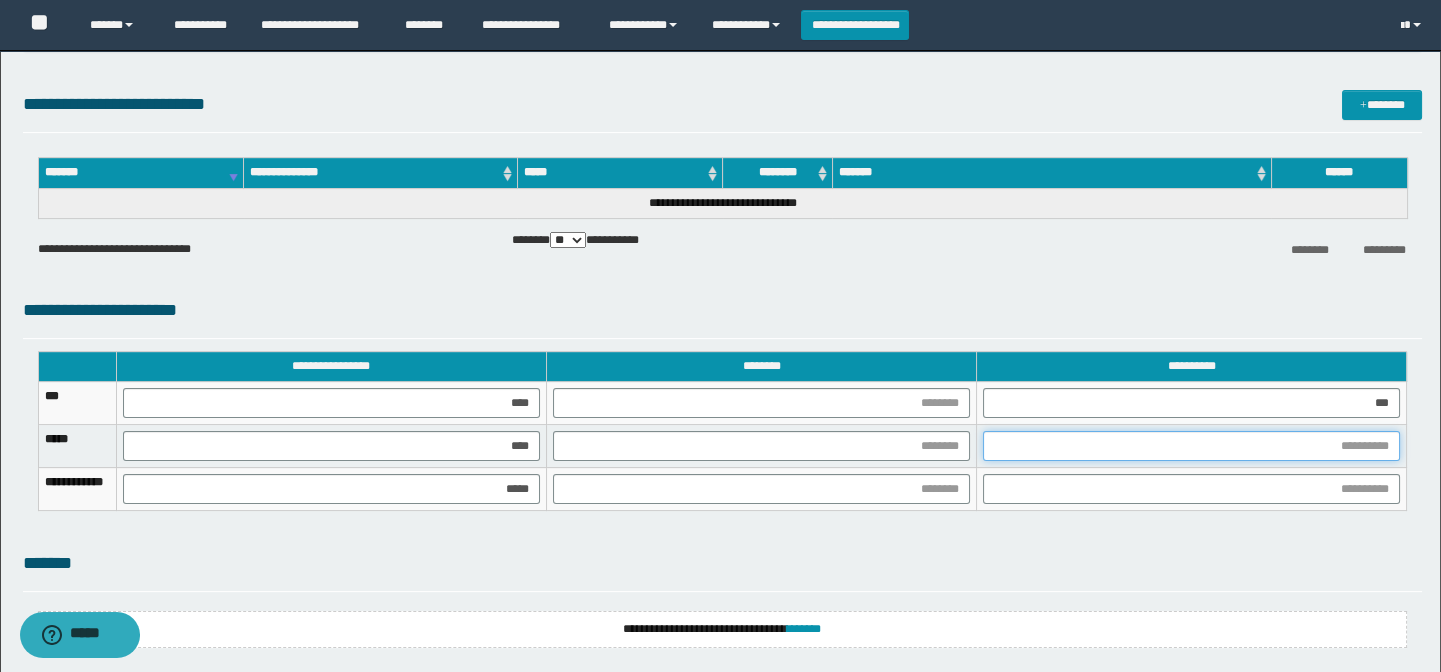 click at bounding box center (1191, 446) 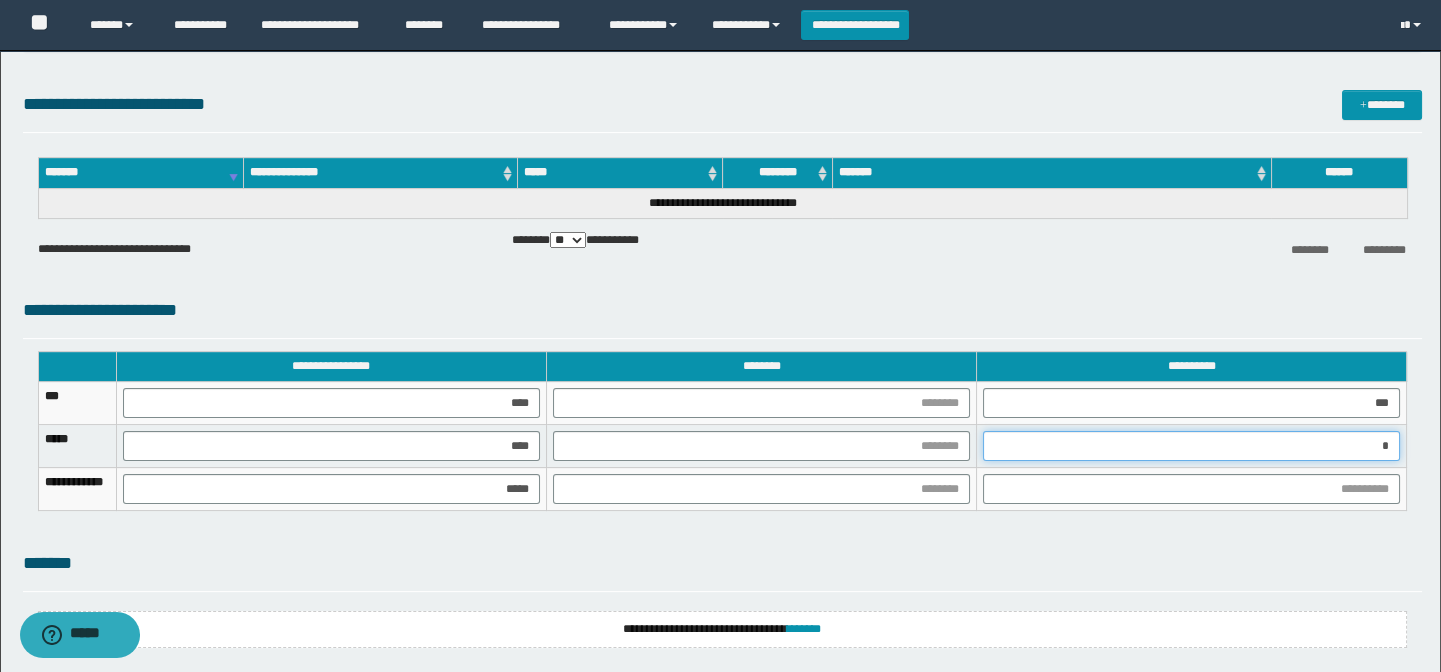 type on "**" 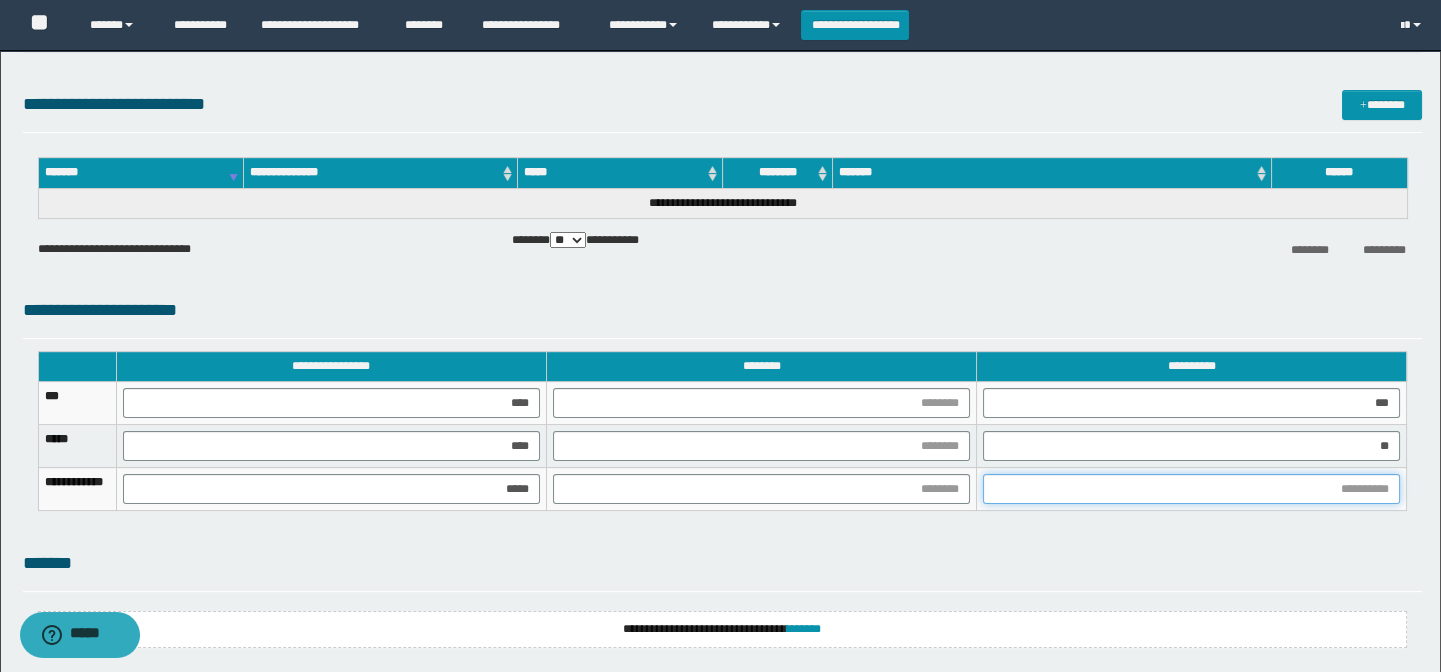 click at bounding box center [1191, 489] 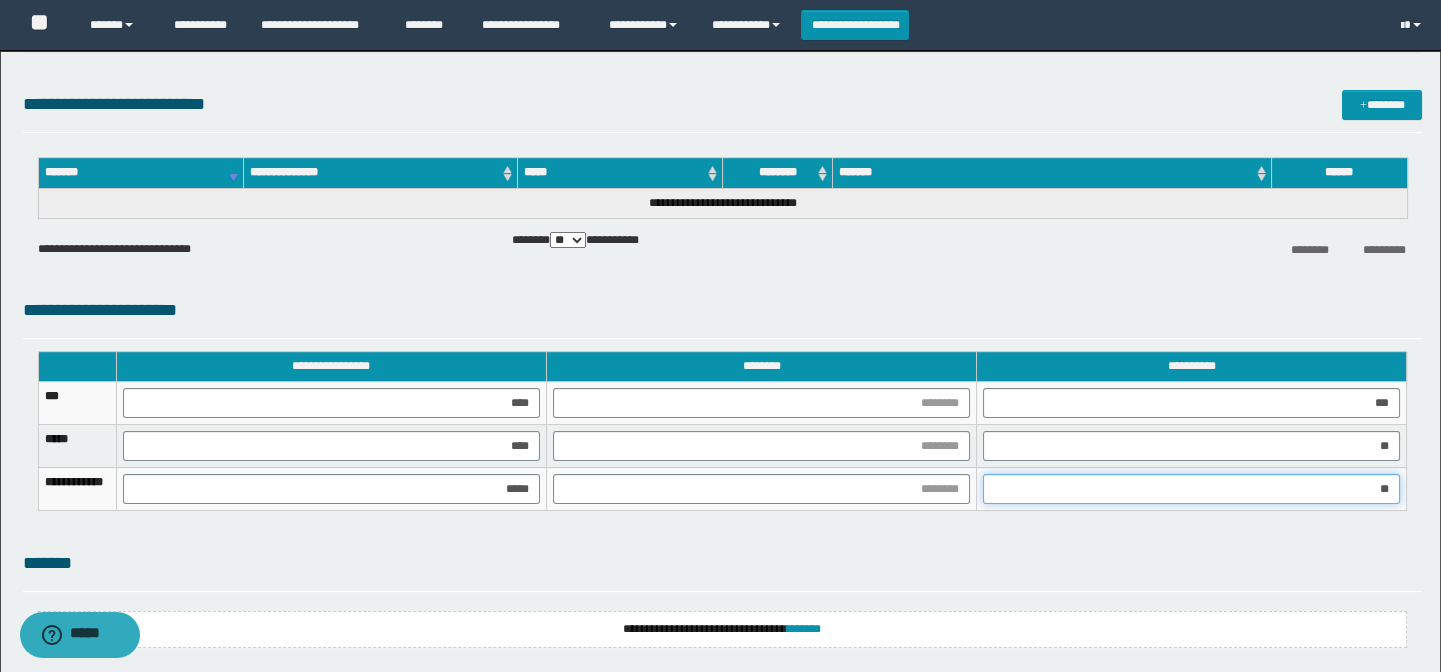 type on "***" 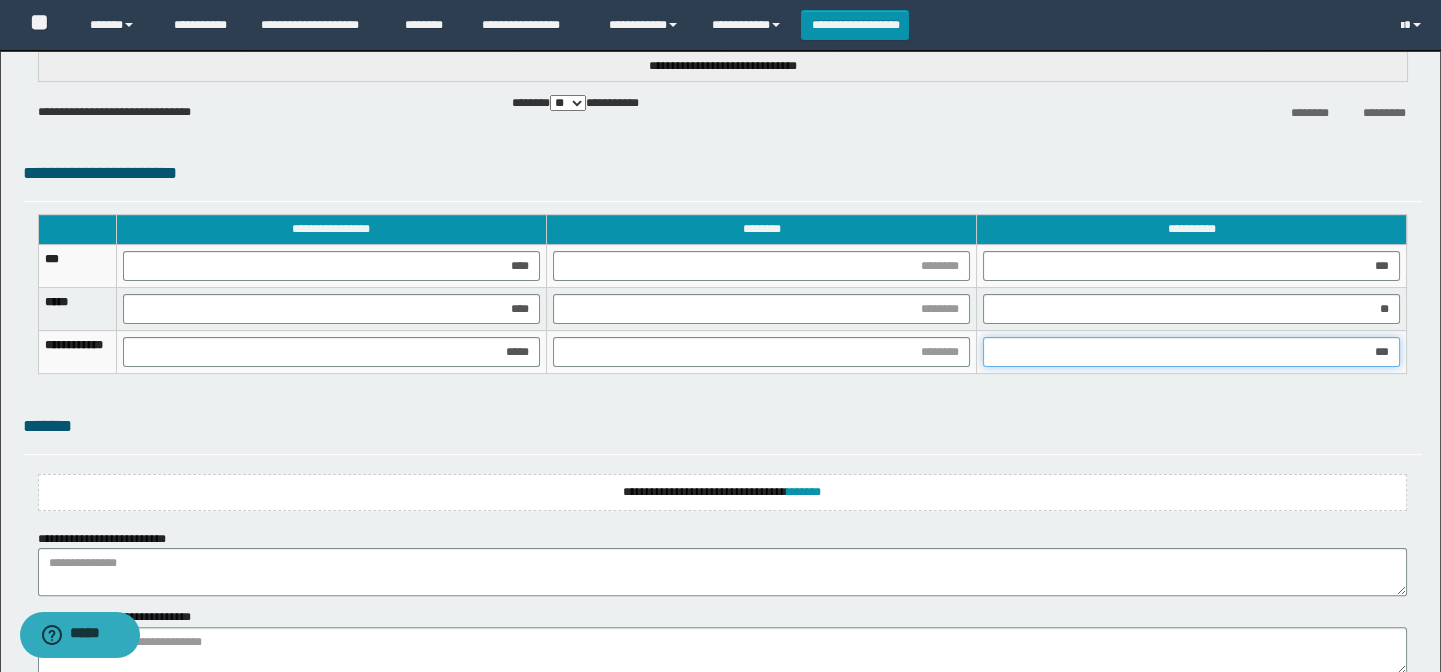 scroll, scrollTop: 1561, scrollLeft: 0, axis: vertical 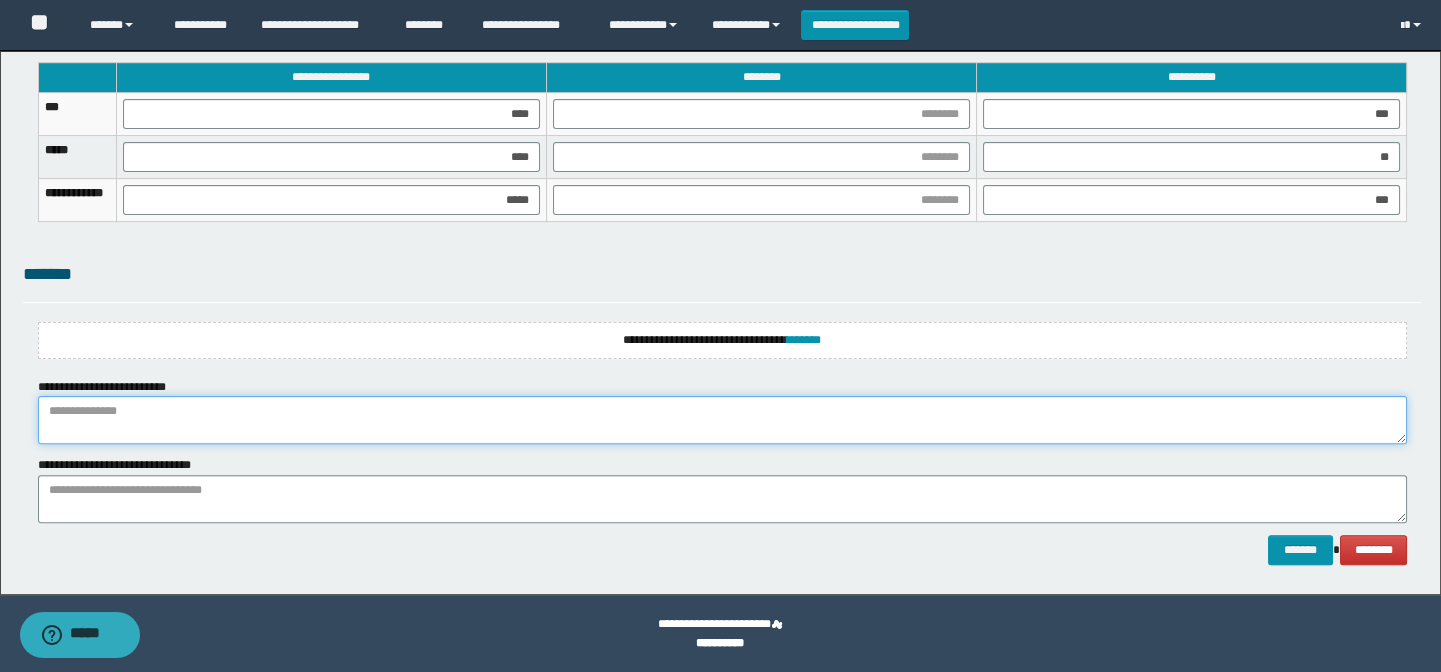 drag, startPoint x: 164, startPoint y: 397, endPoint x: 164, endPoint y: 408, distance: 11 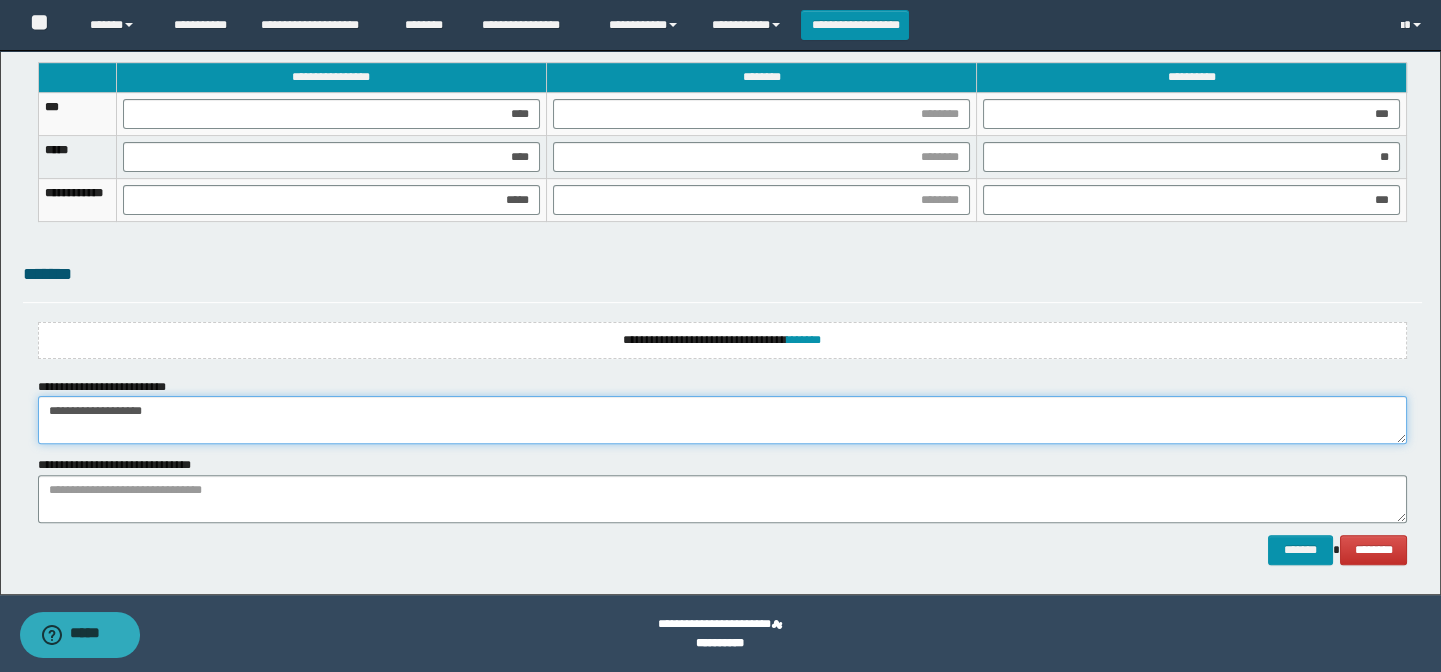 type on "**********" 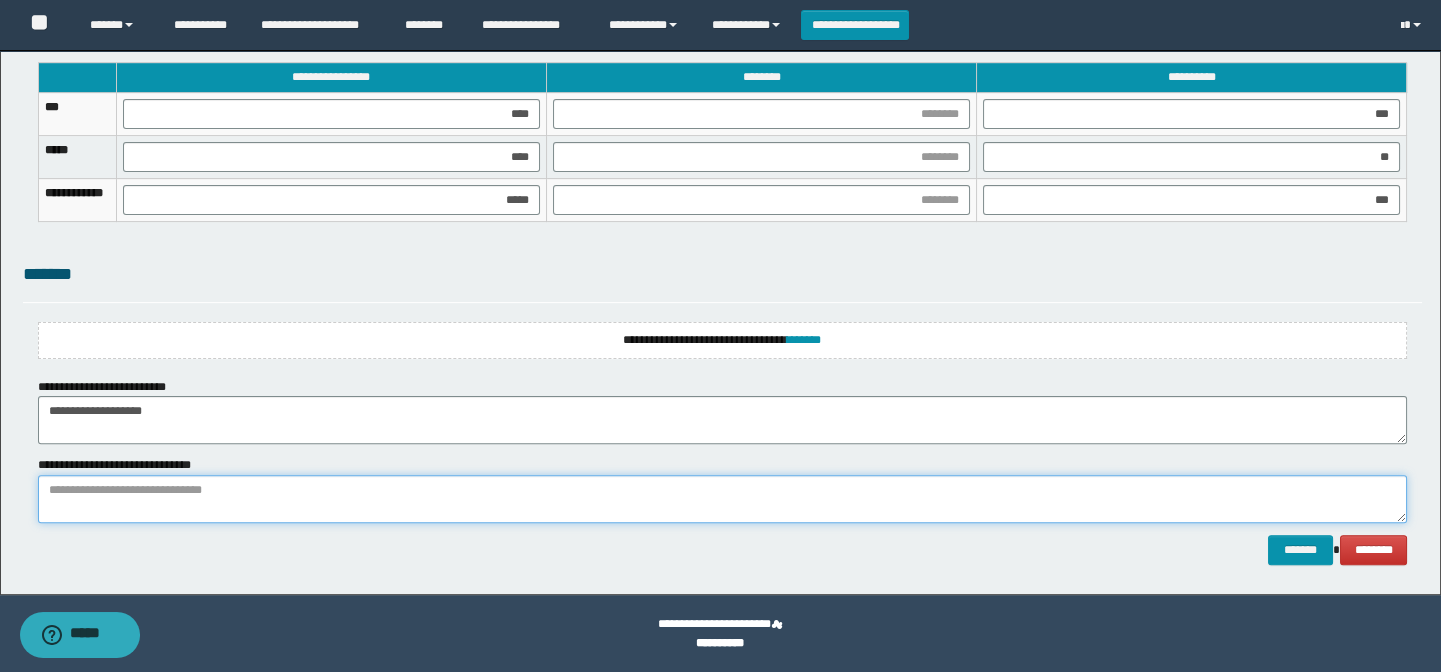 click at bounding box center [723, 499] 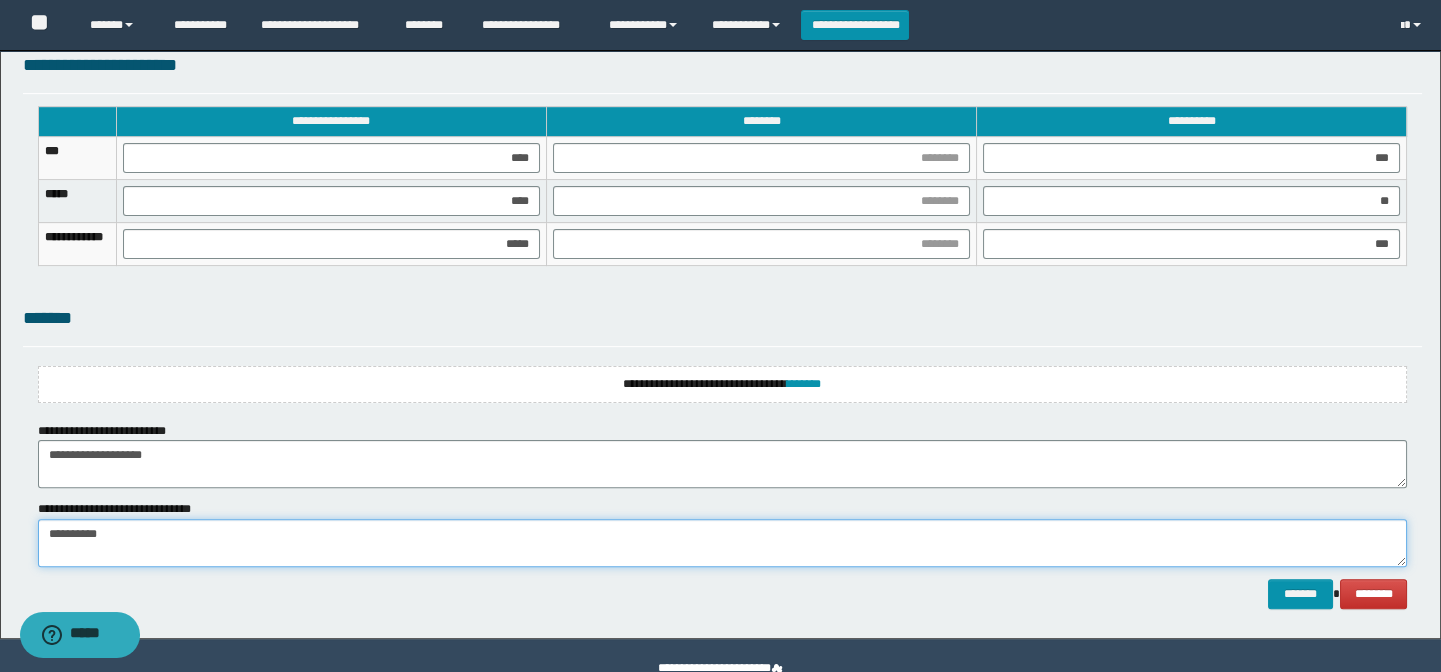 scroll, scrollTop: 1561, scrollLeft: 0, axis: vertical 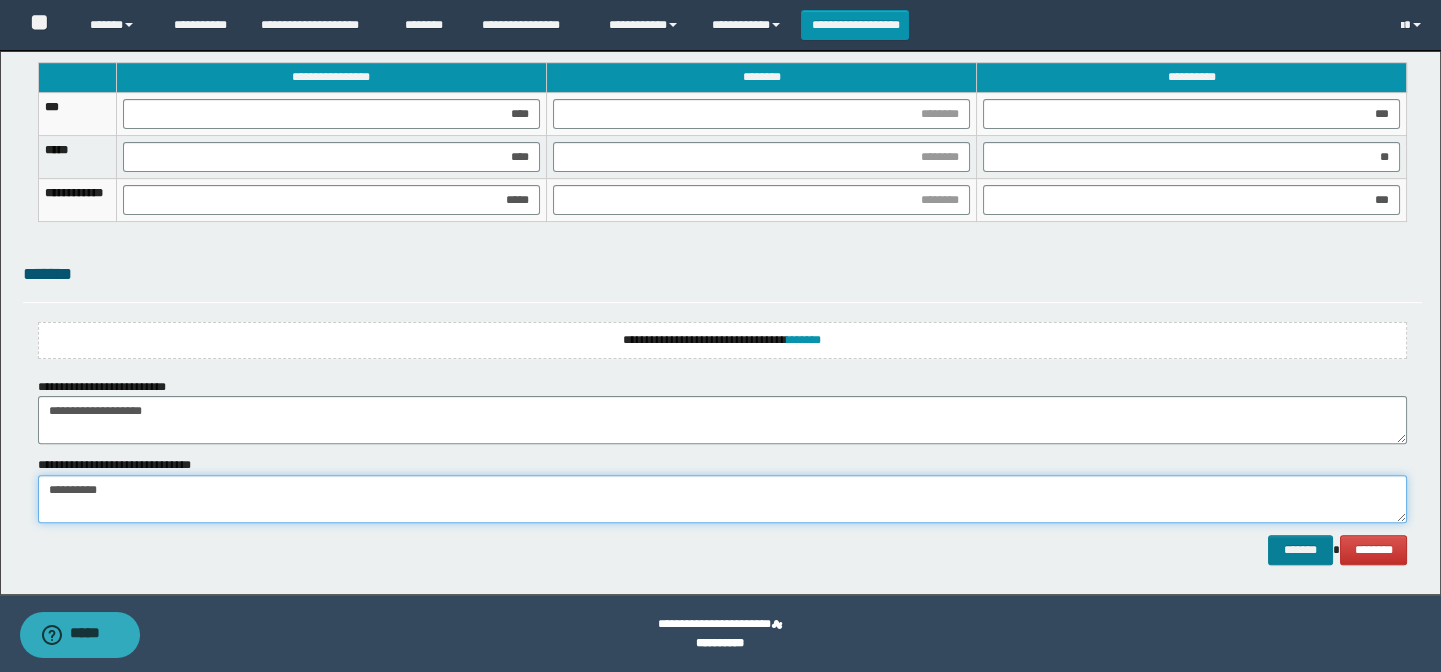 type on "**********" 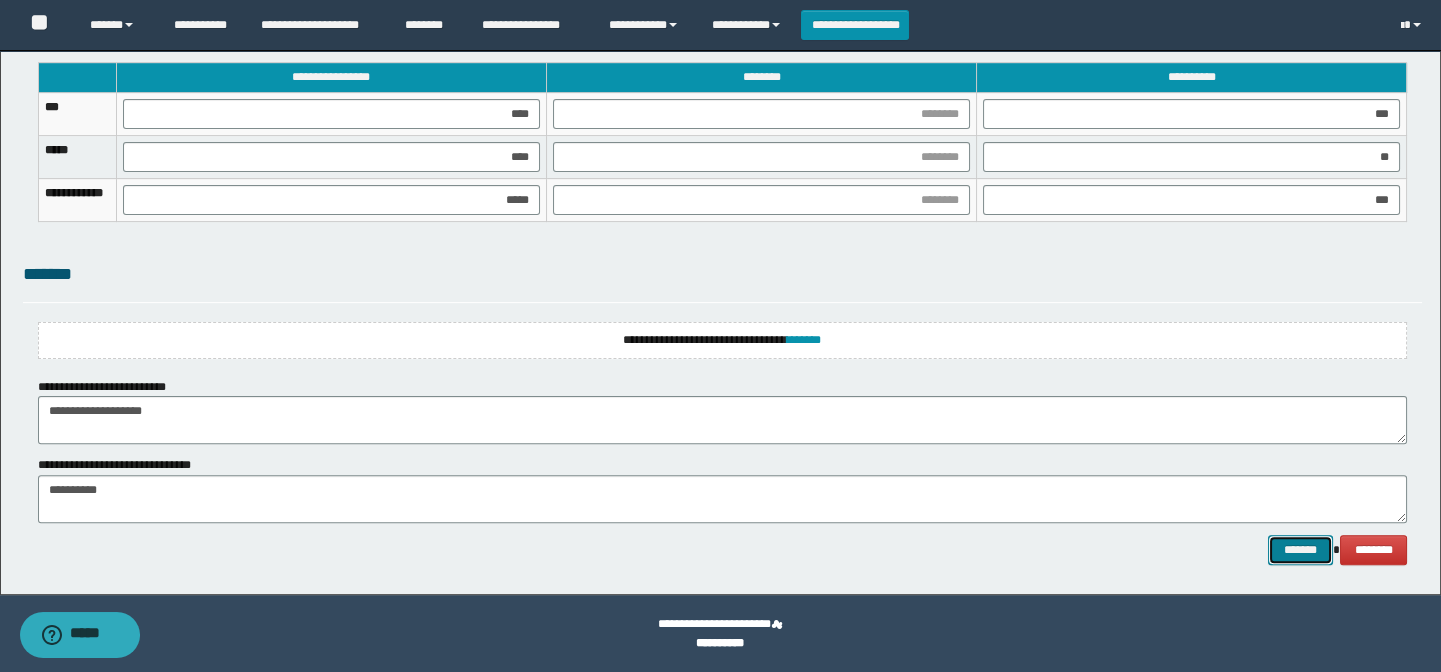 click on "*******" at bounding box center [1300, 550] 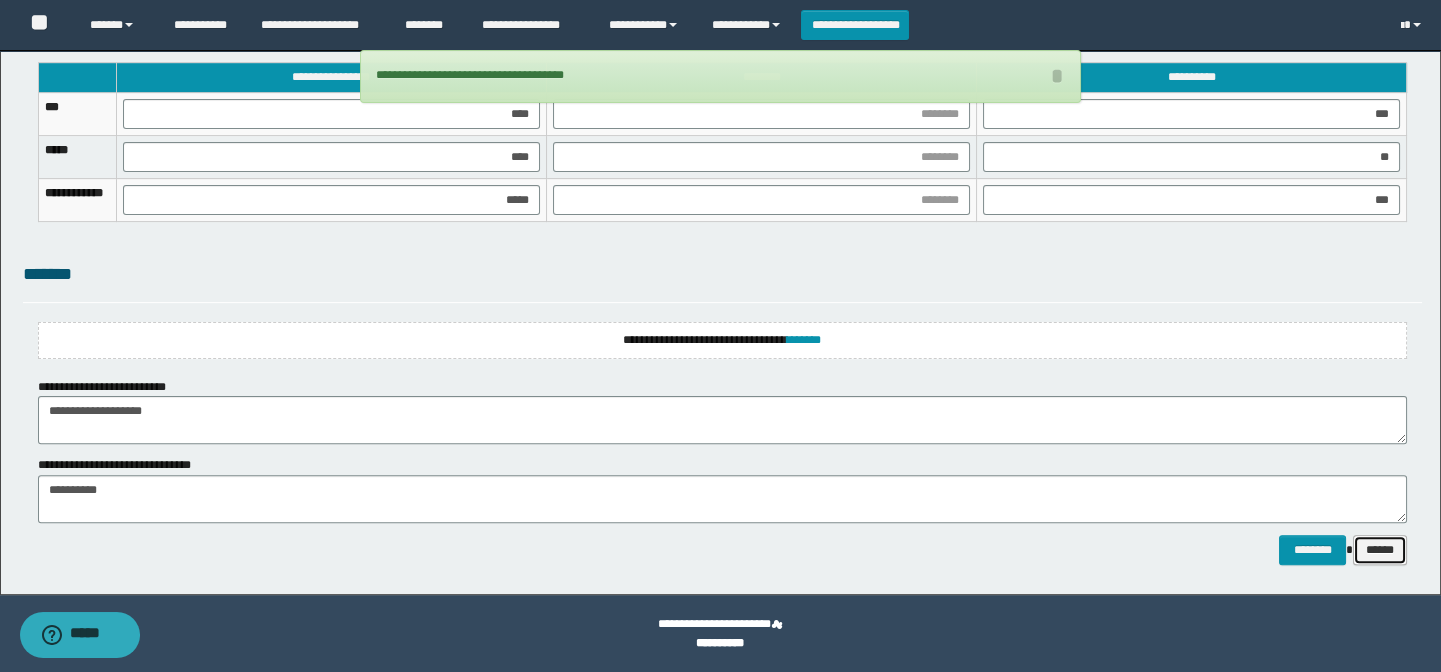 click on "******" at bounding box center (1380, 550) 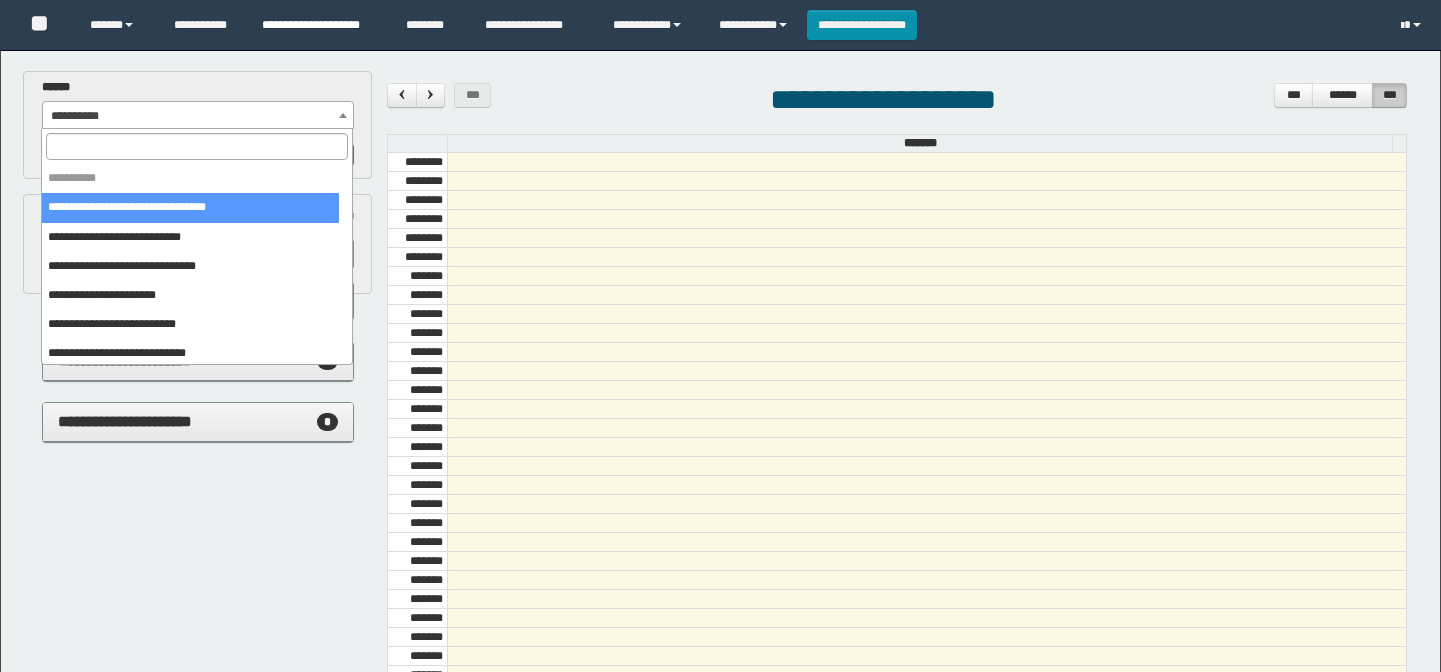 scroll, scrollTop: 0, scrollLeft: 0, axis: both 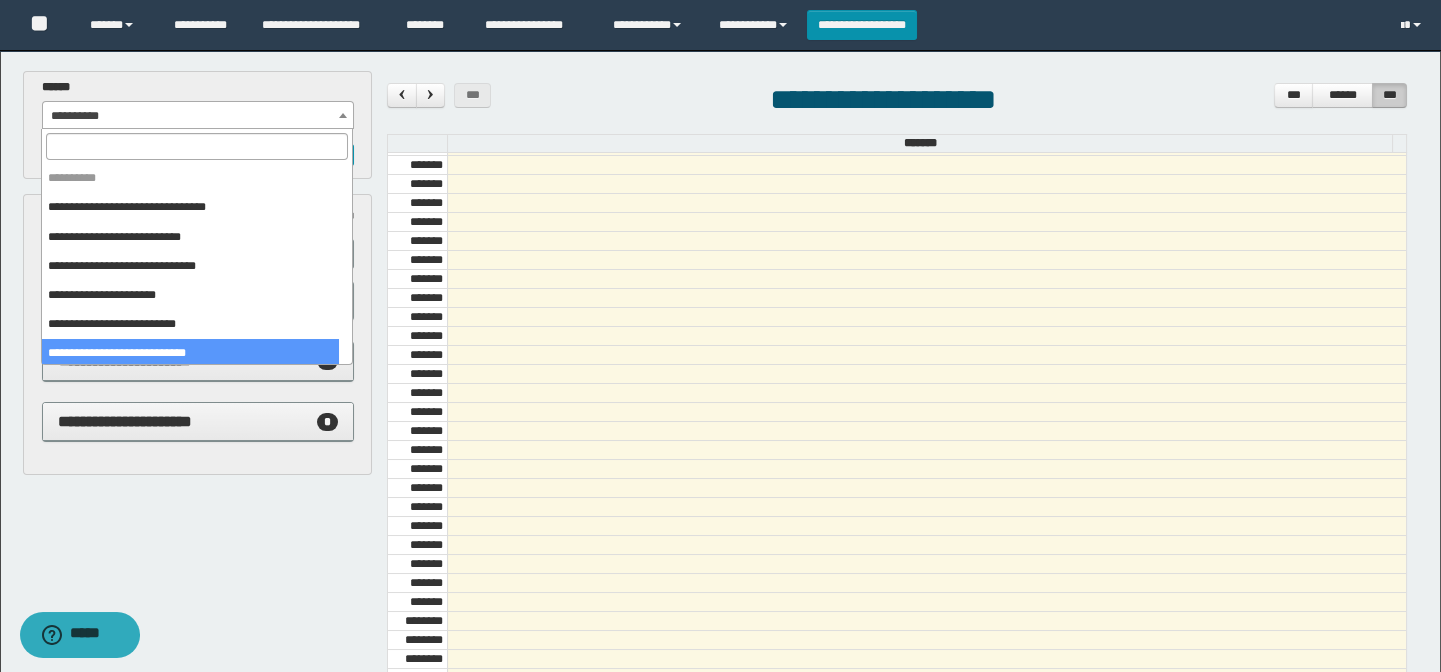 click on "******
[FIRST] [LAST]
[PHONE]" at bounding box center [723, 506] 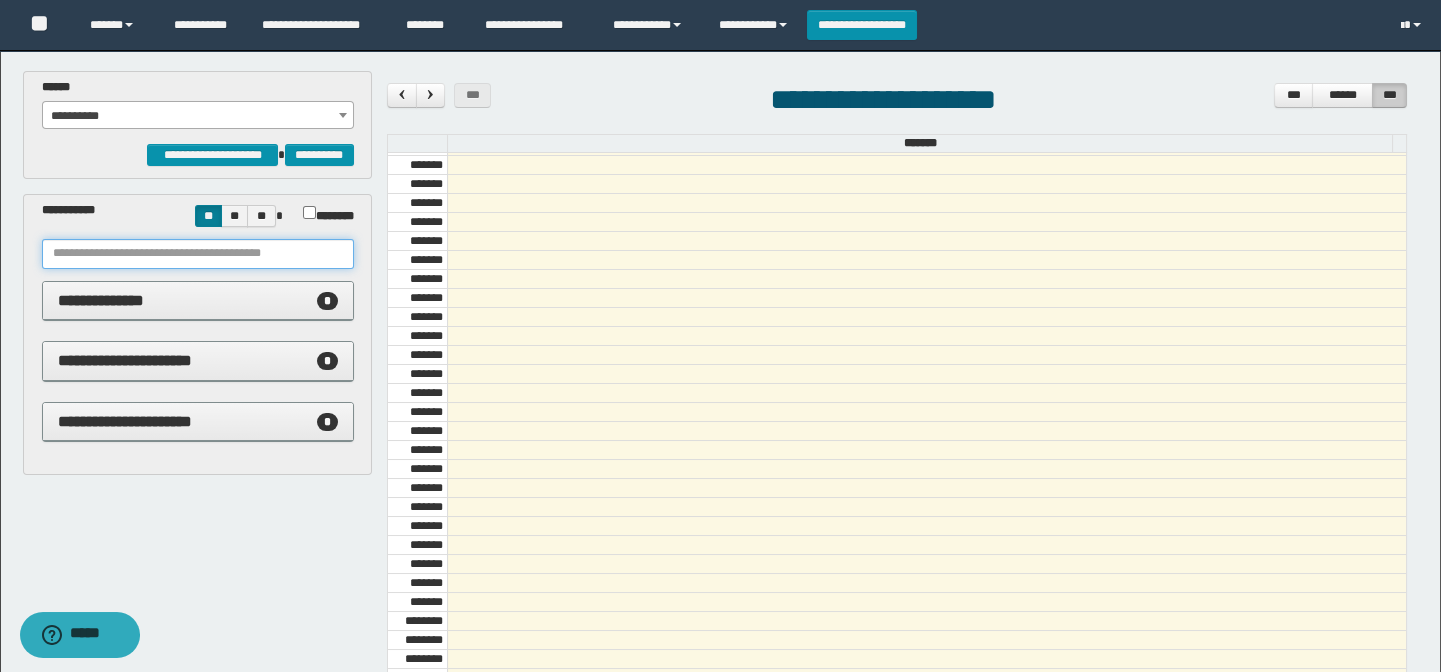 click at bounding box center [198, 254] 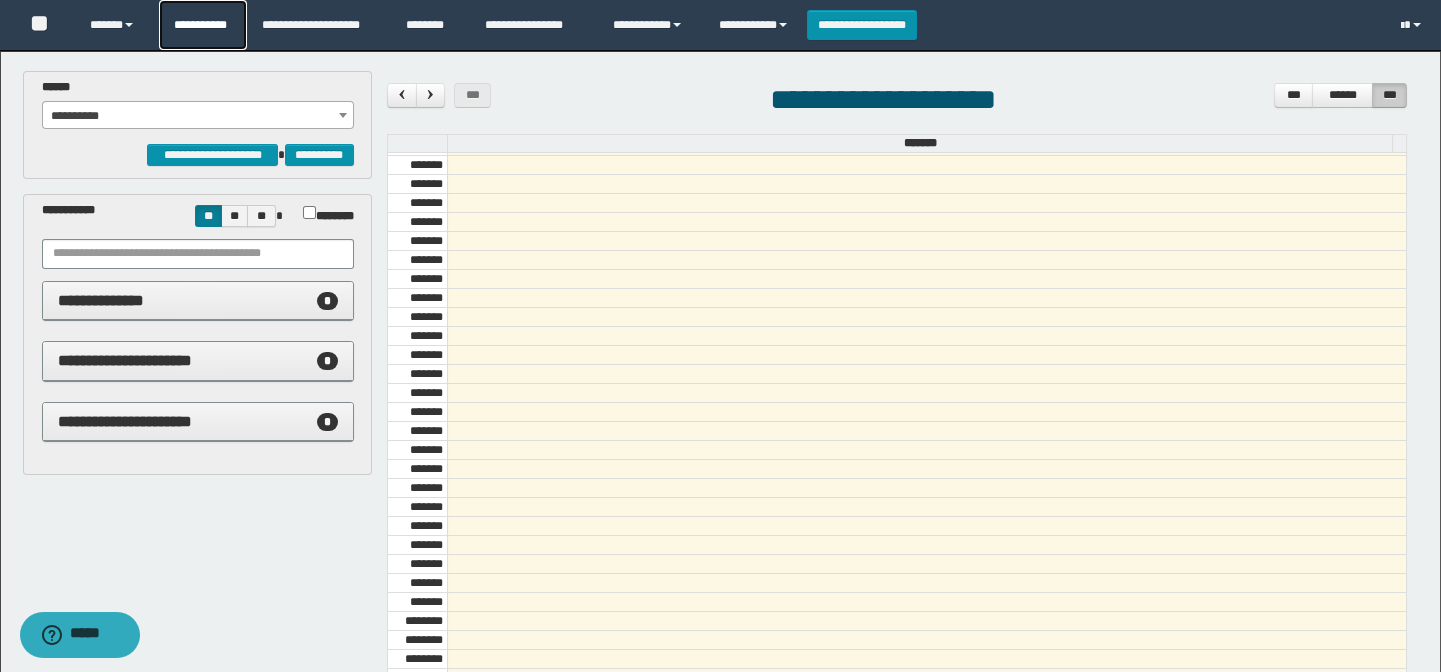 click on "**********" at bounding box center (203, 25) 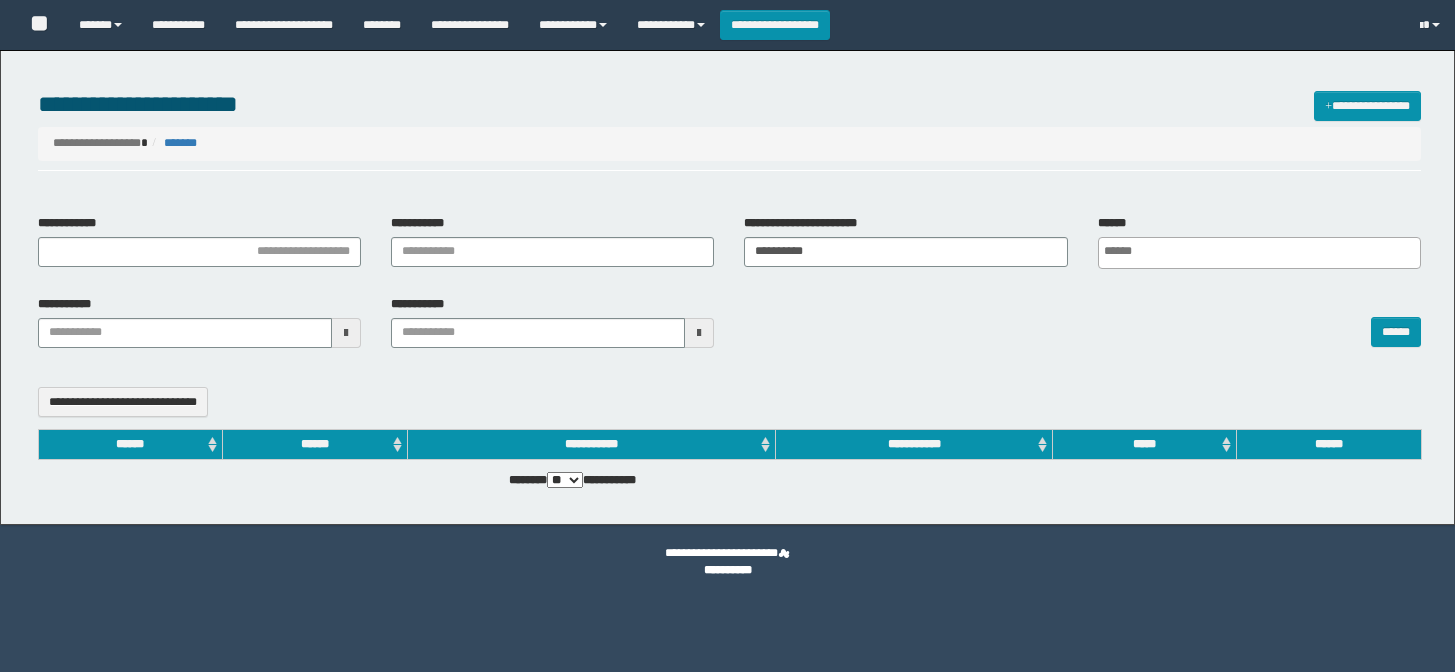 select 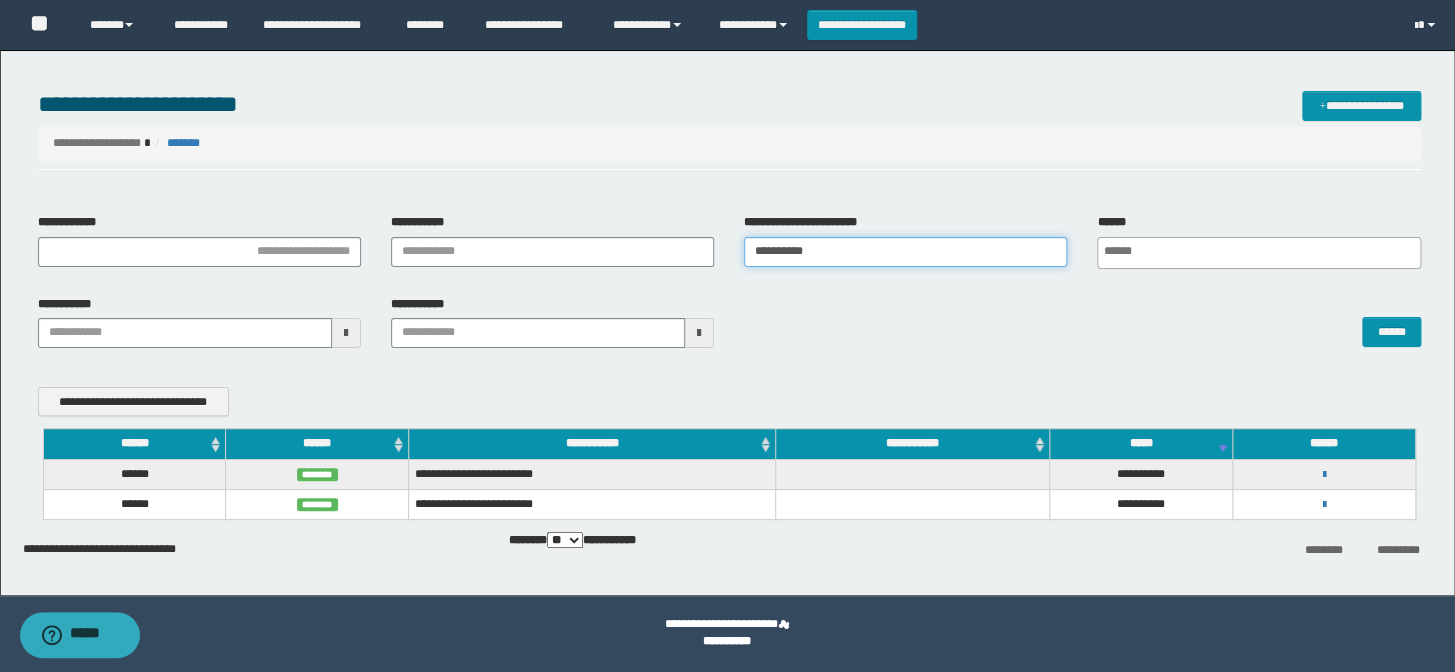 scroll, scrollTop: 0, scrollLeft: 0, axis: both 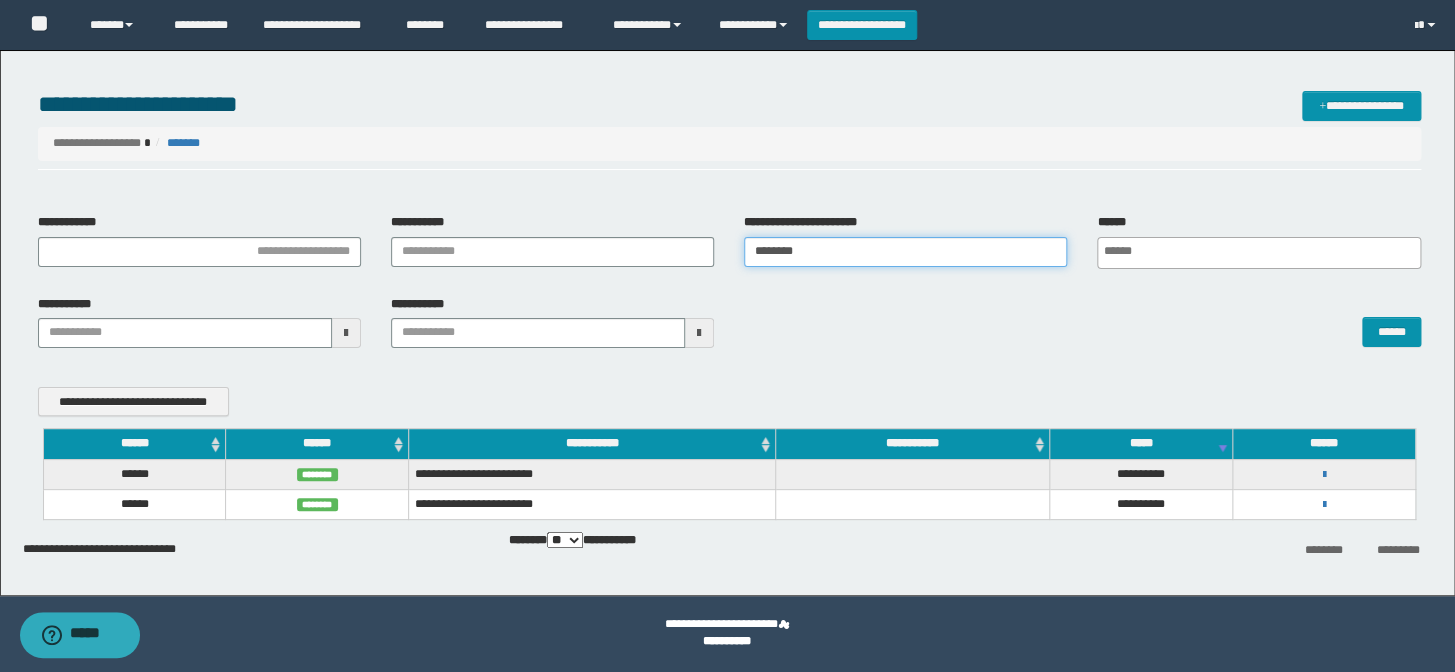 type on "********" 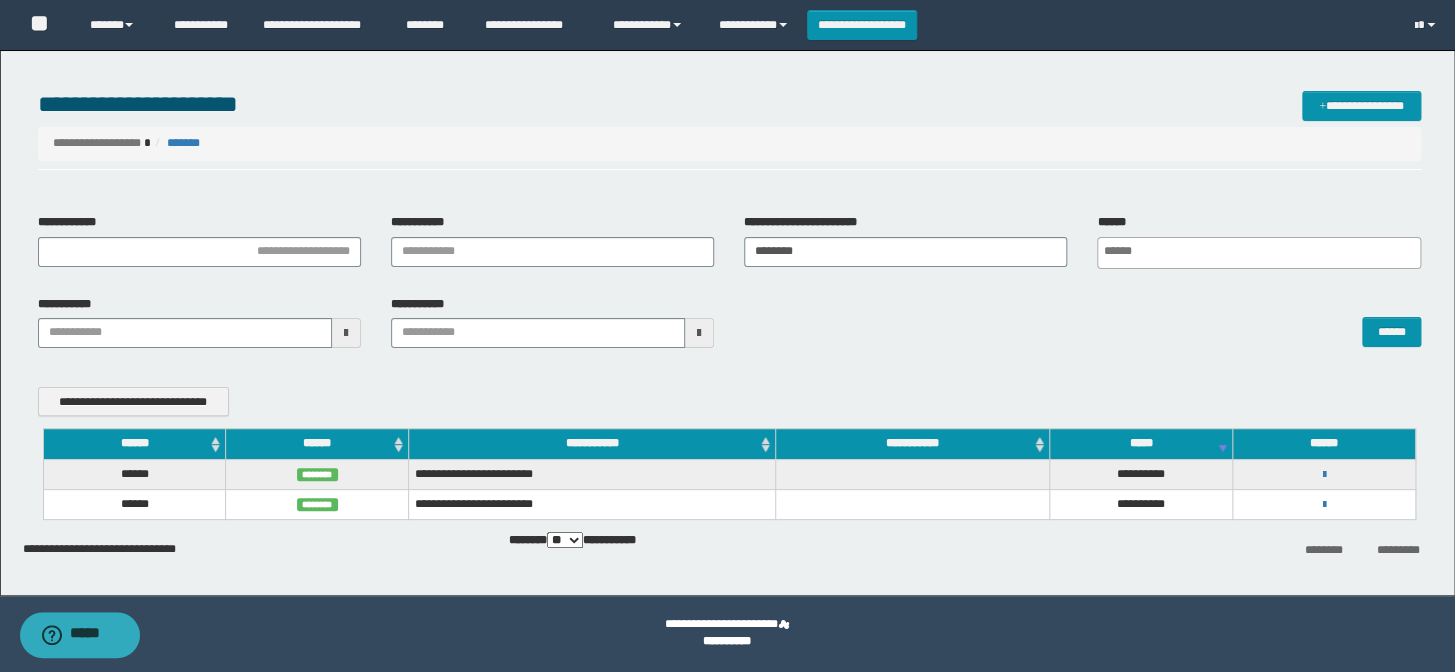 scroll, scrollTop: 0, scrollLeft: 5, axis: horizontal 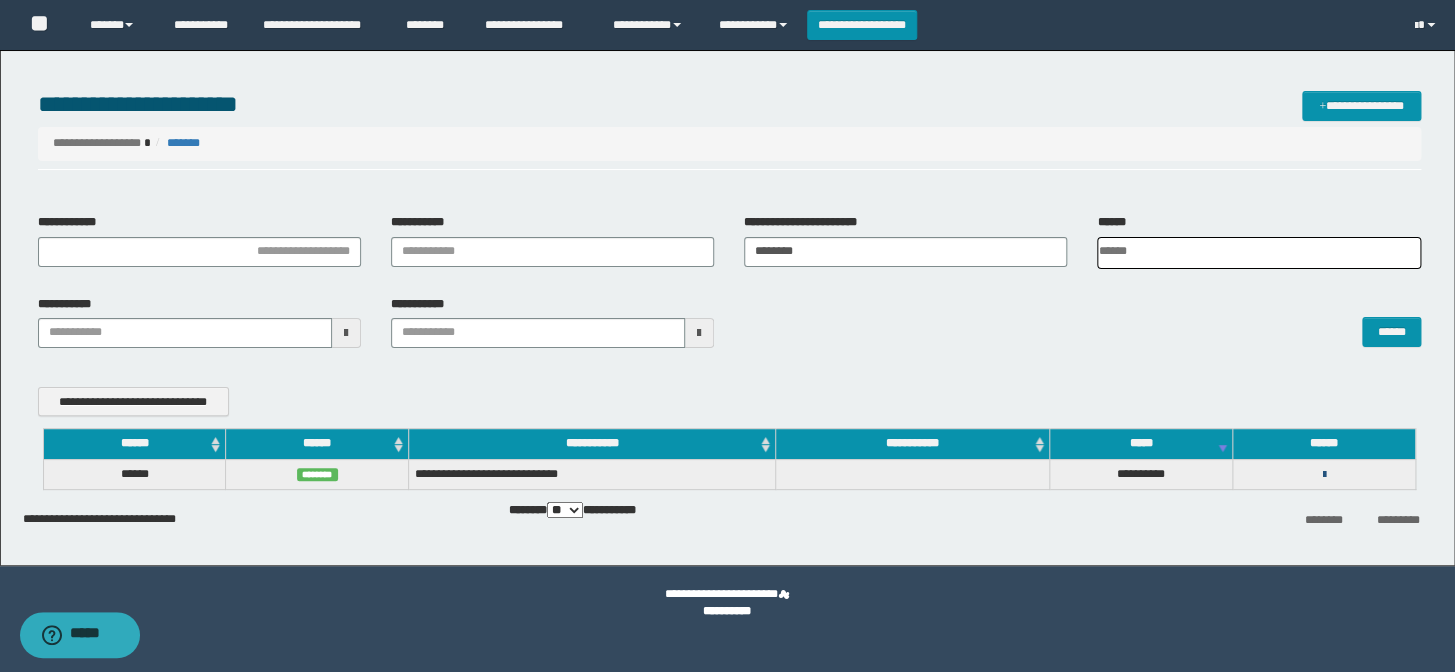 click at bounding box center [1323, 475] 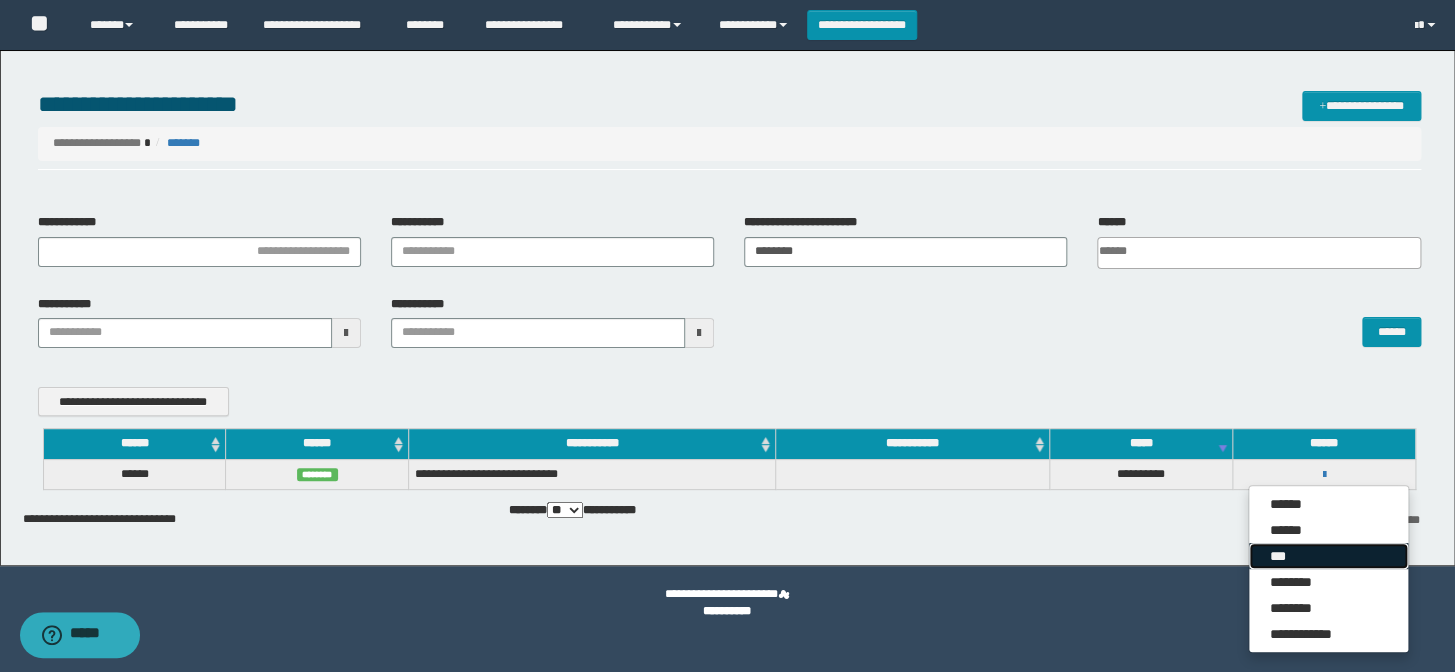 click on "***" at bounding box center (1328, 556) 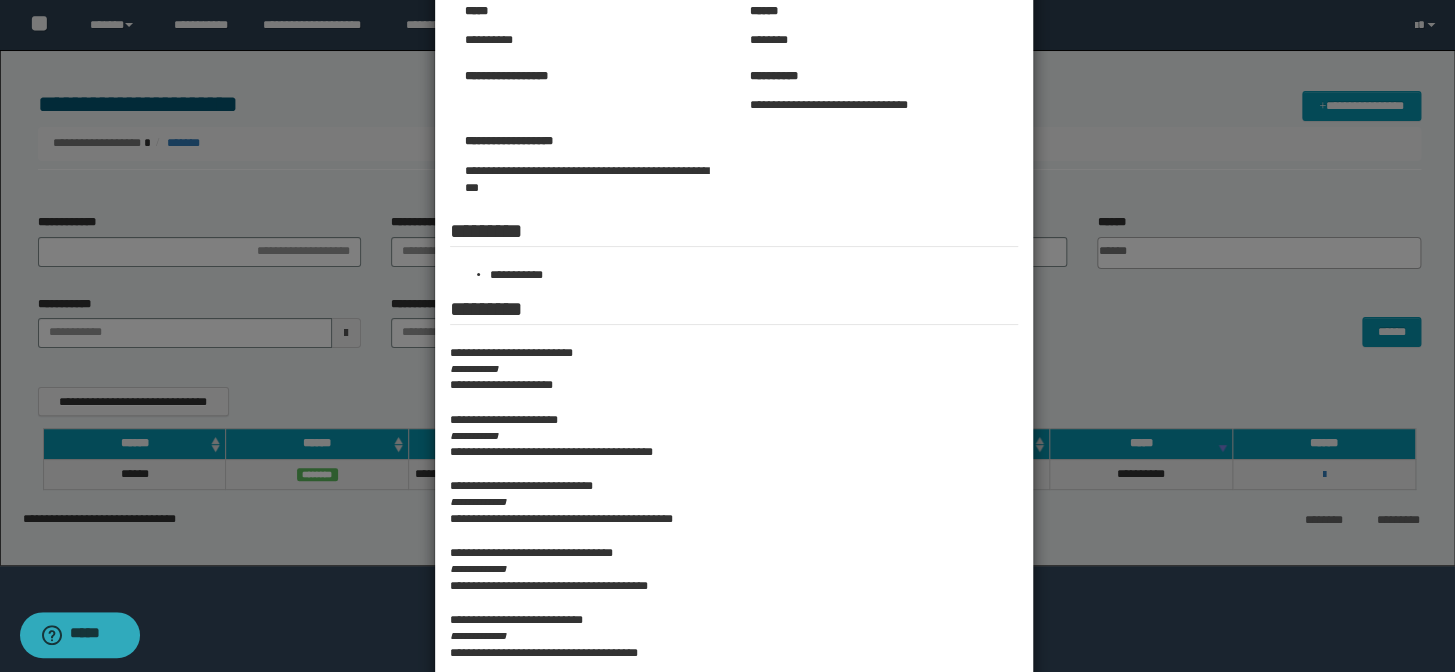 scroll, scrollTop: 181, scrollLeft: 0, axis: vertical 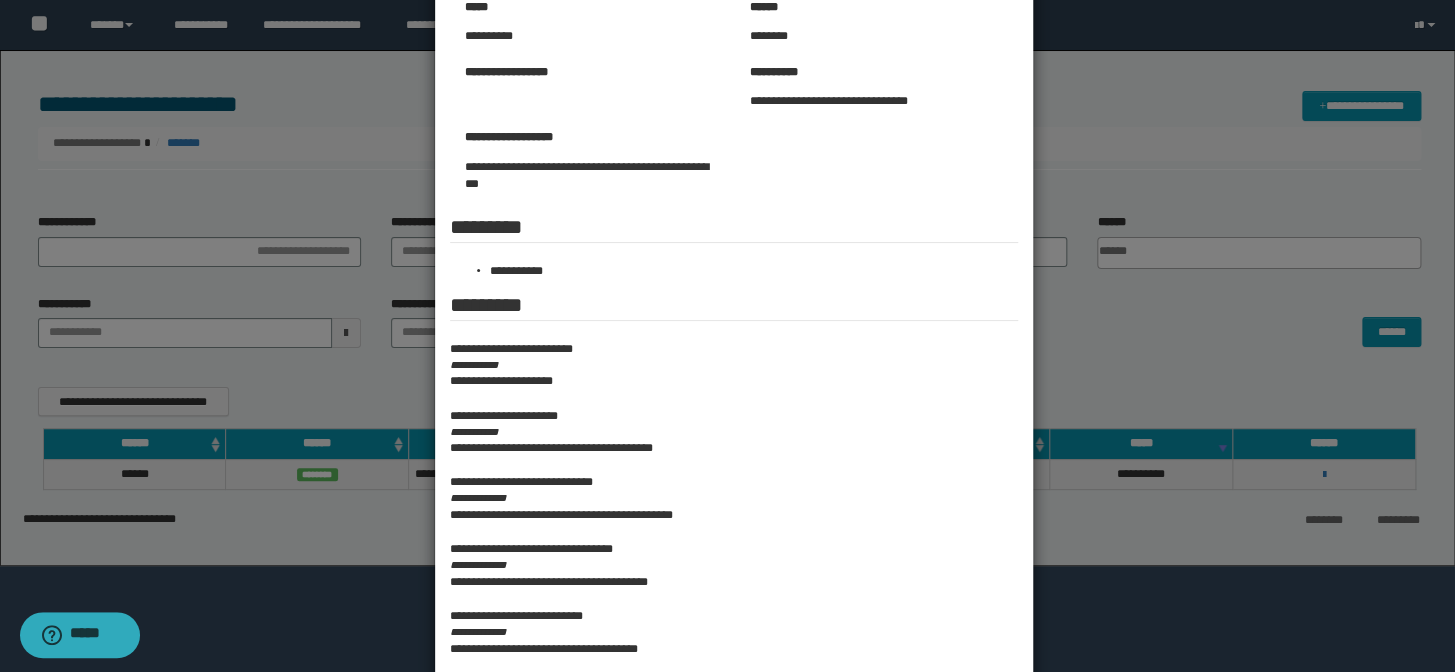 click at bounding box center [727, 343] 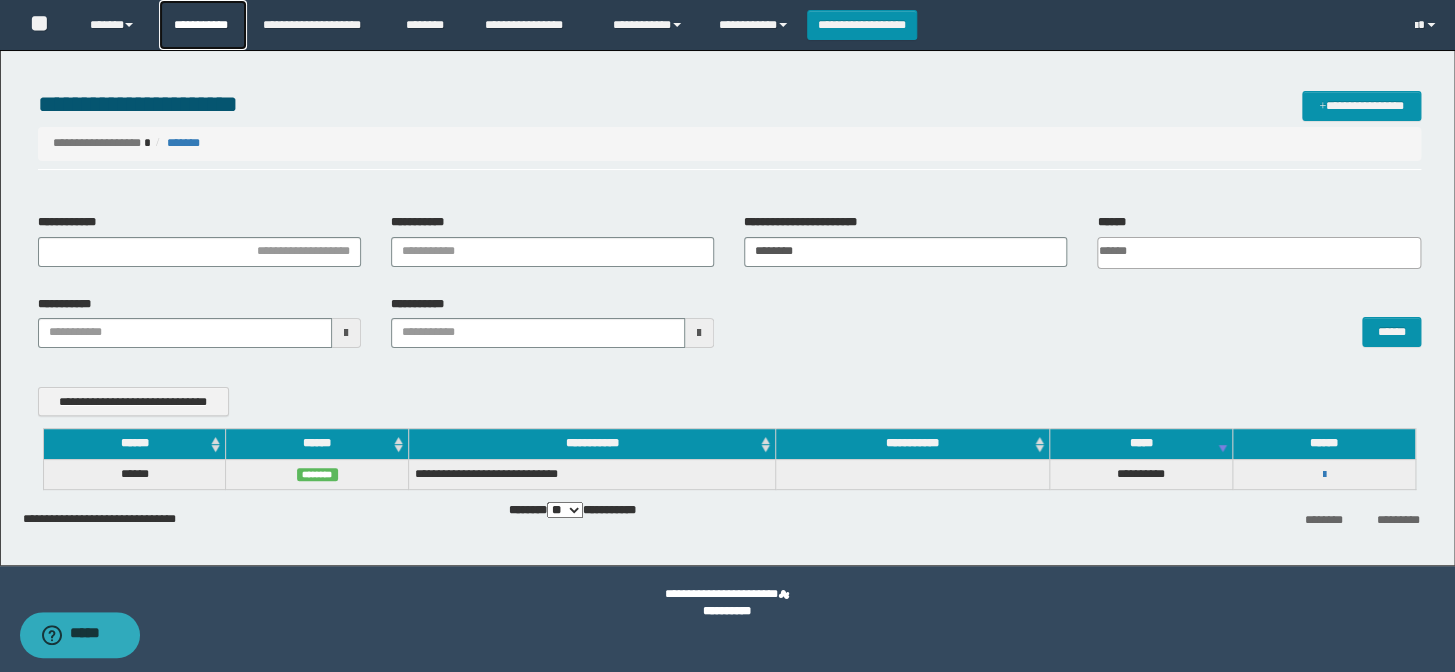 click on "**********" at bounding box center (203, 25) 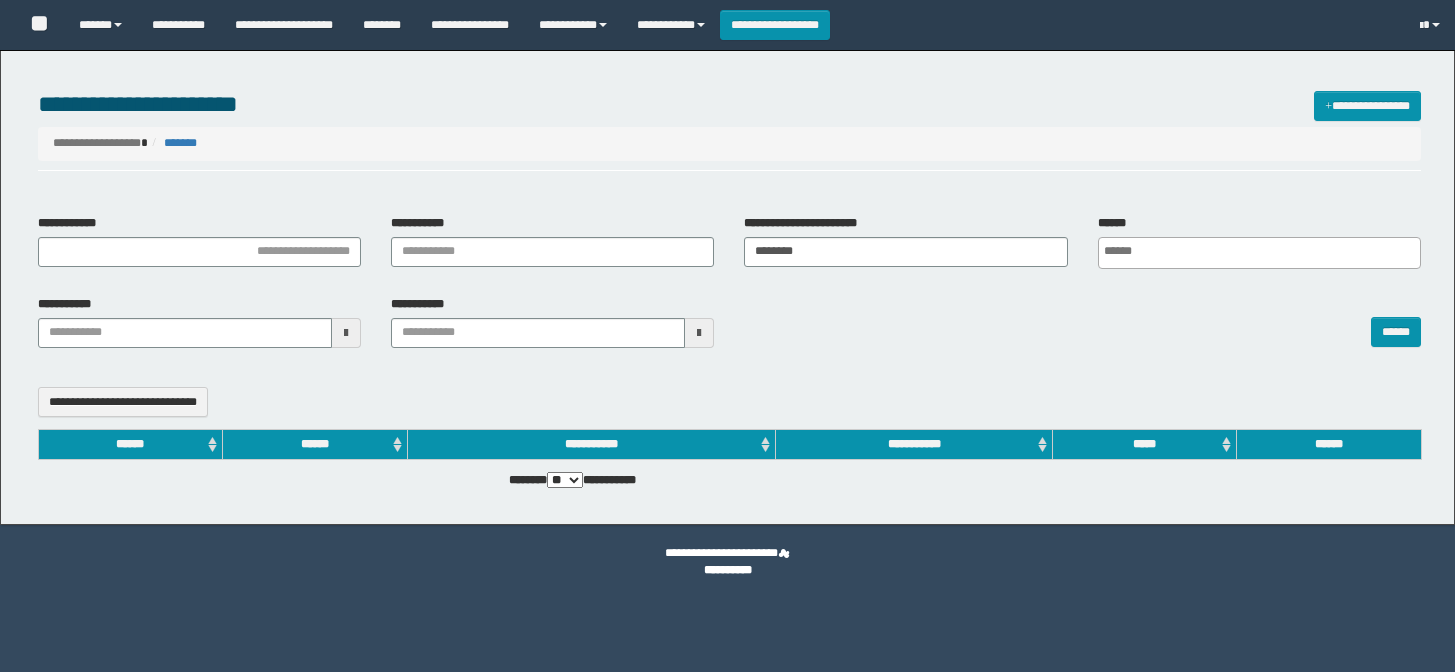 select 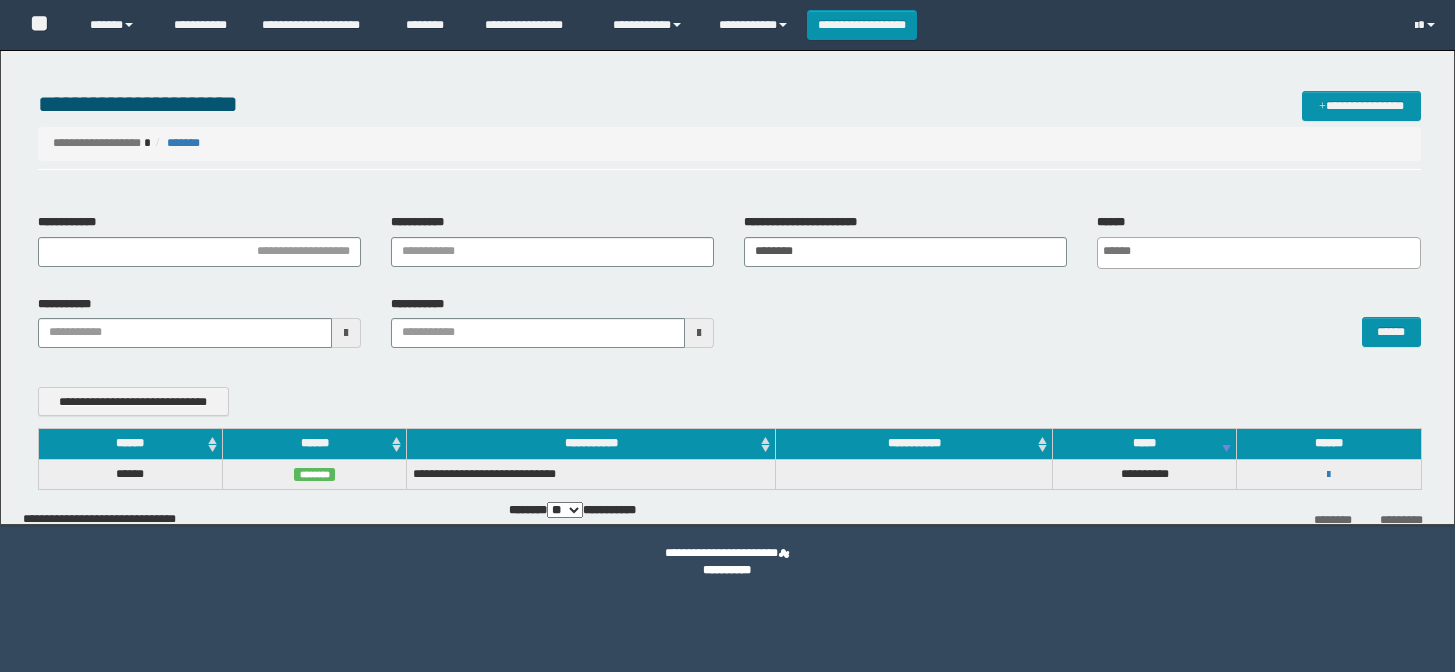 scroll, scrollTop: 0, scrollLeft: 0, axis: both 